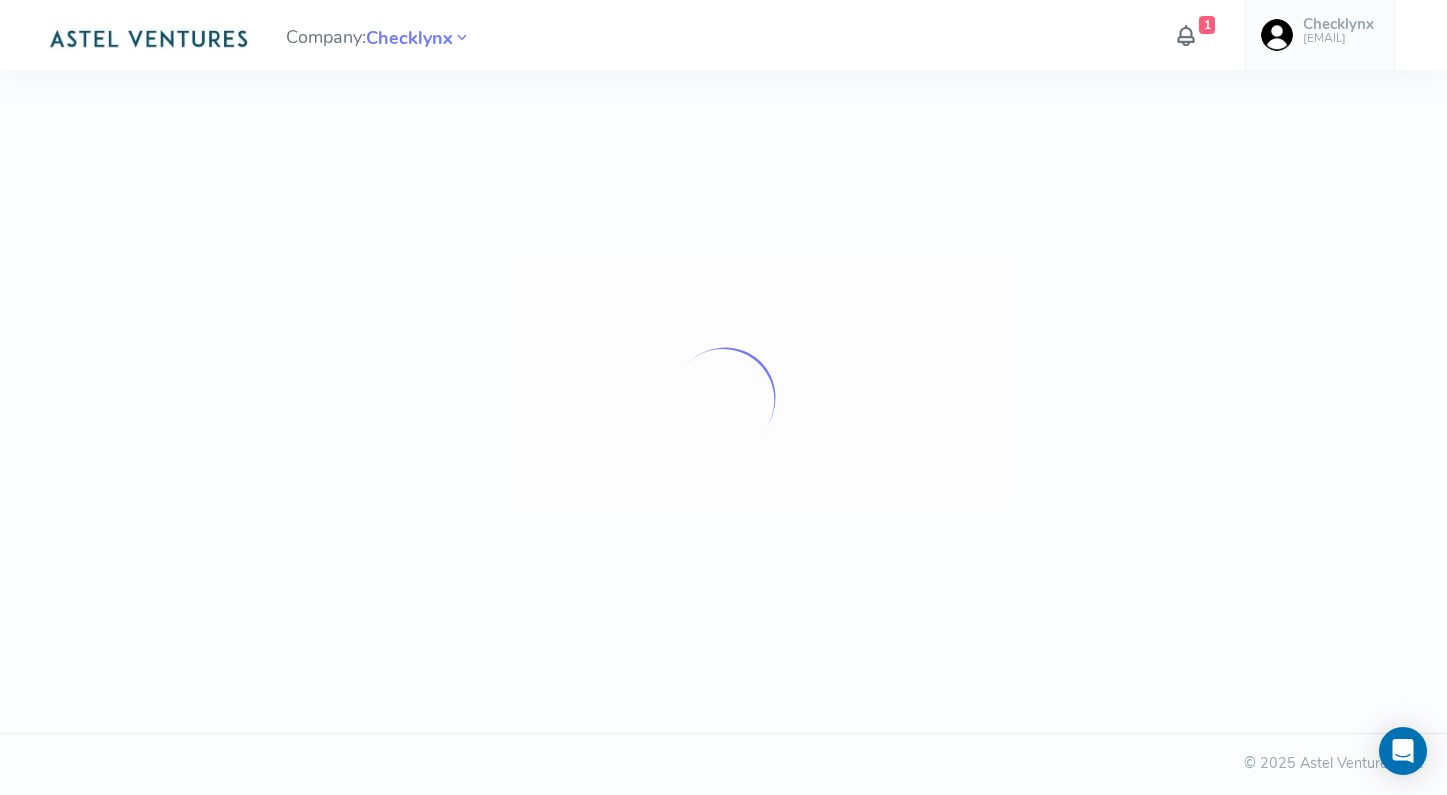 scroll, scrollTop: 0, scrollLeft: 0, axis: both 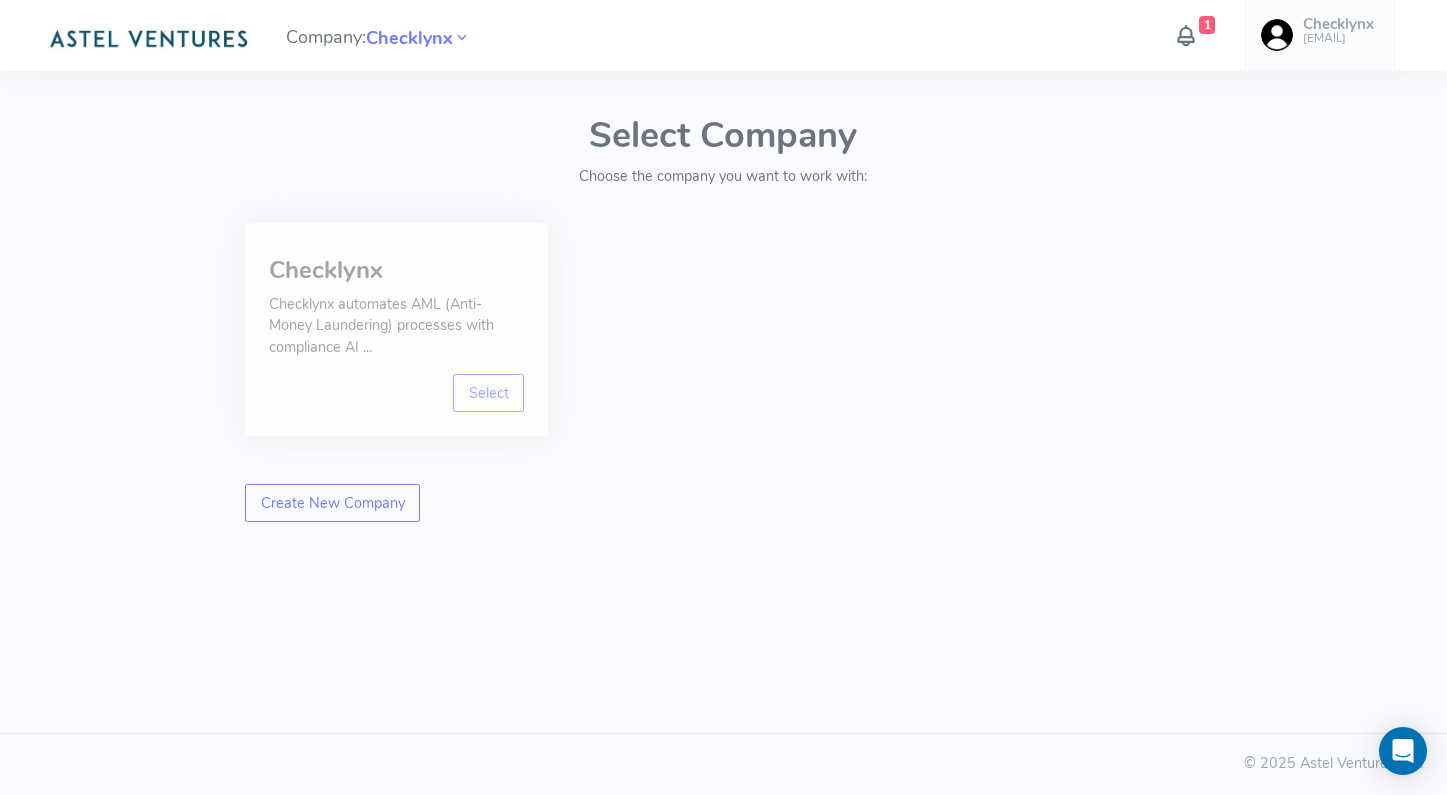 click on "Checklynx automates AML (Anti-Money Laundering) processes with compliance AI ..." at bounding box center [396, 326] 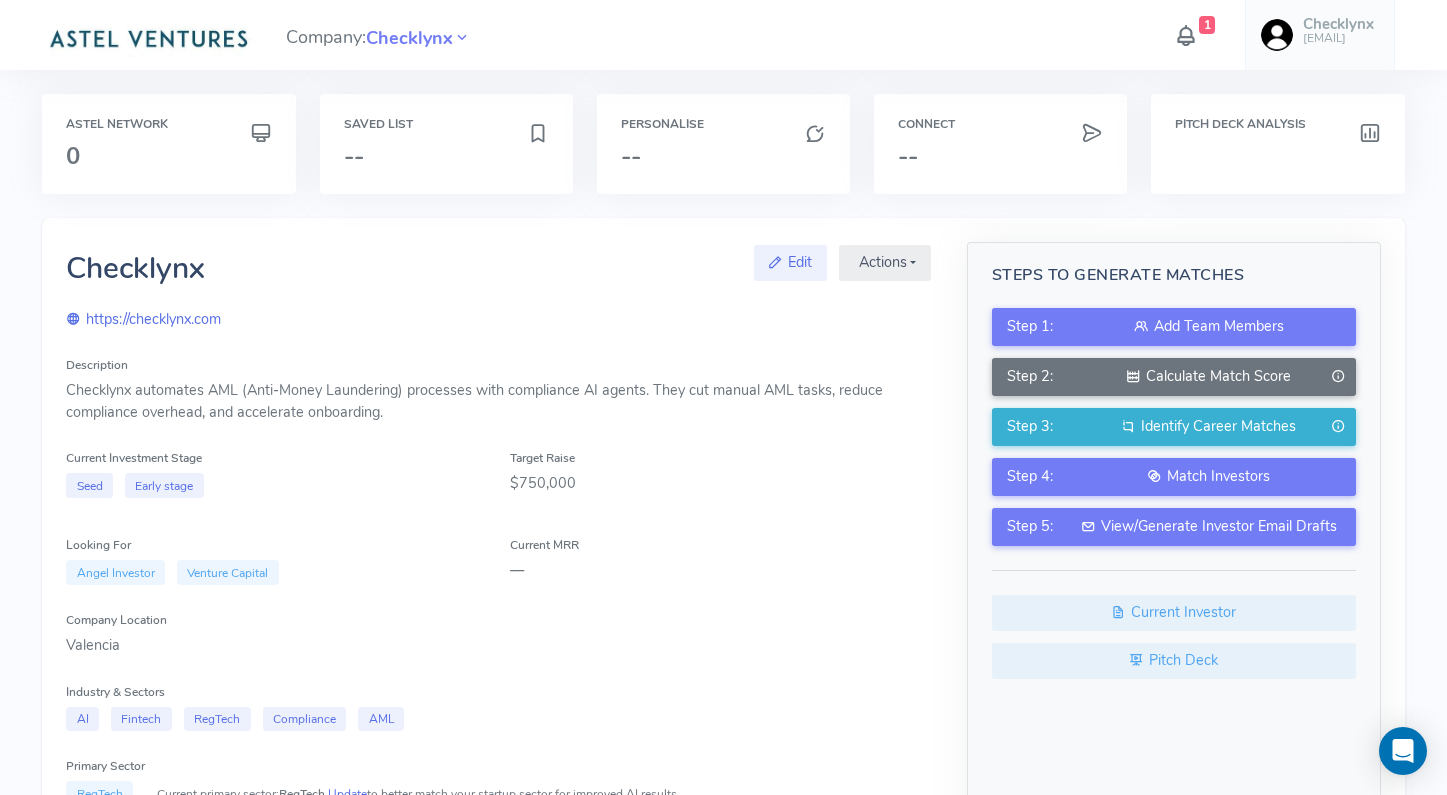 click on "Checklynx [EMAIL]" at bounding box center (1320, 35) 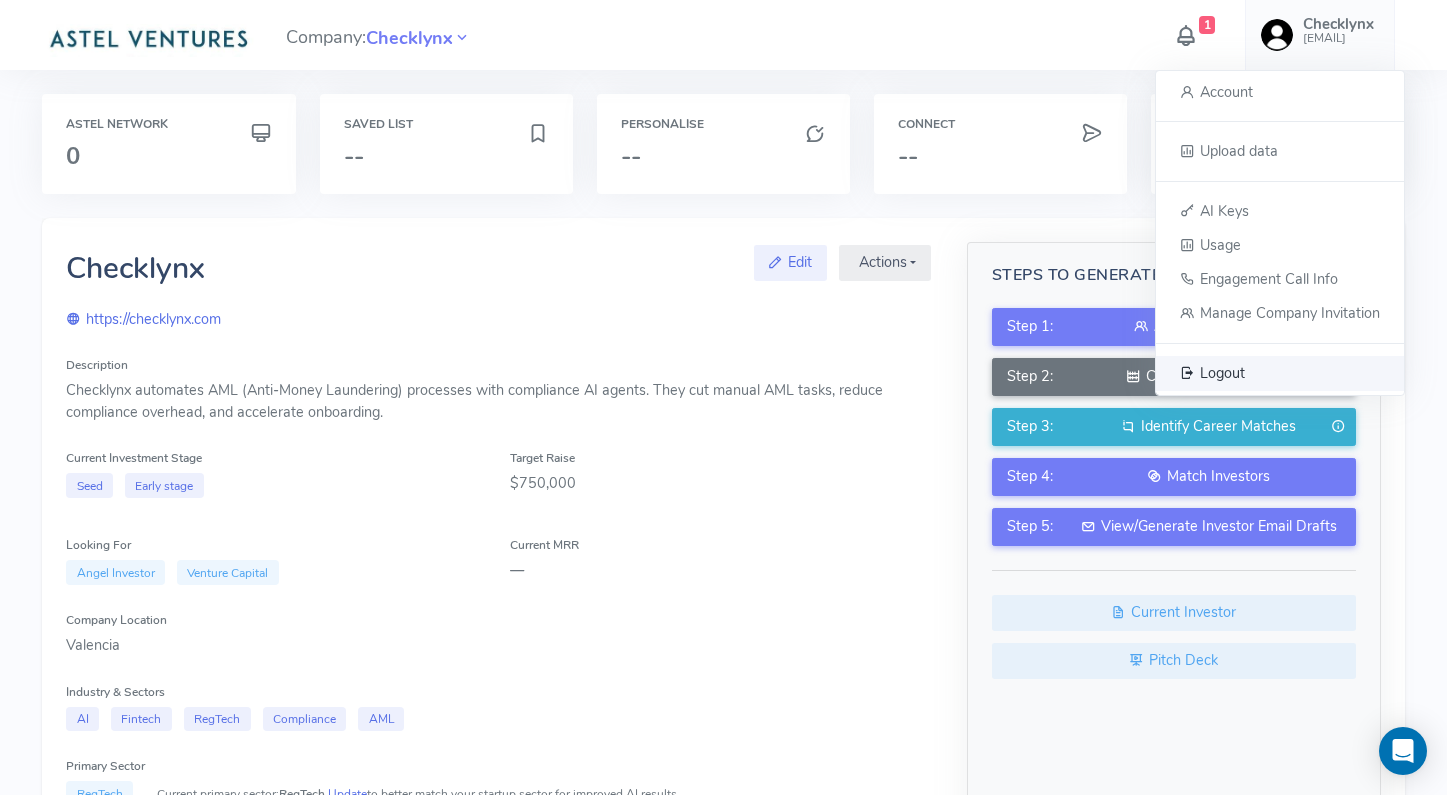 click on "Logout" 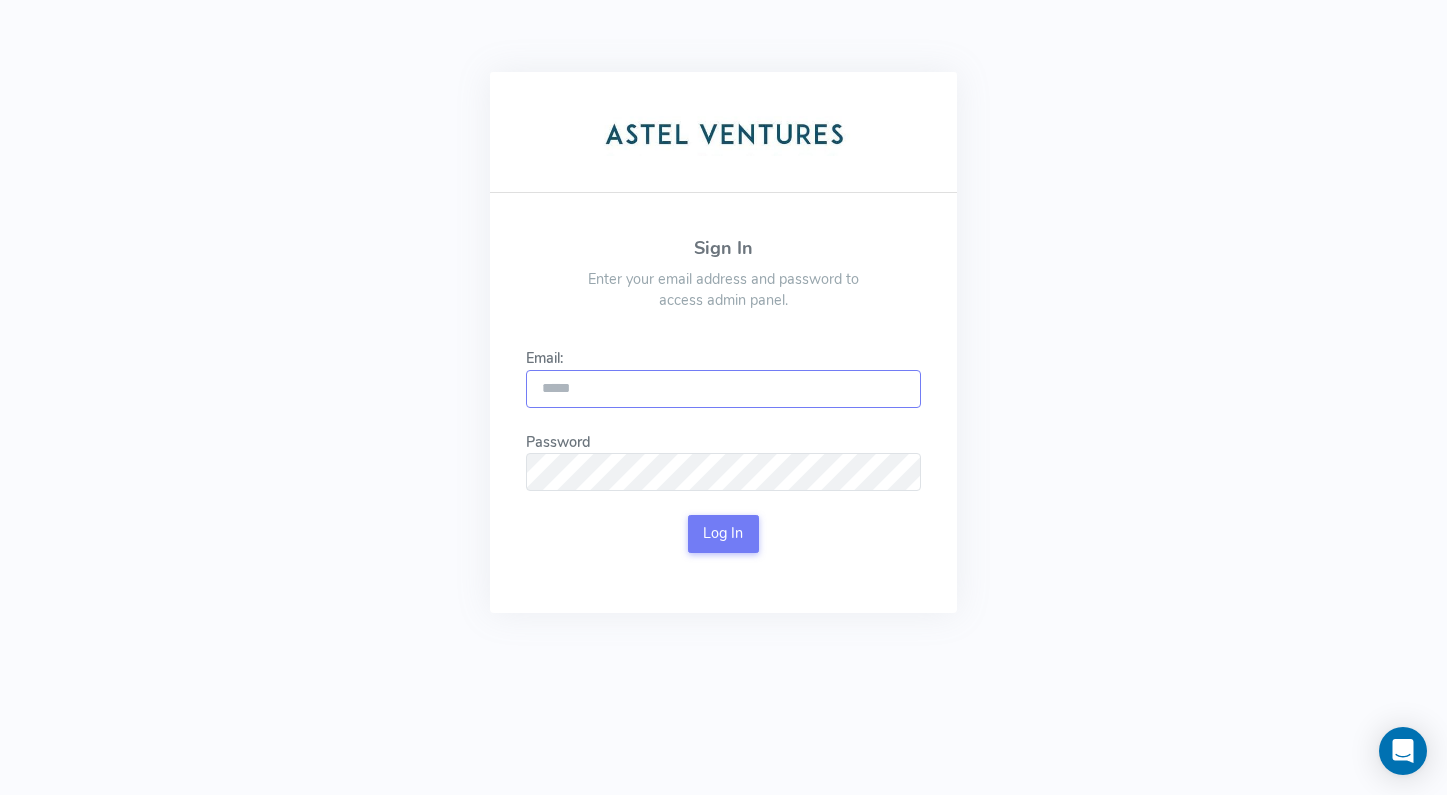 click on "Email:" at bounding box center (723, 389) 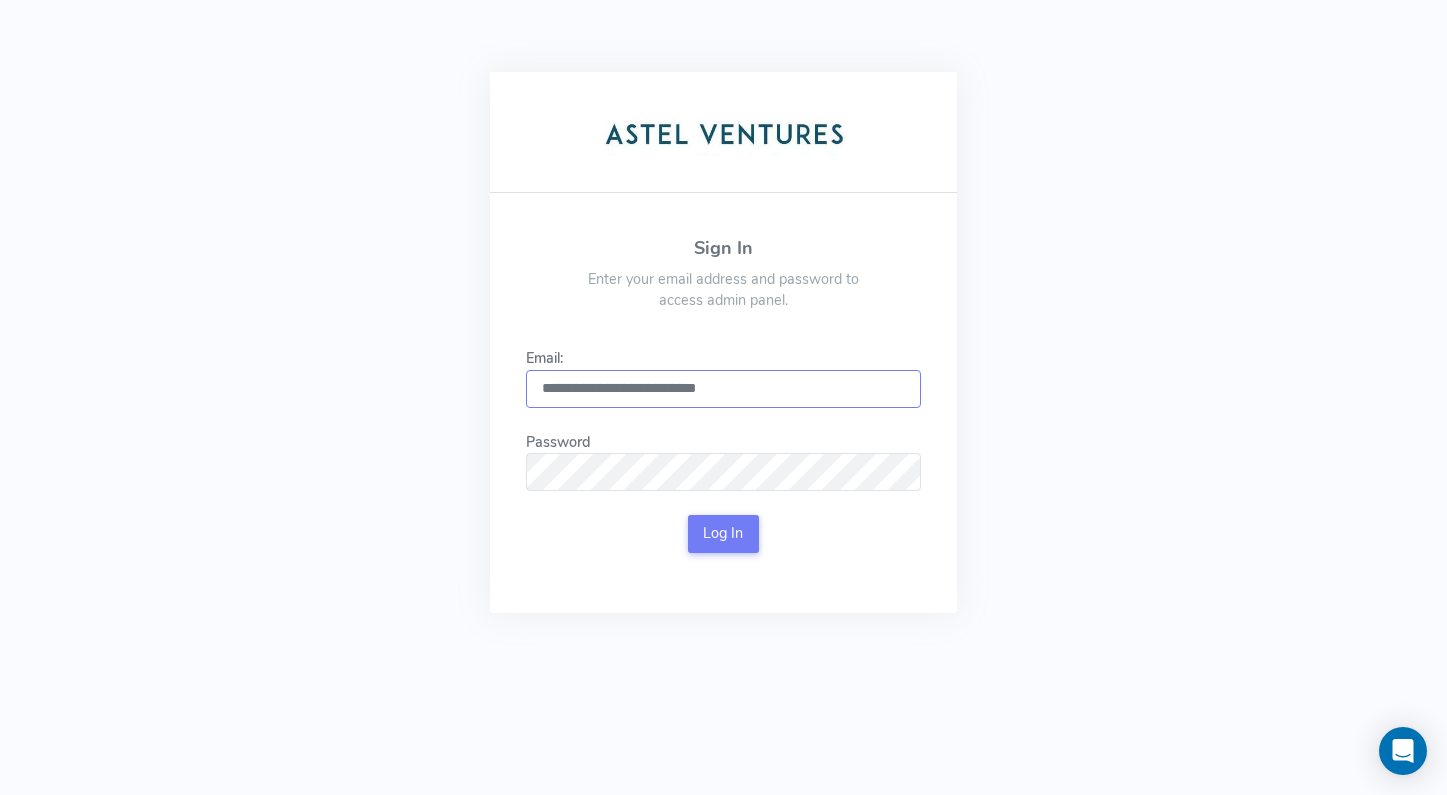 click on "**********" at bounding box center (723, 389) 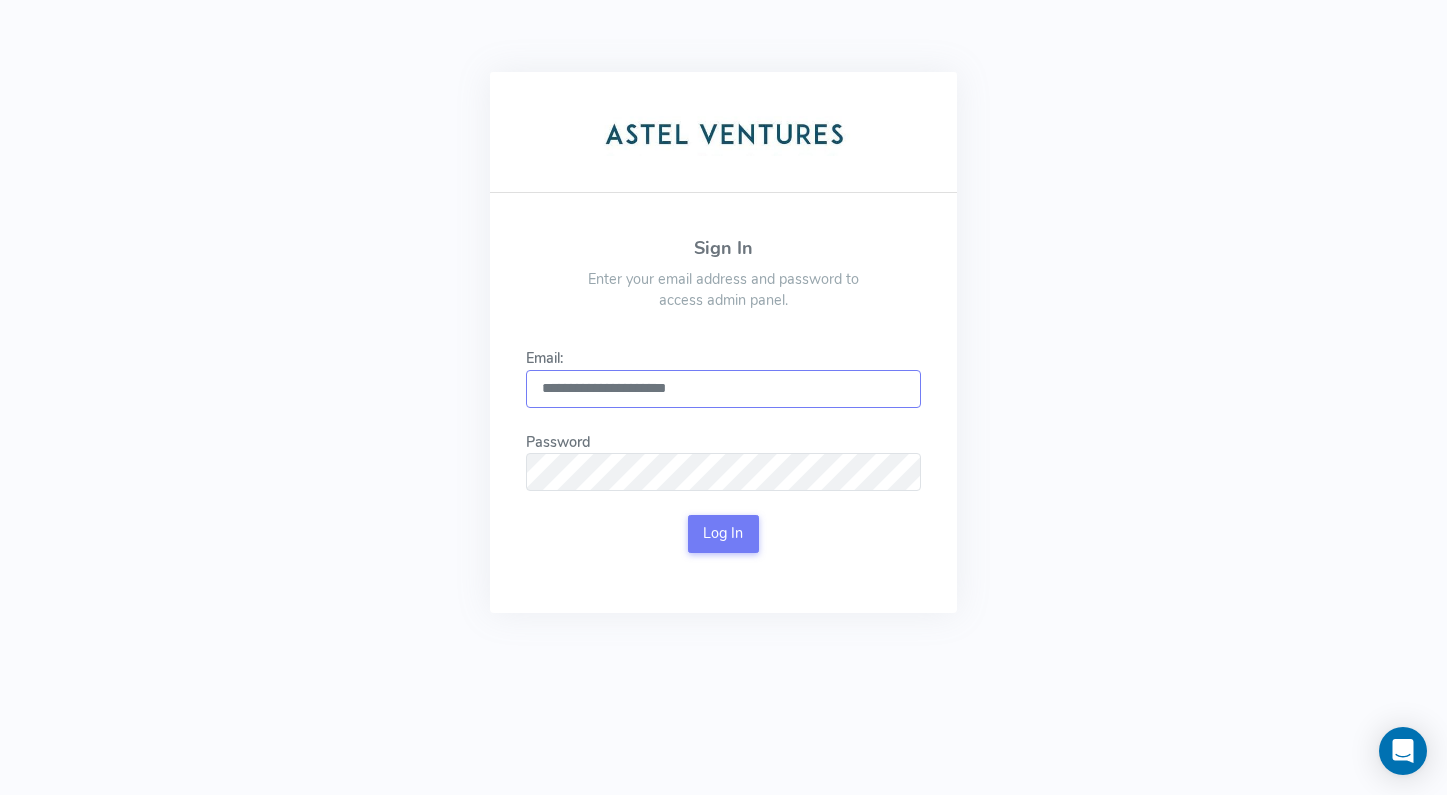 type on "**********" 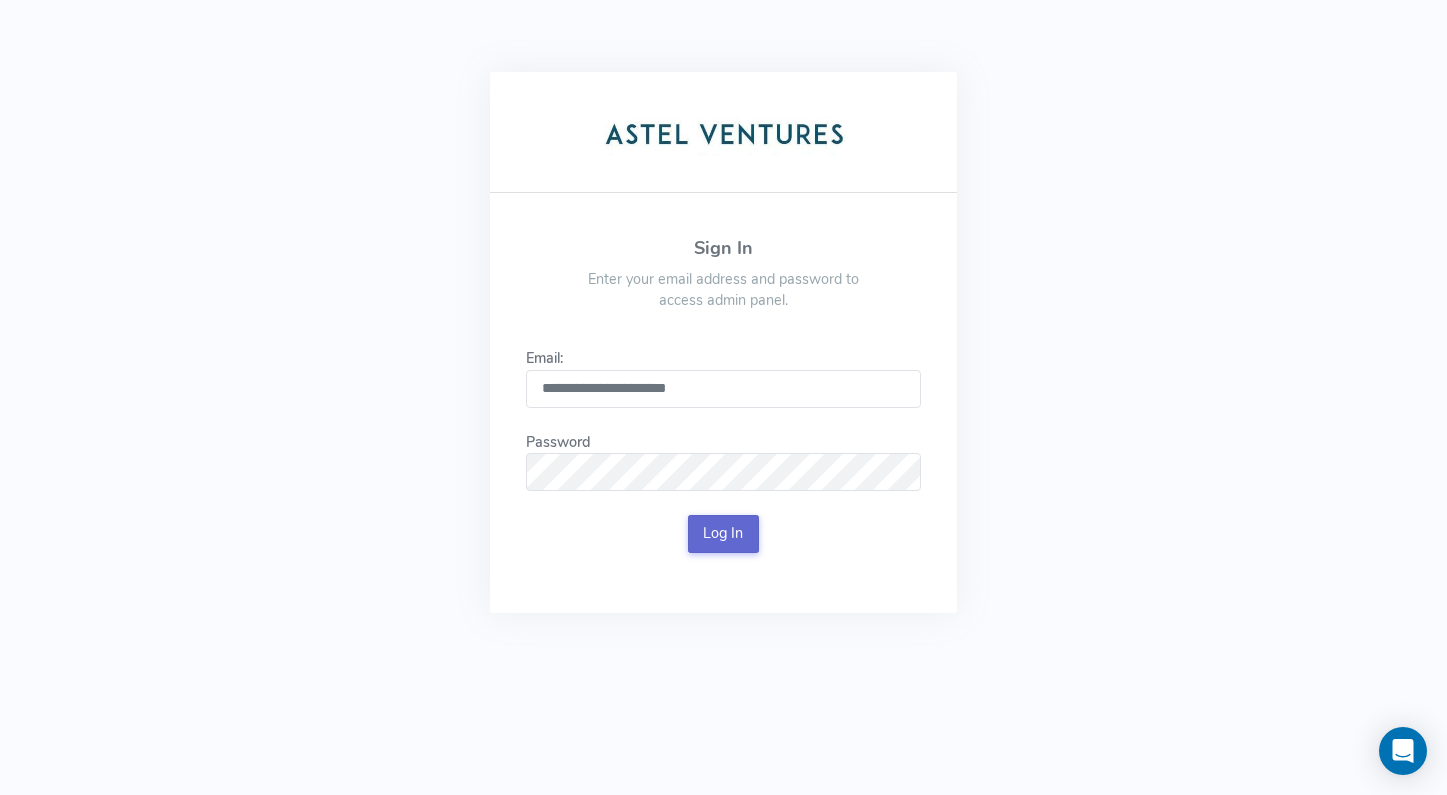 click on "Log In" at bounding box center [723, 534] 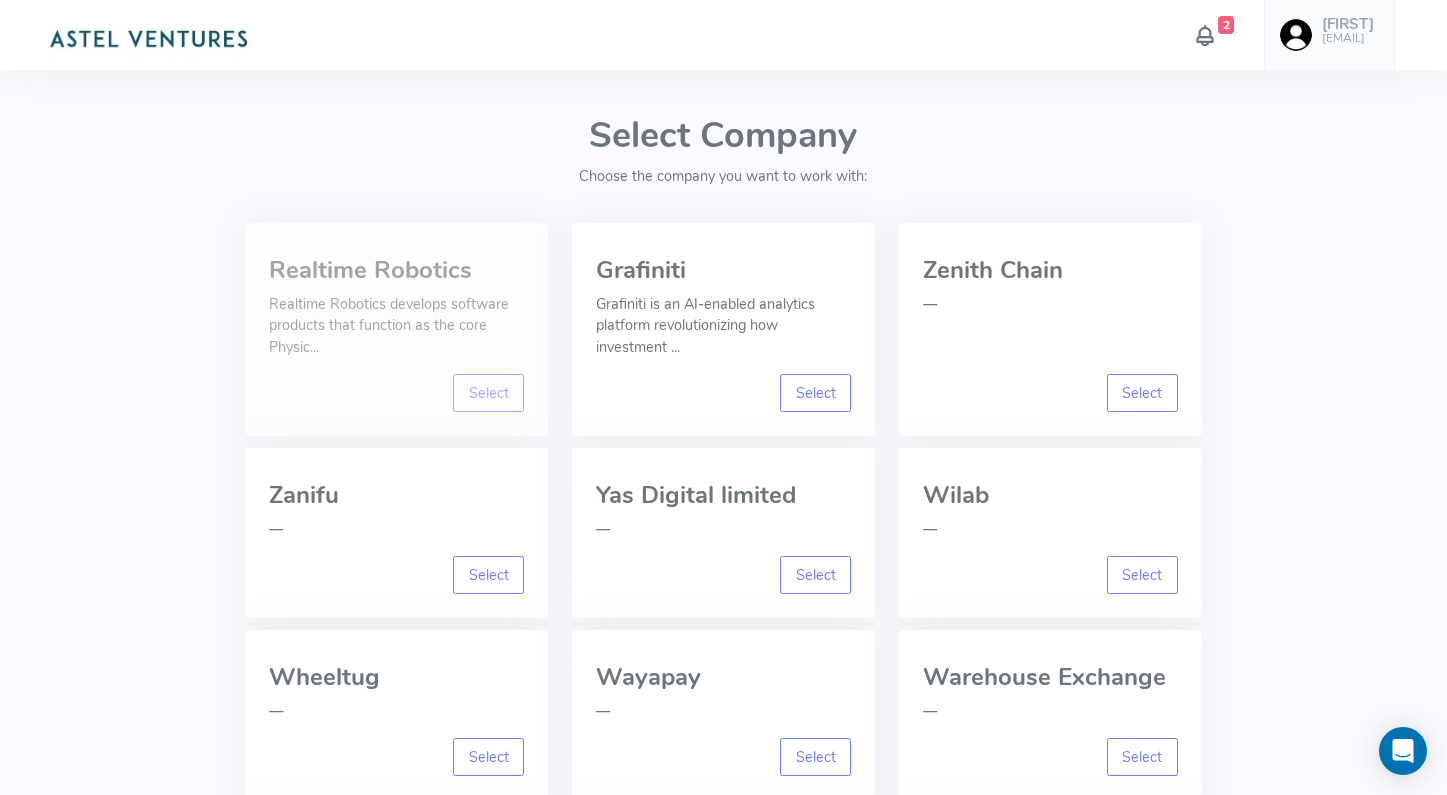 click on "Realtime Robotics develops software products that function as the core Physic..." at bounding box center [396, 326] 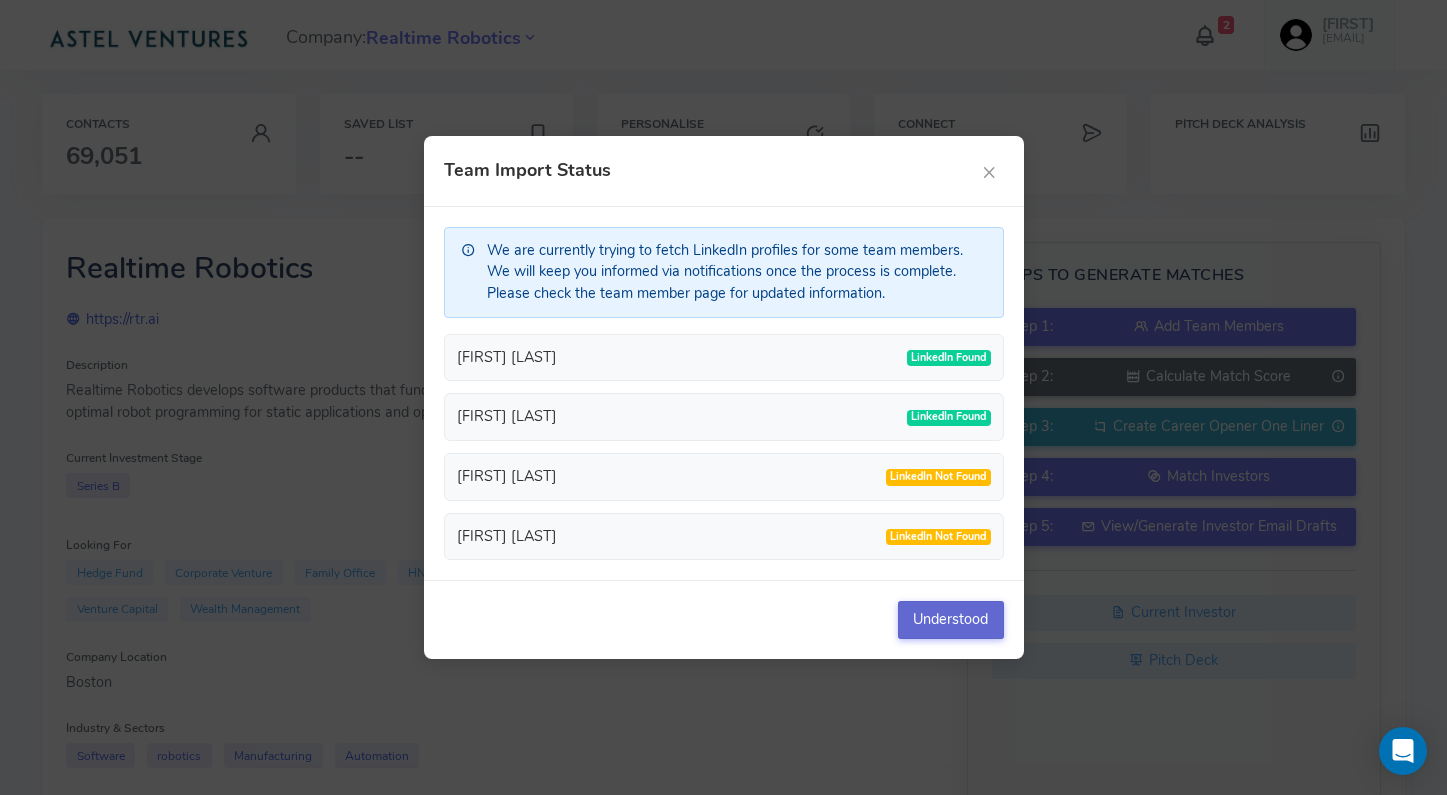 click on "Understood" at bounding box center [951, 620] 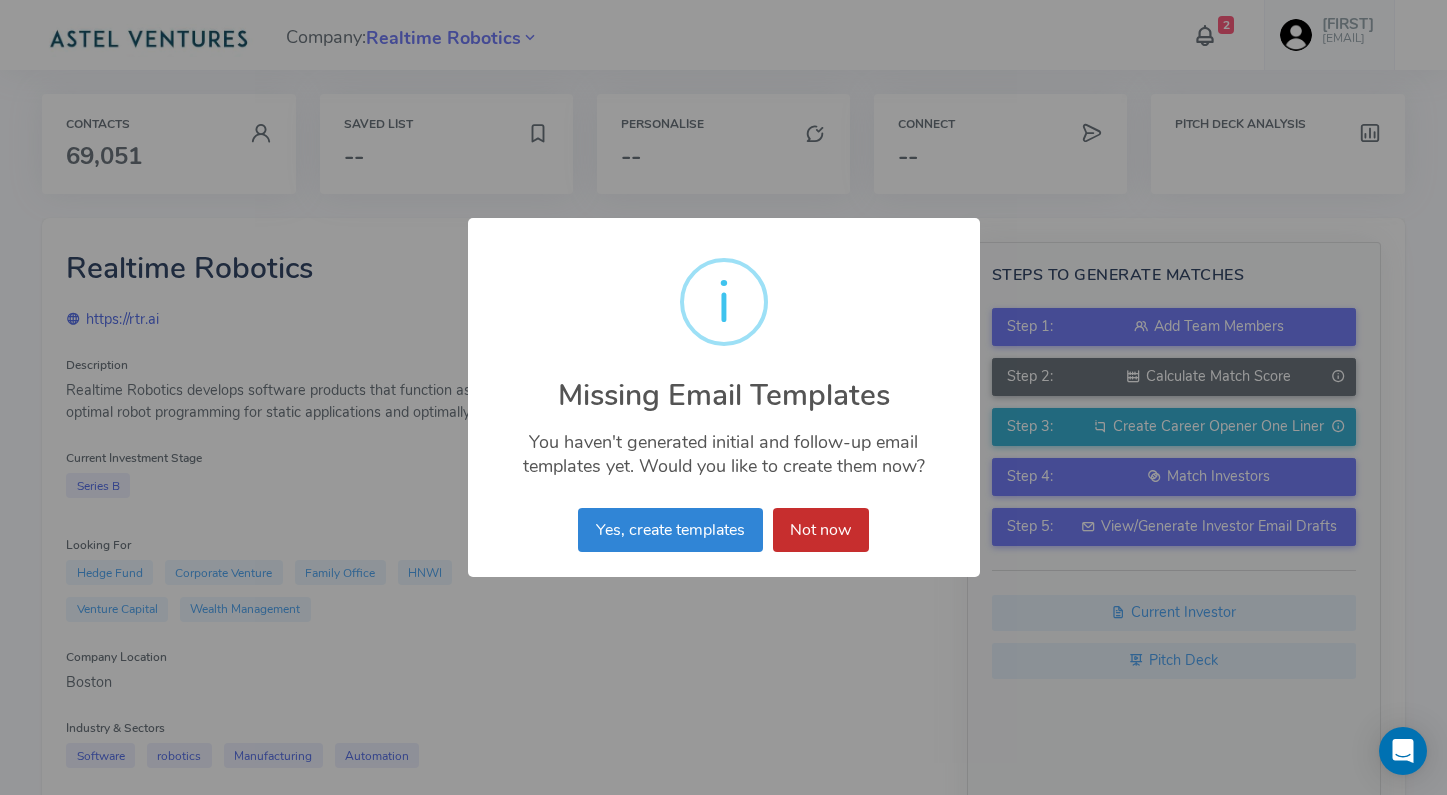 click on "Not now" at bounding box center (821, 530) 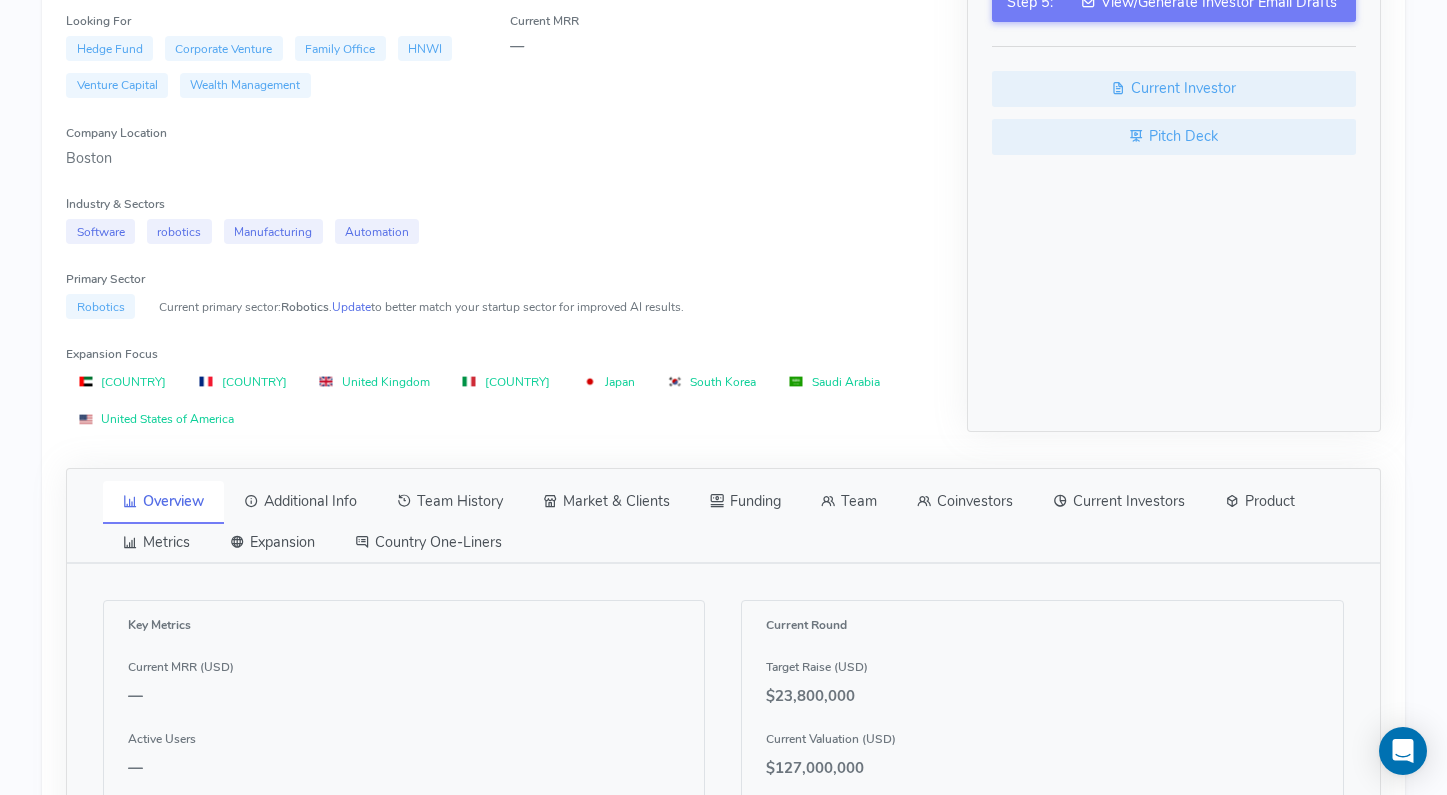 scroll, scrollTop: 760, scrollLeft: 0, axis: vertical 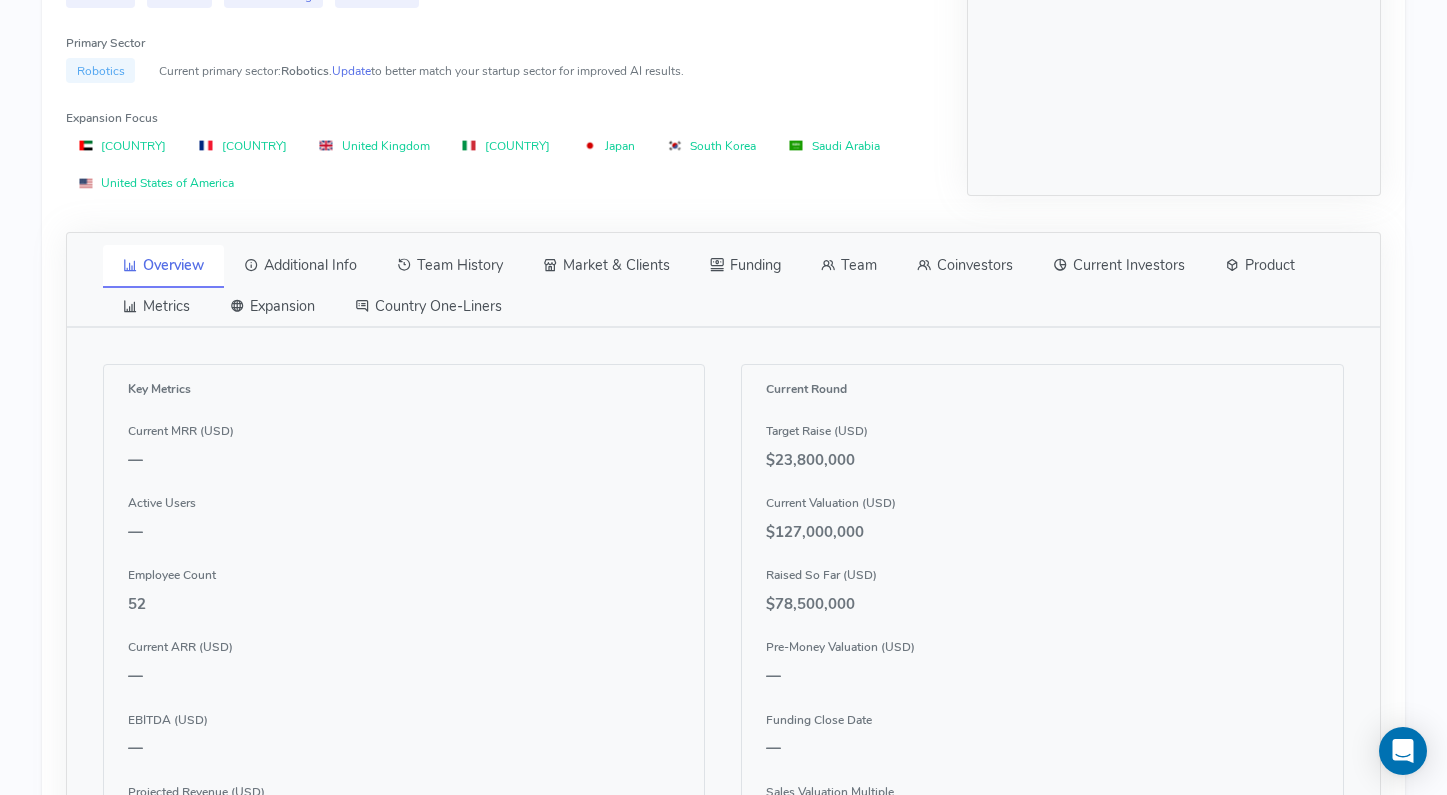 click on "Team" at bounding box center (849, 266) 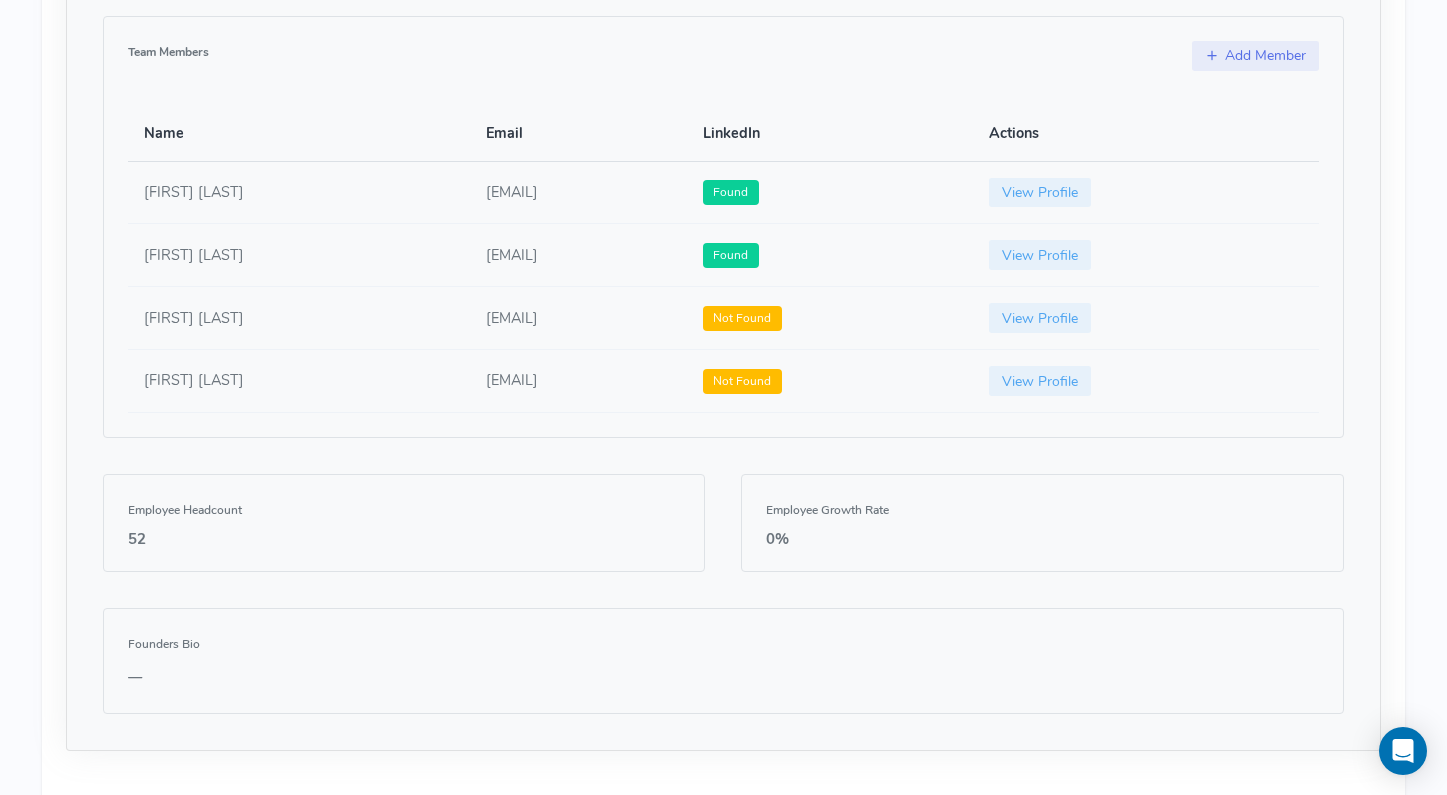 scroll, scrollTop: 1113, scrollLeft: 0, axis: vertical 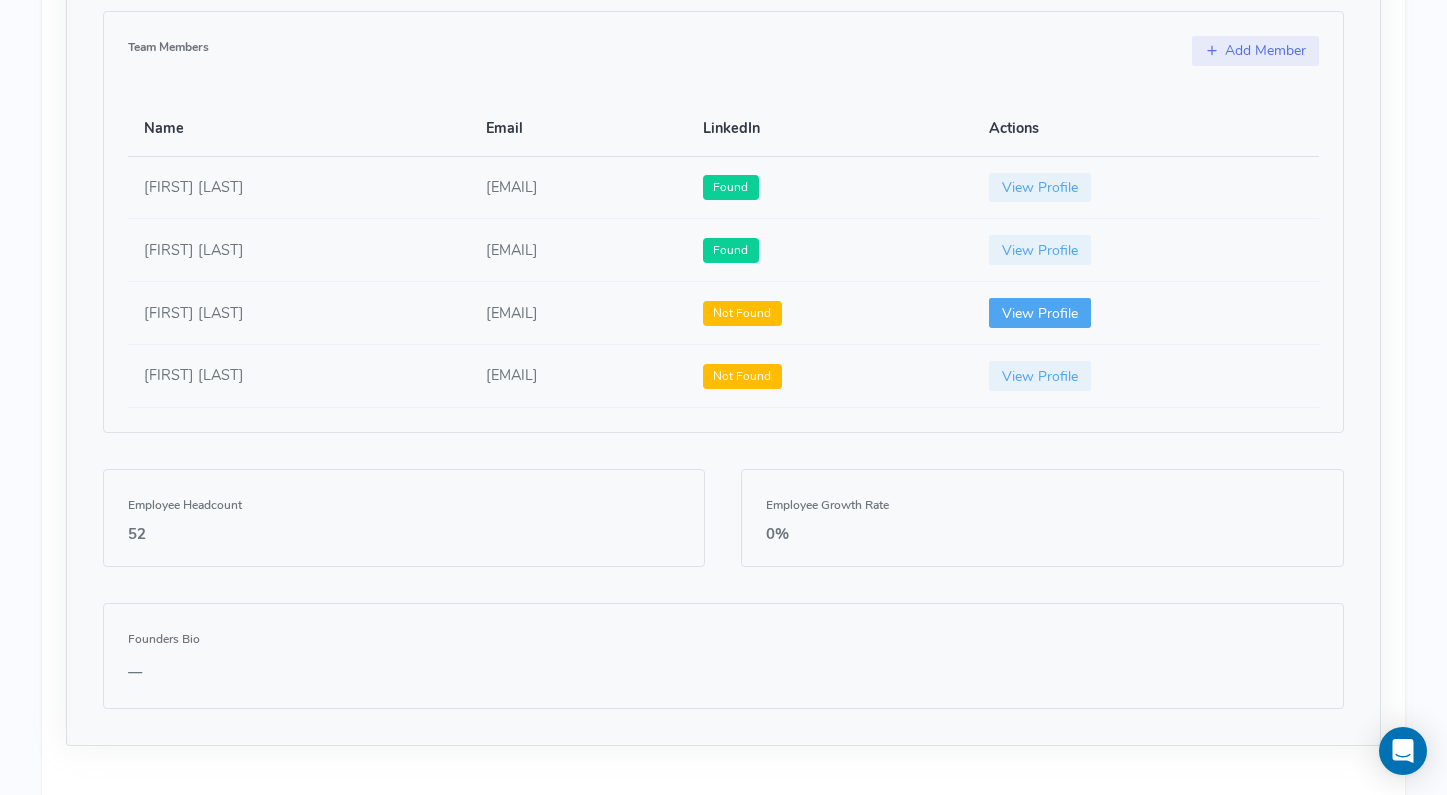 click on "View Profile" at bounding box center (1040, 313) 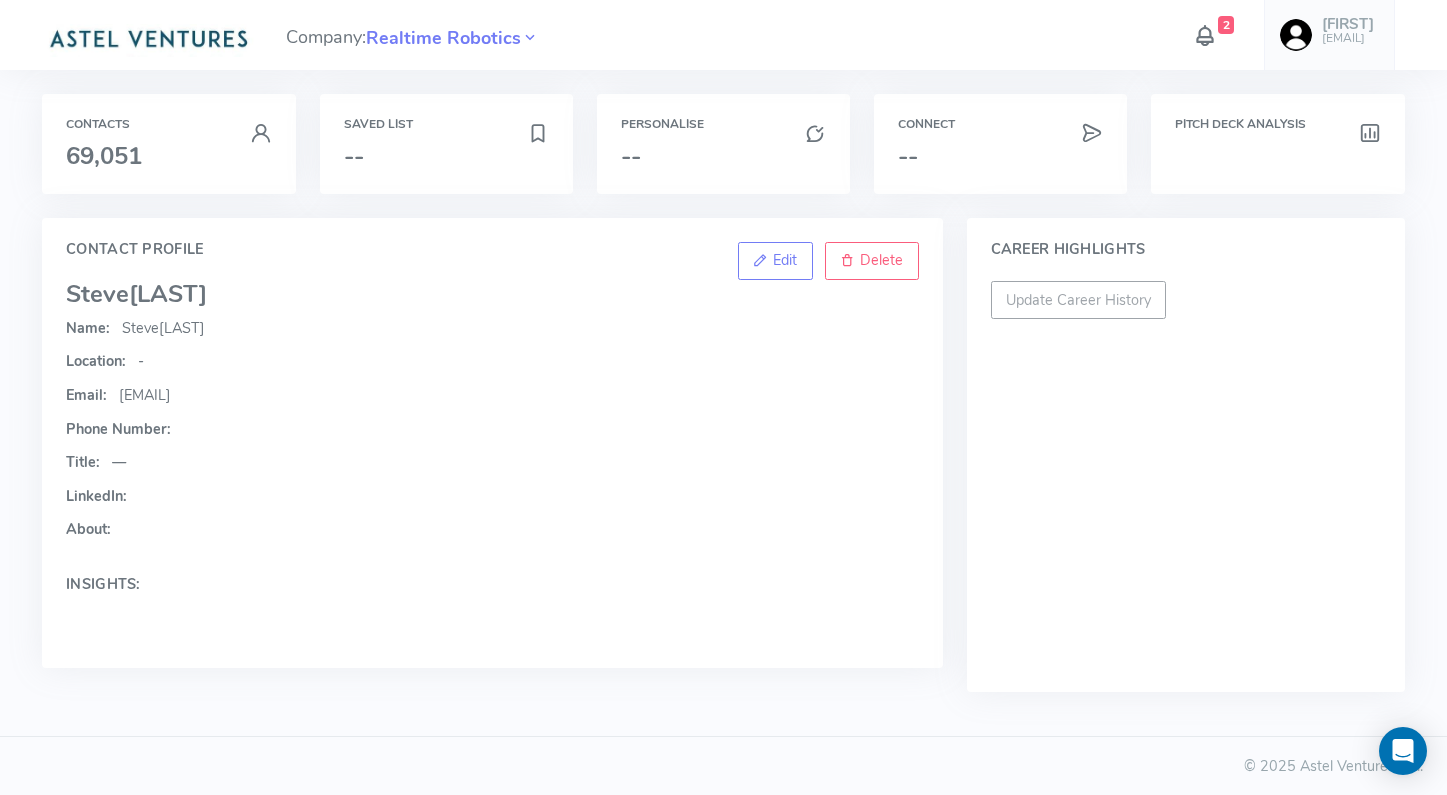 click on "[LAST]" at bounding box center (168, 294) 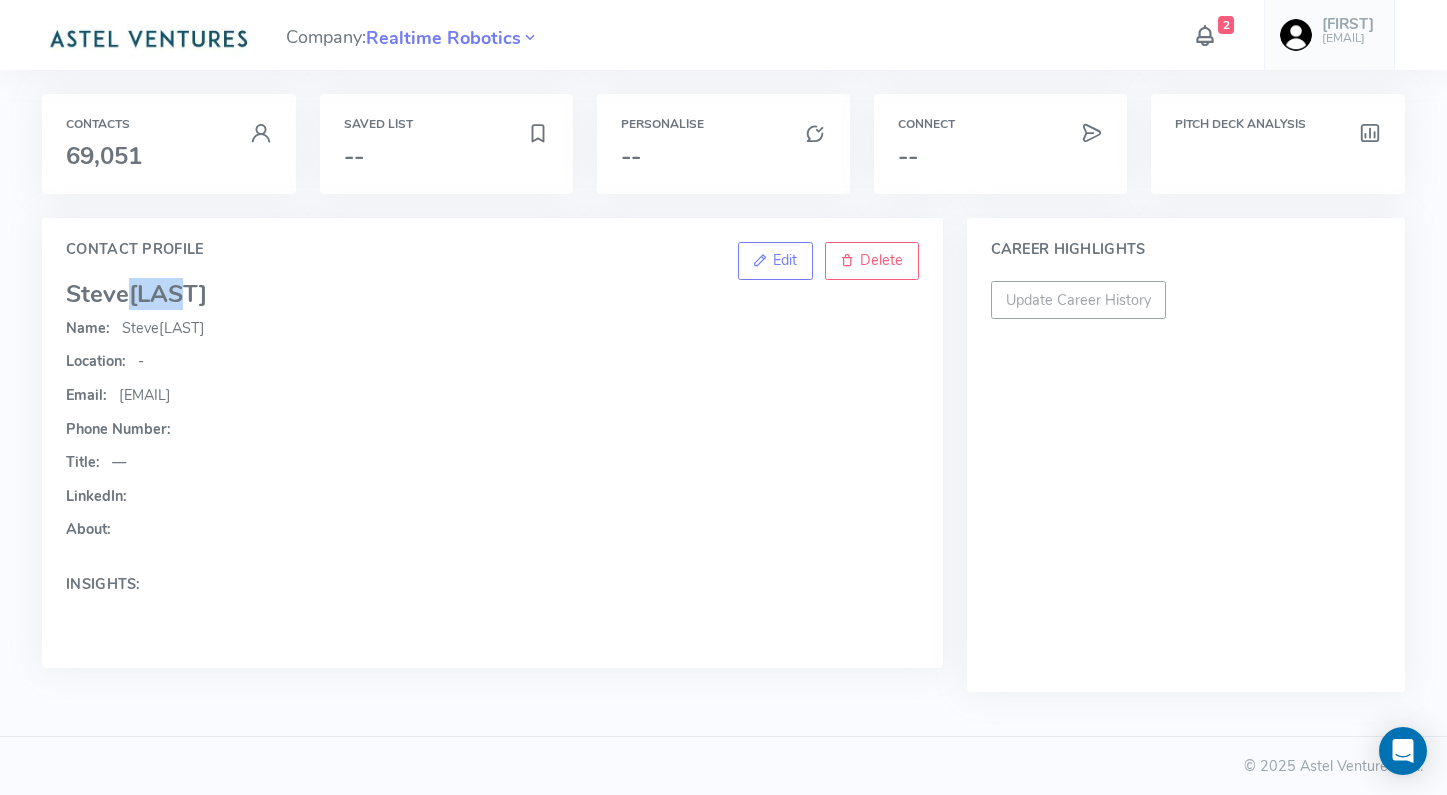 click on "[LAST]" at bounding box center [168, 294] 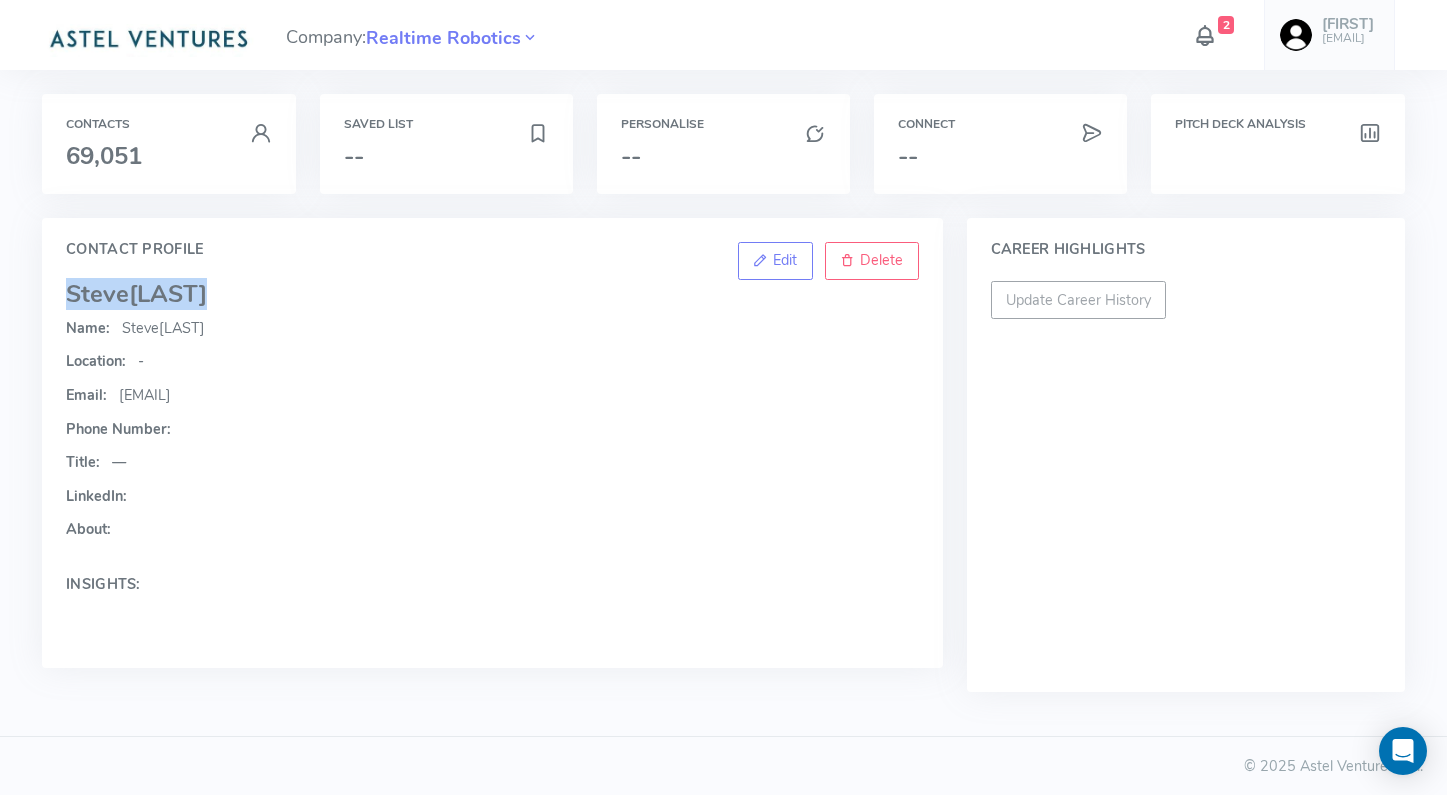 click on "[LAST]" at bounding box center (168, 294) 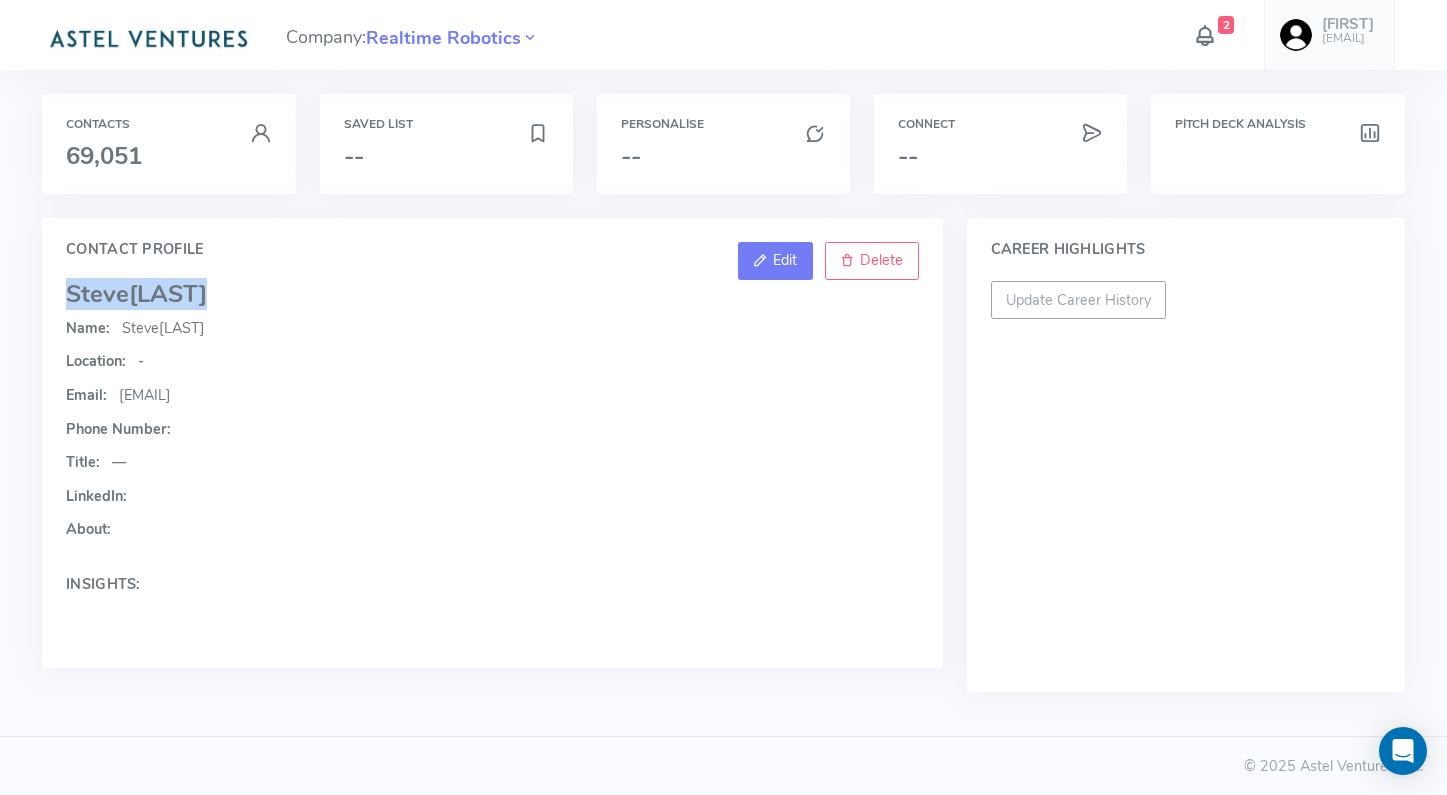 click at bounding box center [760, 260] 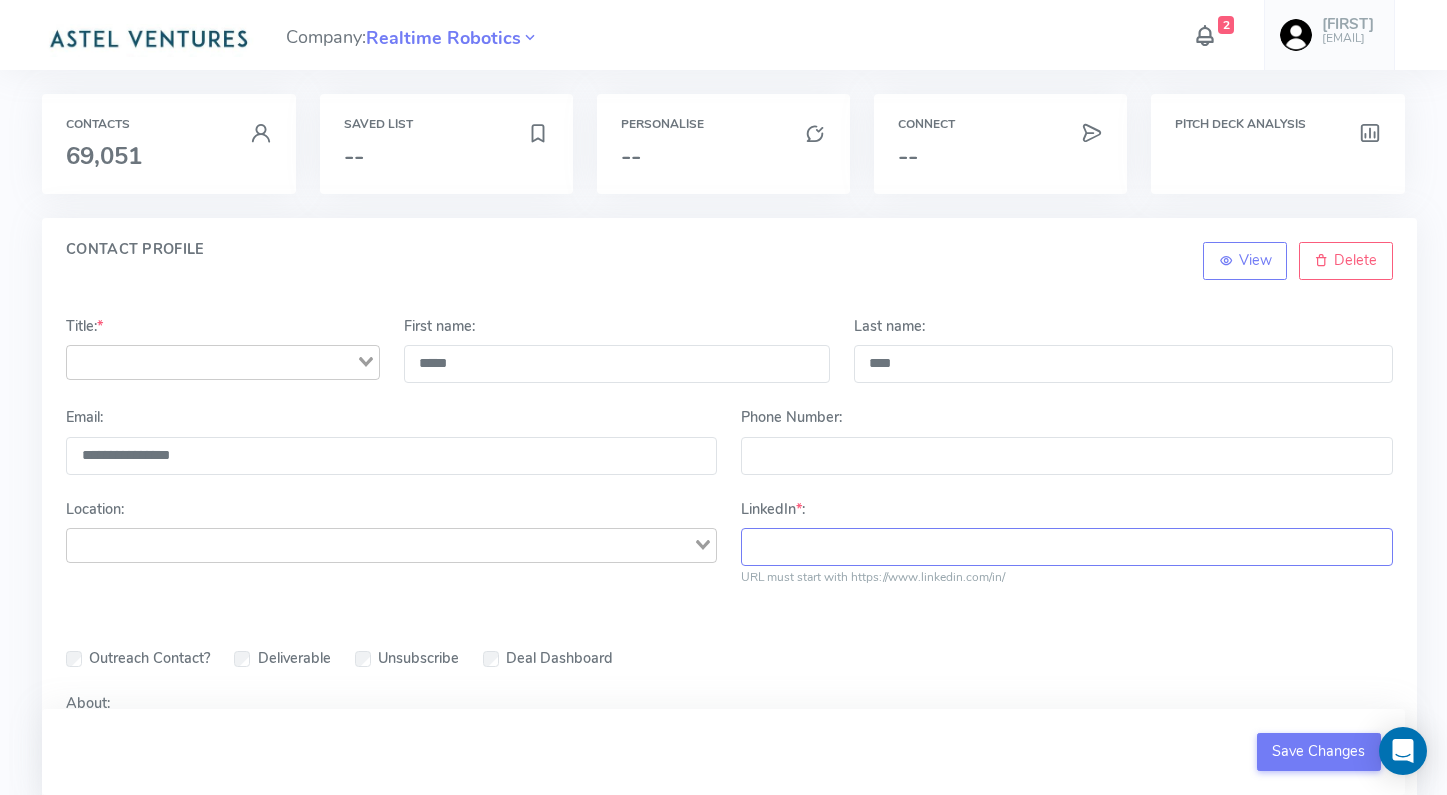 click on "LinkedIn * :" at bounding box center (1066, 547) 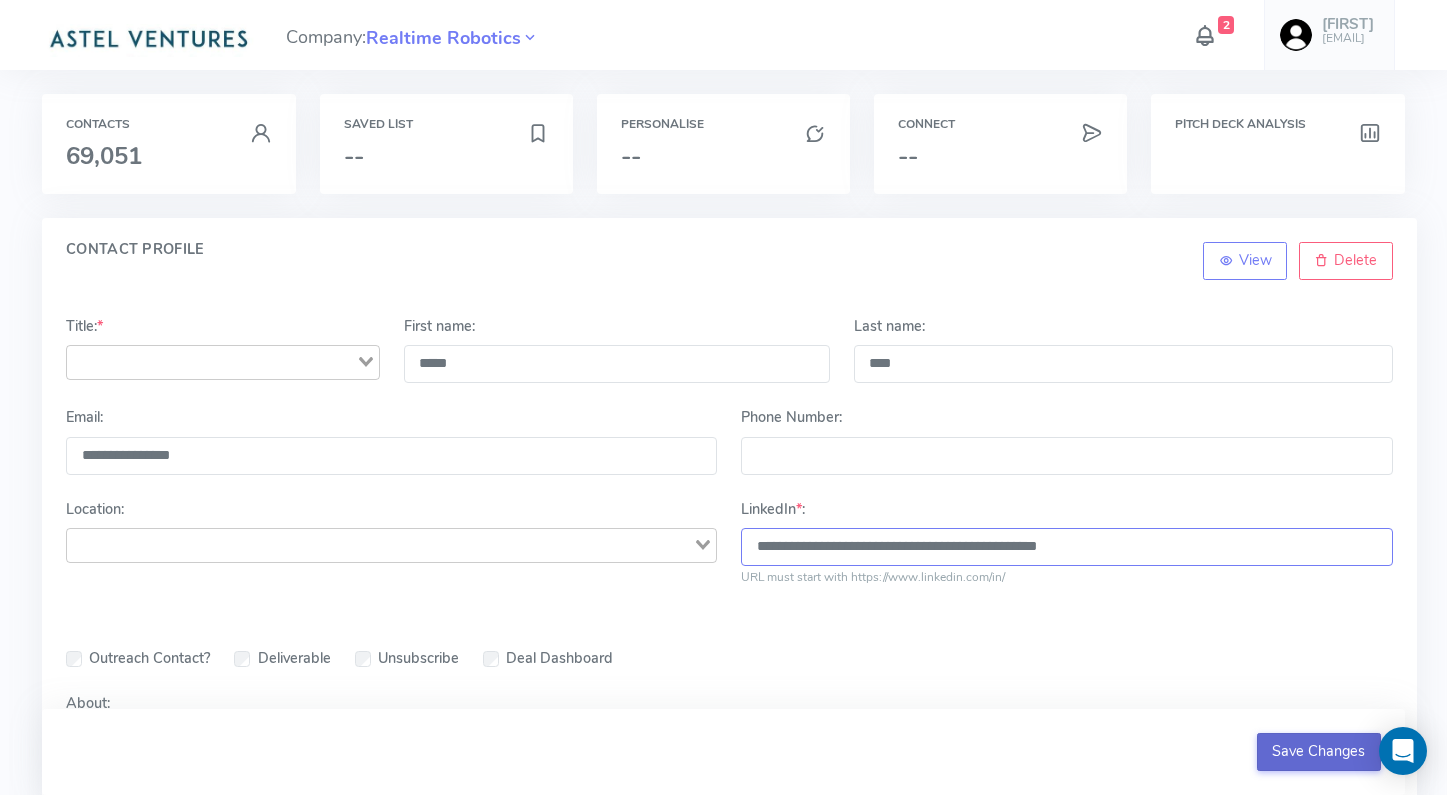 type on "**********" 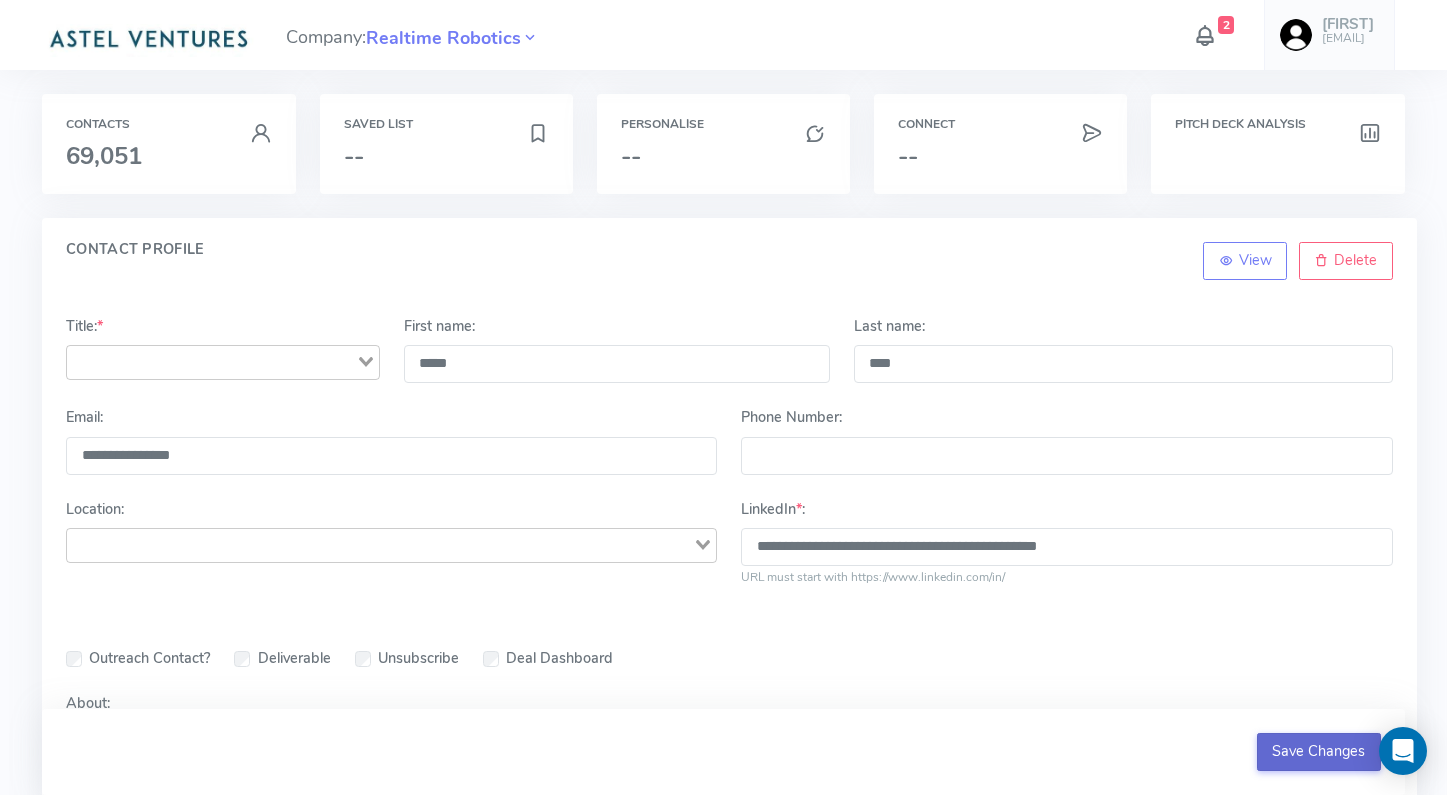 click on "Save Changes" at bounding box center (1319, 752) 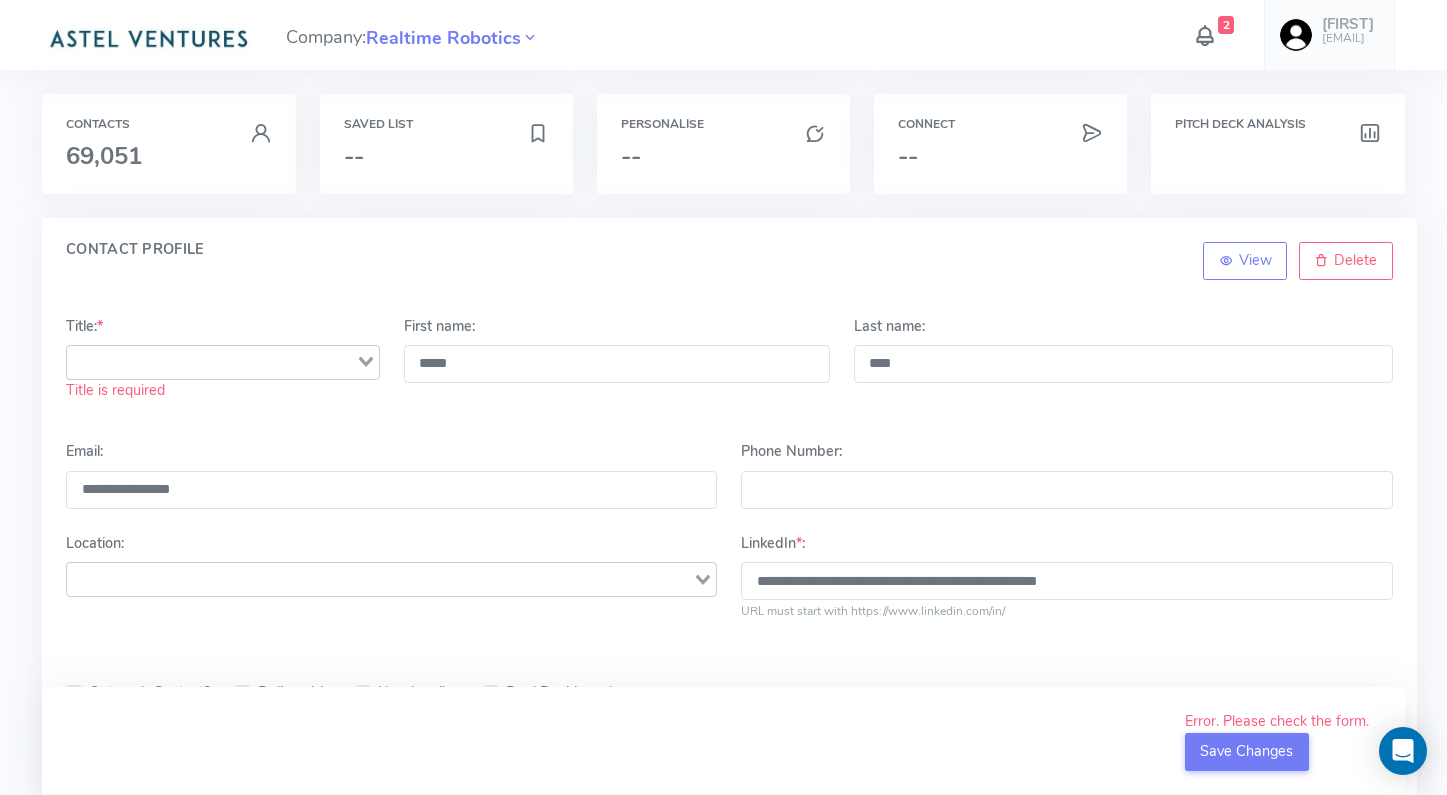 click 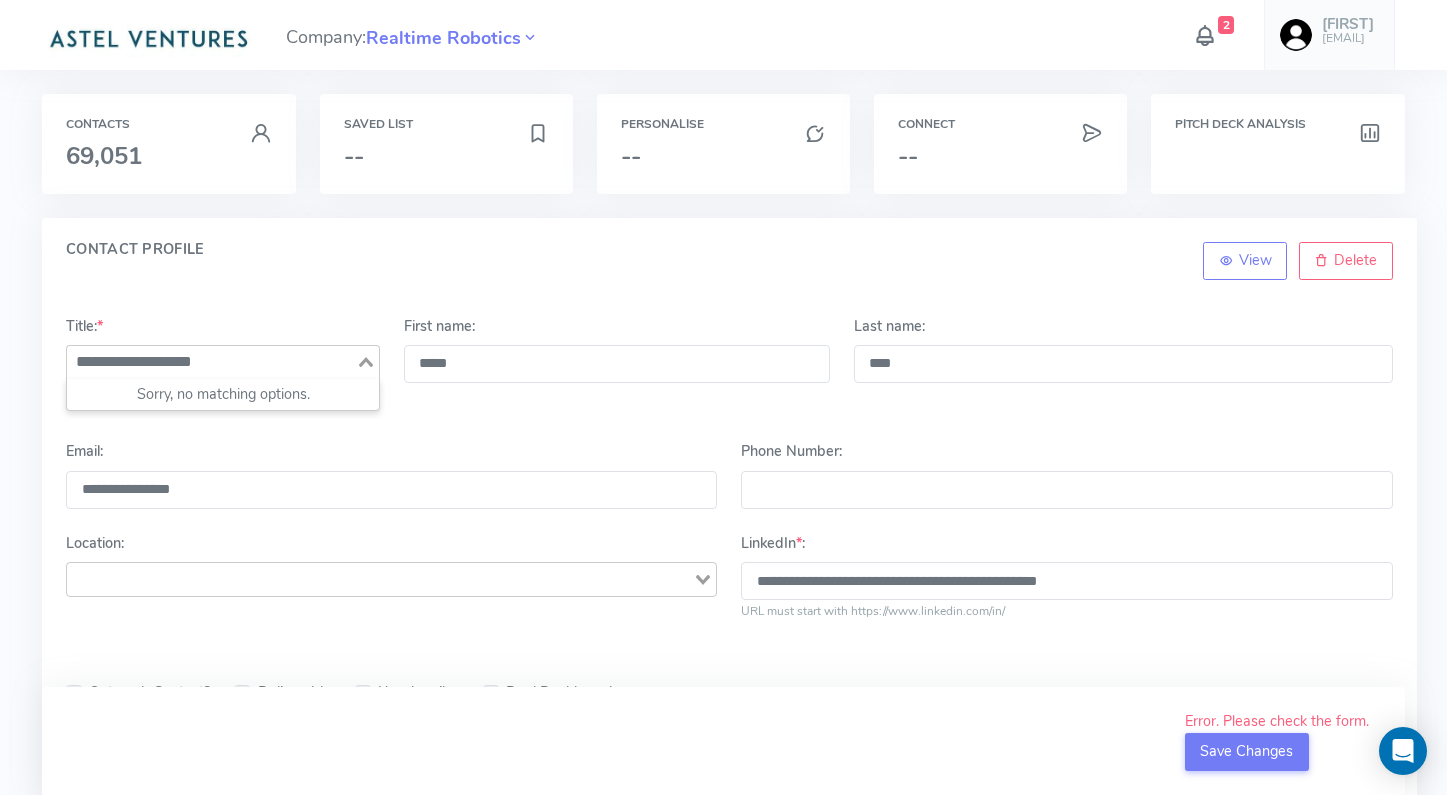 click on "**********" 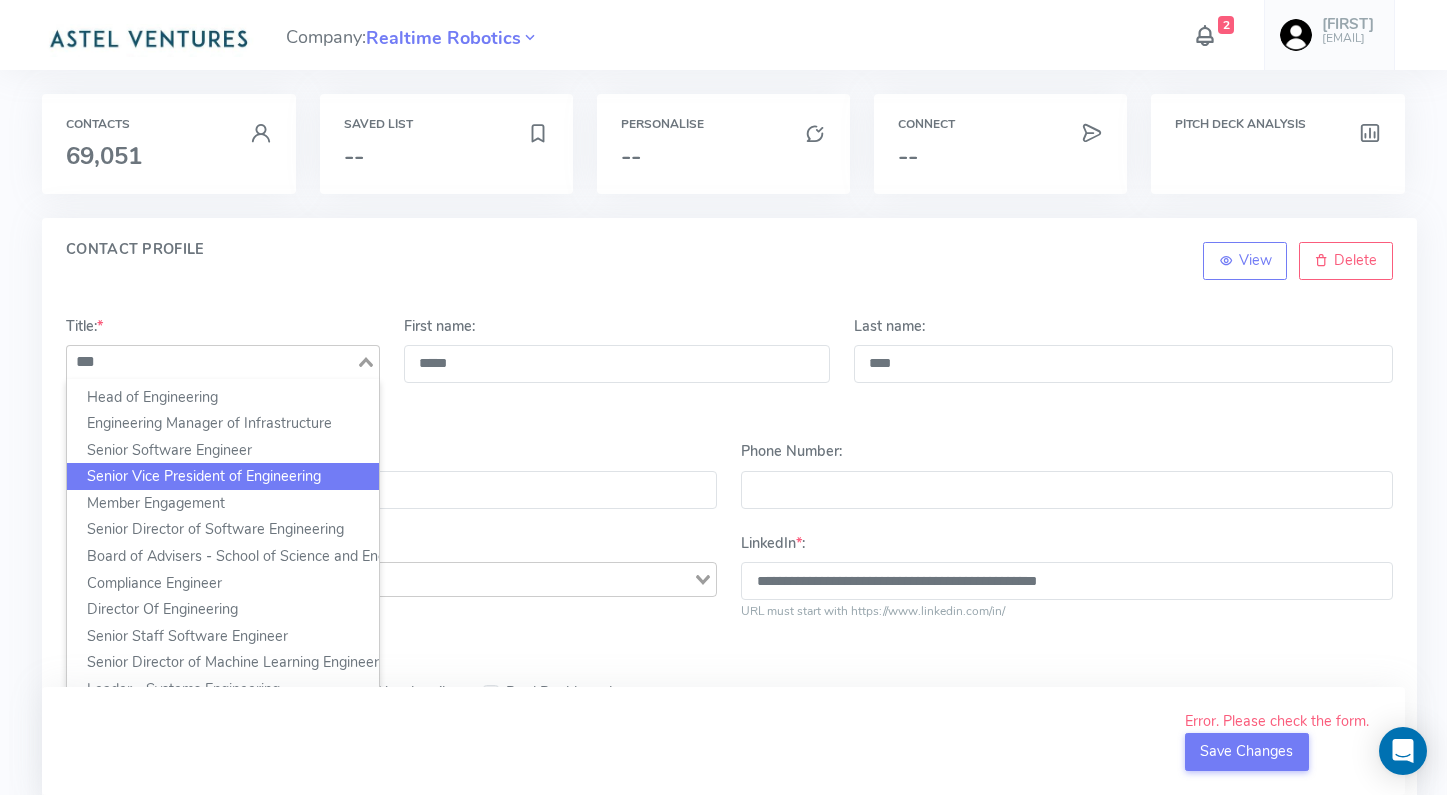 click on "Senior Vice President of Engineering" 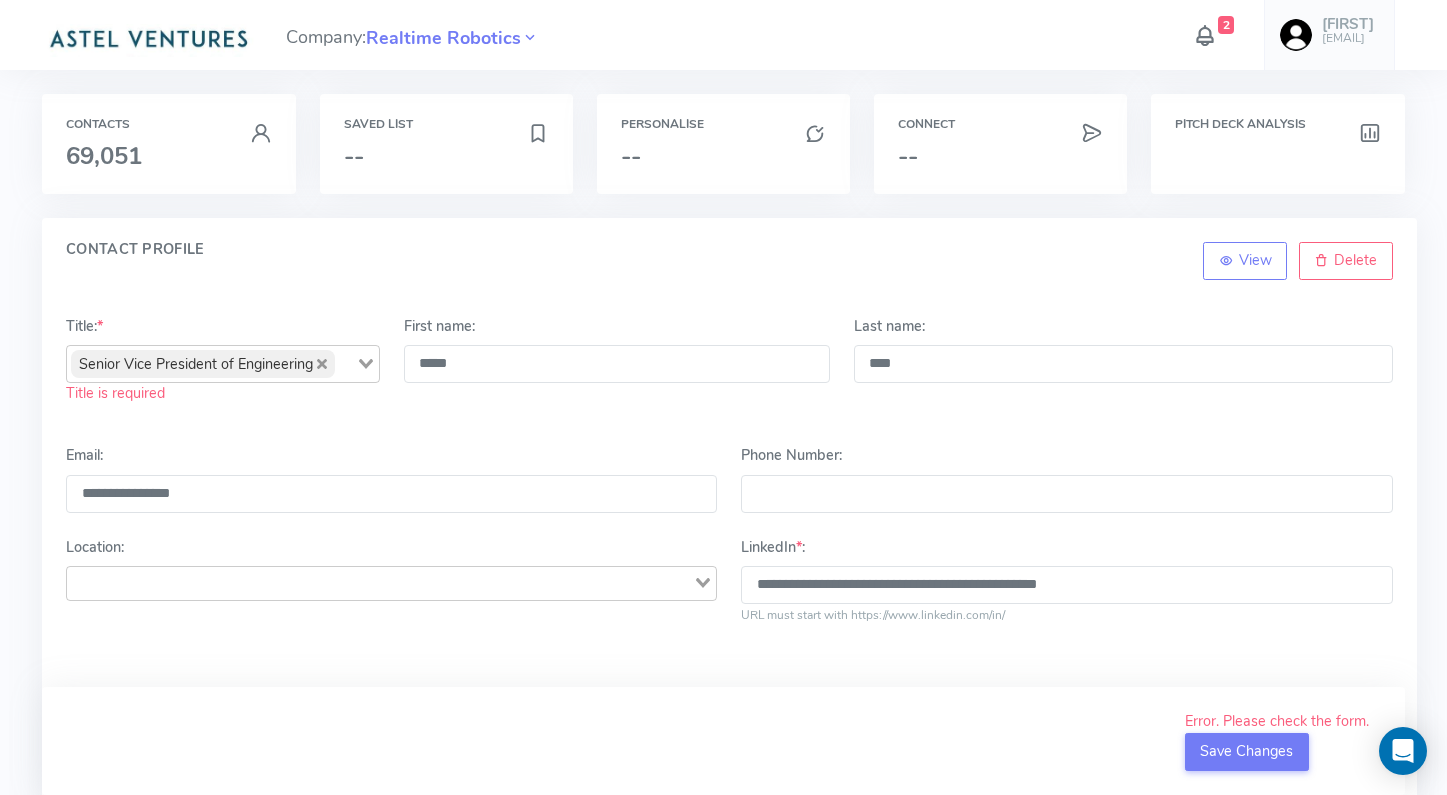 click on "**********" at bounding box center (729, 553) 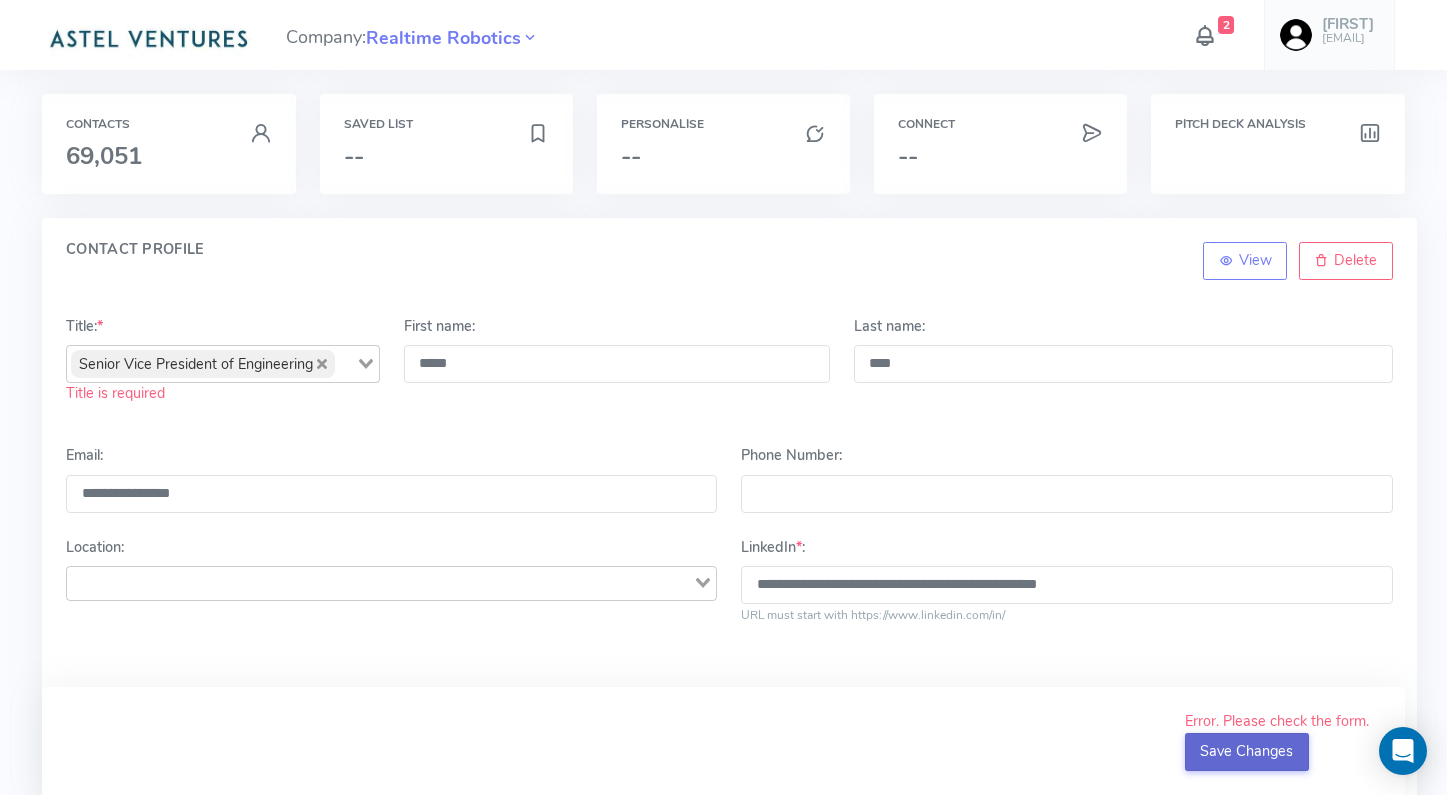 click on "Save Changes" at bounding box center (1247, 752) 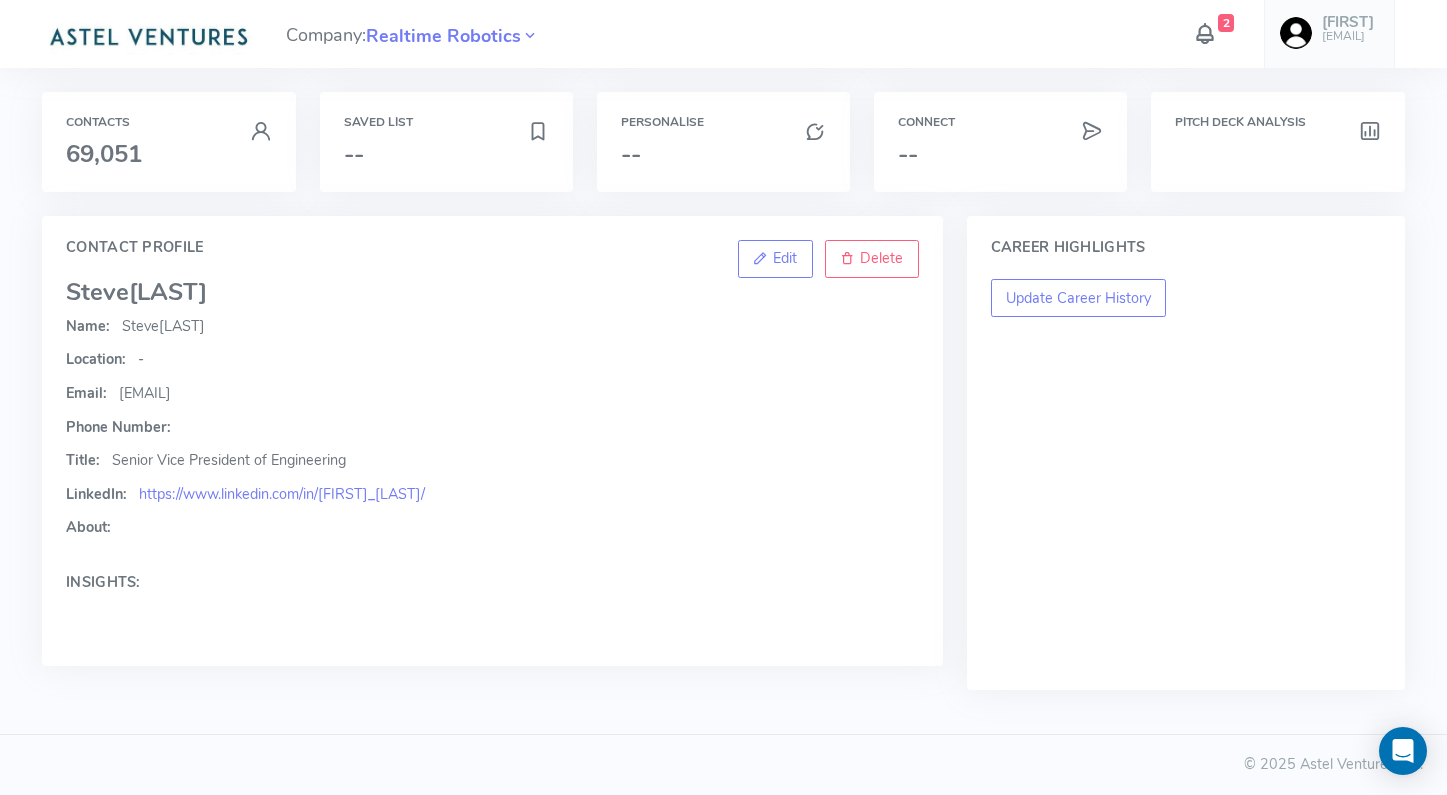 scroll, scrollTop: 0, scrollLeft: 0, axis: both 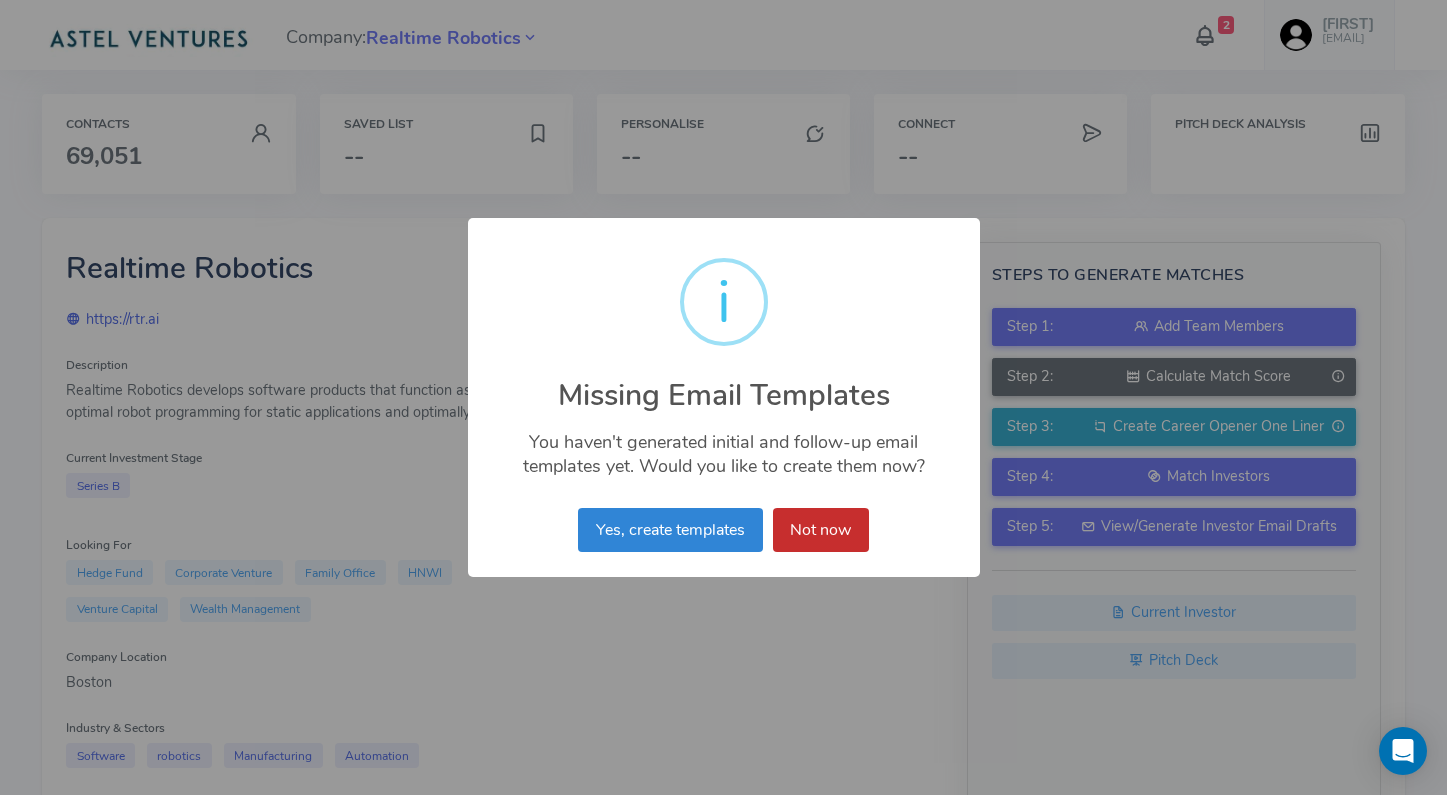 click on "Not now" at bounding box center (821, 530) 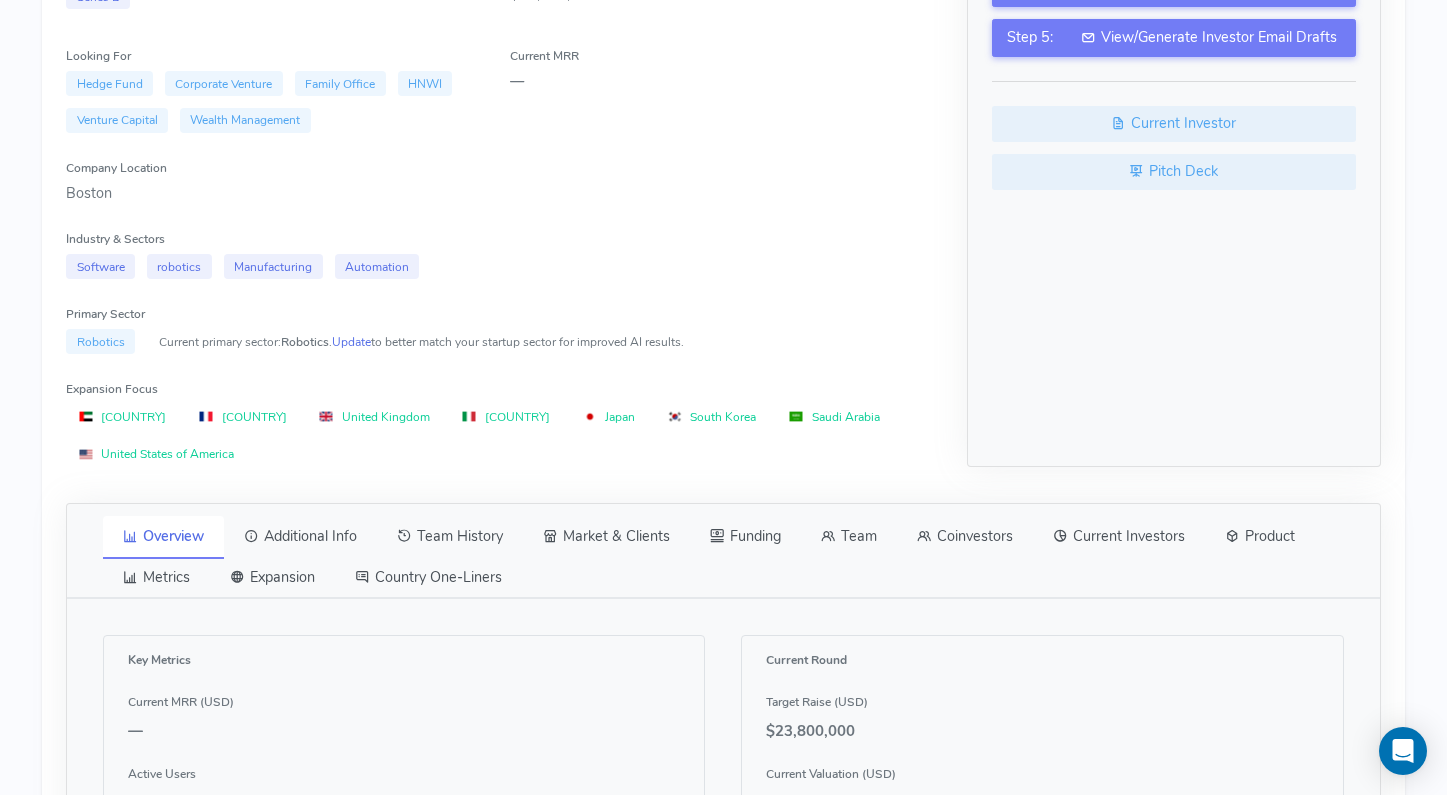 scroll, scrollTop: 525, scrollLeft: 0, axis: vertical 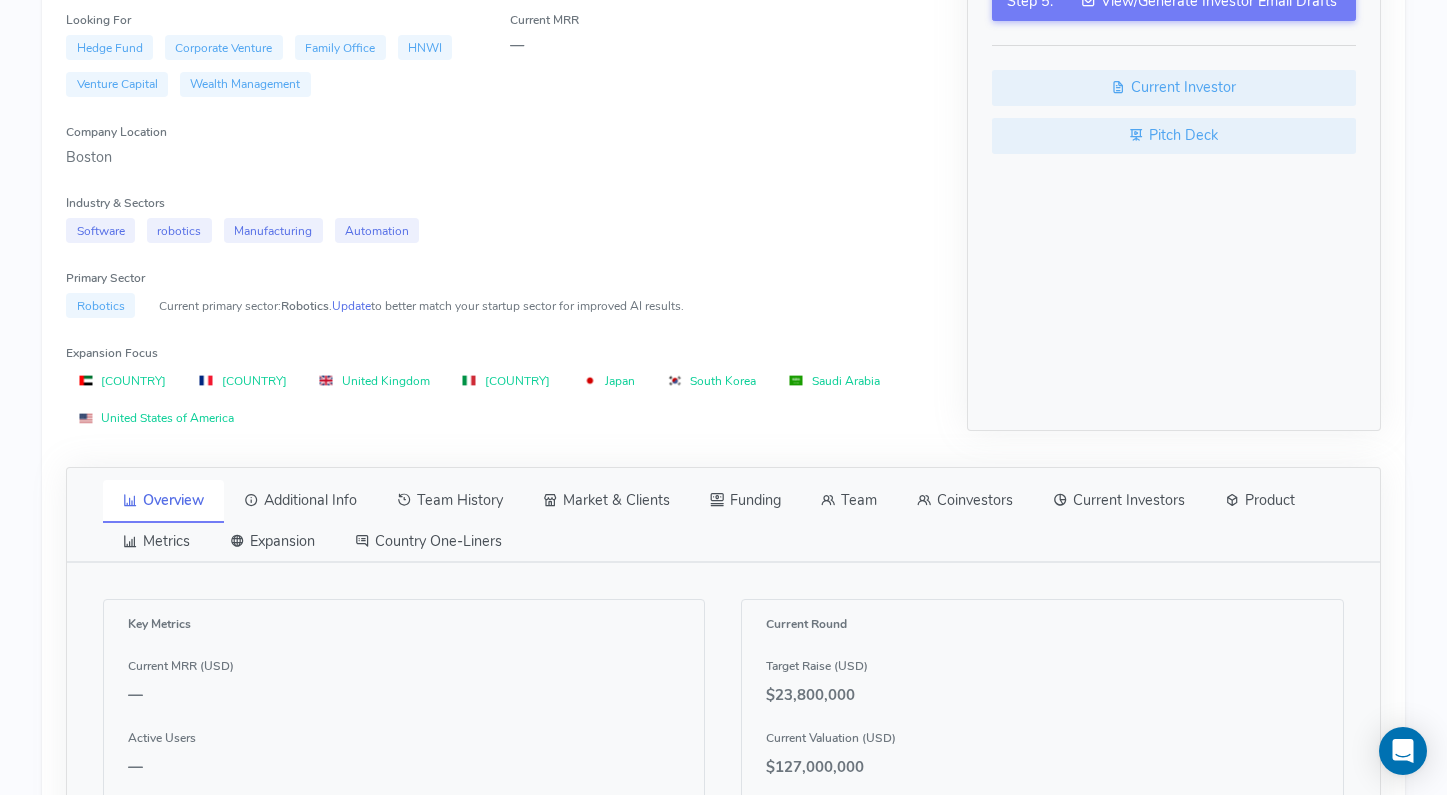 click on "Team" at bounding box center [849, 501] 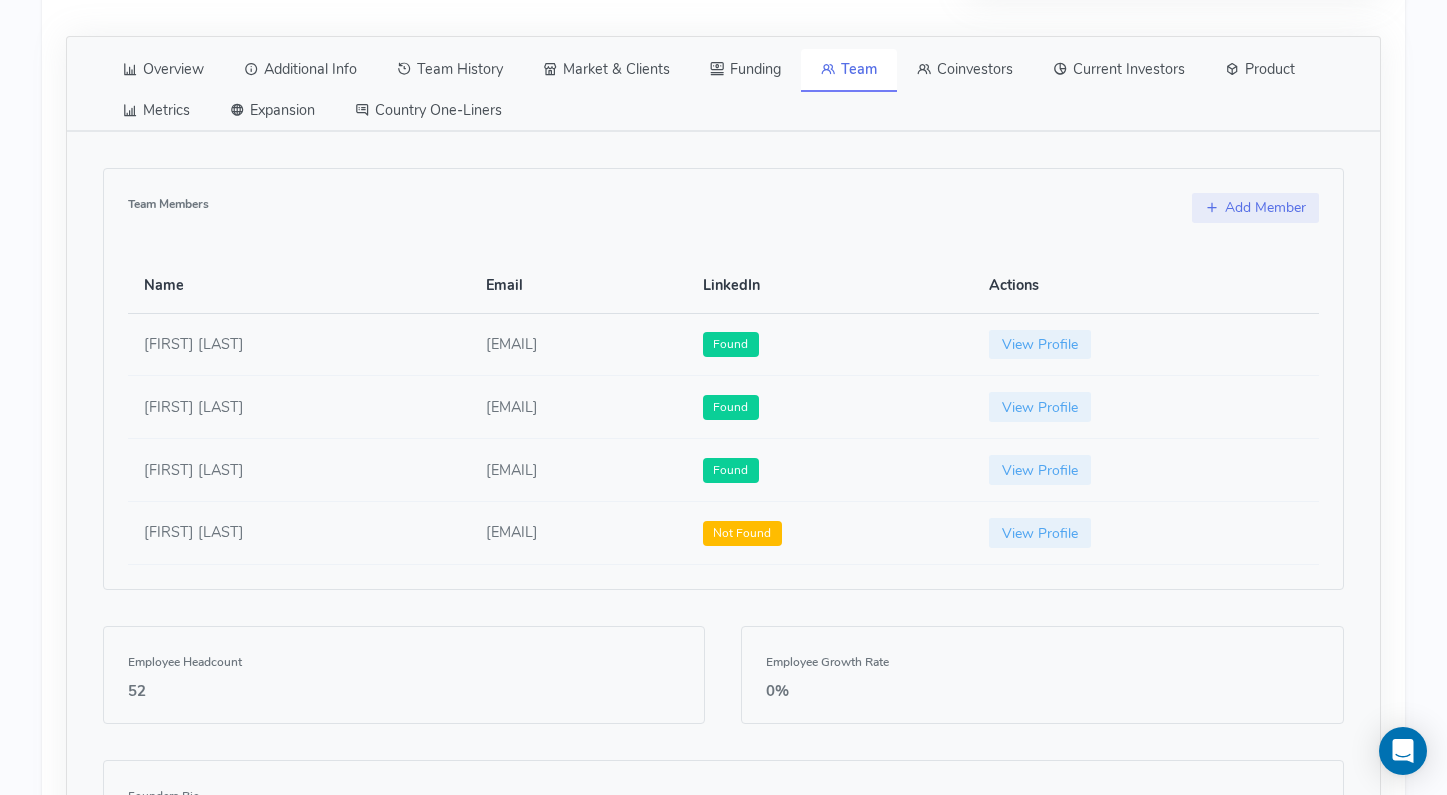 scroll, scrollTop: 967, scrollLeft: 0, axis: vertical 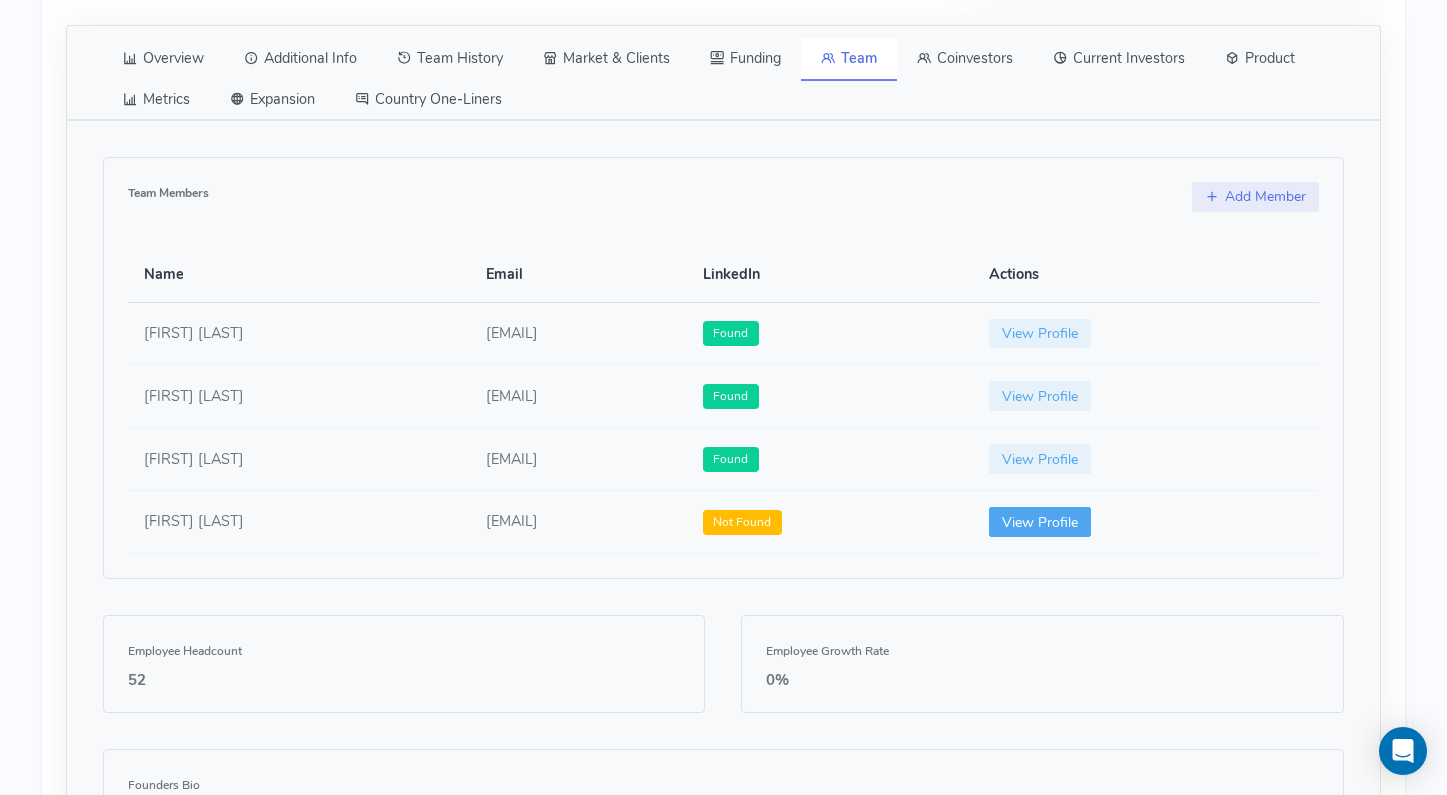 click on "View Profile" at bounding box center [1040, 522] 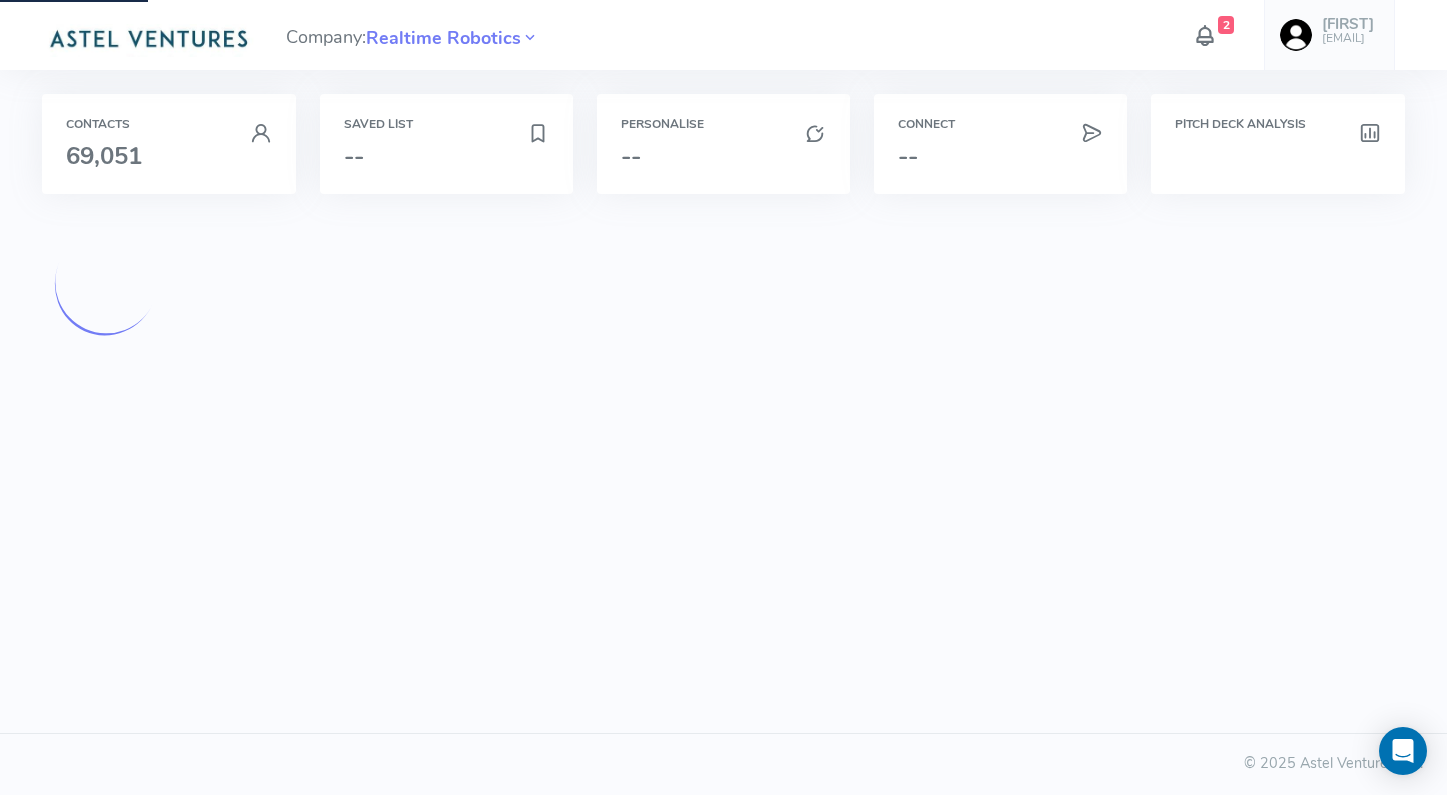 scroll, scrollTop: 0, scrollLeft: 0, axis: both 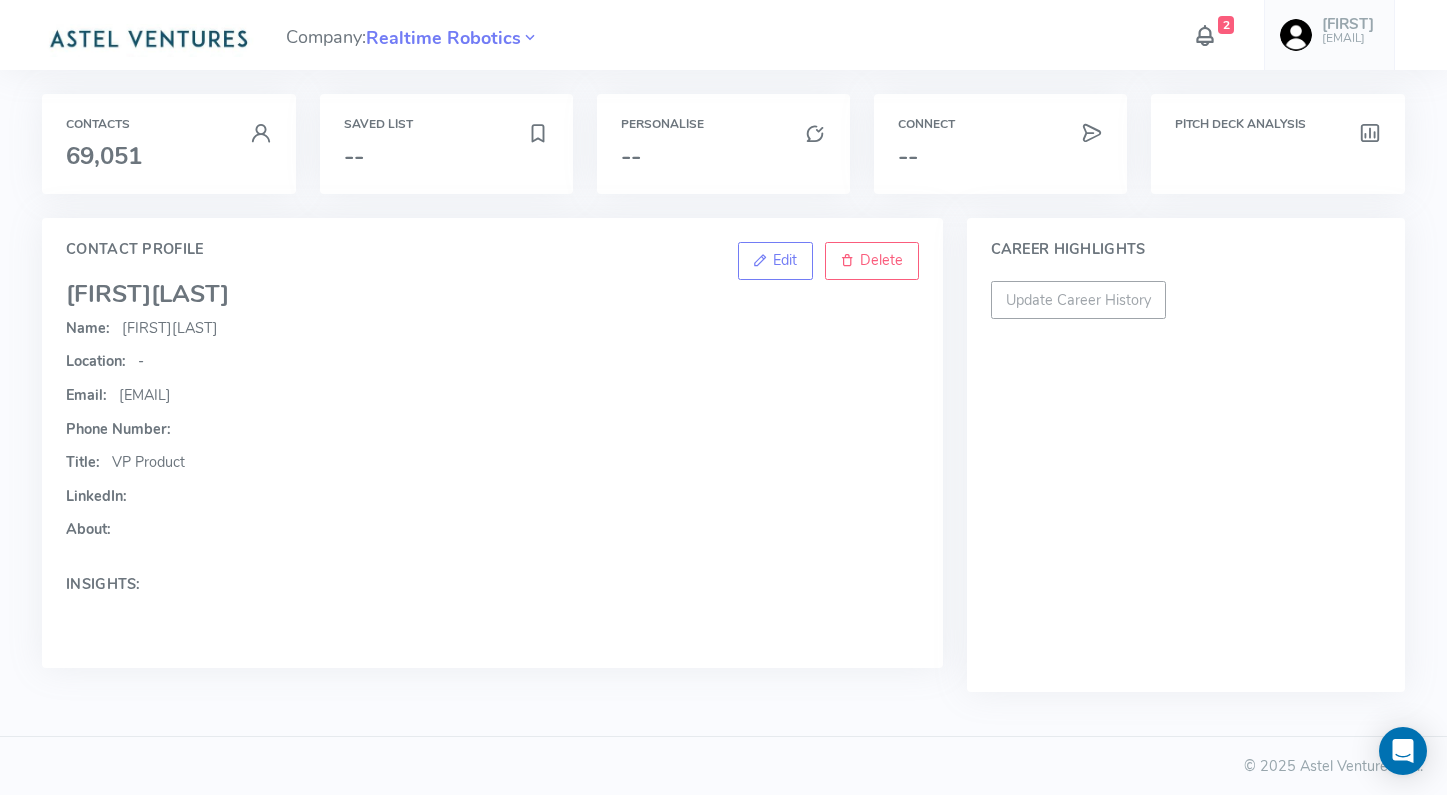 click on "[LAST]" at bounding box center [190, 294] 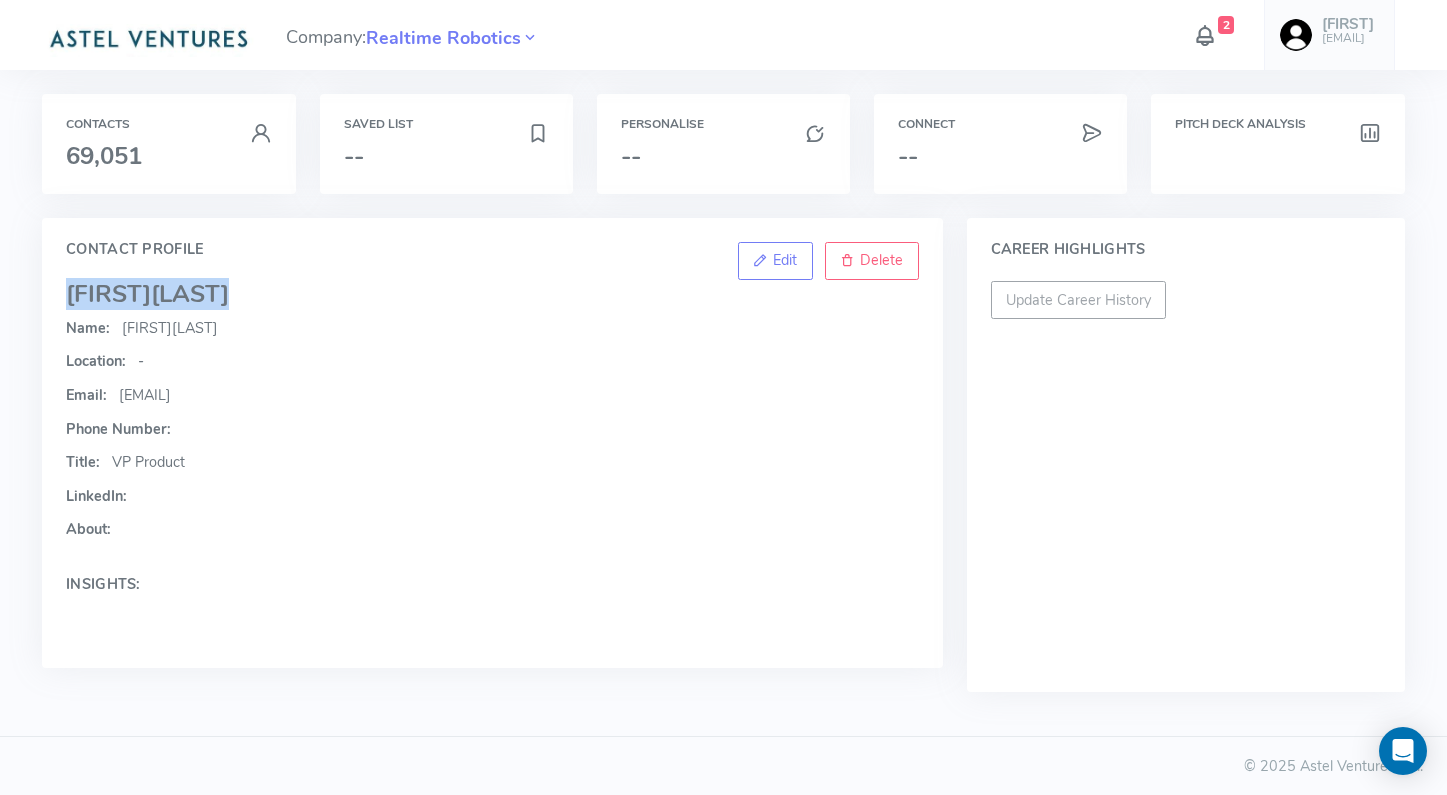 click on "[LAST]" at bounding box center (190, 294) 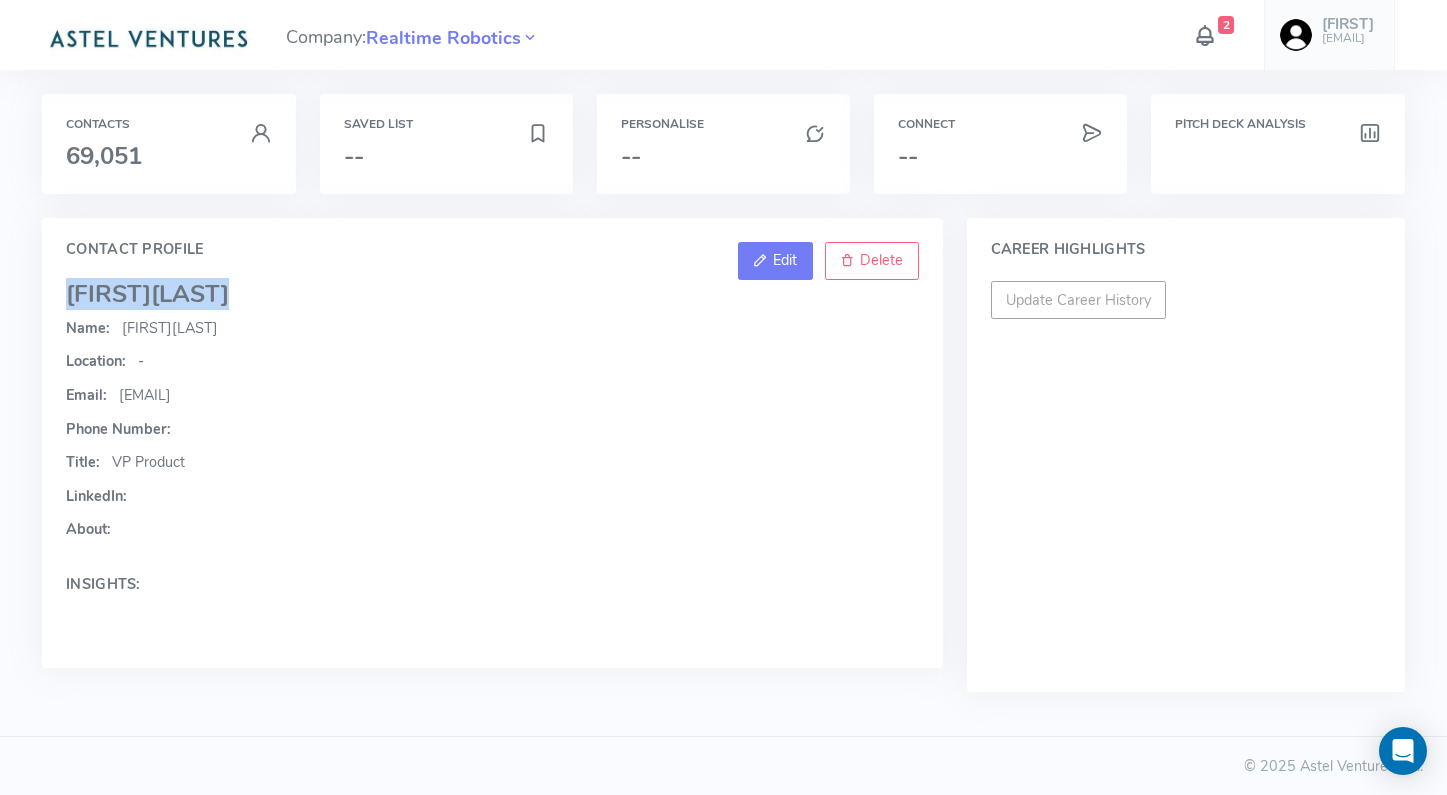 click on "Edit" at bounding box center (775, 261) 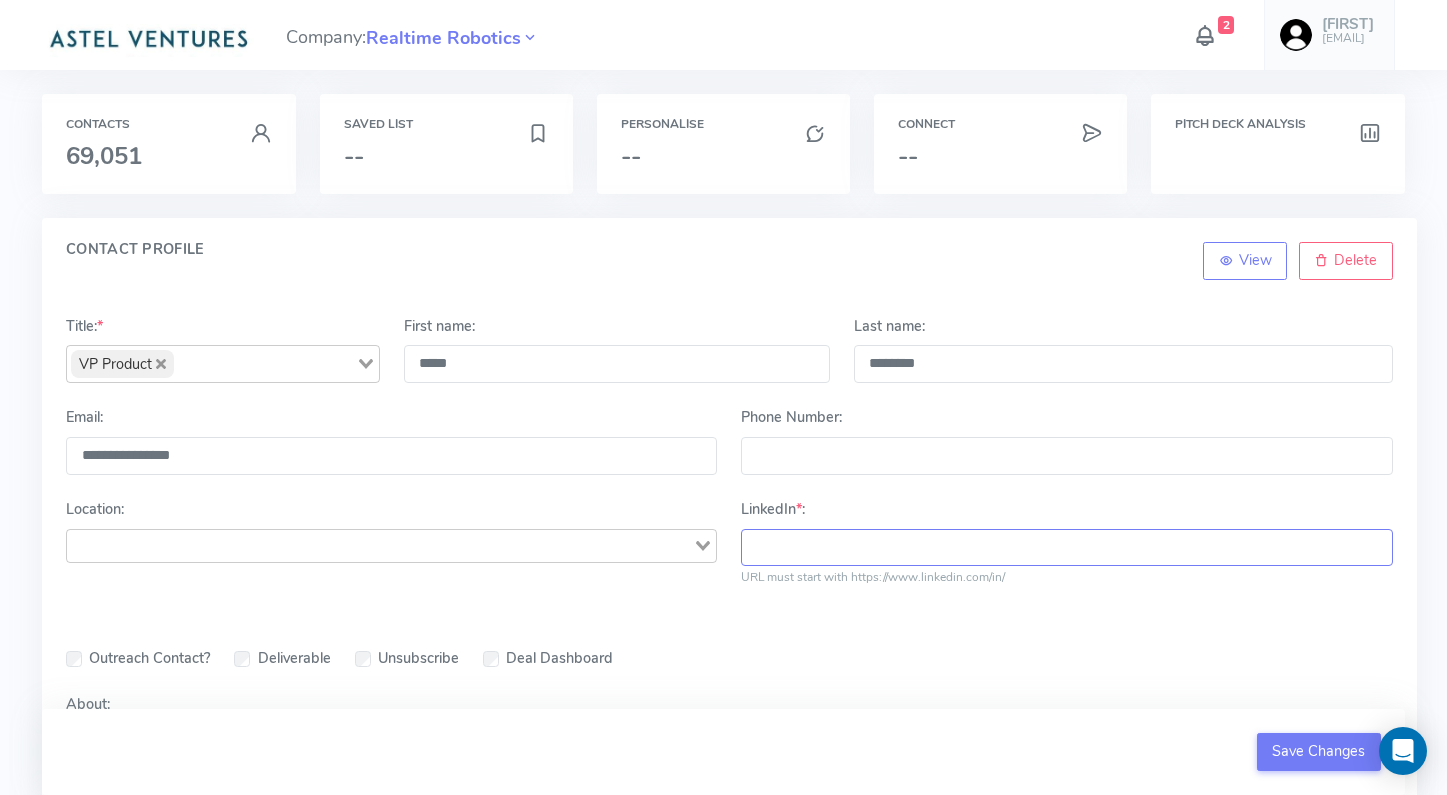 click on "LinkedIn * :" at bounding box center (1066, 548) 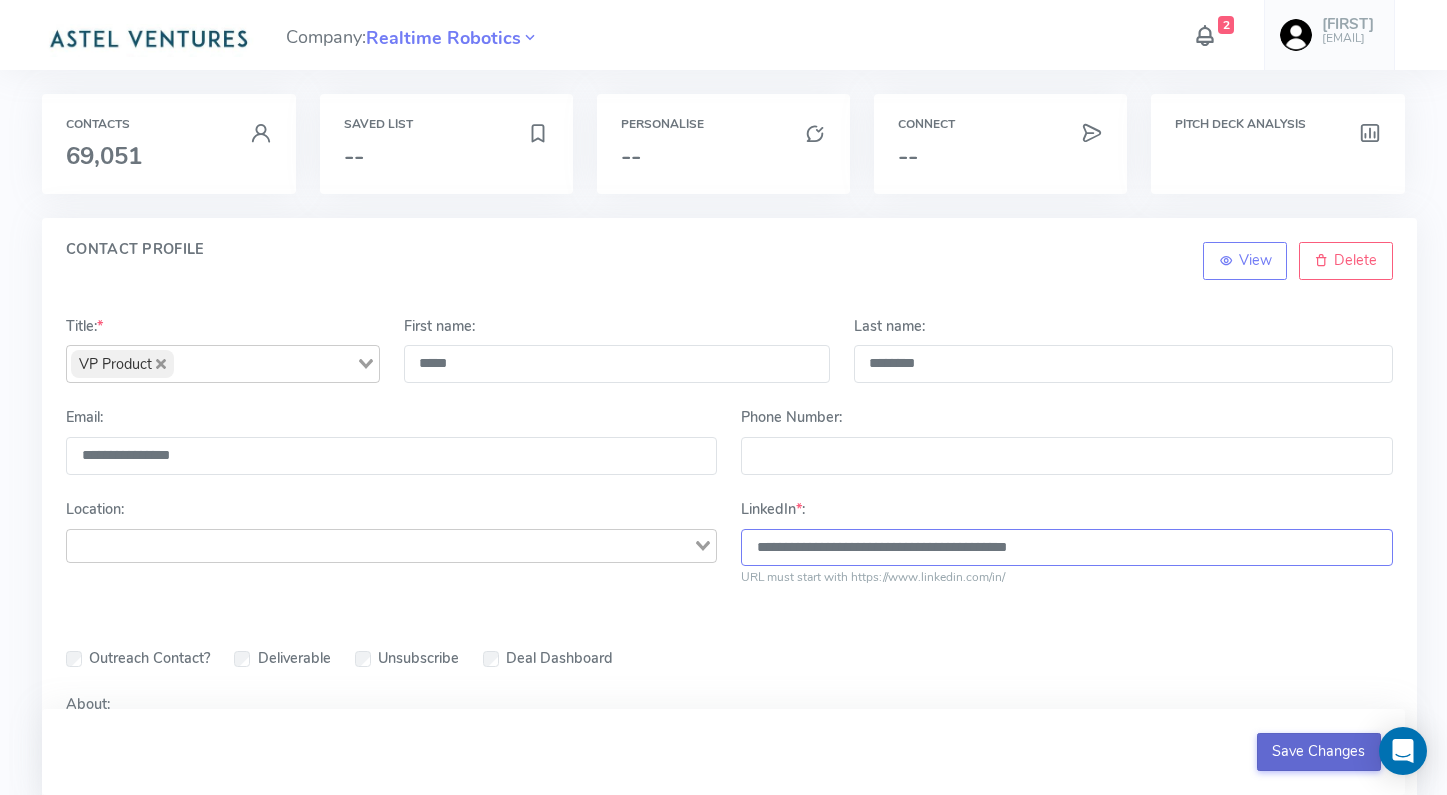type on "**********" 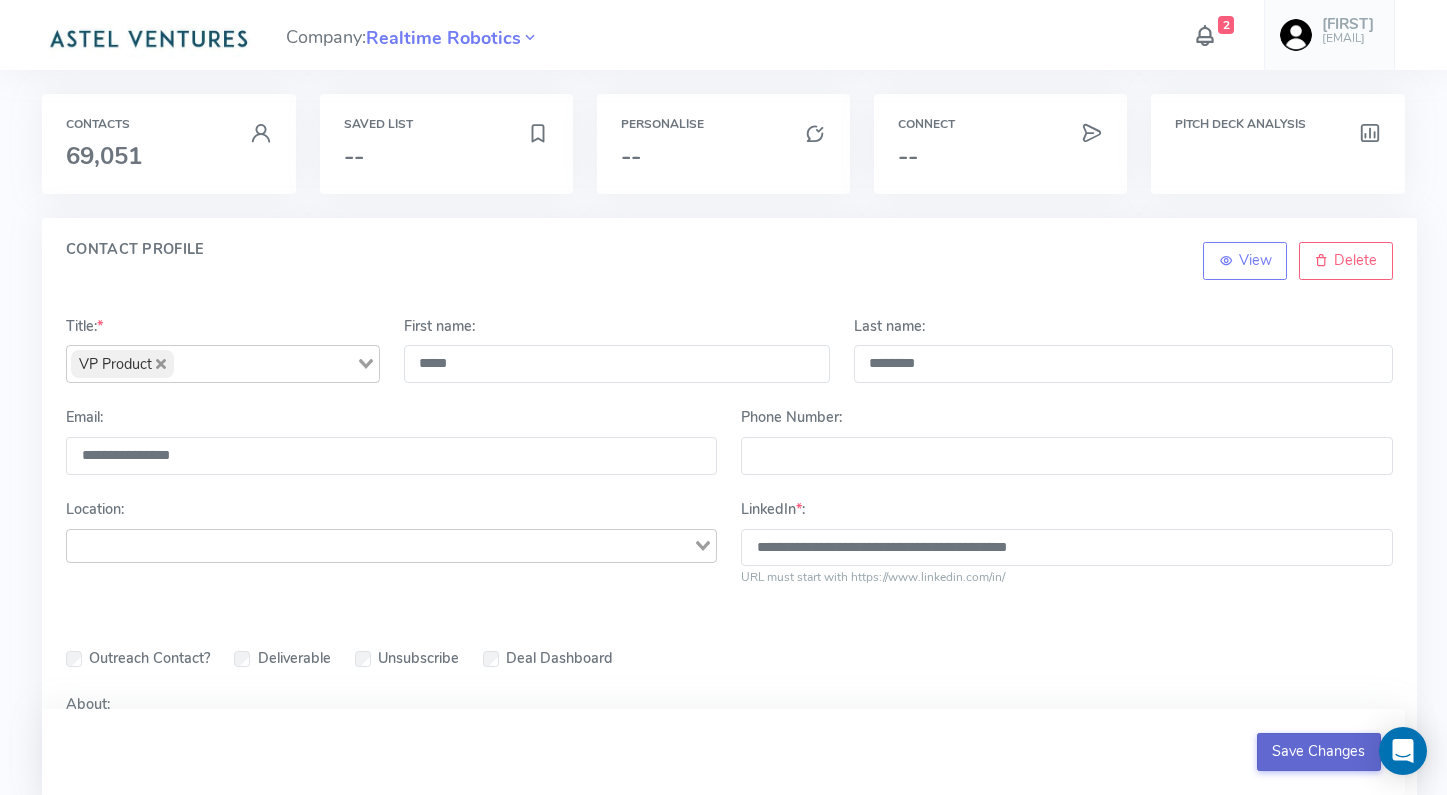click on "Save Changes" at bounding box center (1319, 752) 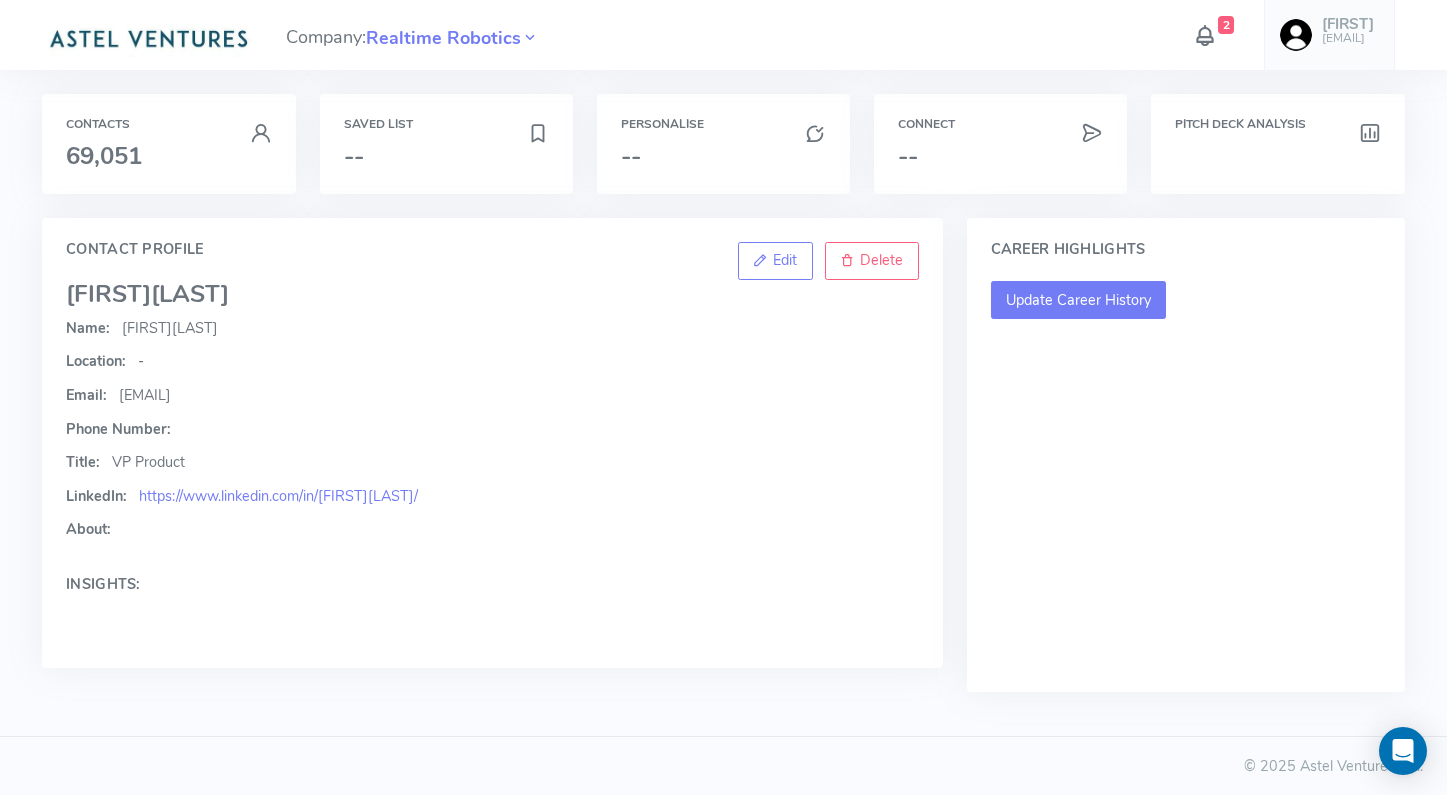 click on "Update Career History" at bounding box center (1079, 300) 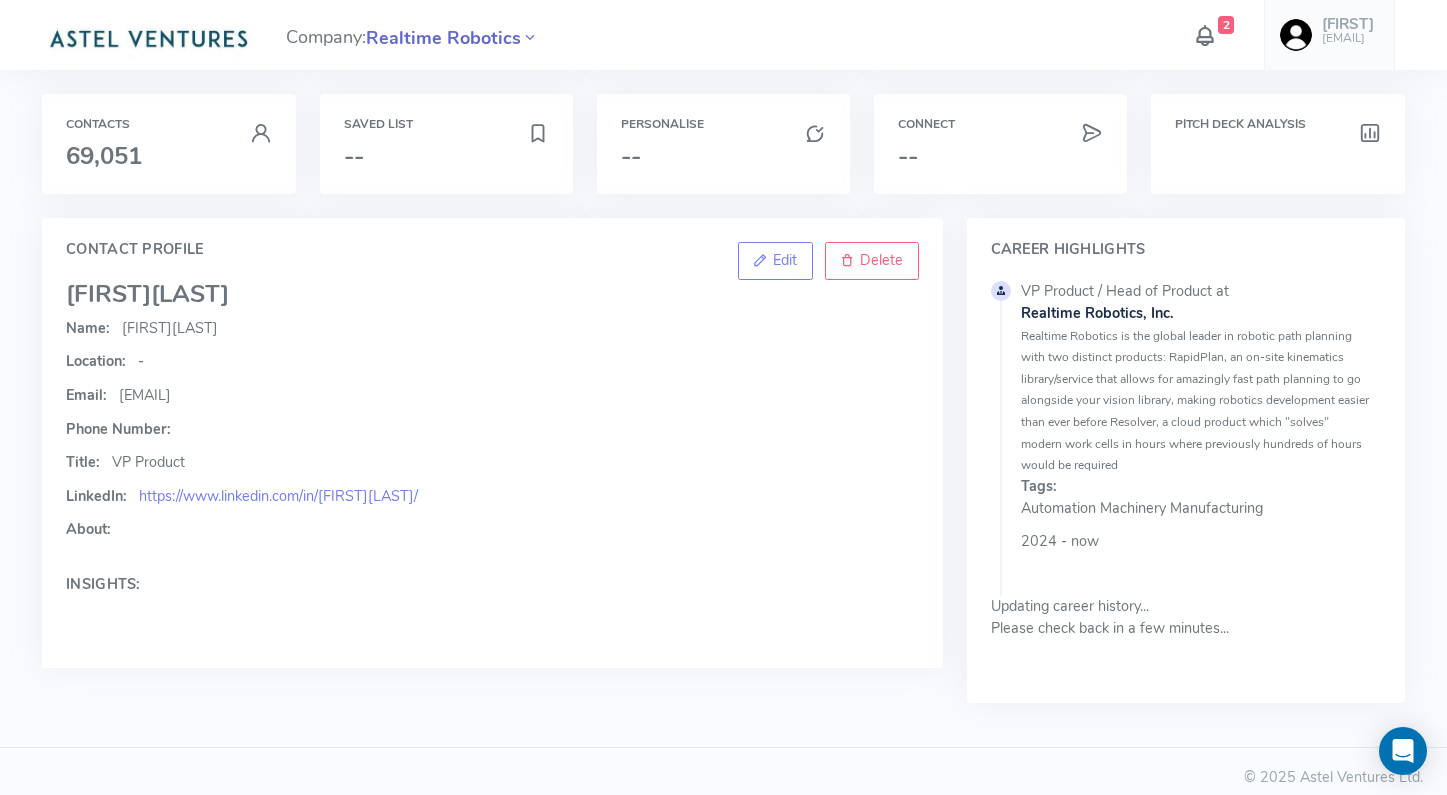 click on "Realtime Robotics" at bounding box center [443, 38] 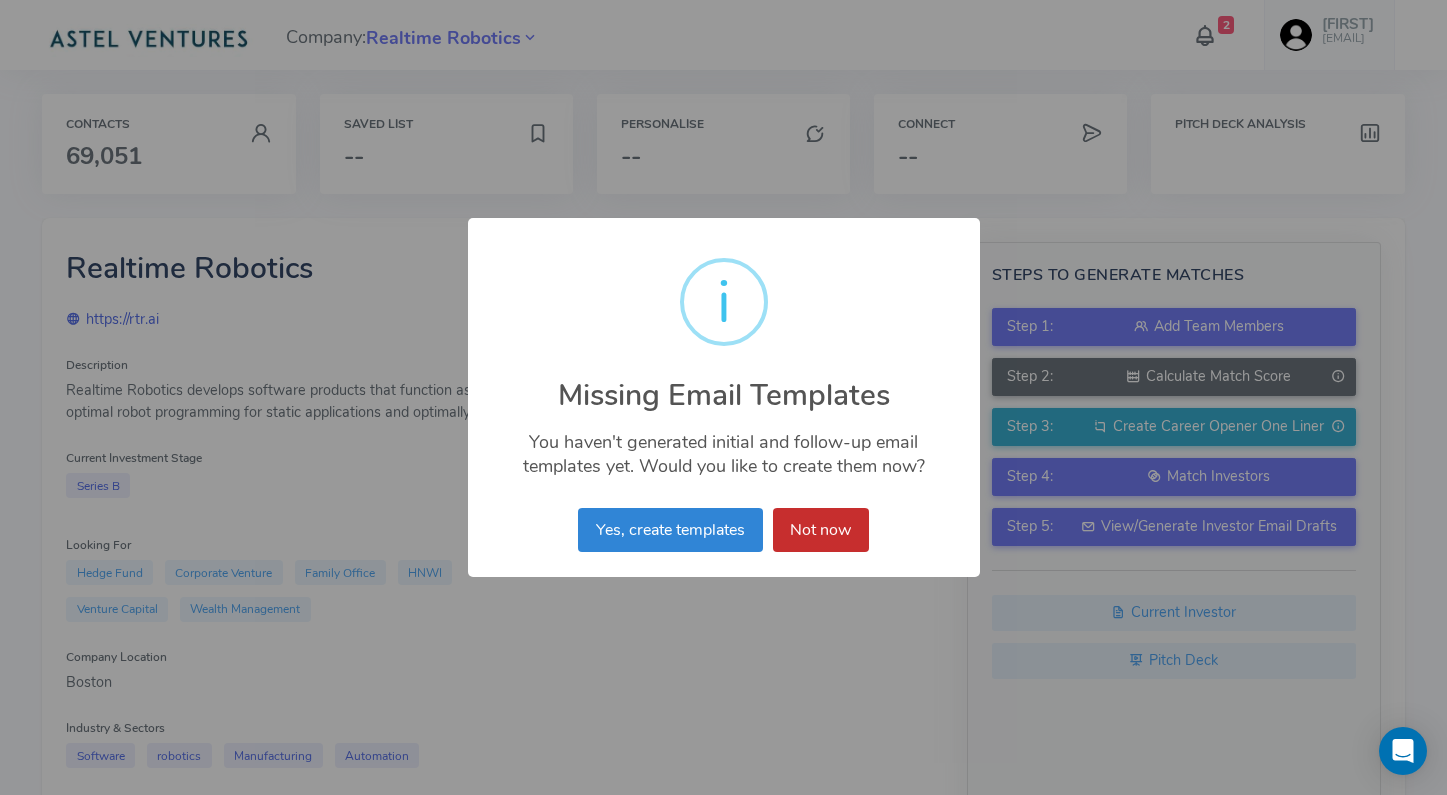 click on "Not now" at bounding box center (821, 530) 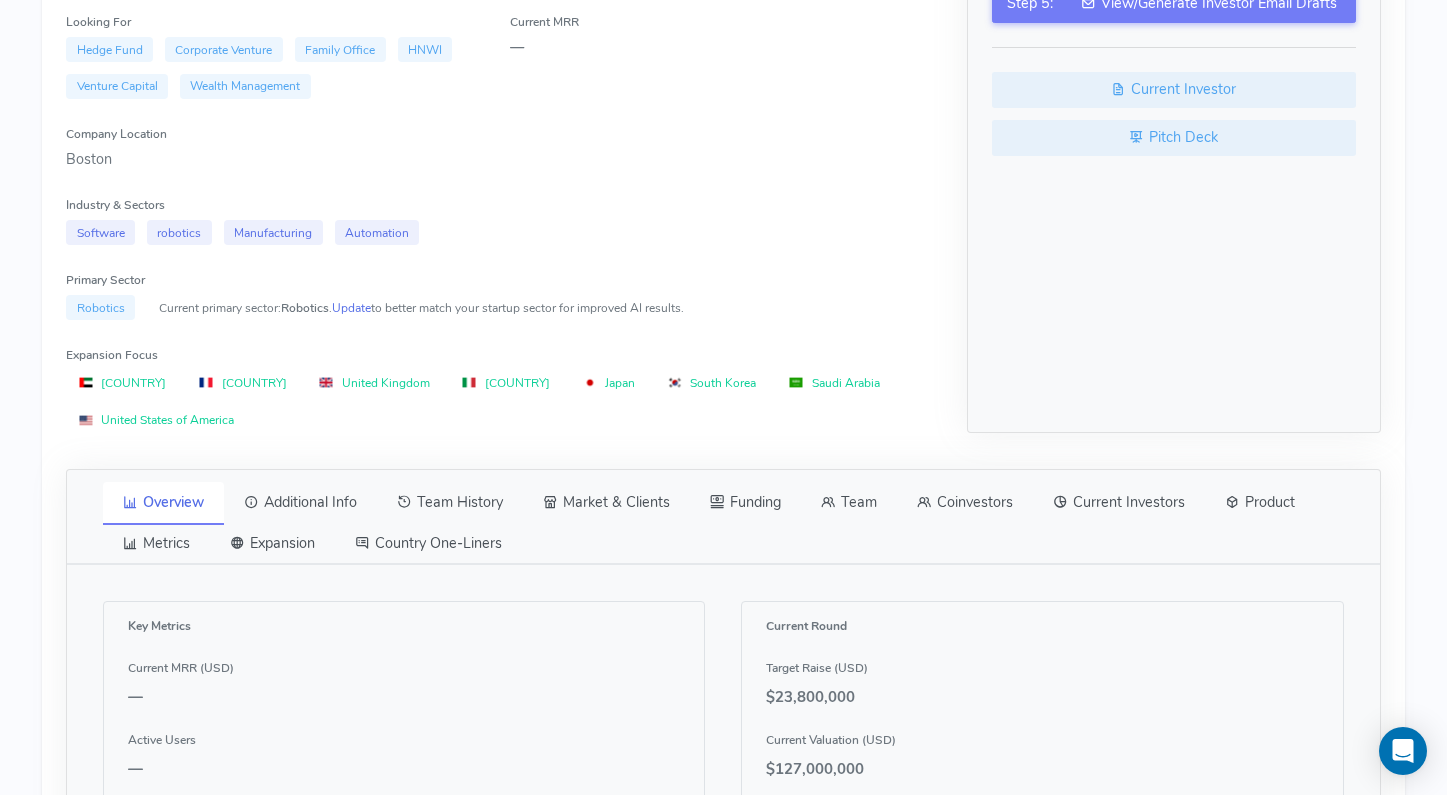 scroll, scrollTop: 522, scrollLeft: 0, axis: vertical 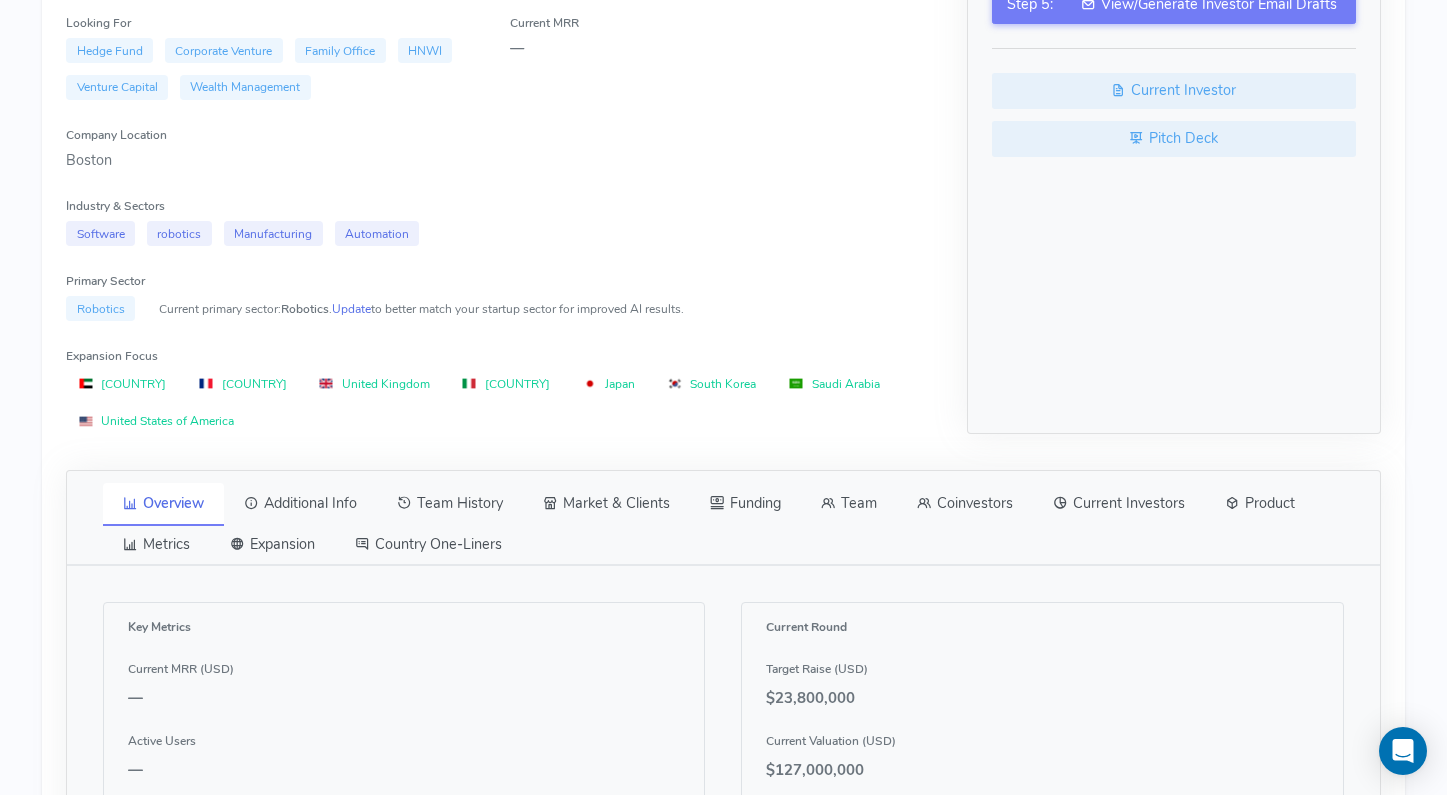 click on "Team" at bounding box center [849, 504] 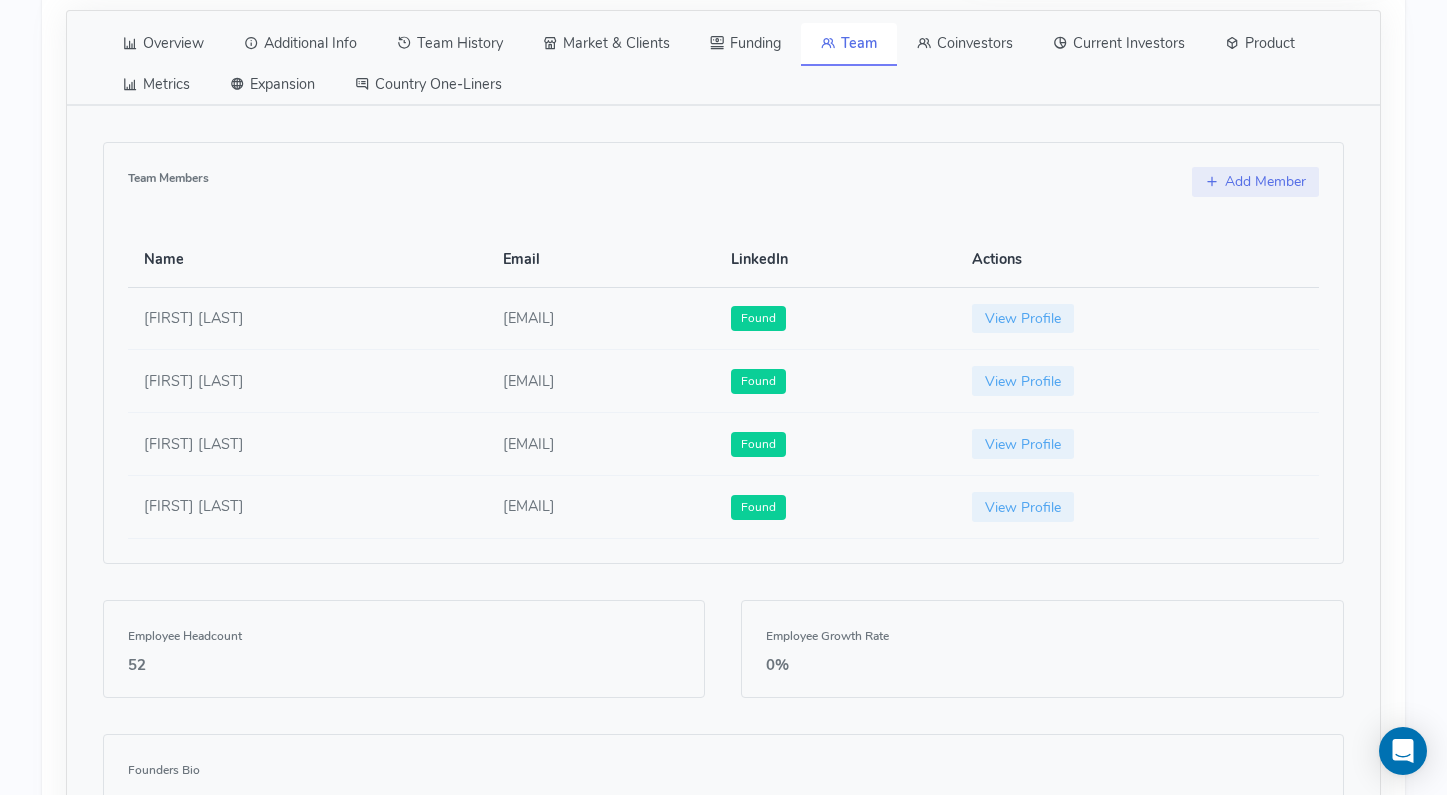 scroll, scrollTop: 981, scrollLeft: 0, axis: vertical 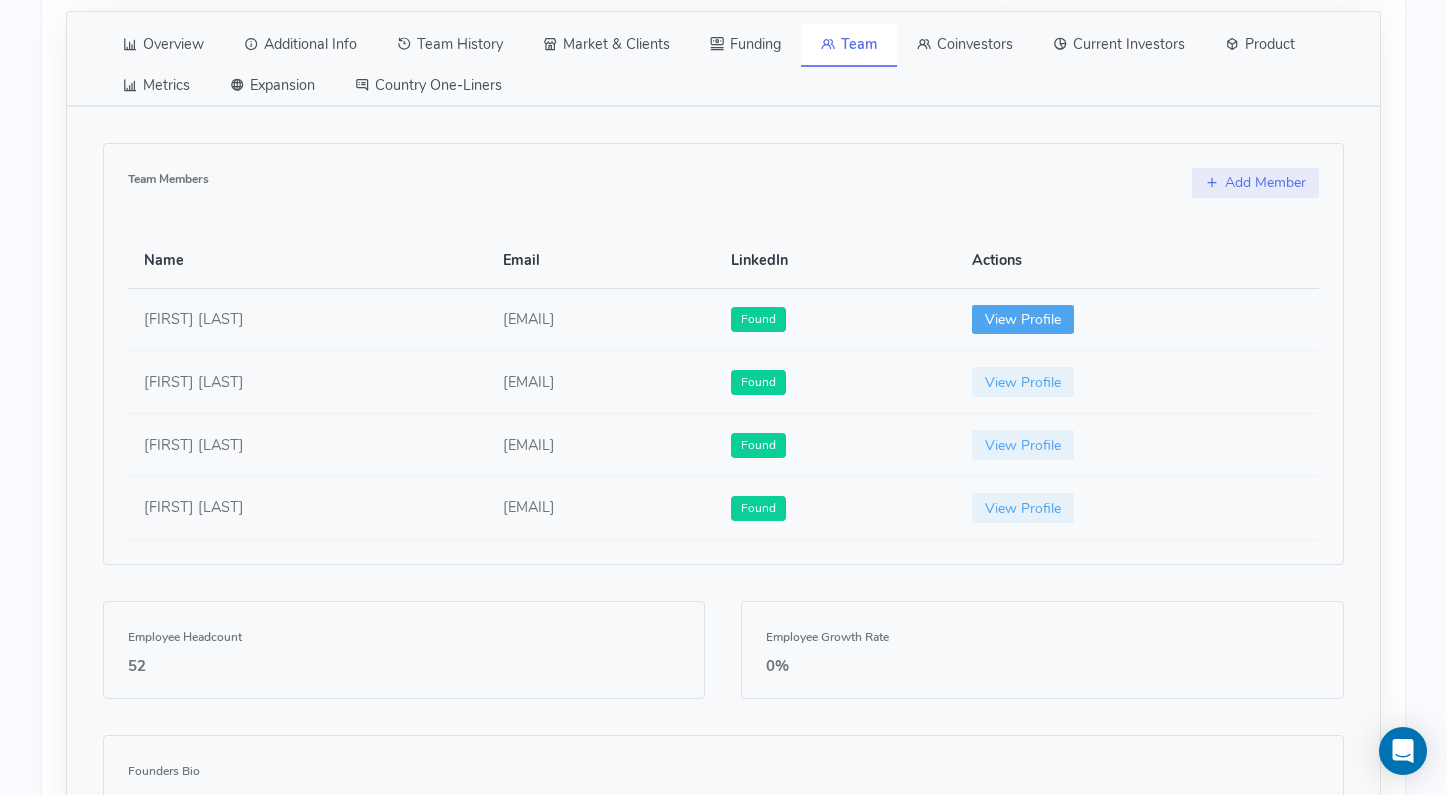 click on "View Profile" at bounding box center [1023, 320] 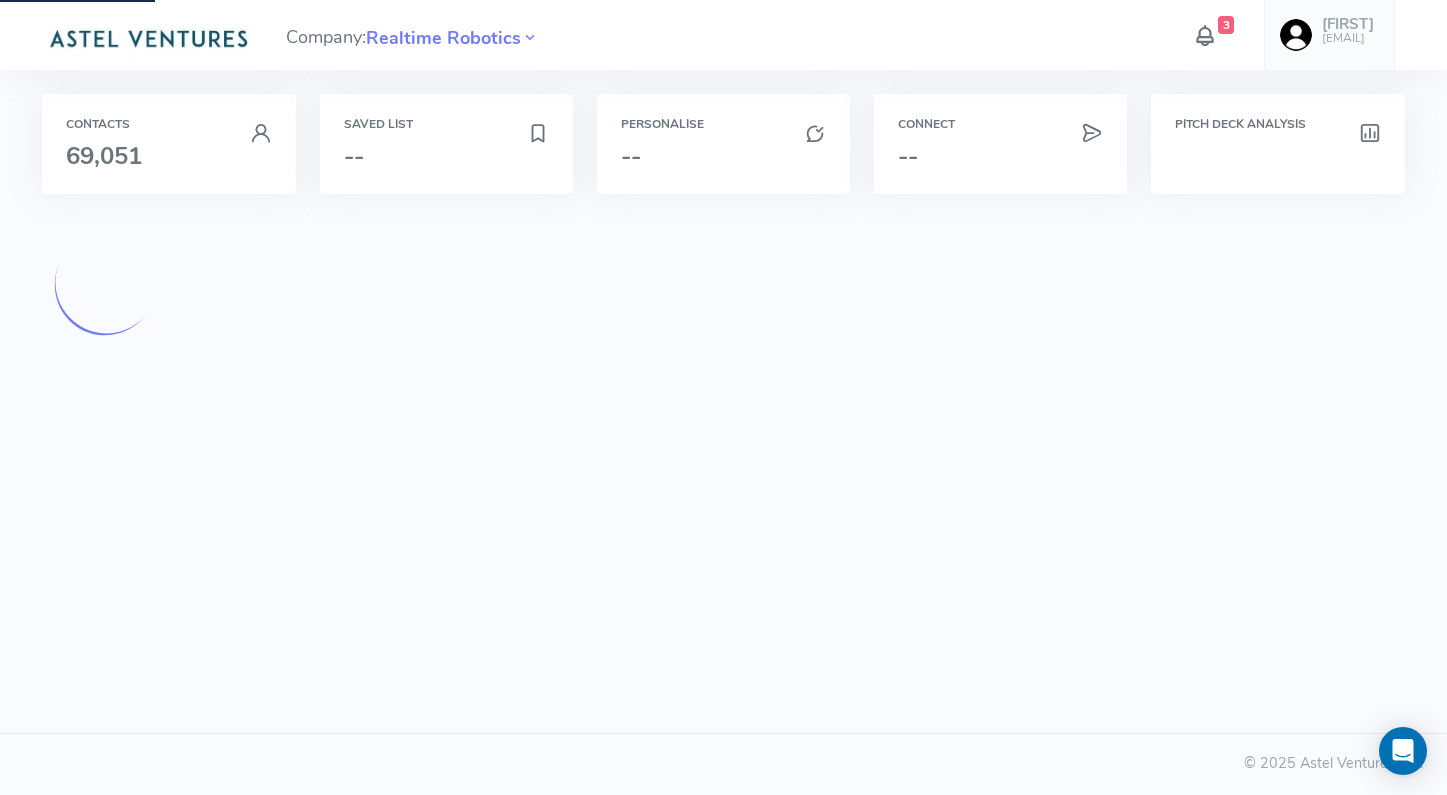 scroll, scrollTop: 0, scrollLeft: 0, axis: both 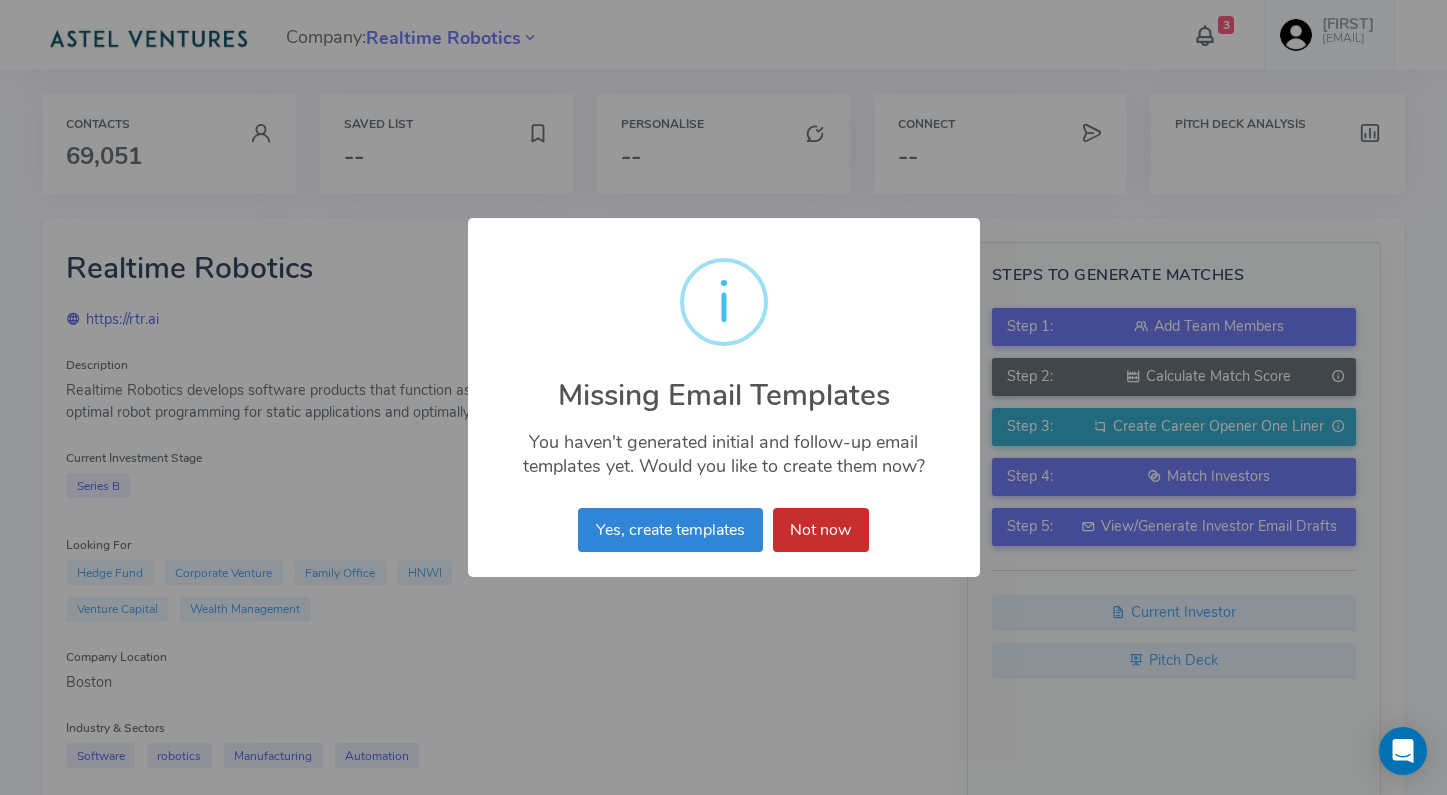 click on "Not now" at bounding box center (821, 530) 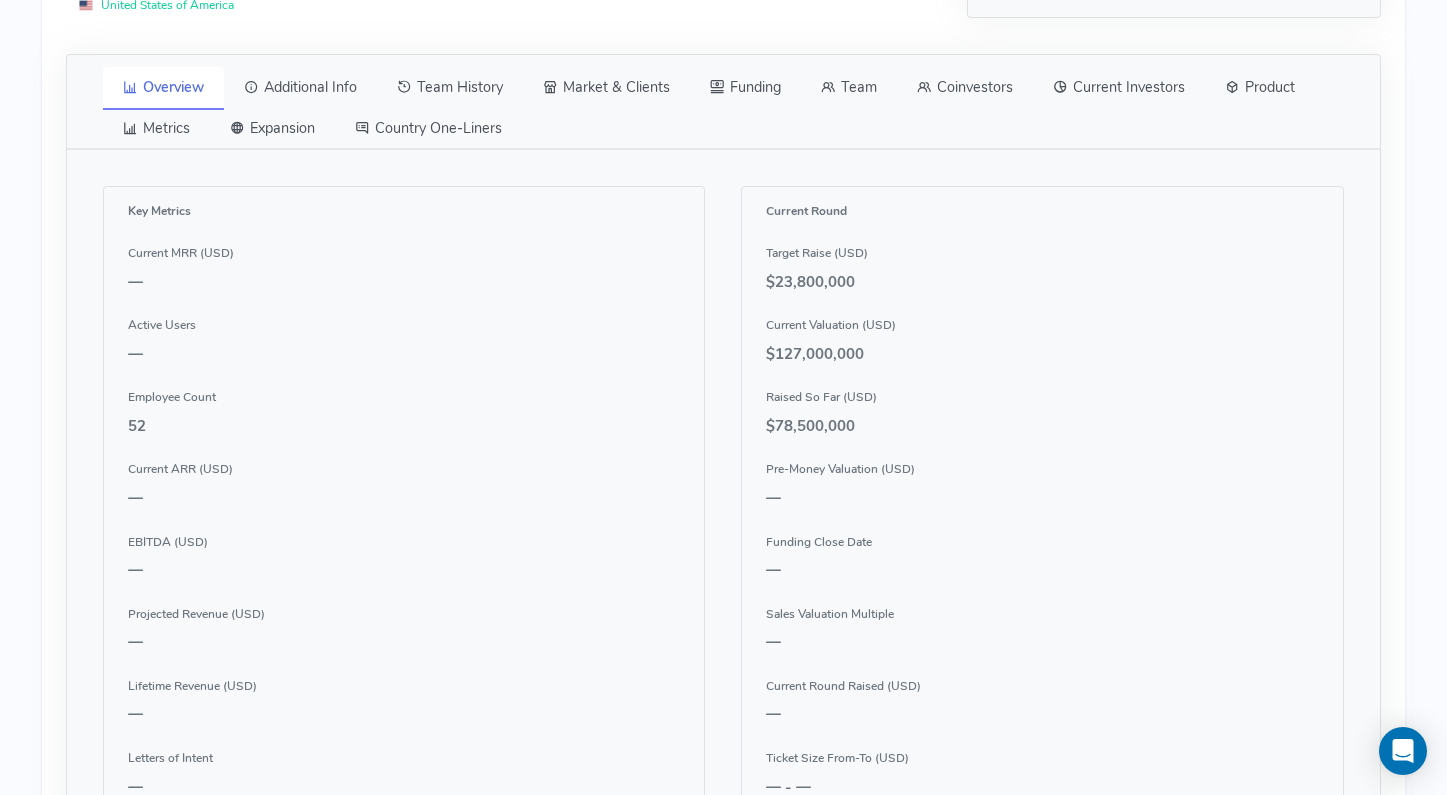 scroll, scrollTop: 937, scrollLeft: 0, axis: vertical 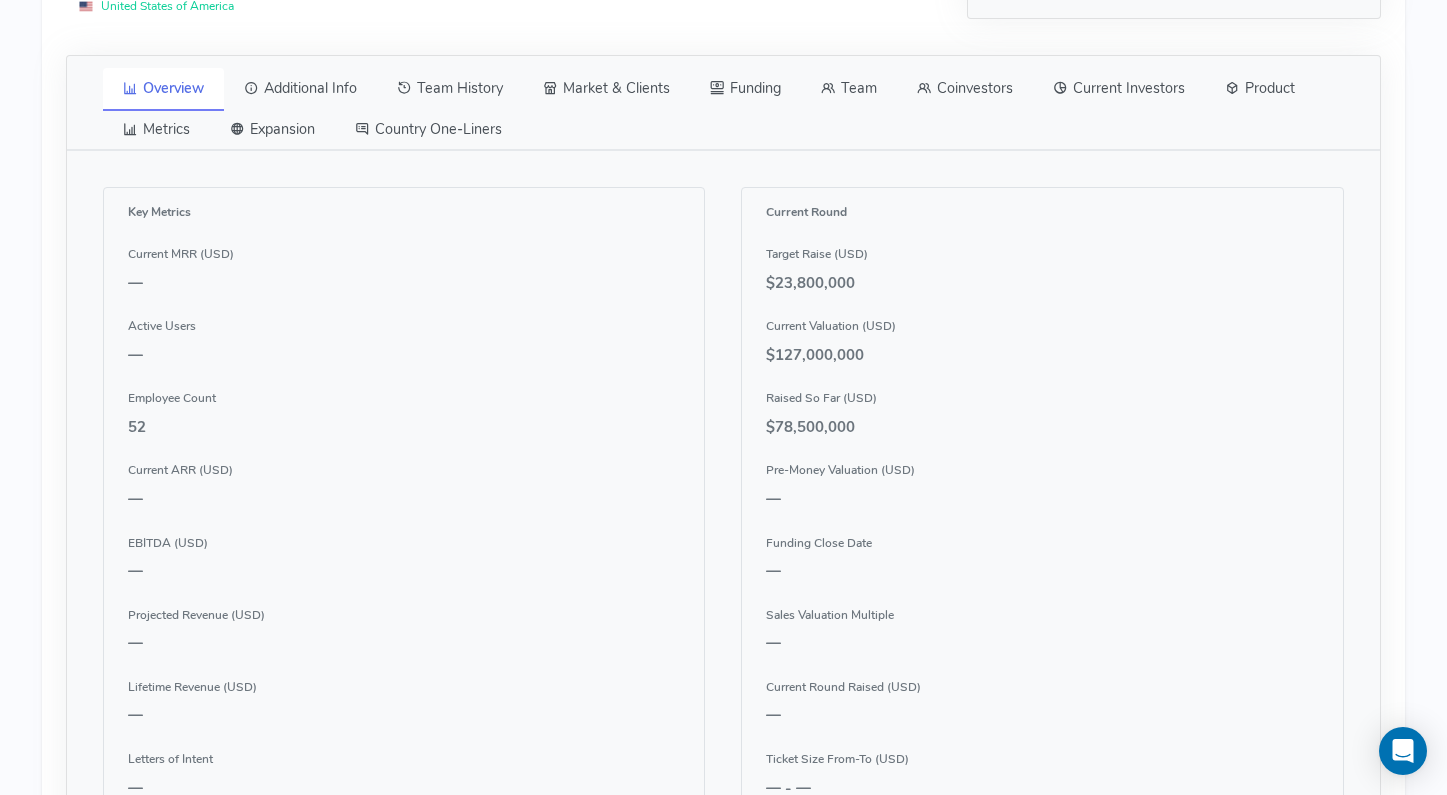 click on "Team" at bounding box center [849, 89] 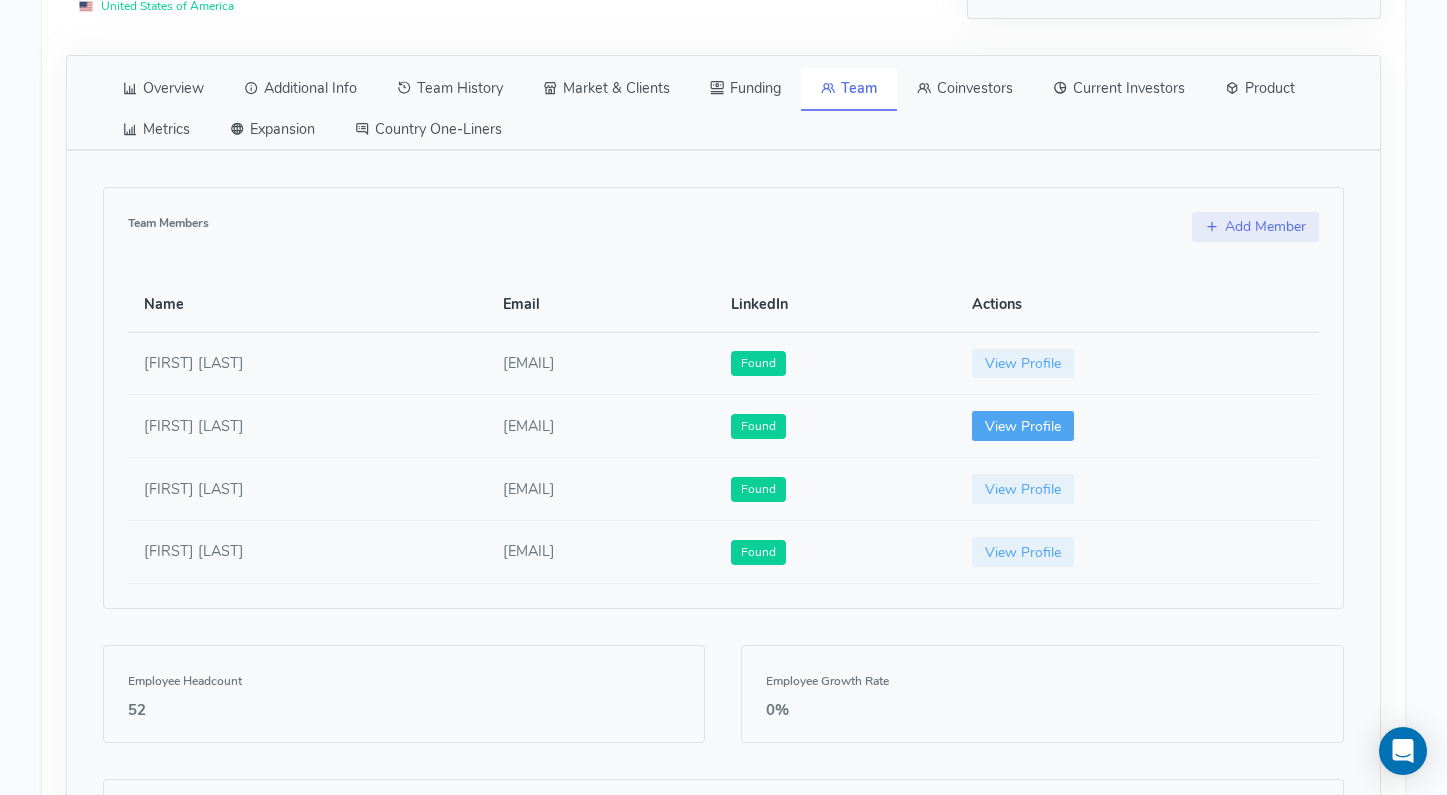 click on "View Profile" at bounding box center [1023, 426] 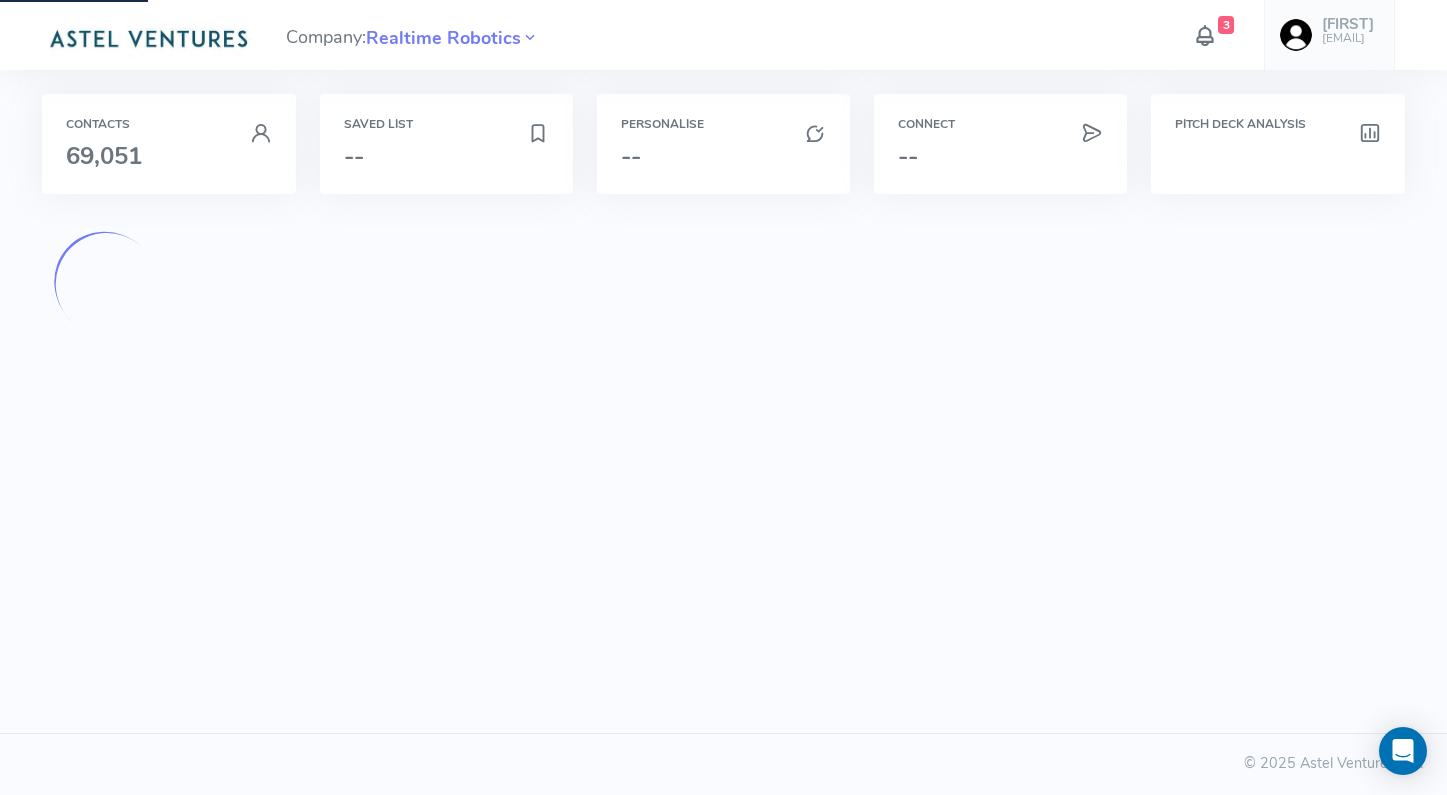 scroll, scrollTop: 0, scrollLeft: 0, axis: both 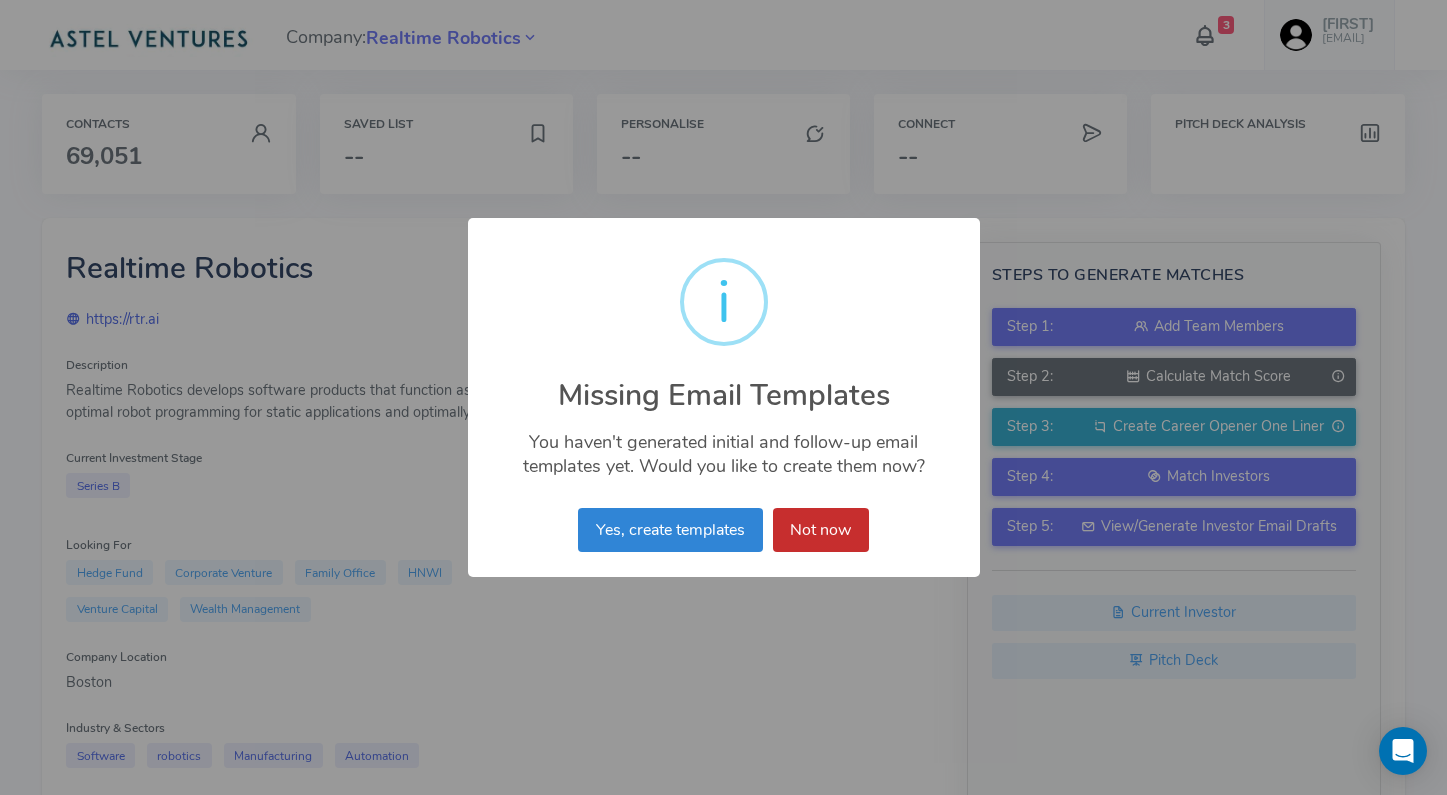 click on "Not now" at bounding box center (821, 530) 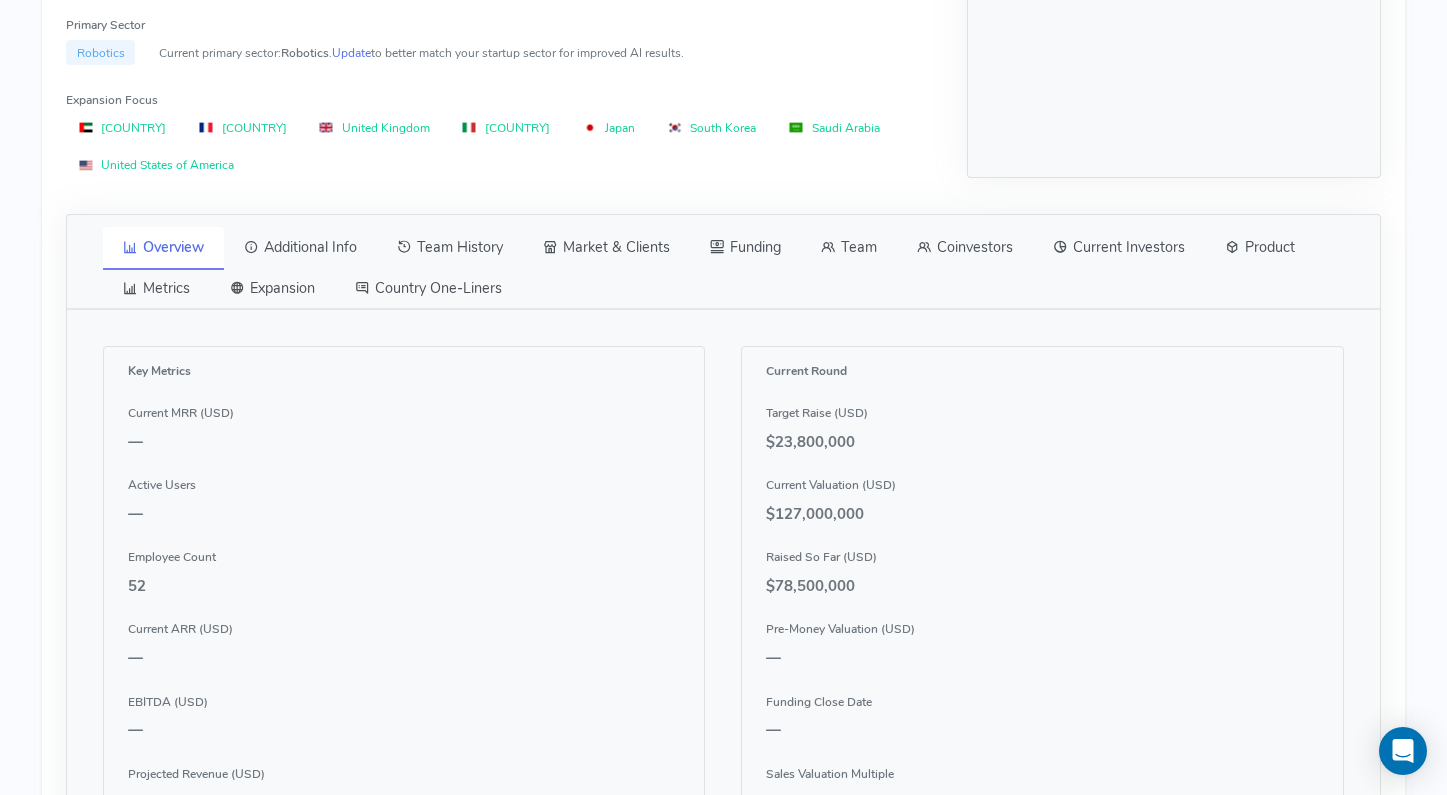 scroll, scrollTop: 714, scrollLeft: 0, axis: vertical 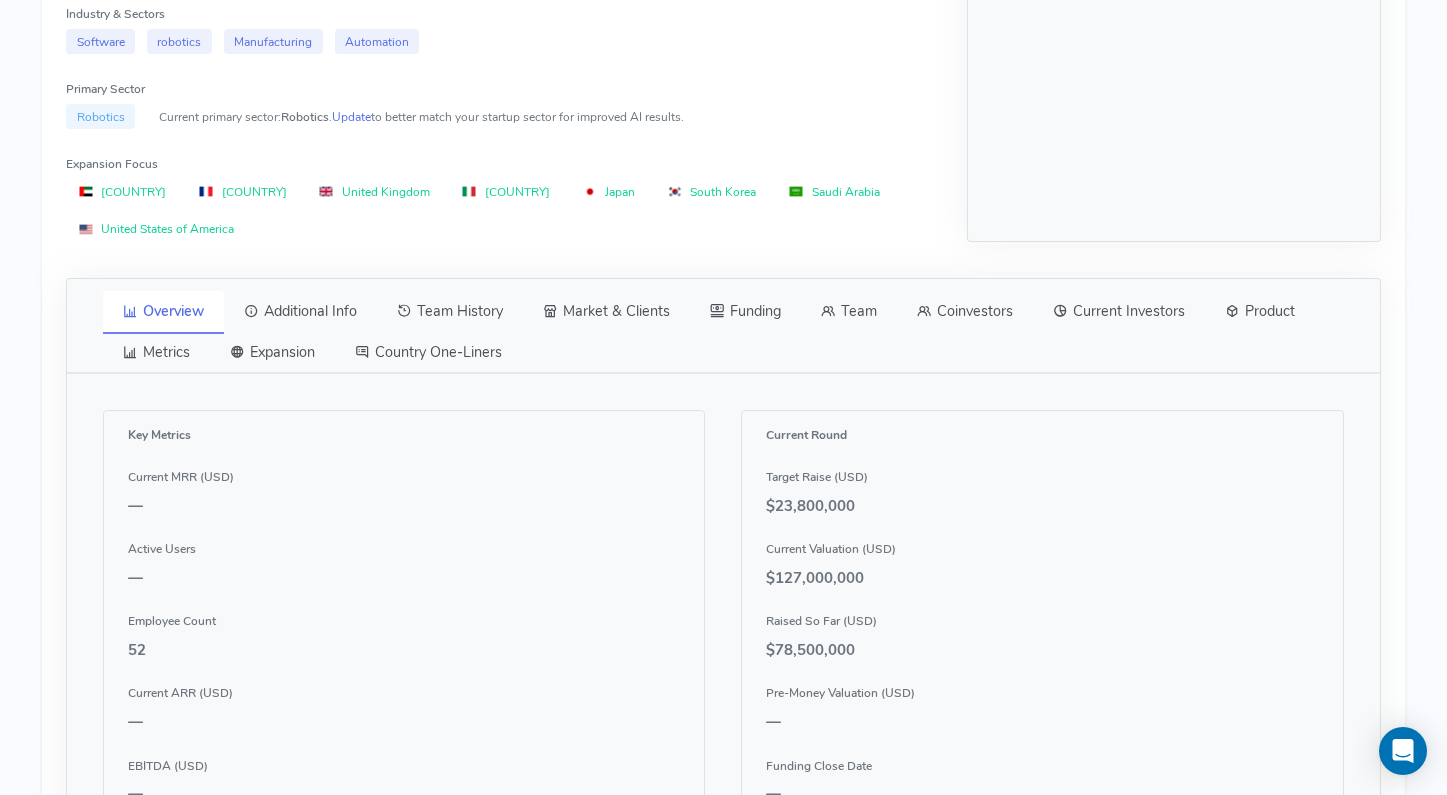 click on "Team" at bounding box center [849, 312] 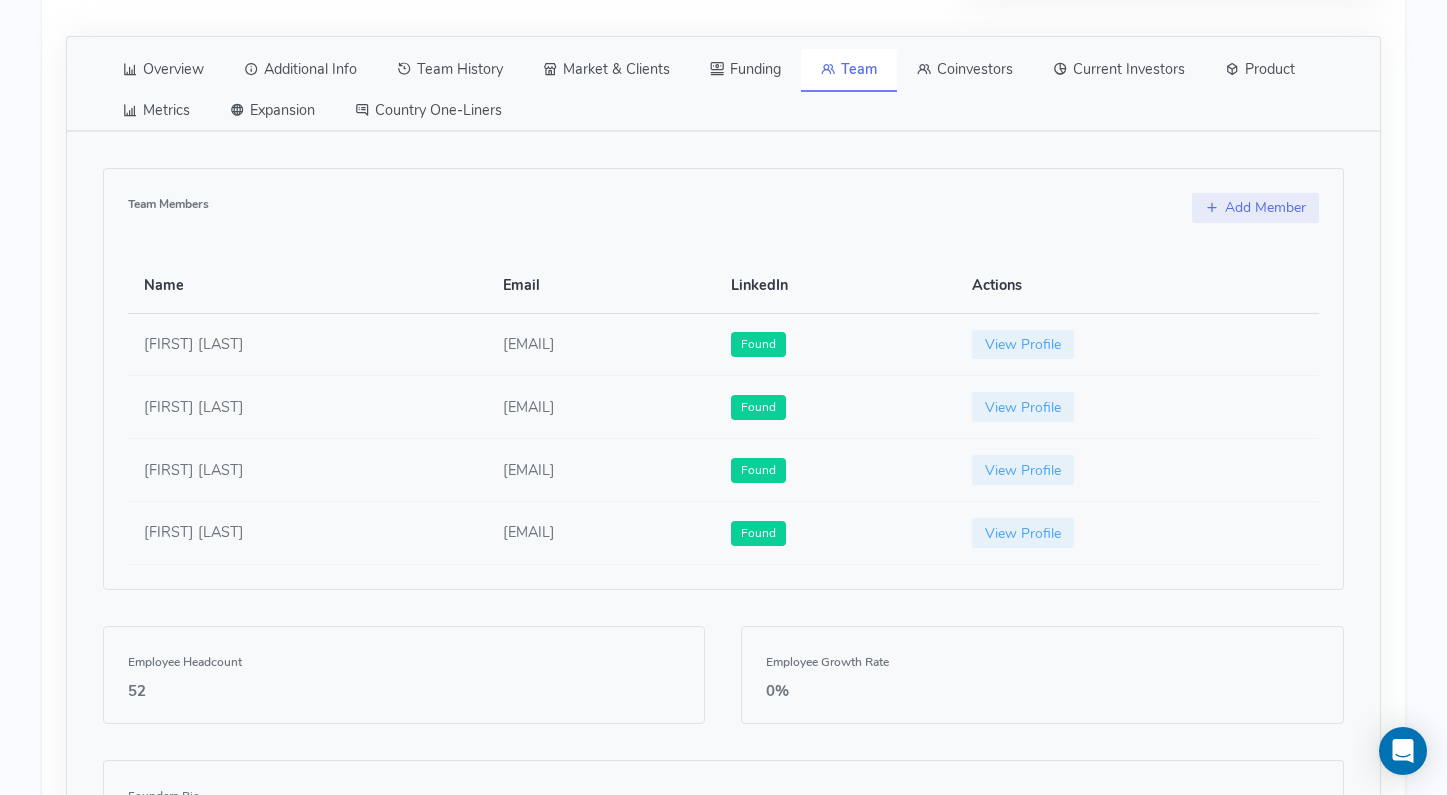 scroll, scrollTop: 953, scrollLeft: 0, axis: vertical 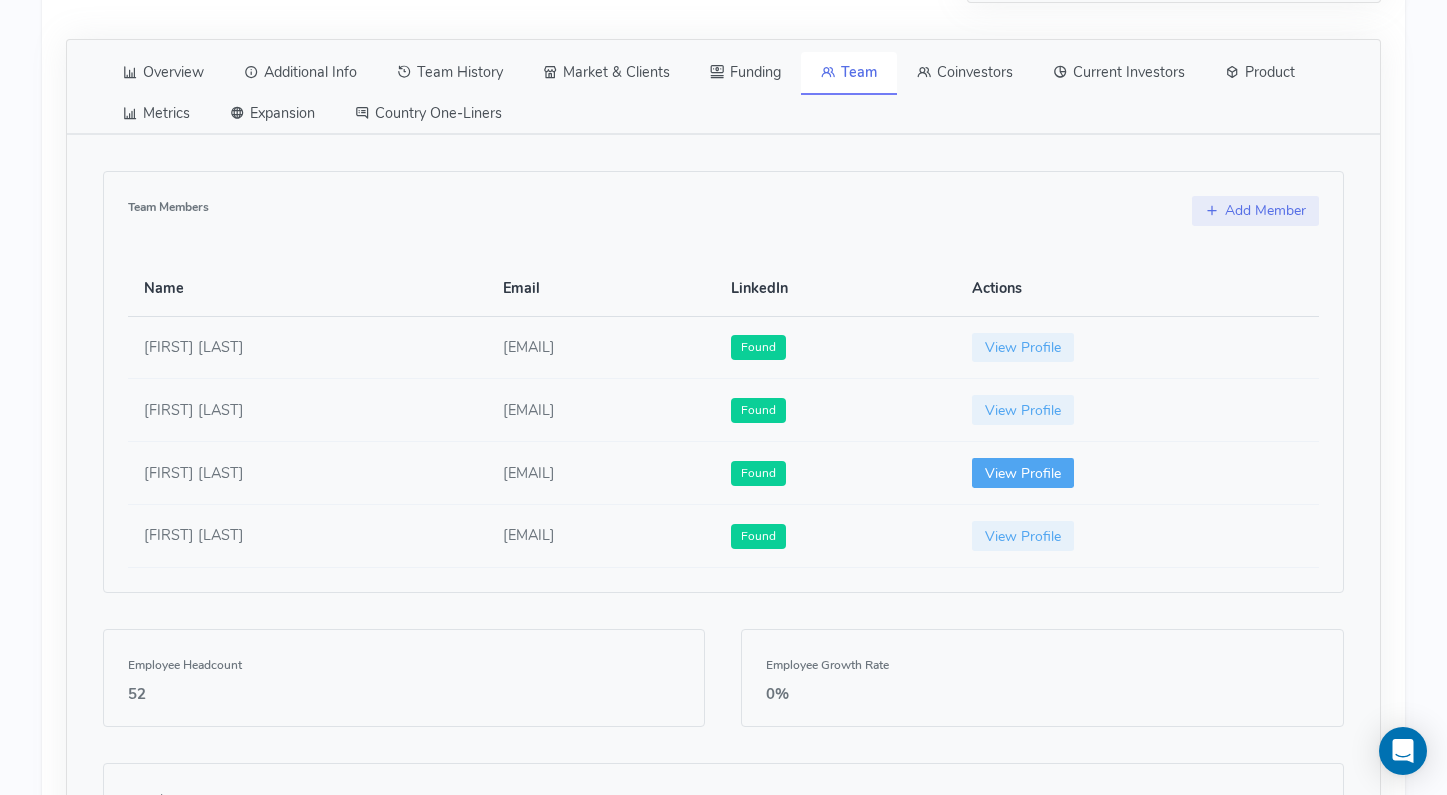 click on "View Profile" at bounding box center [1023, 473] 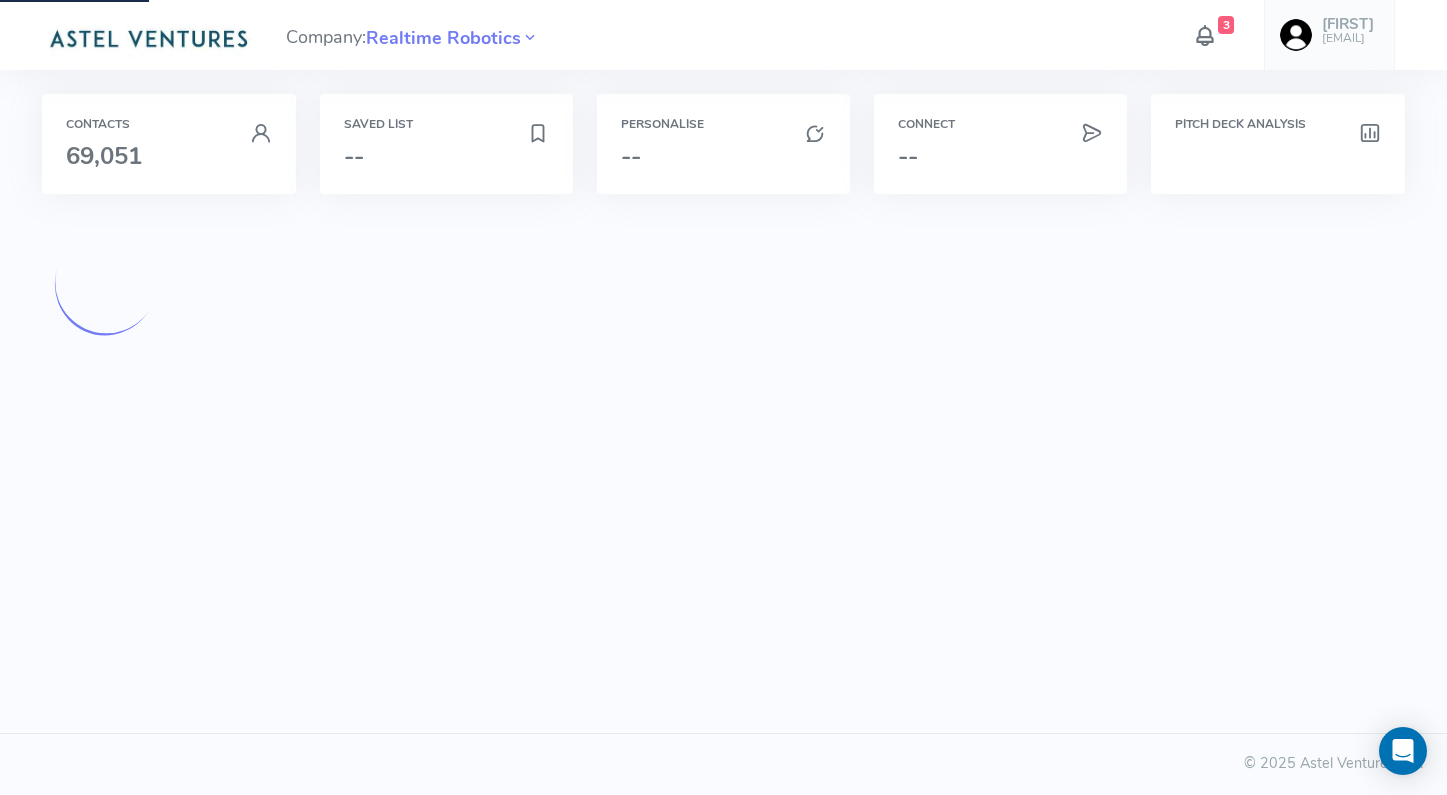 scroll, scrollTop: 0, scrollLeft: 0, axis: both 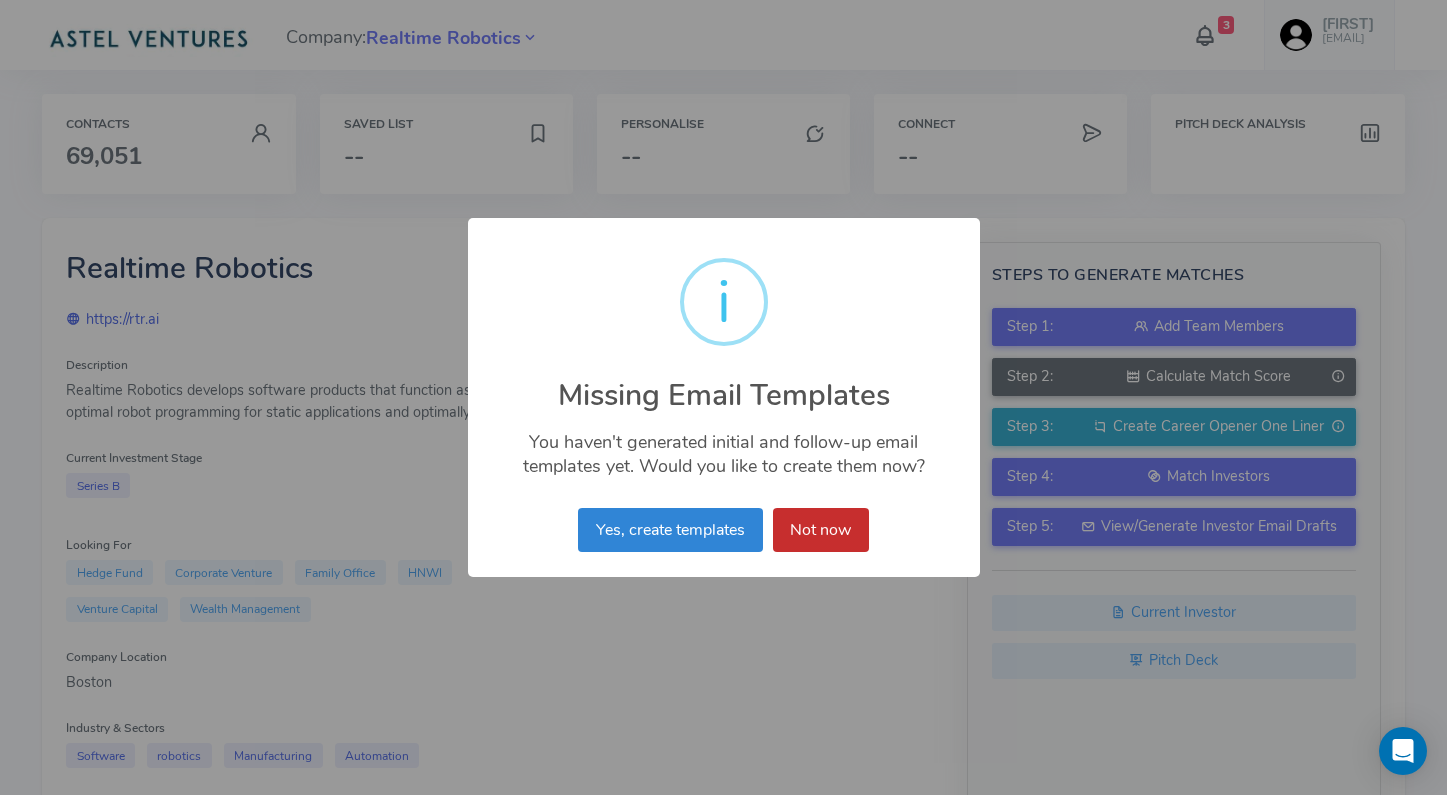 click on "Not now" at bounding box center [821, 530] 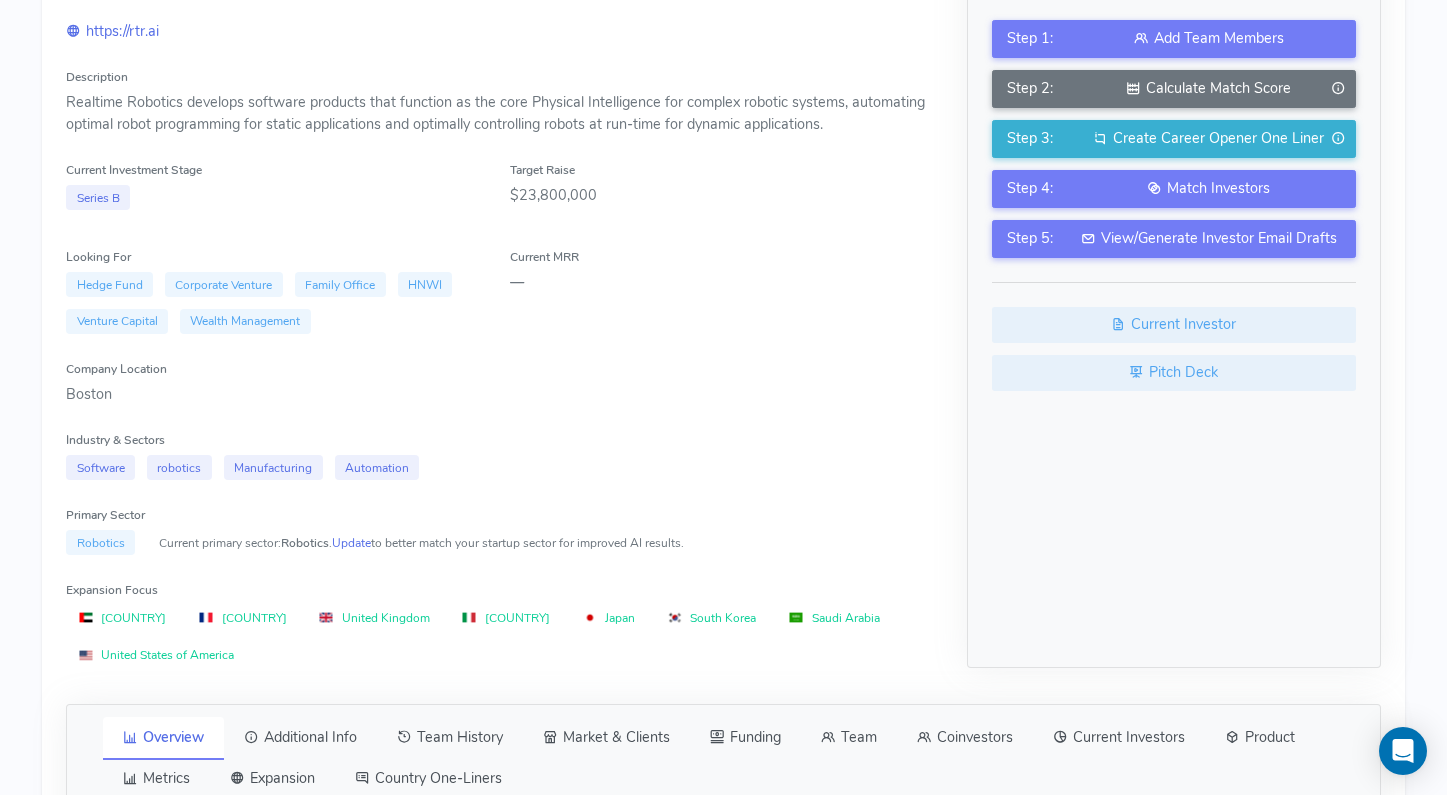 scroll, scrollTop: 0, scrollLeft: 0, axis: both 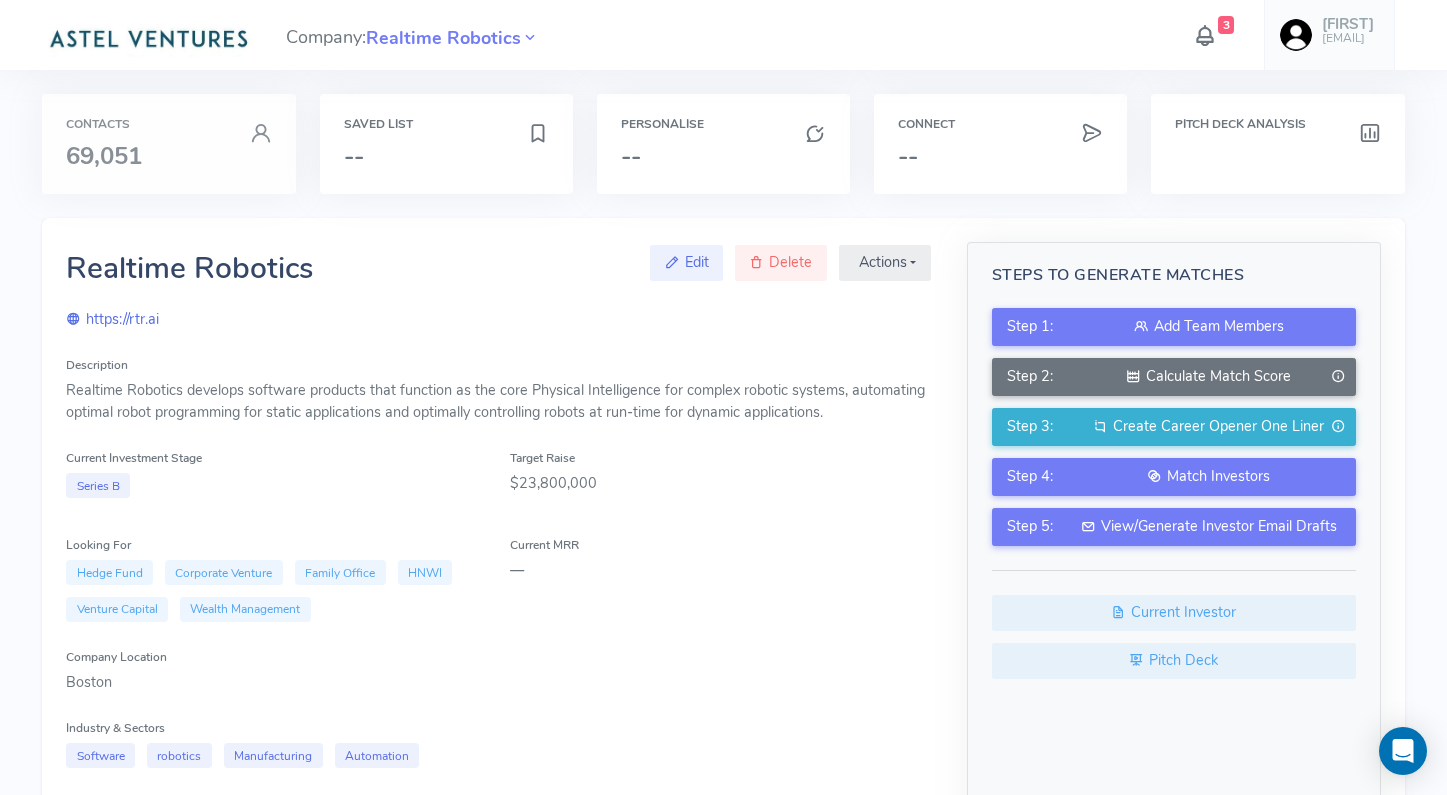 click on "69,051" at bounding box center (168, 156) 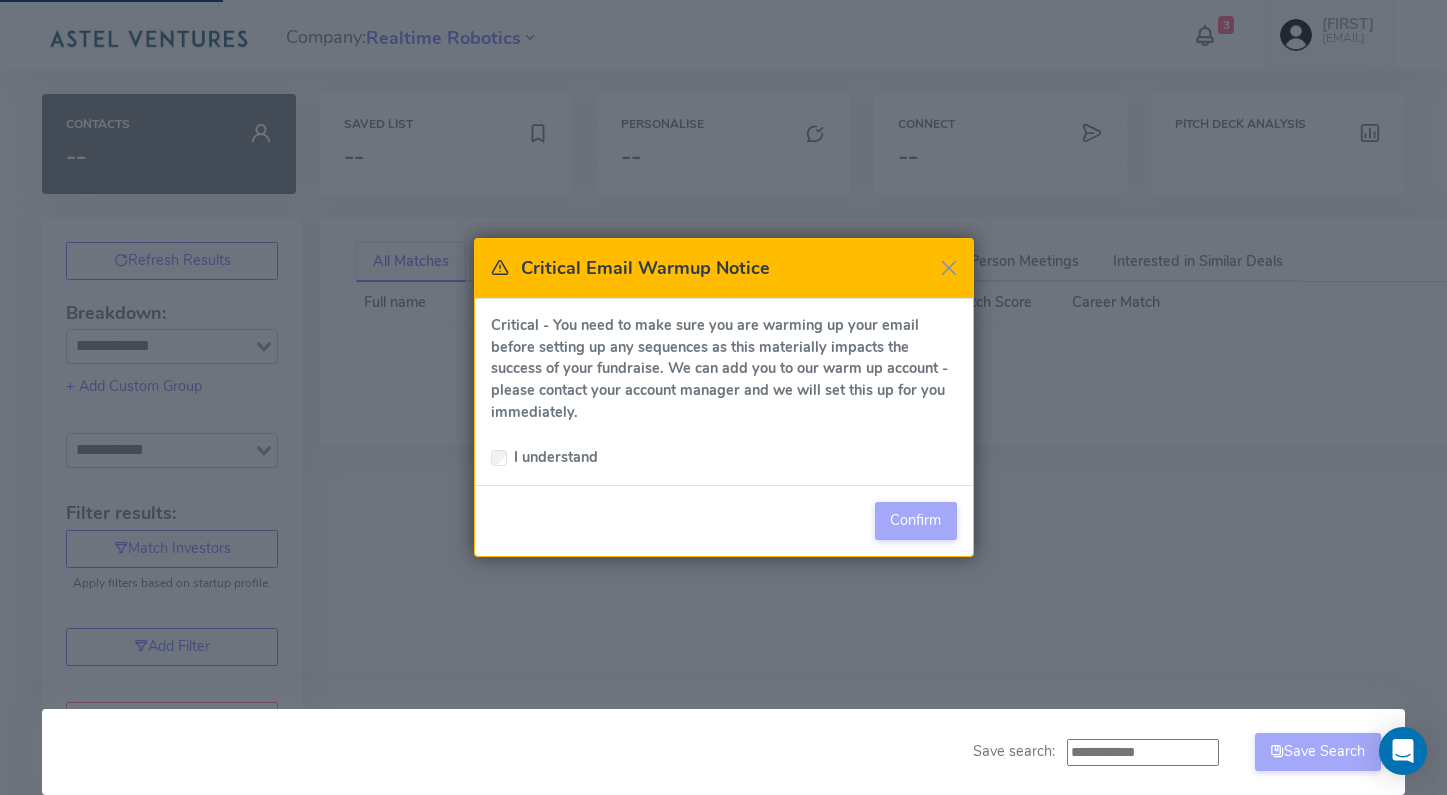 type on "**********" 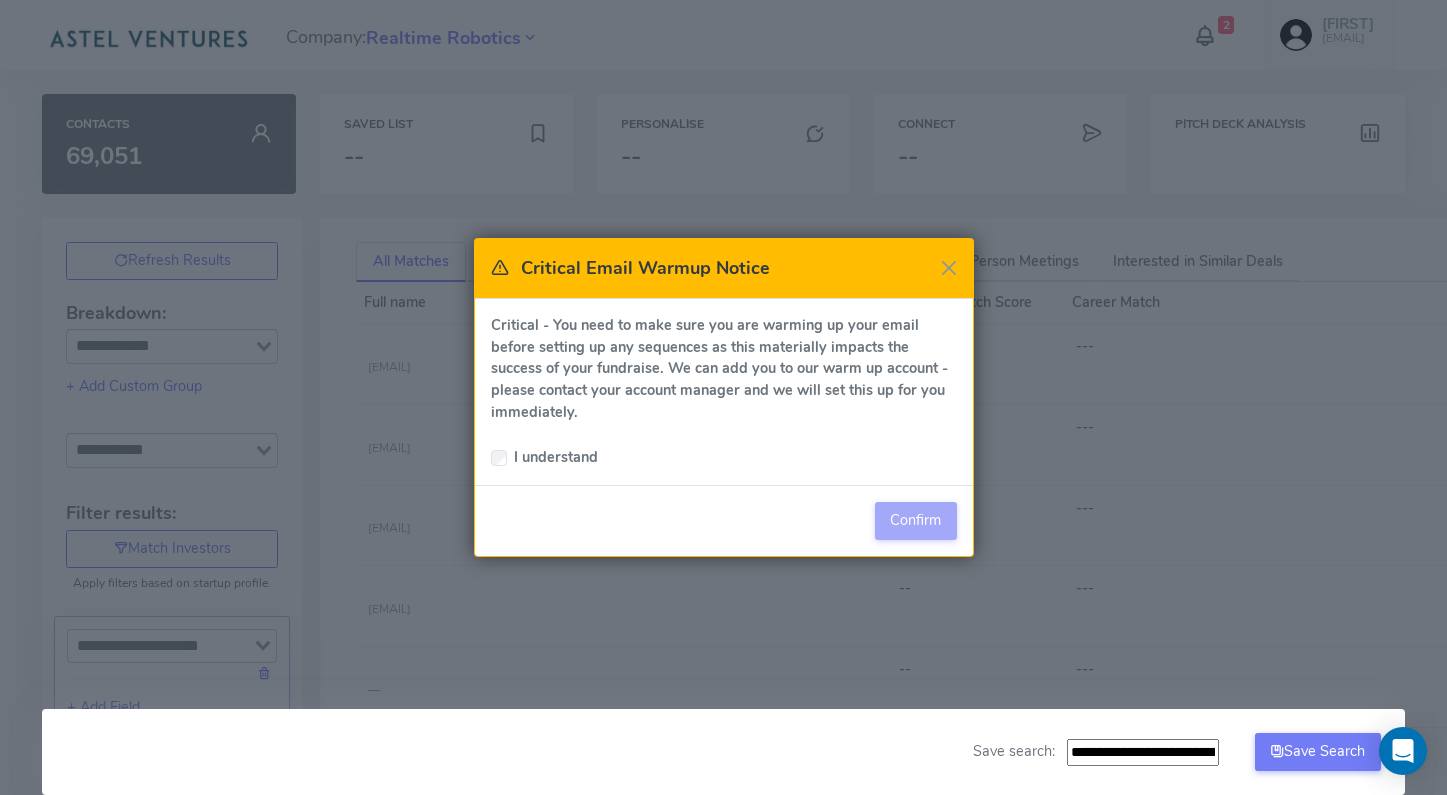 click at bounding box center (949, 268) 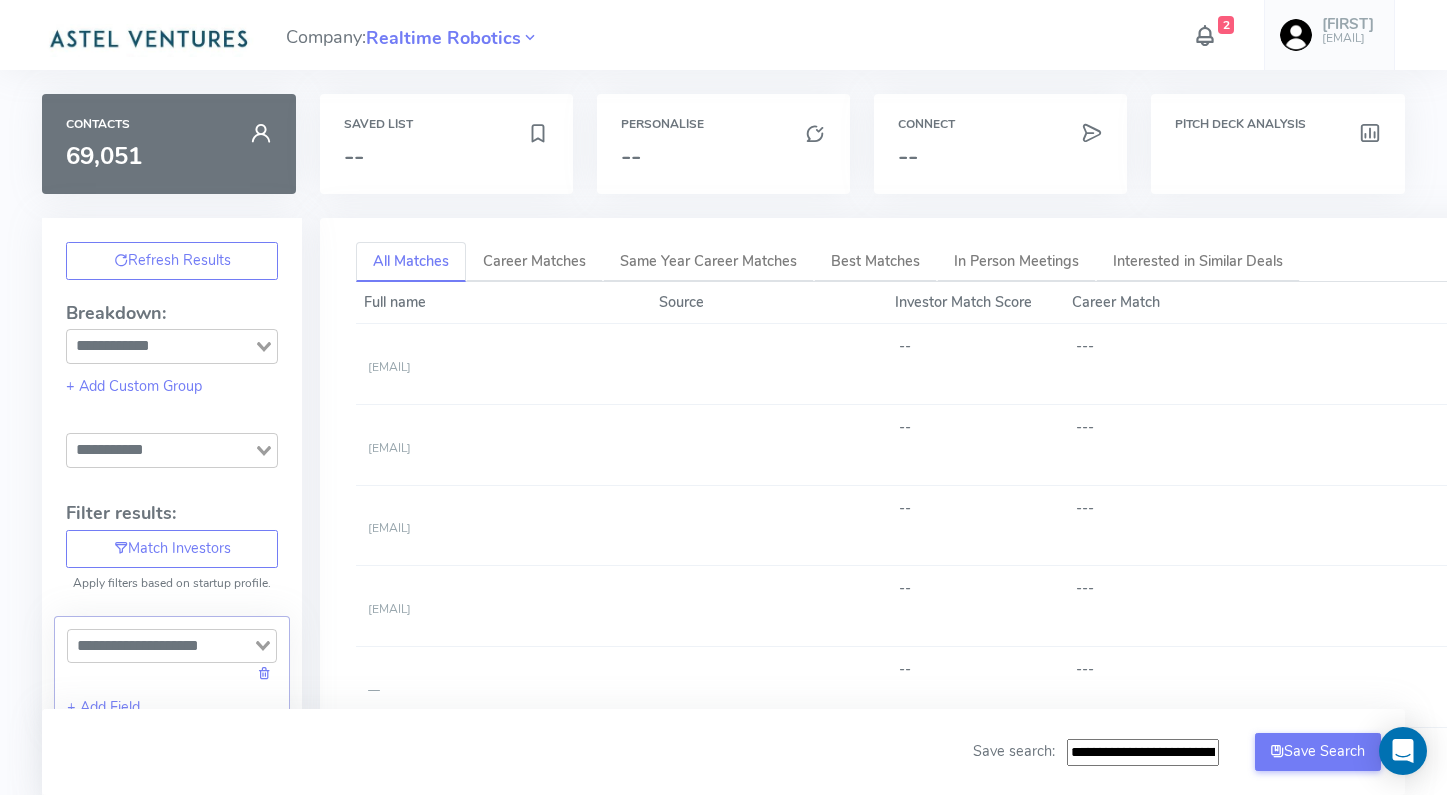click at bounding box center (148, 37) 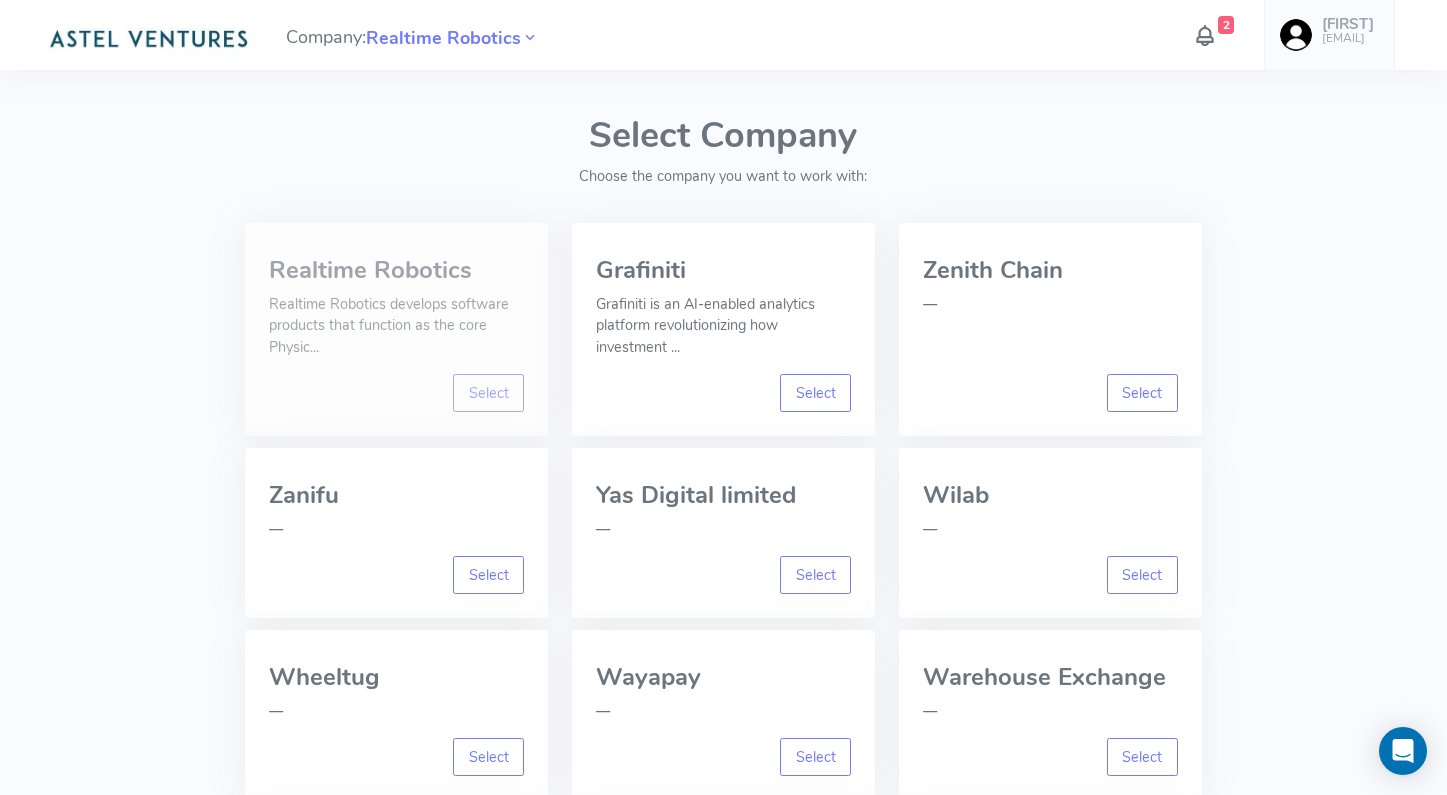 click on "Realtime Robotics develops software products that function as the core Physic..." at bounding box center [396, 326] 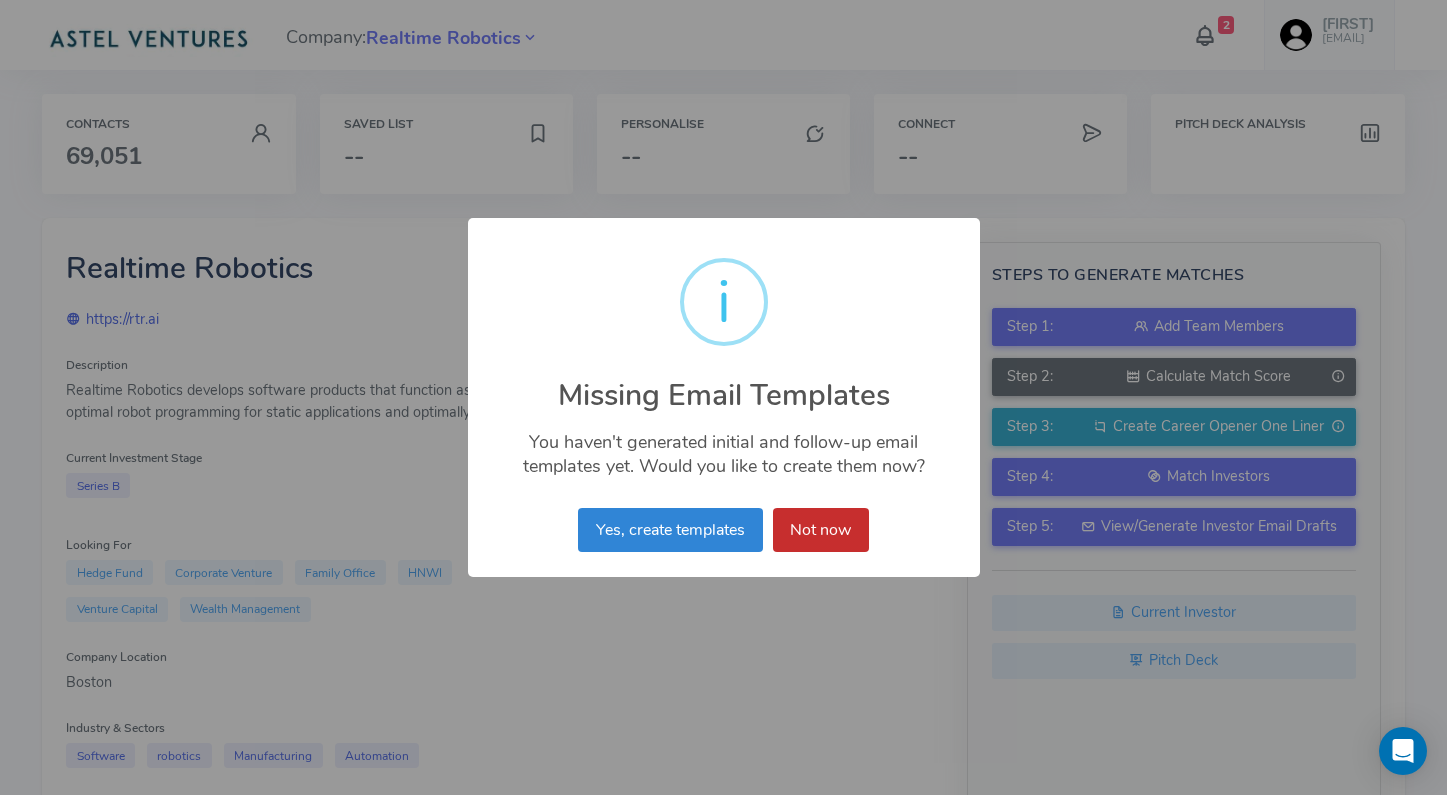 click on "Not now" at bounding box center (821, 530) 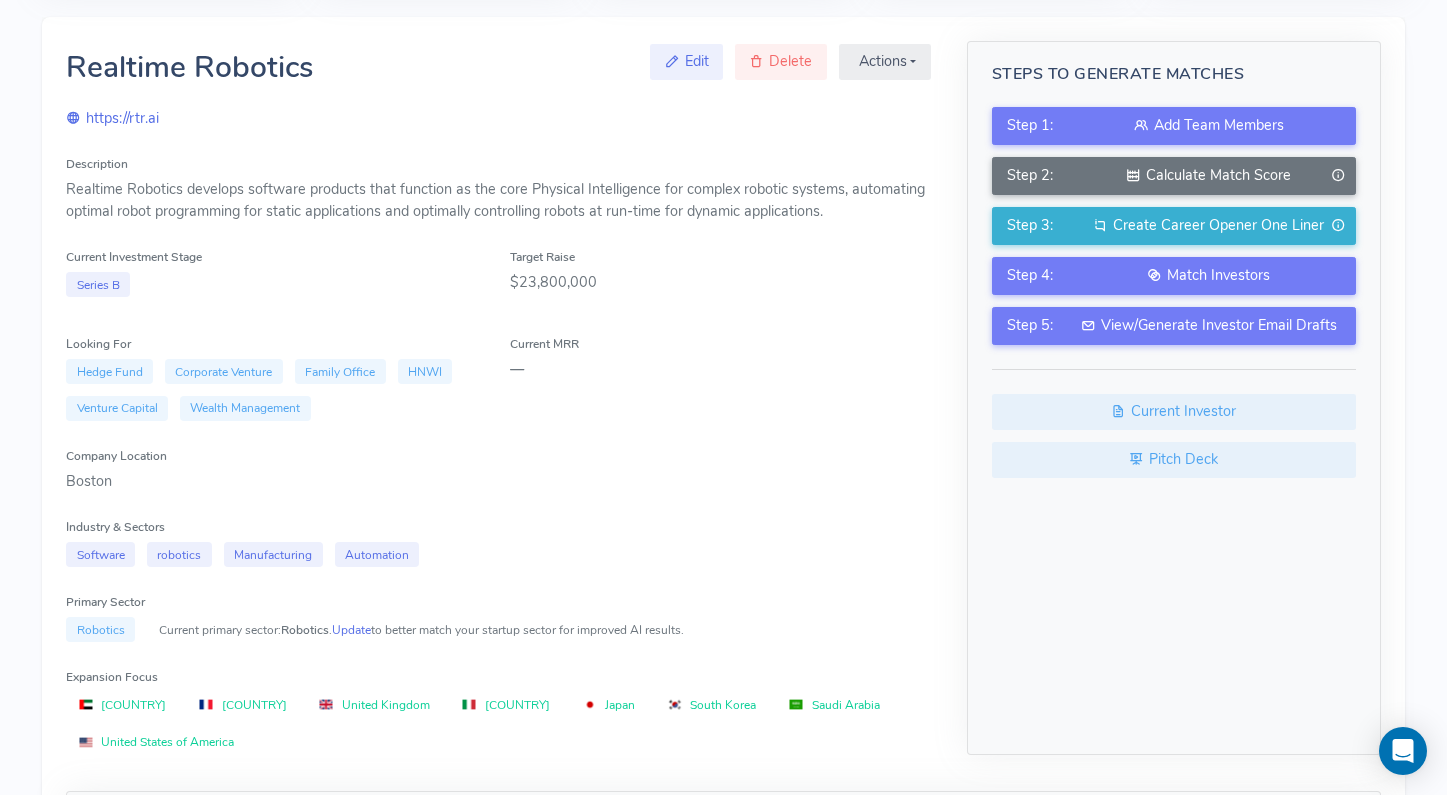scroll, scrollTop: 0, scrollLeft: 0, axis: both 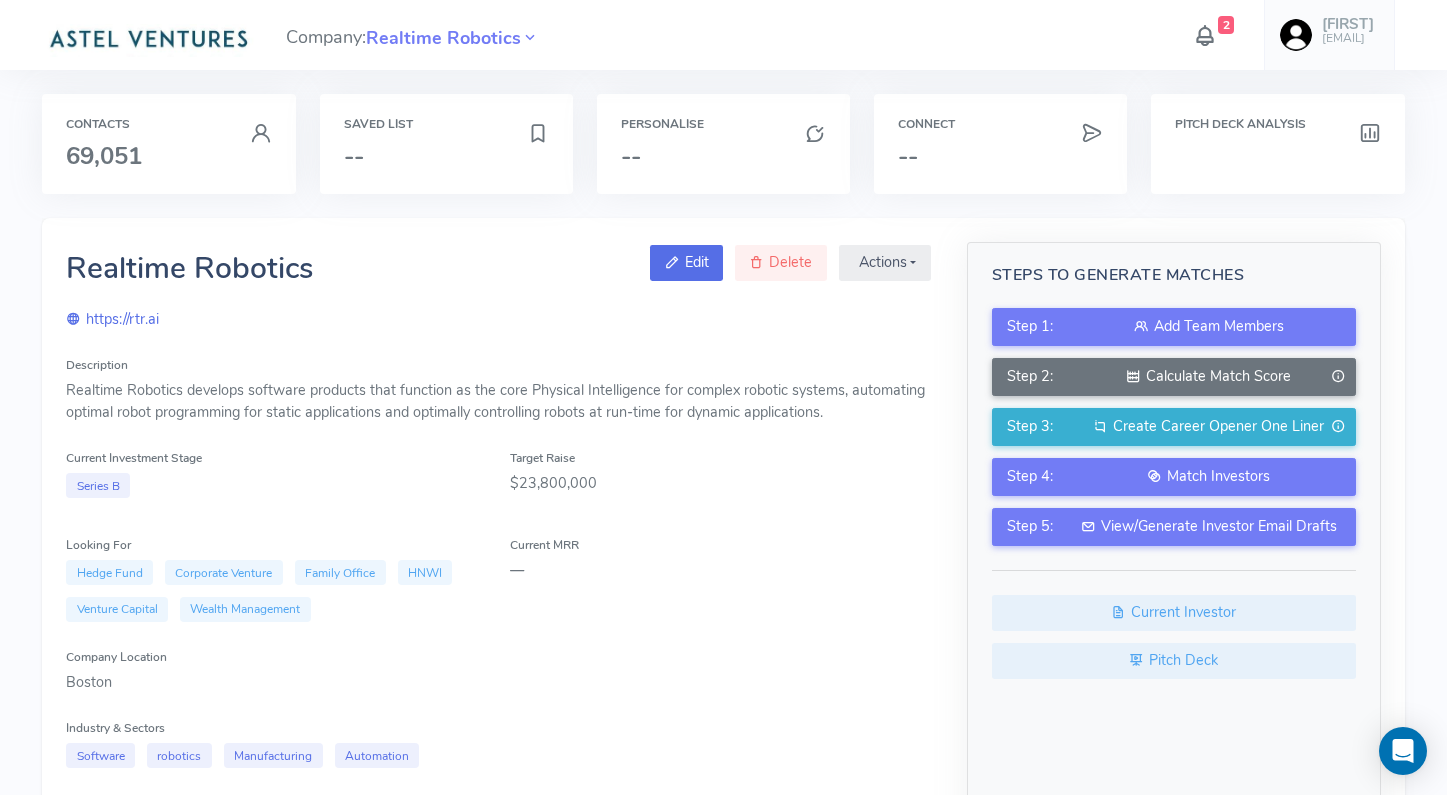 click on "Edit" at bounding box center (686, 263) 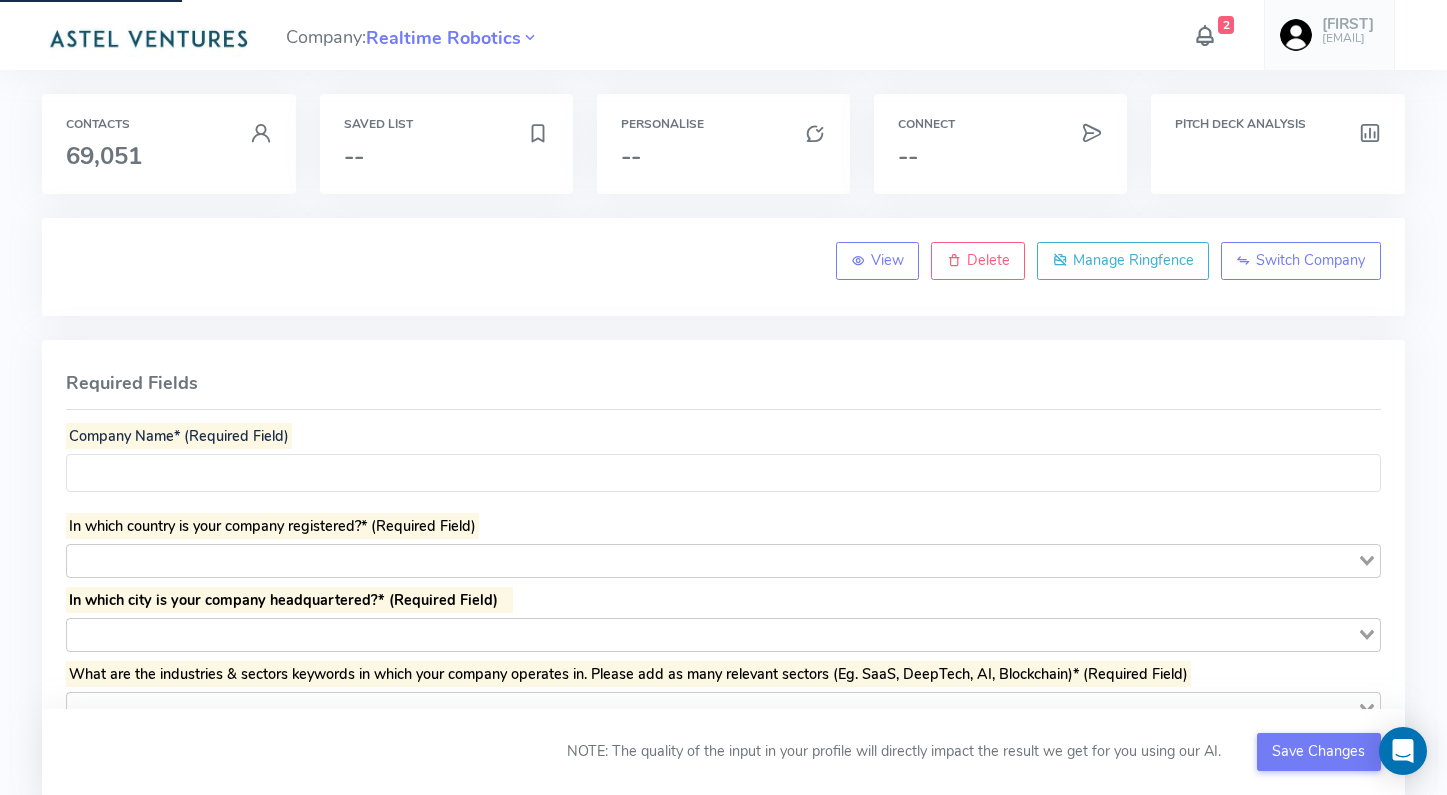 type on "**********" 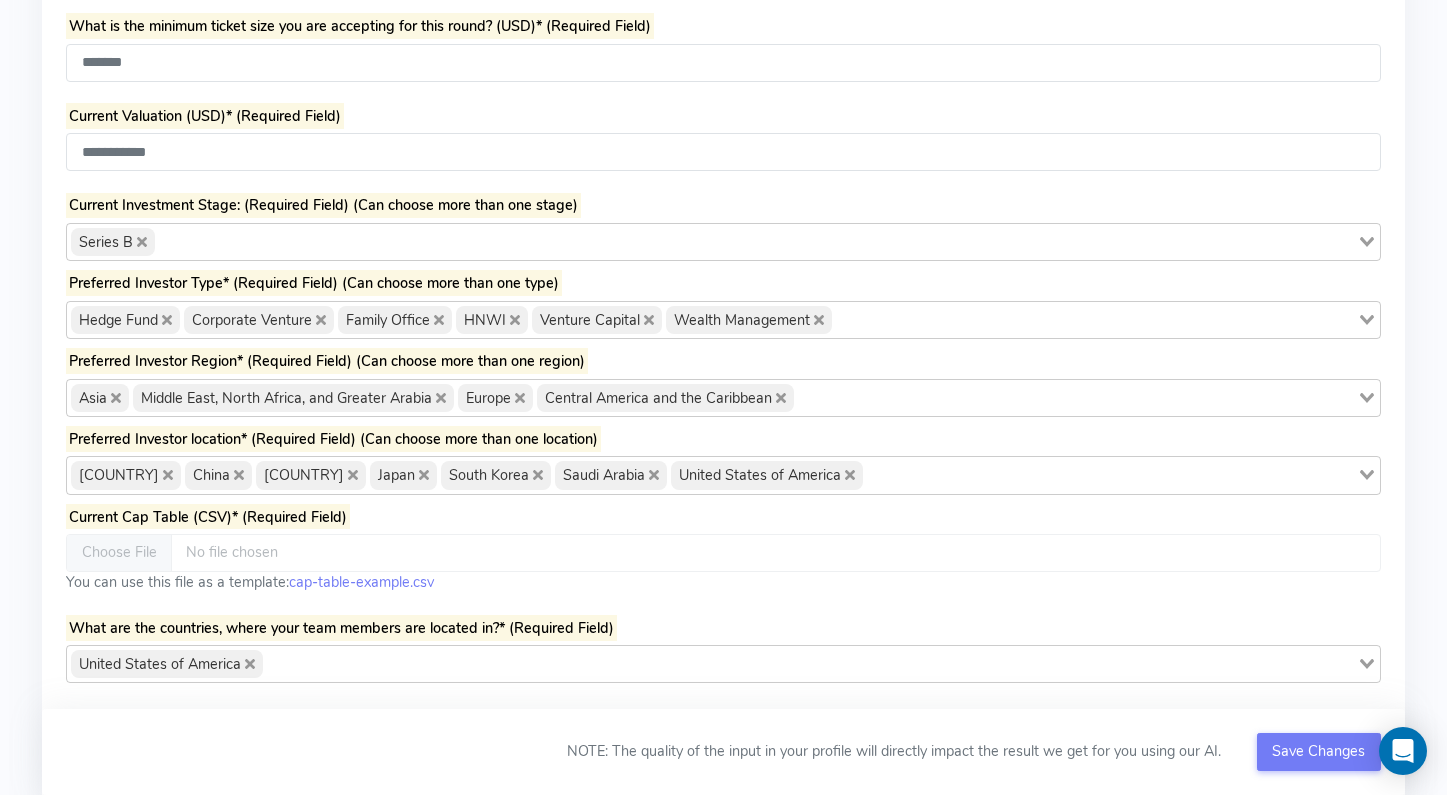 scroll, scrollTop: 993, scrollLeft: 0, axis: vertical 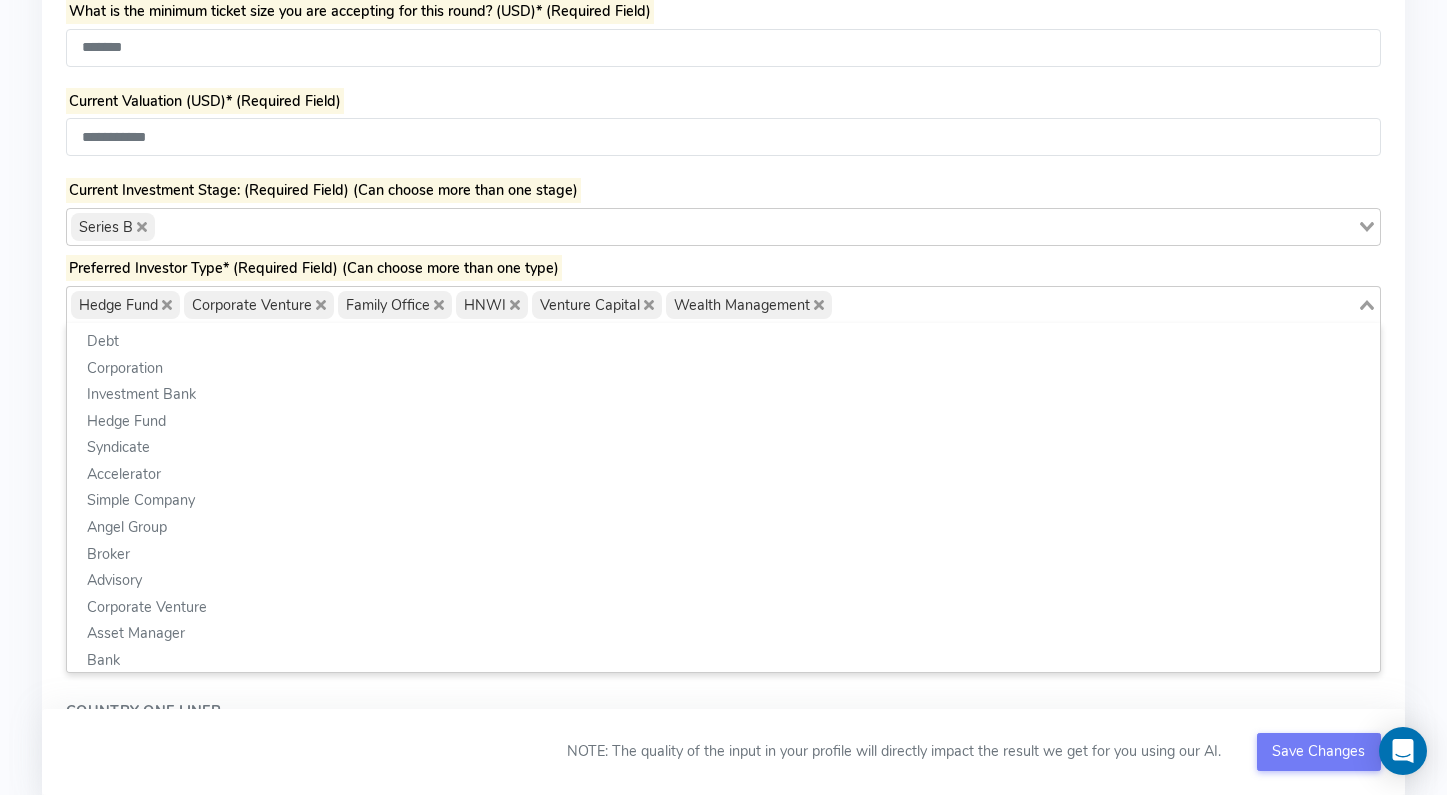 click 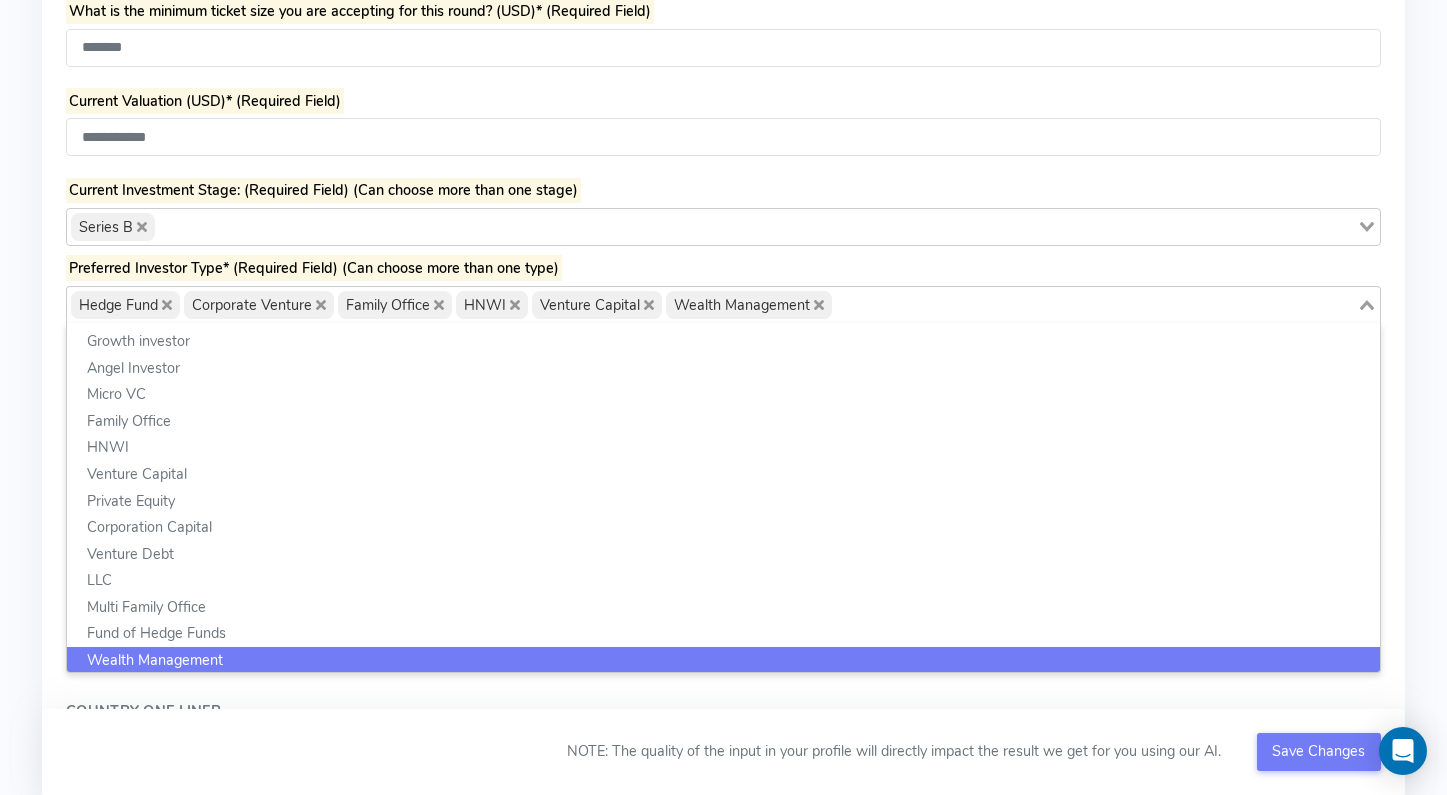 scroll, scrollTop: 350, scrollLeft: 0, axis: vertical 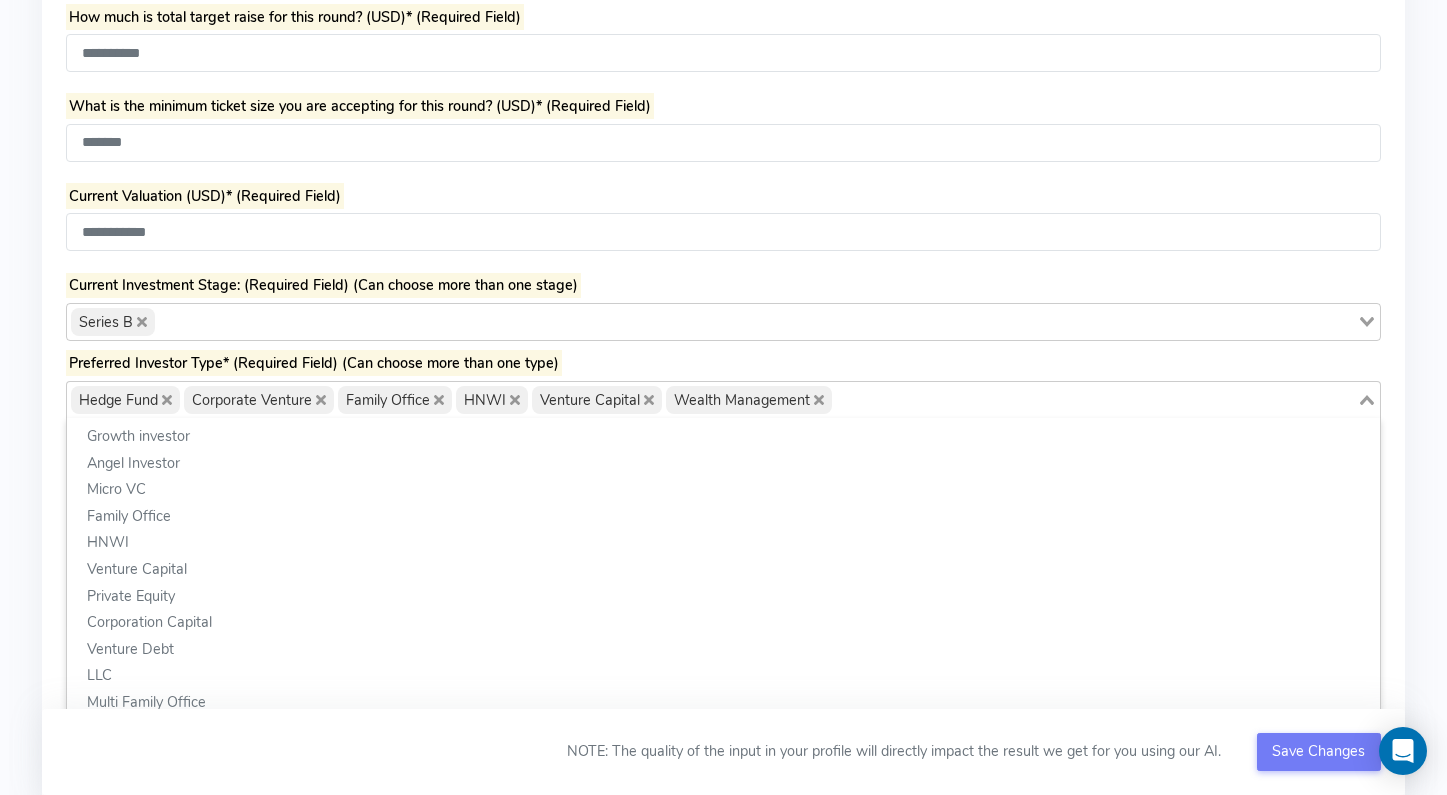 paste on "**********" 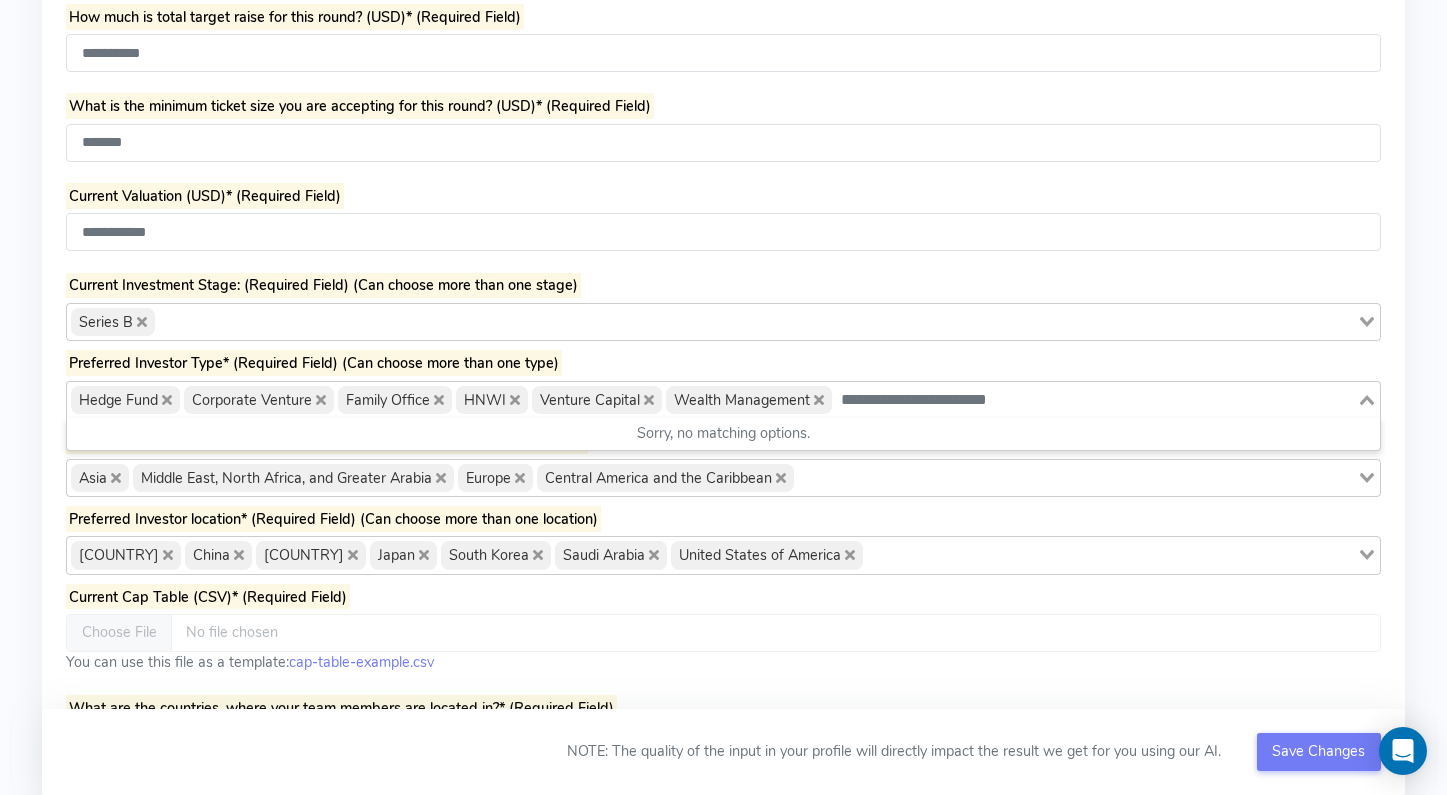 scroll, scrollTop: 0, scrollLeft: 0, axis: both 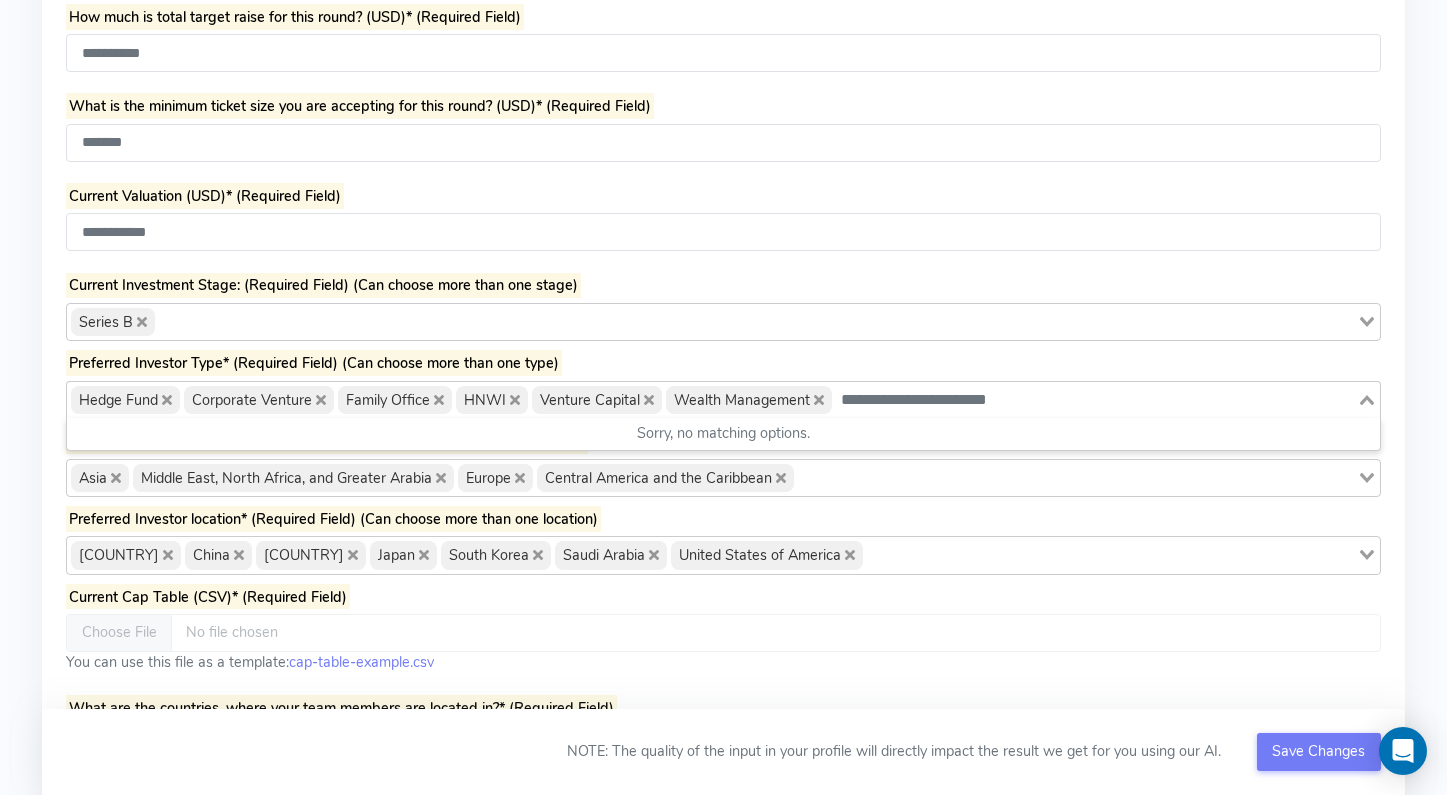 click on "**********" 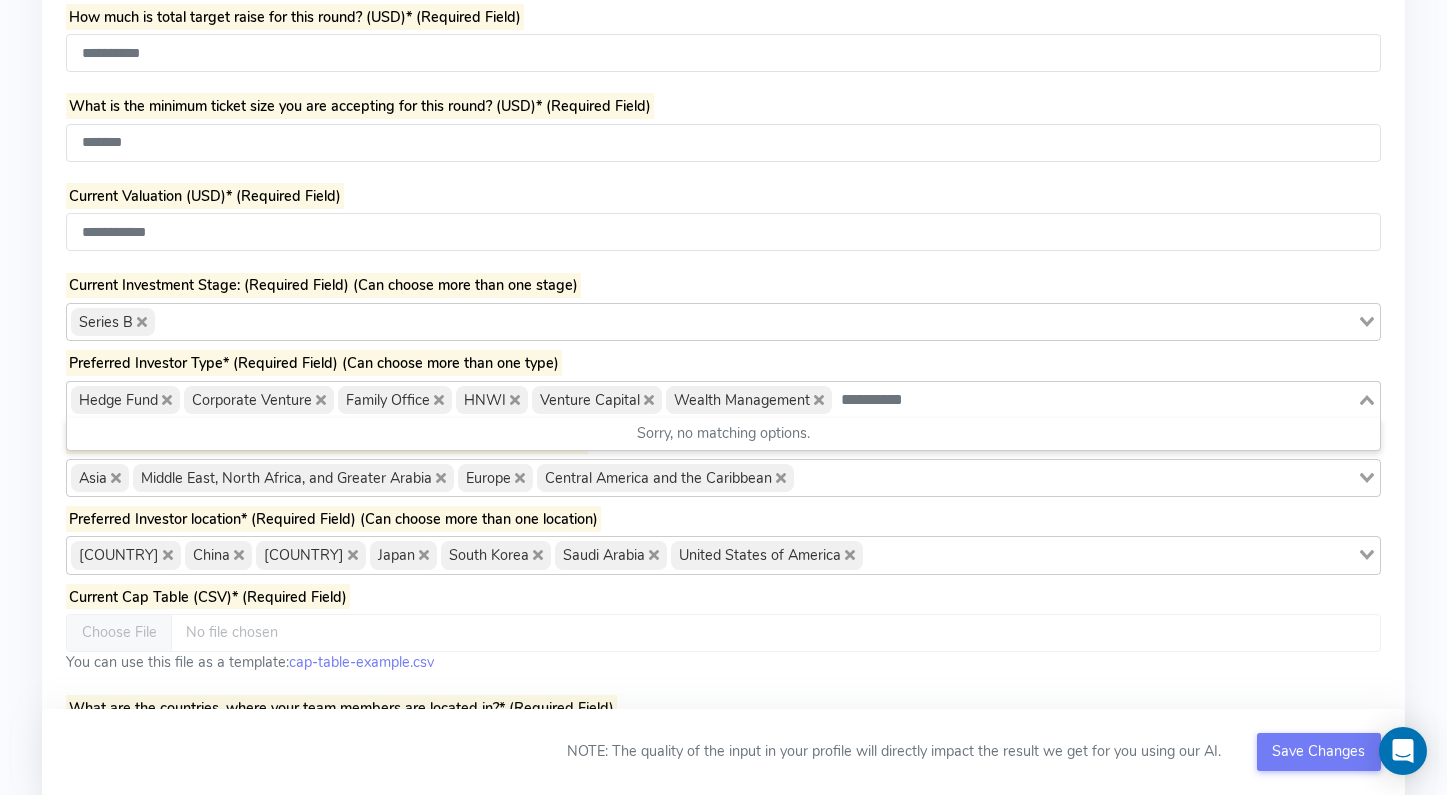 click on "**********" 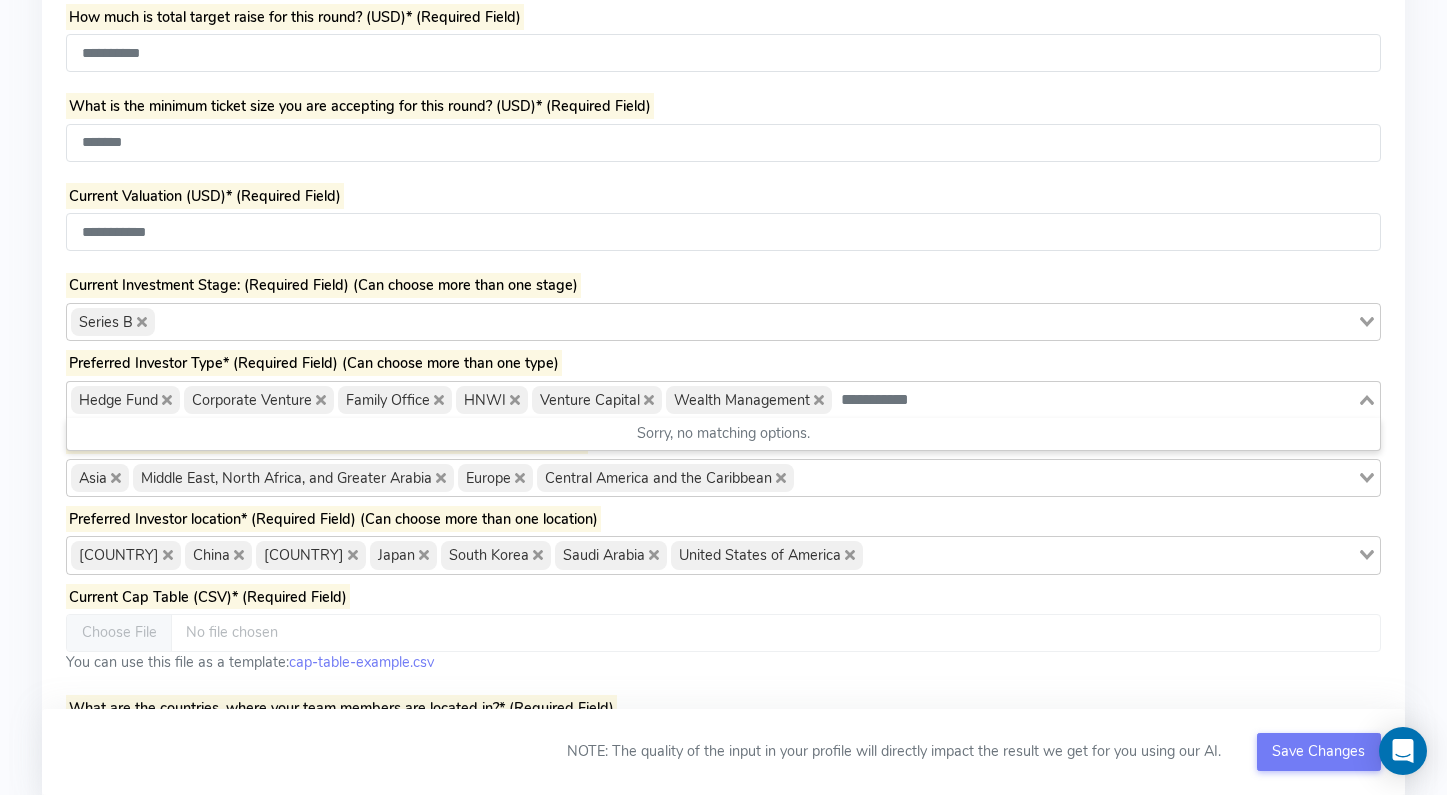 click on "**********" 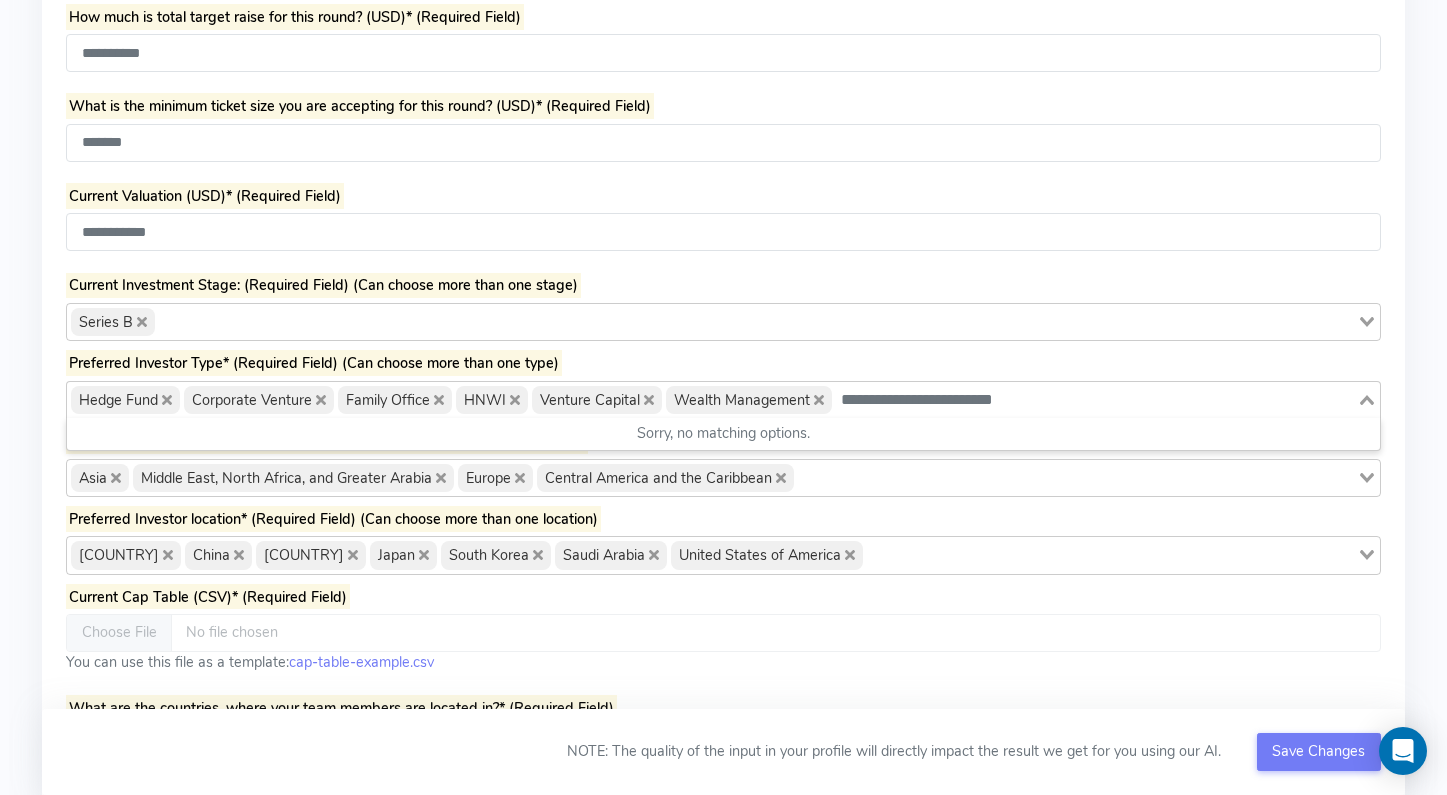 click on "**********" 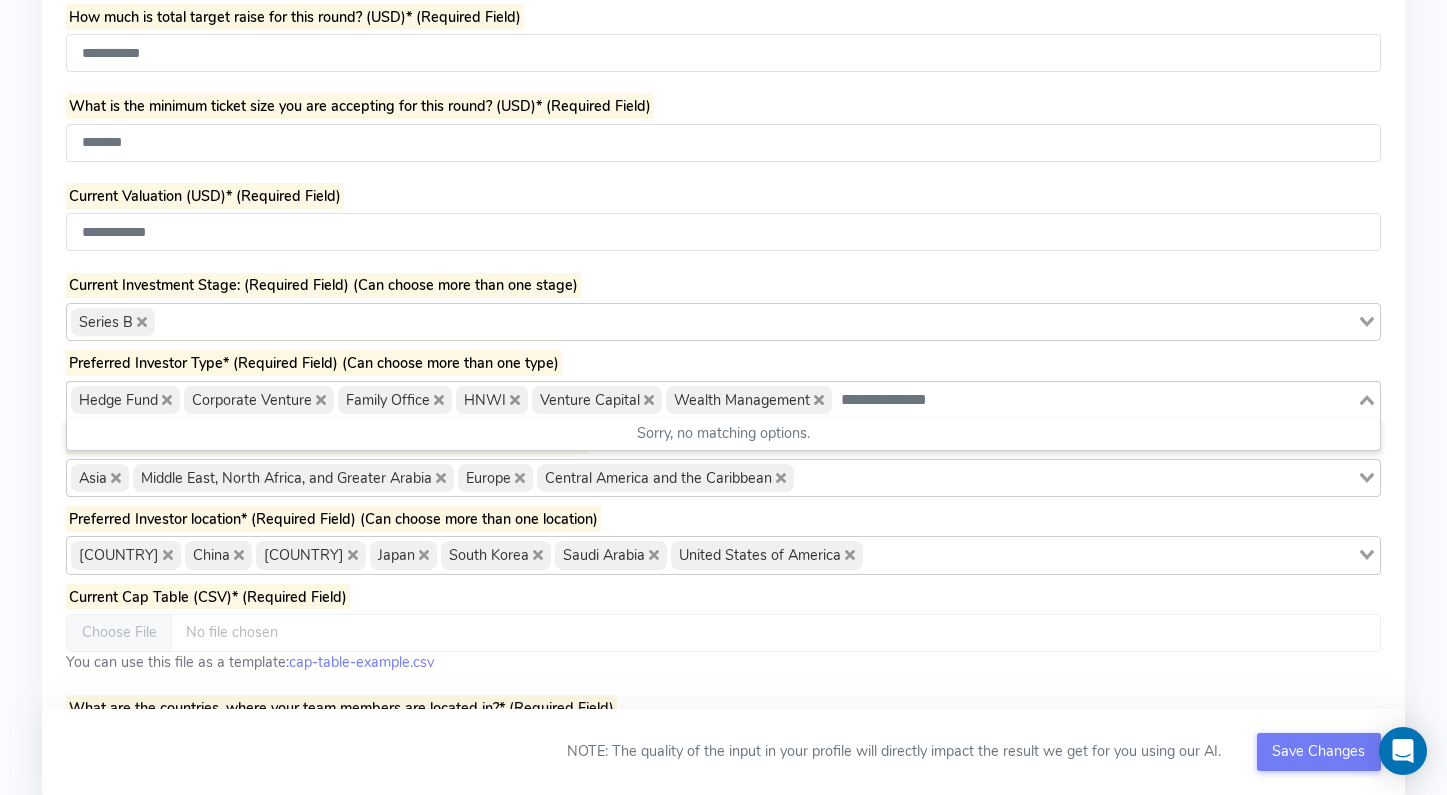click on "**********" 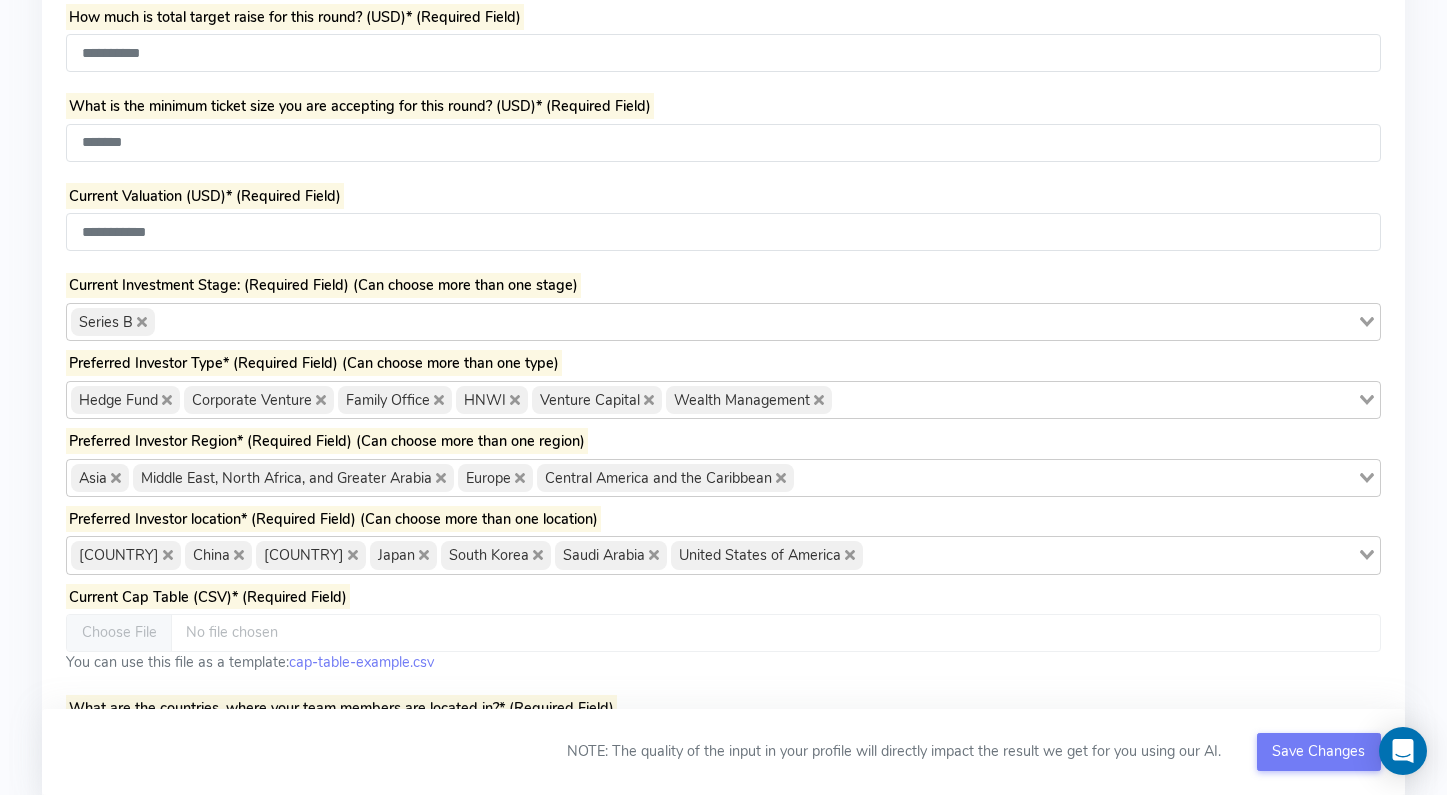 click on "**********" at bounding box center [723, 2611] 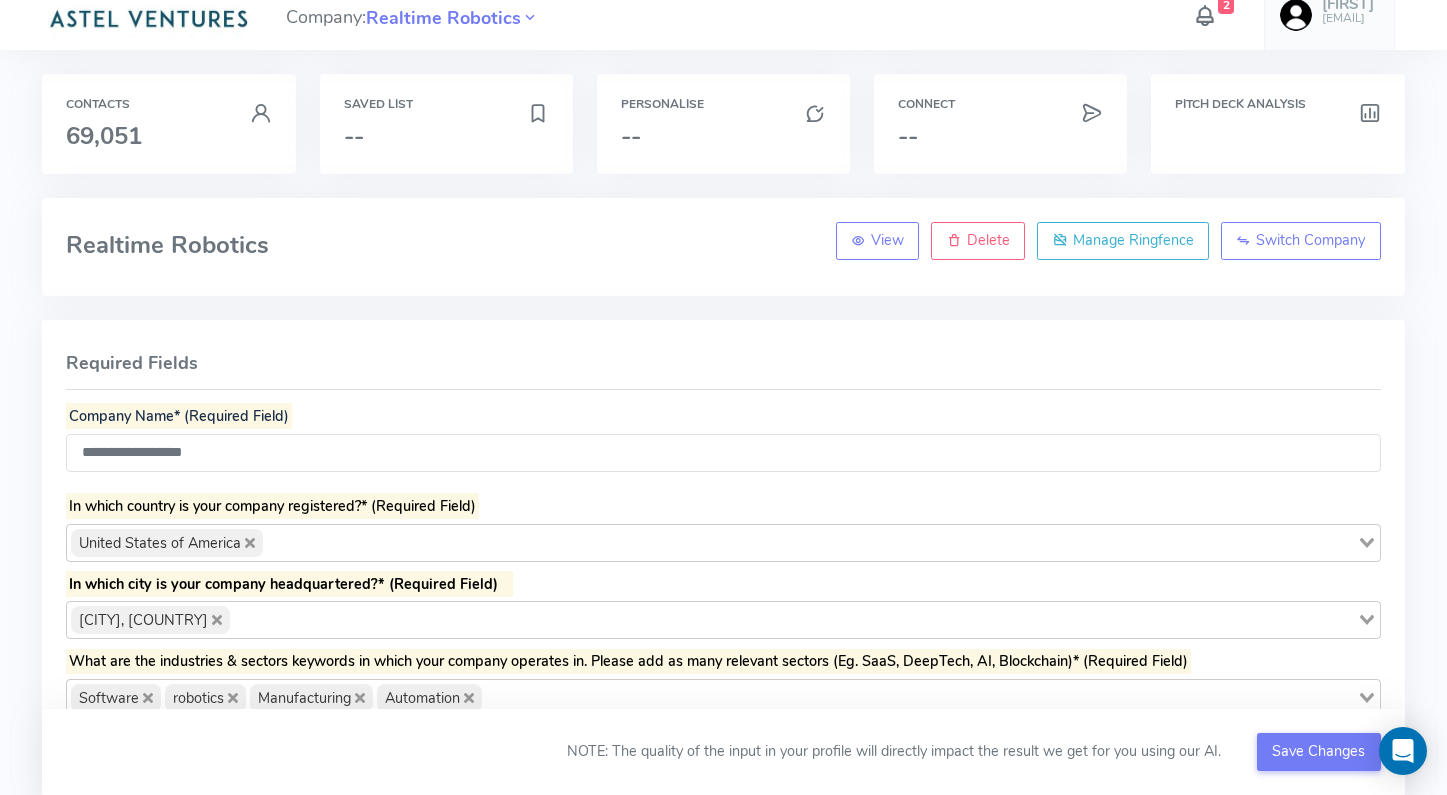 scroll, scrollTop: 0, scrollLeft: 0, axis: both 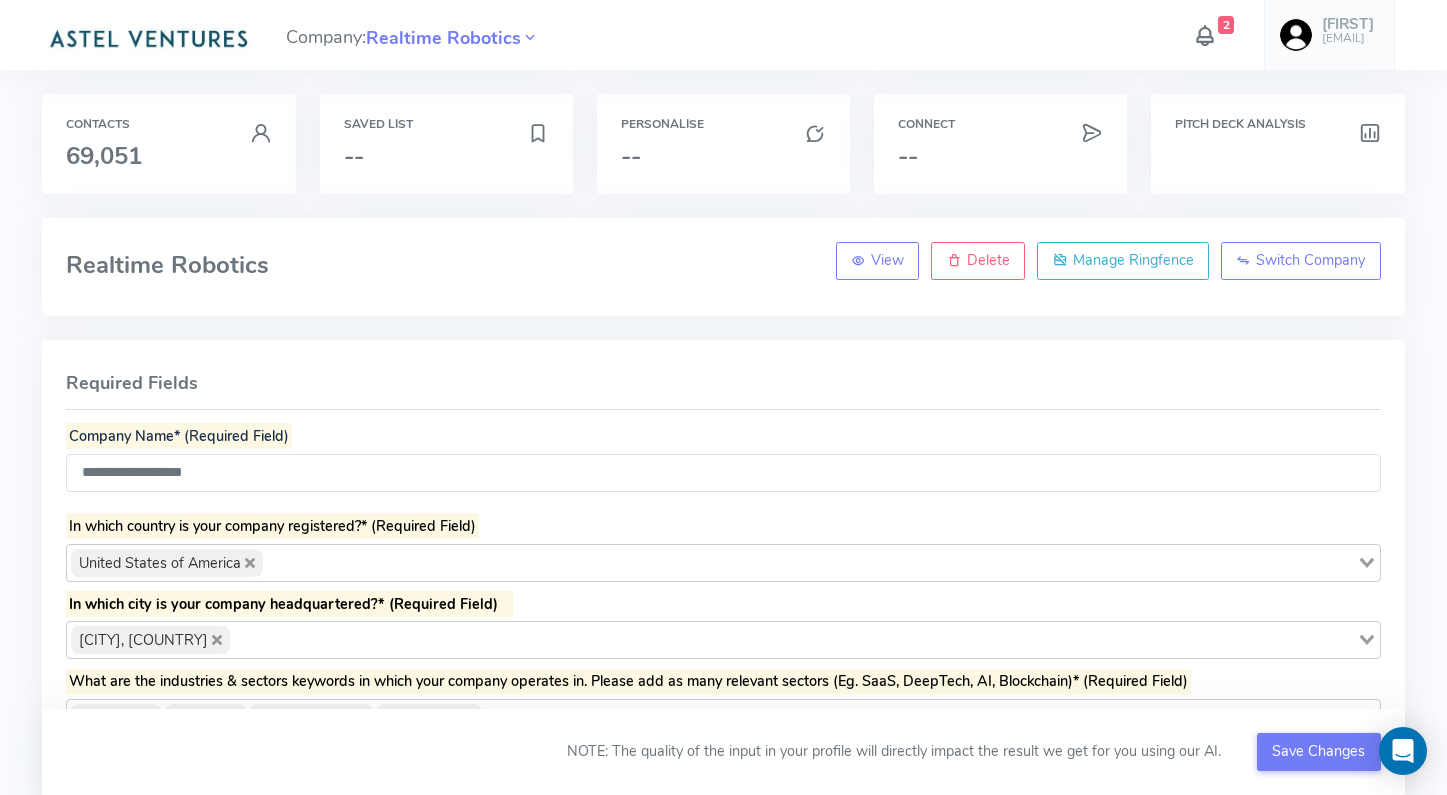 click at bounding box center (148, 37) 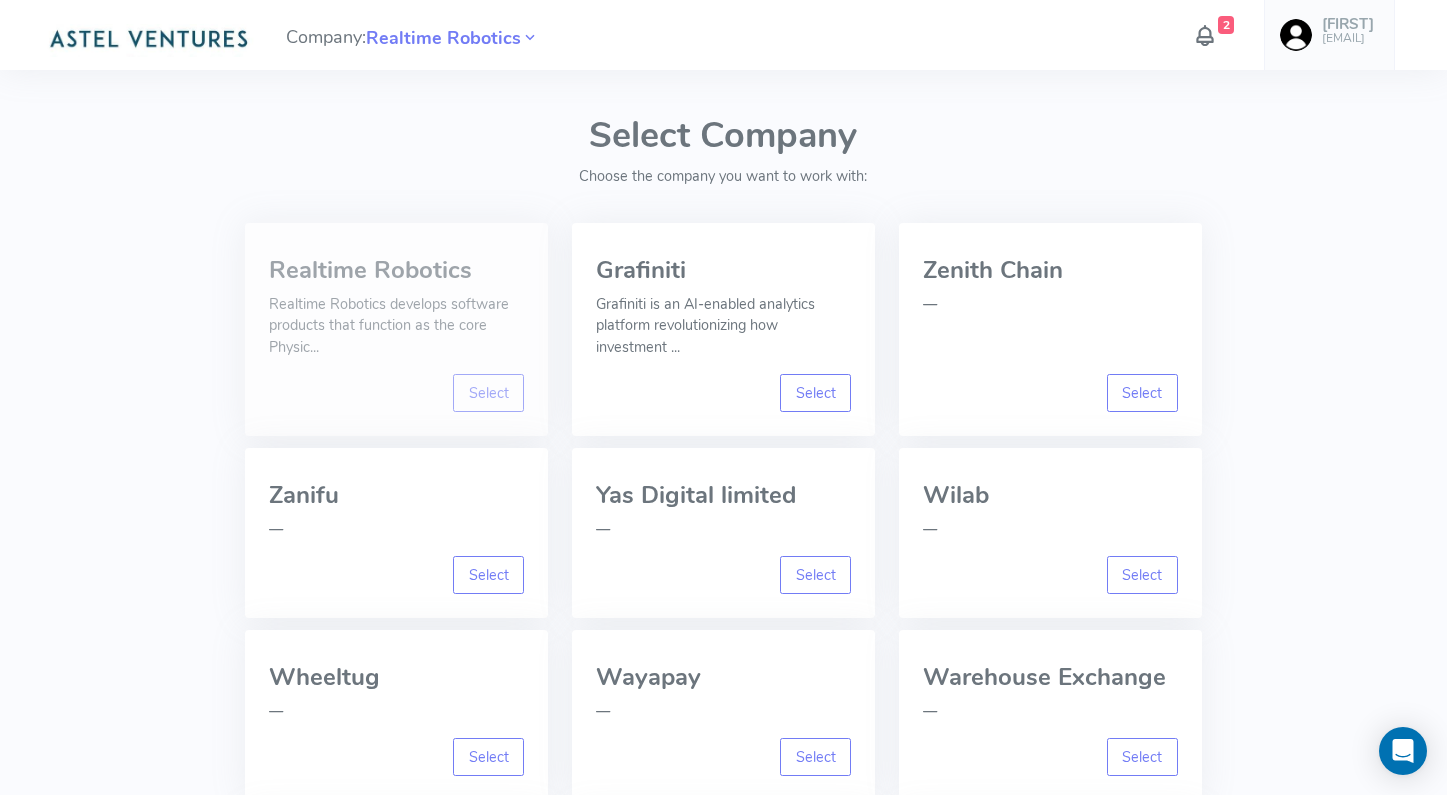 click on "Realtime Robotics develops software products that function as the core Physic..." at bounding box center [396, 326] 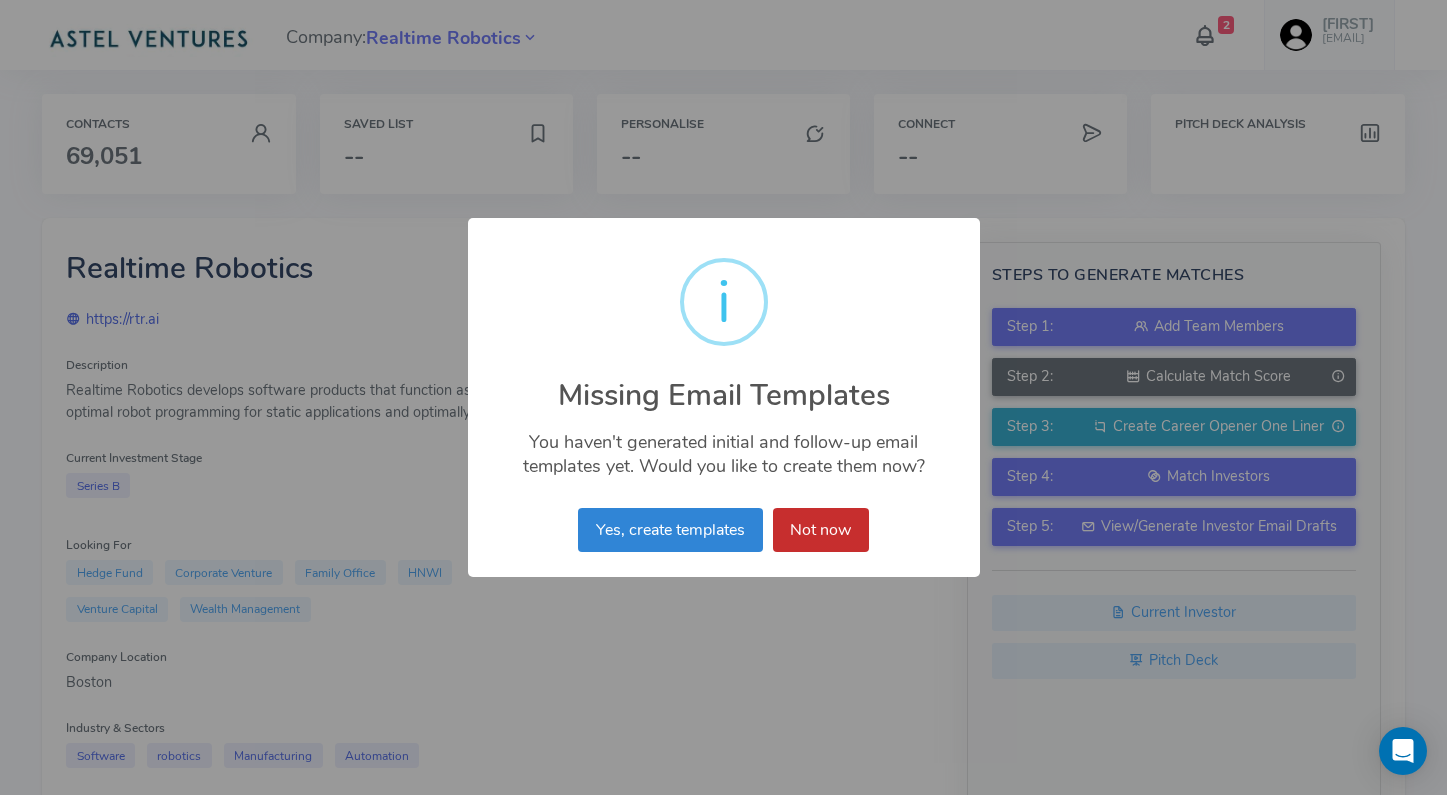 click on "Not now" at bounding box center (821, 530) 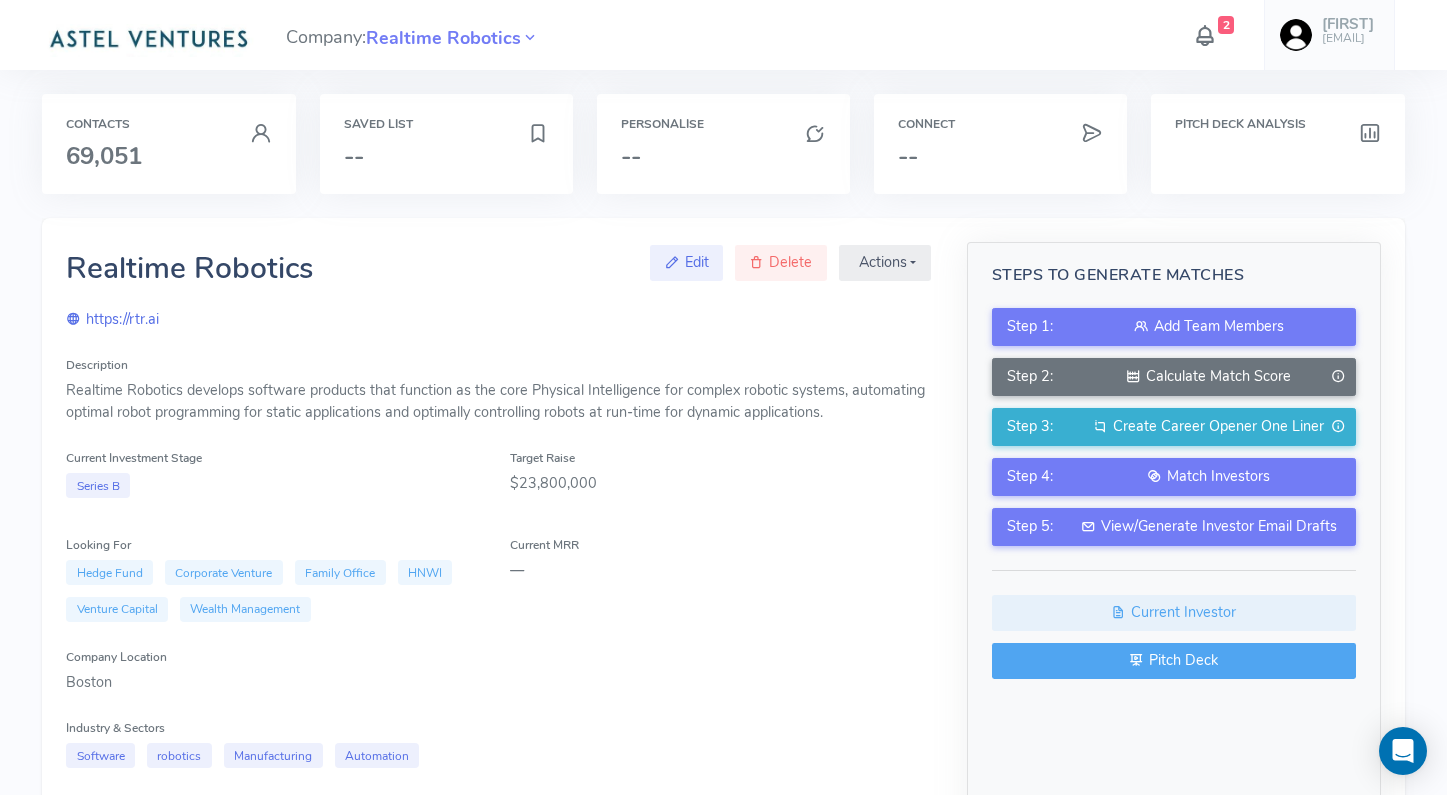 click on "Pitch Deck" at bounding box center (1174, 661) 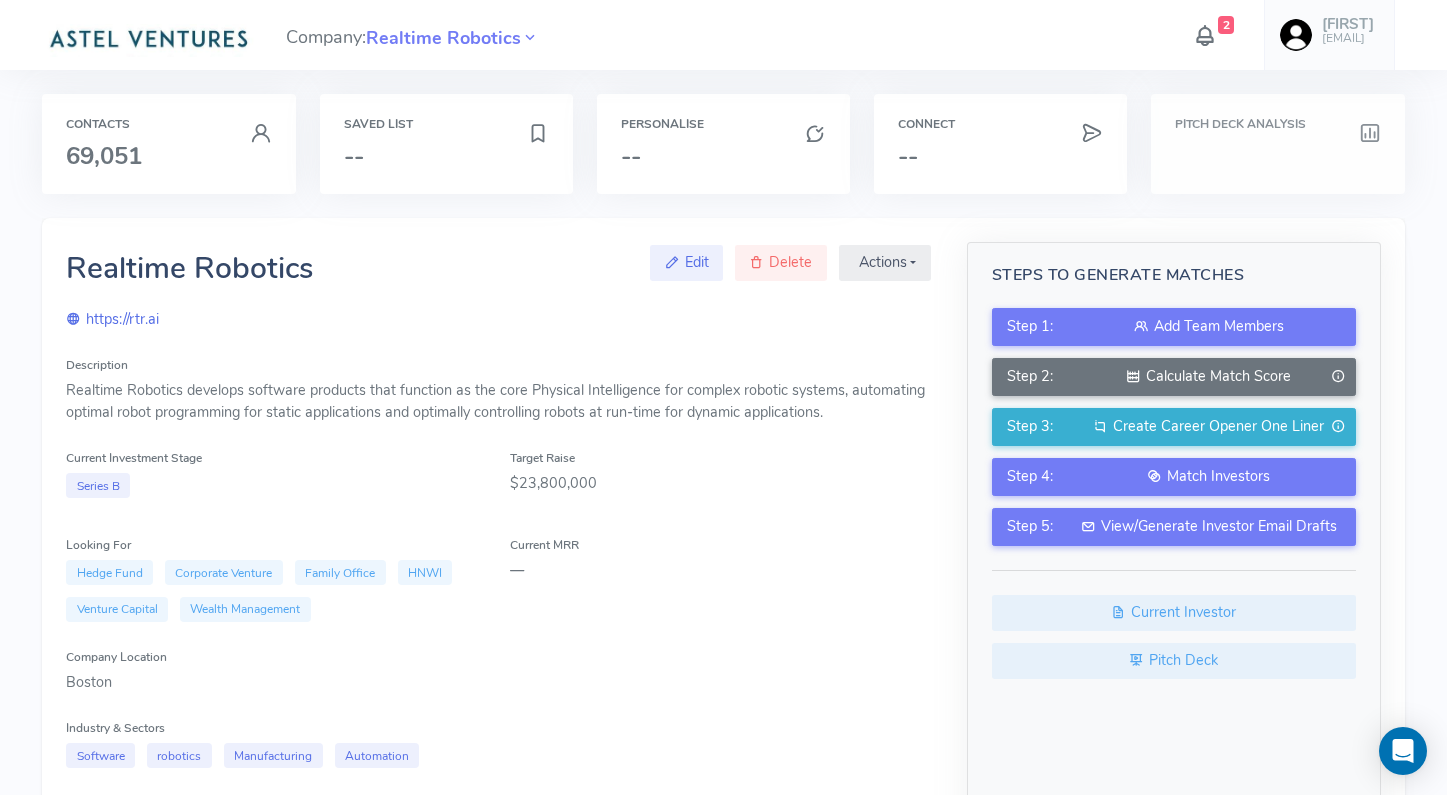 click on "Pitch Deck Analysis" at bounding box center [1277, 144] 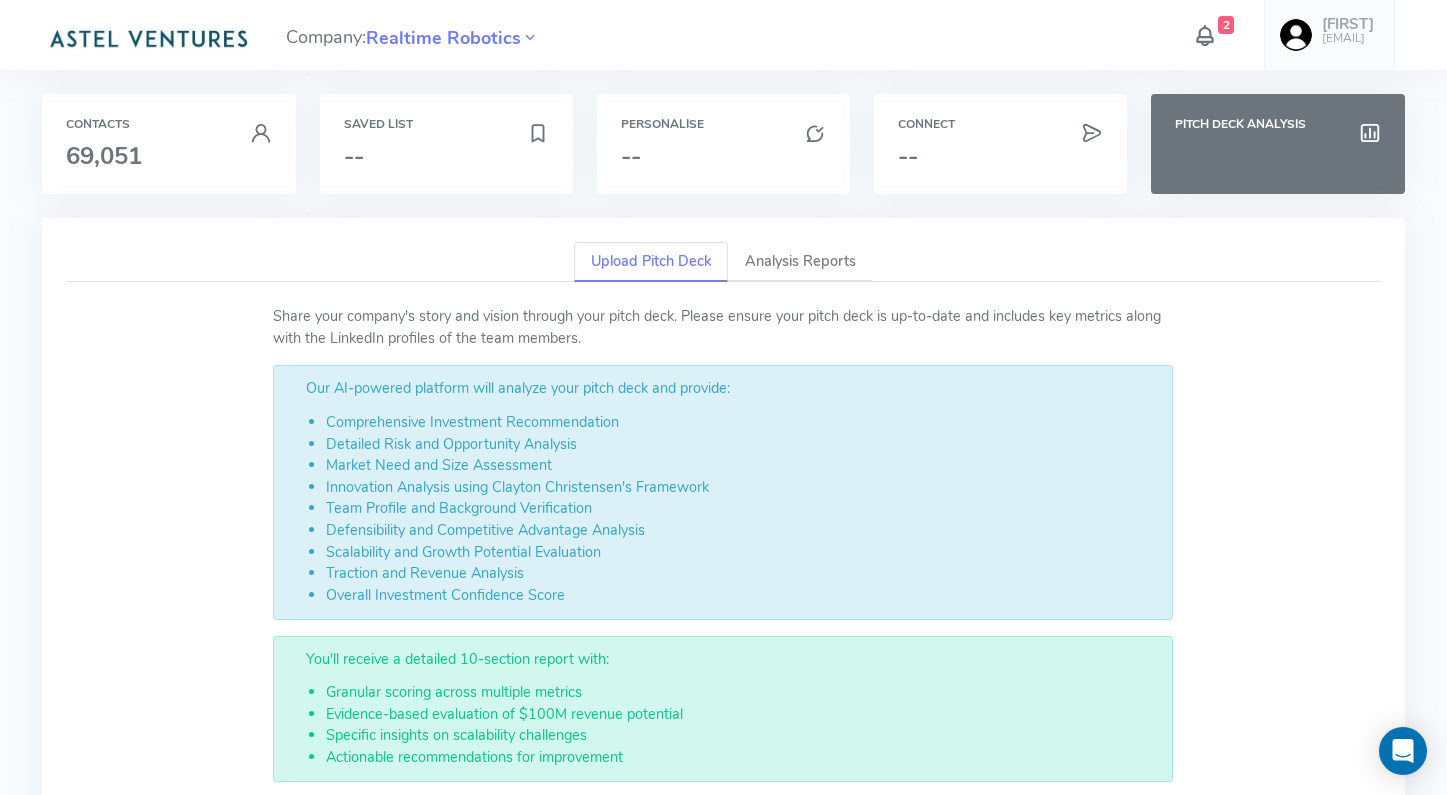 click on "Upload Pitch Deck" at bounding box center [651, 262] 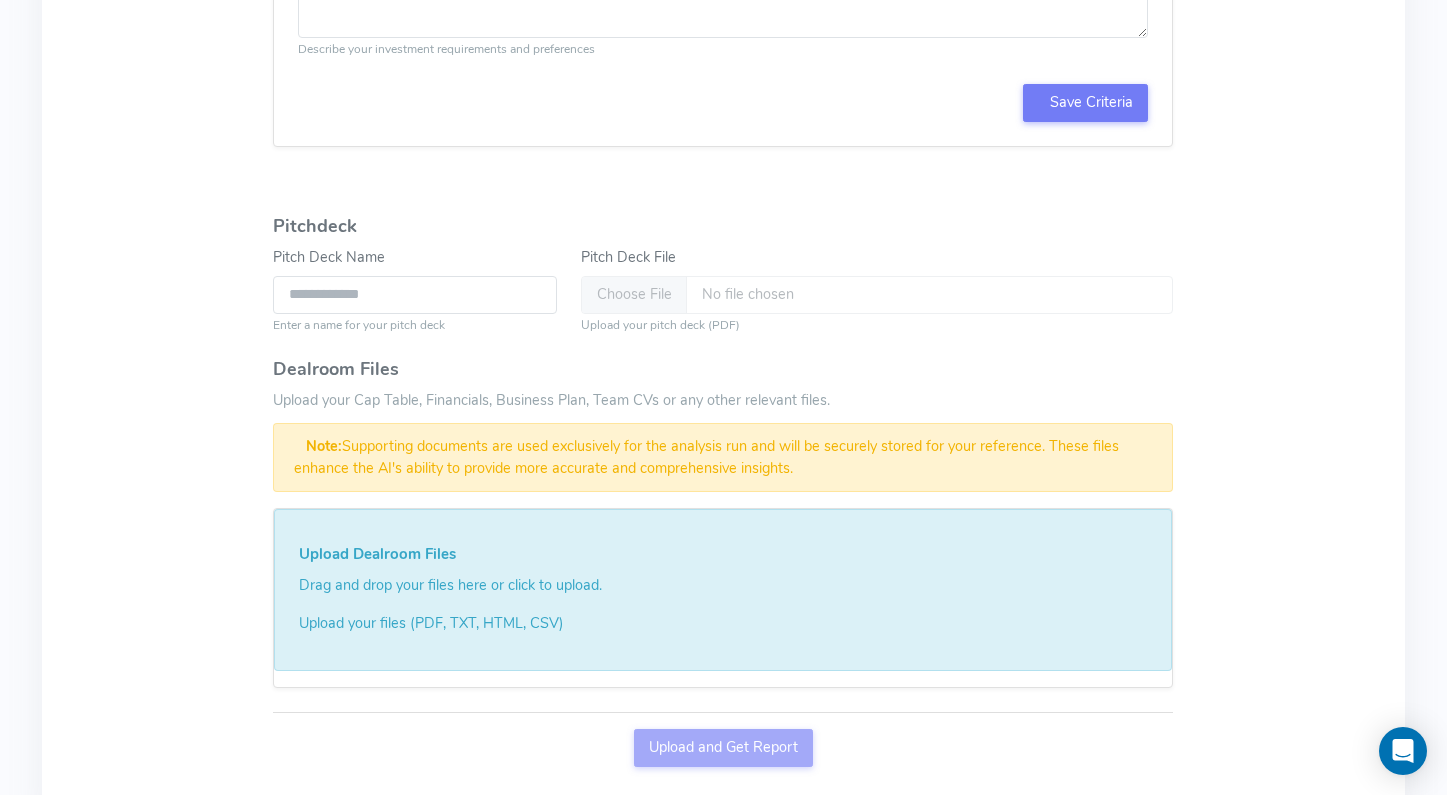 scroll, scrollTop: 1180, scrollLeft: 0, axis: vertical 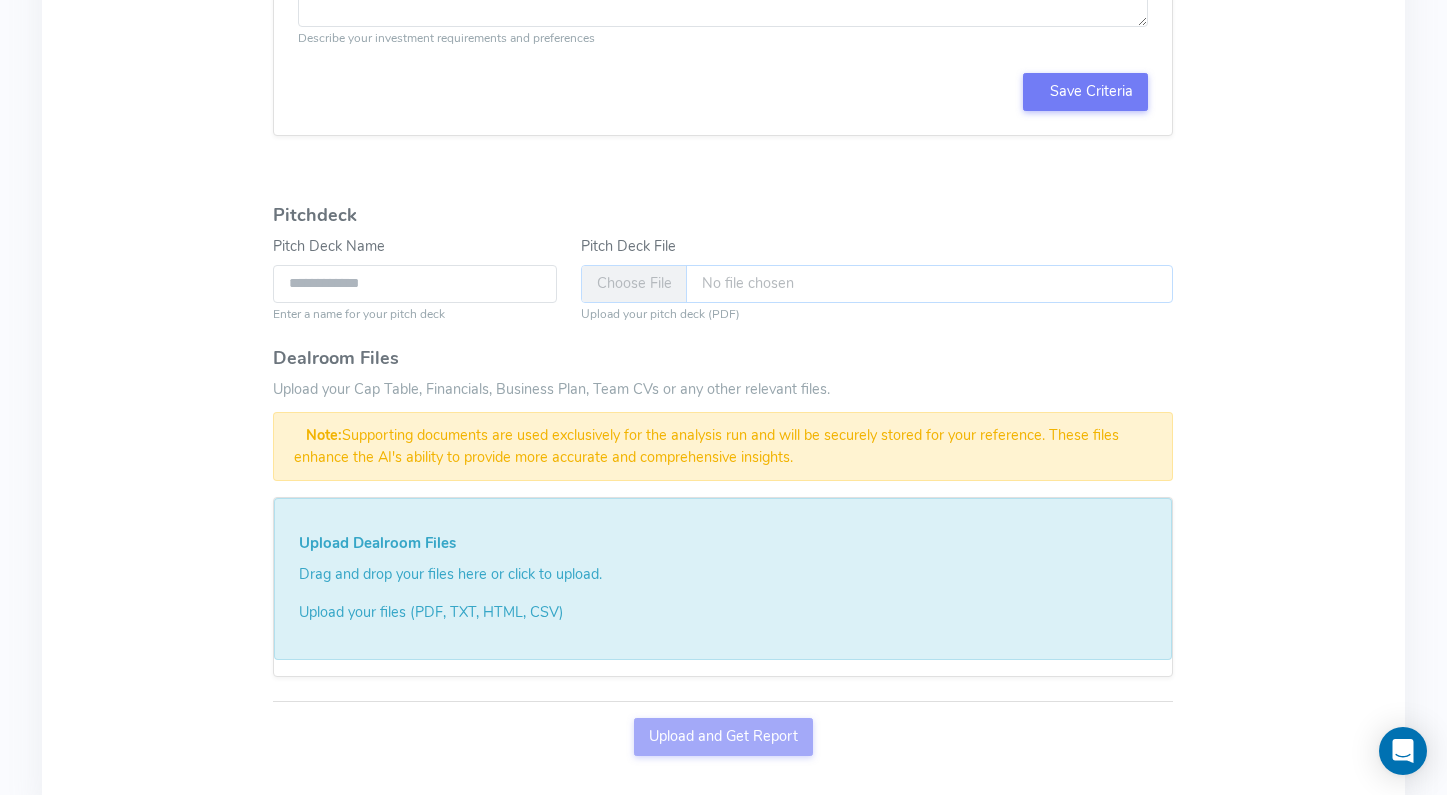 click on "Pitch Deck File" at bounding box center (877, 284) 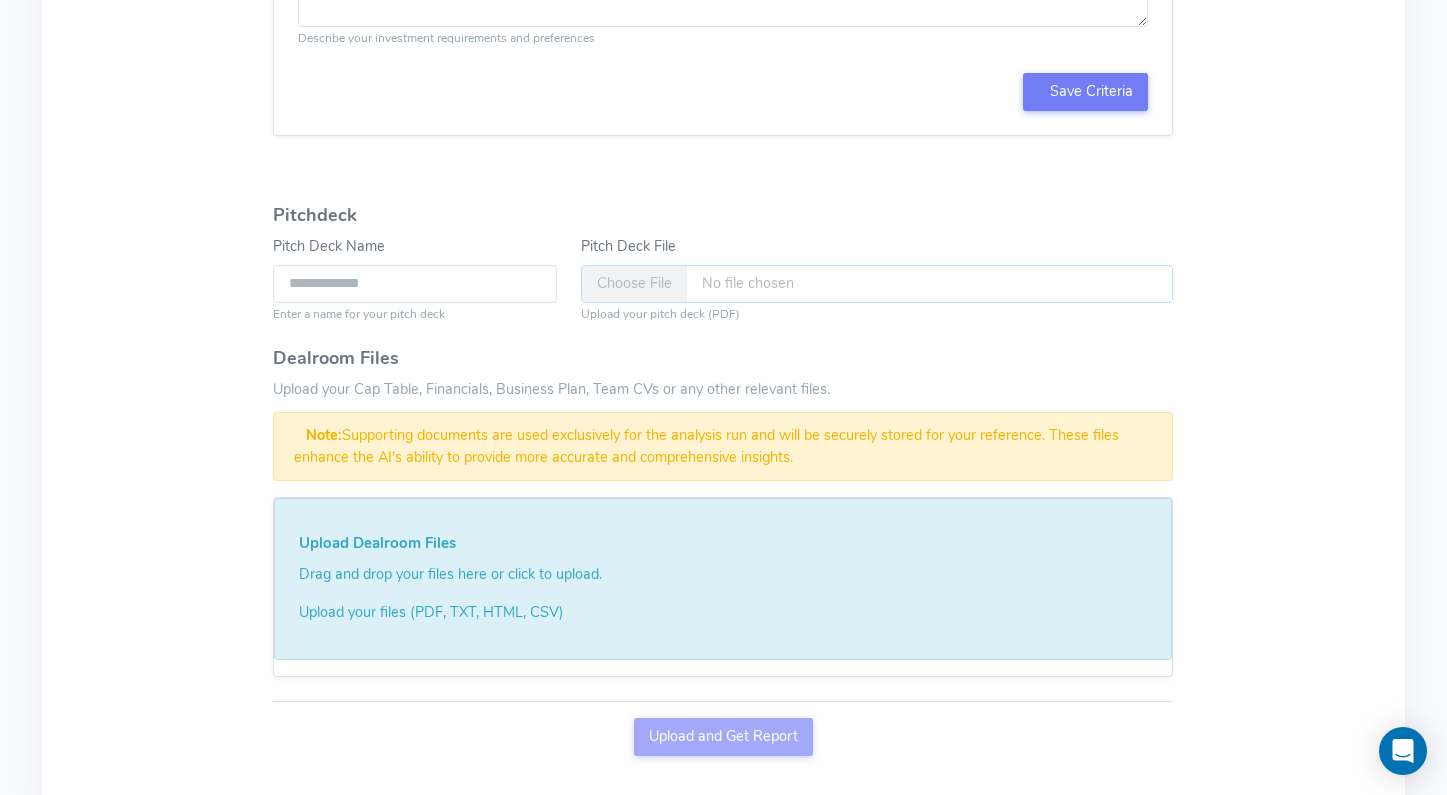 type on "**********" 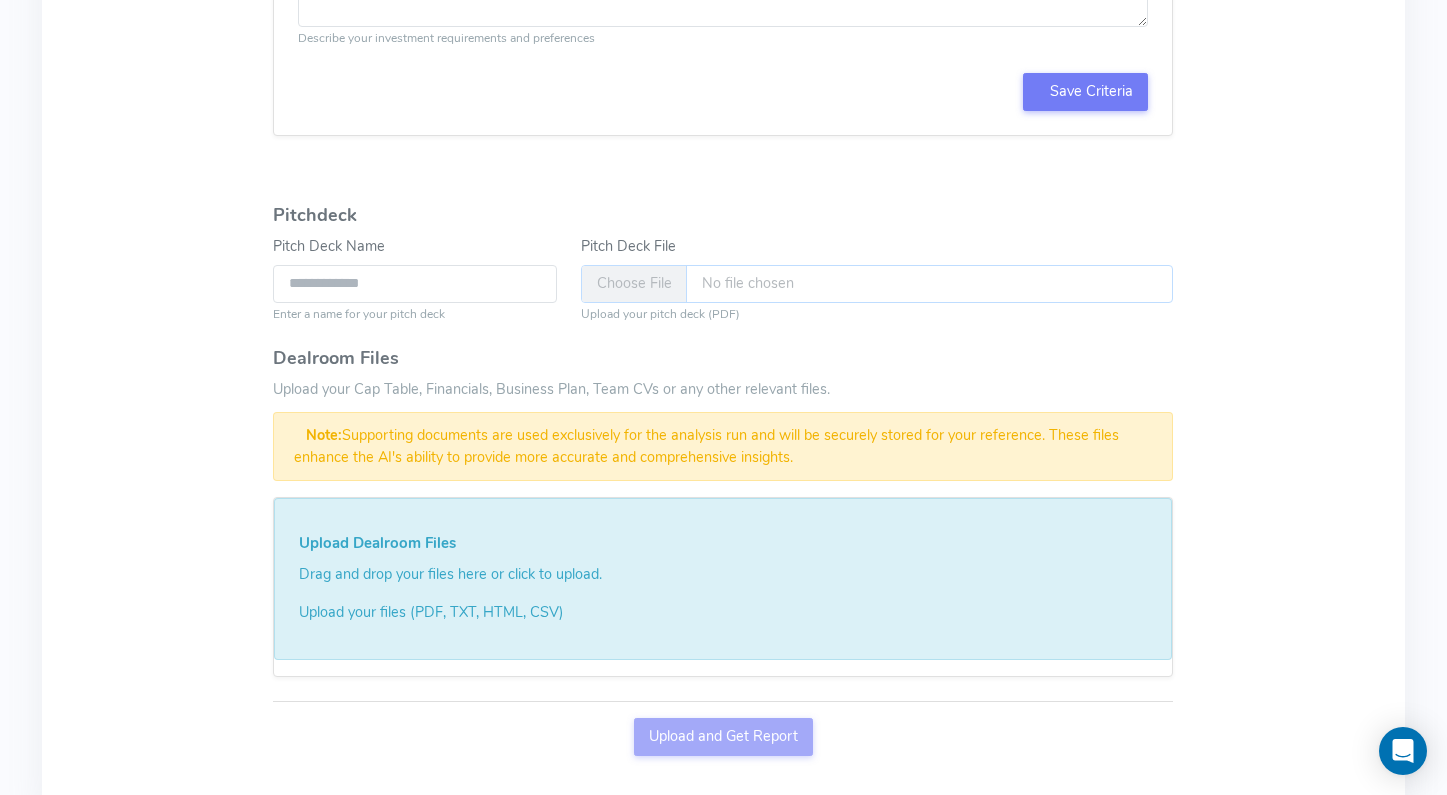 type on "**********" 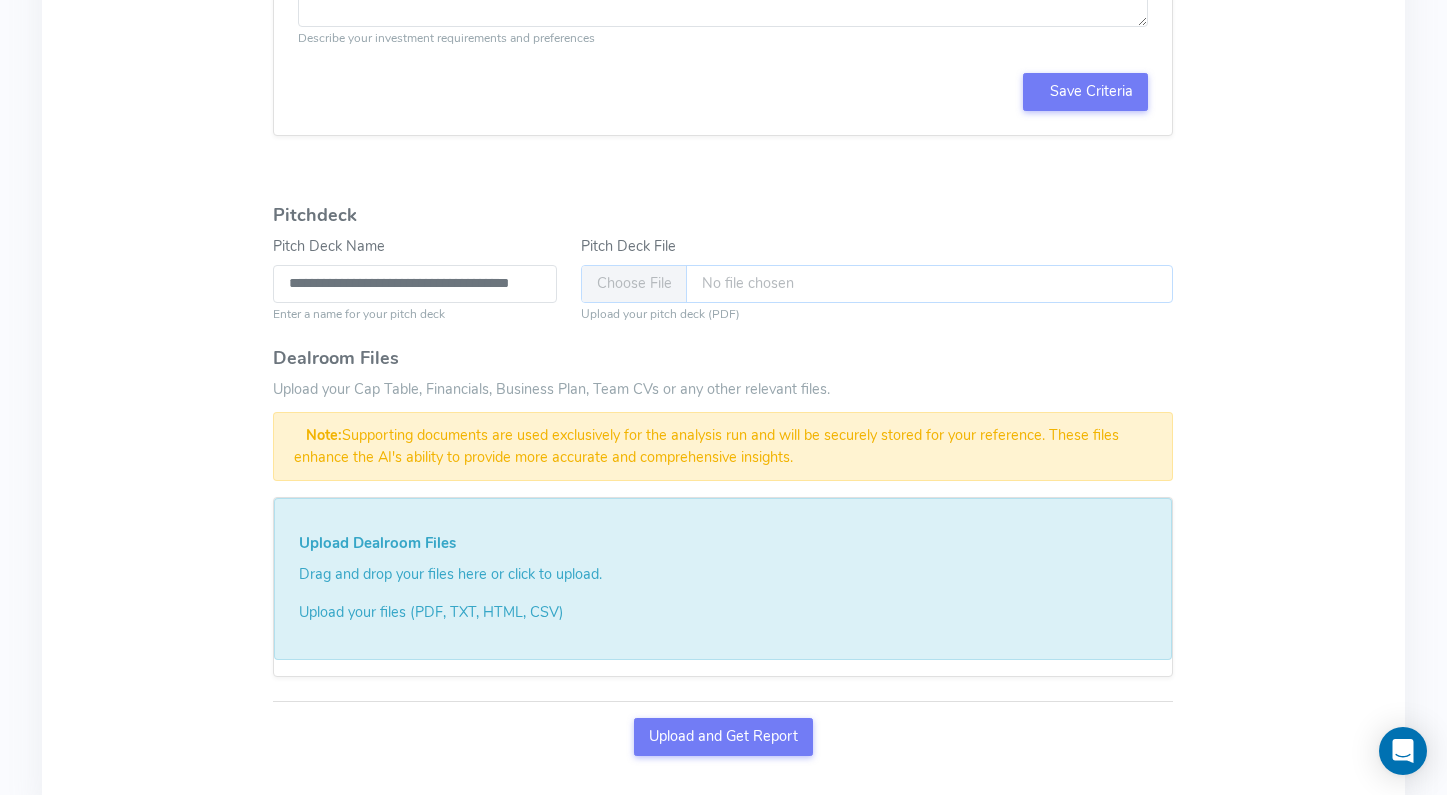 scroll, scrollTop: 1305, scrollLeft: 0, axis: vertical 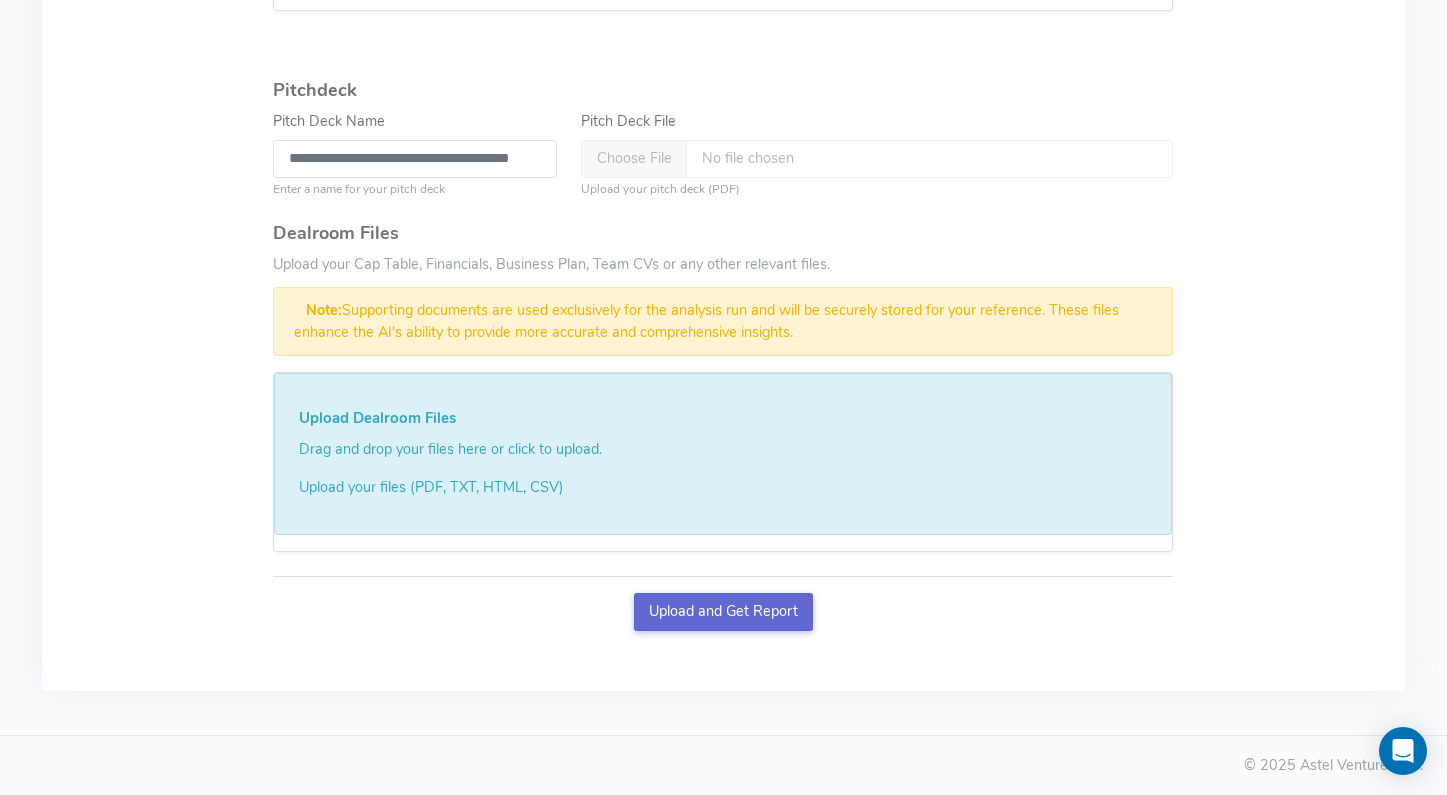 click on "Upload and Get Report" at bounding box center [724, 612] 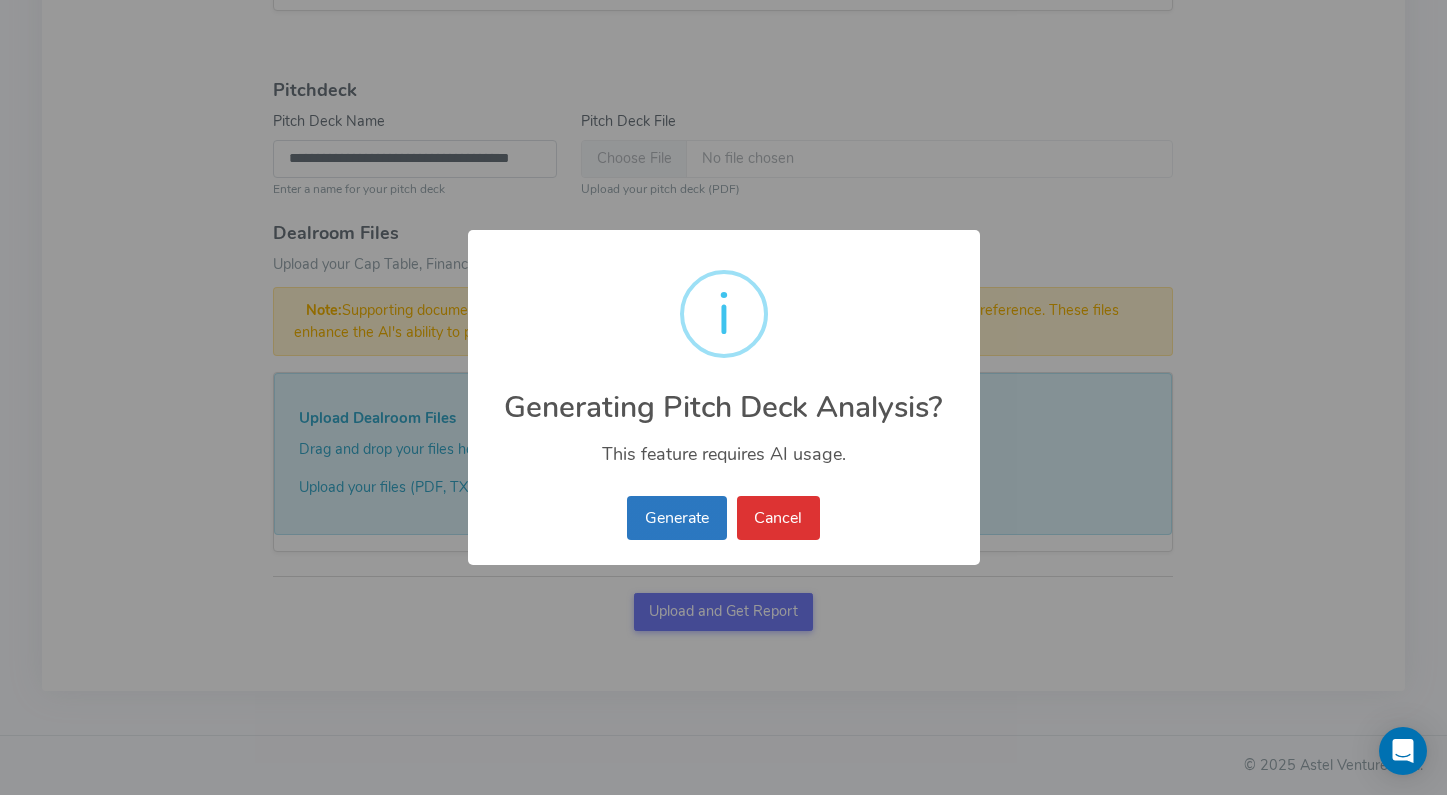 click on "Generate" at bounding box center [676, 518] 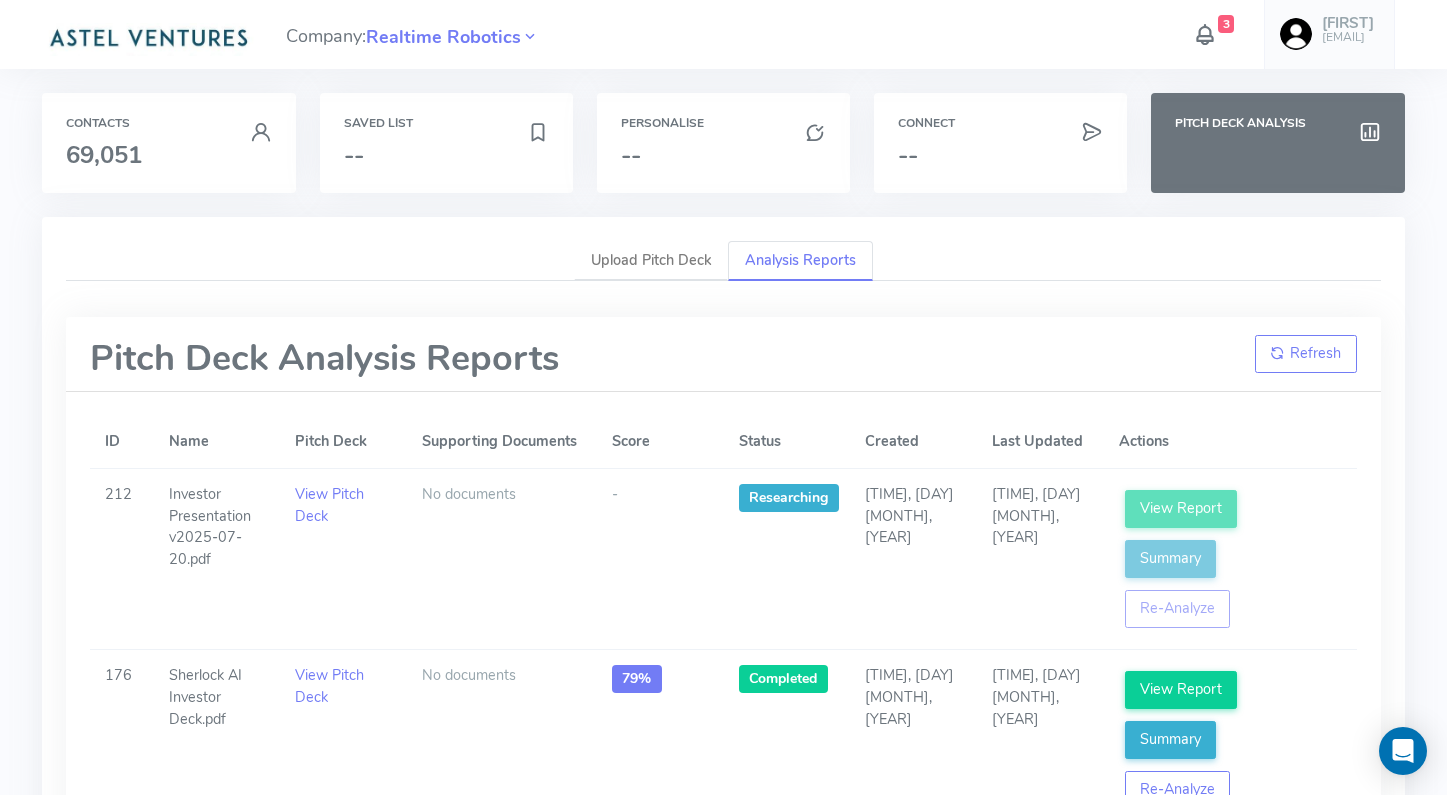 scroll, scrollTop: 0, scrollLeft: 0, axis: both 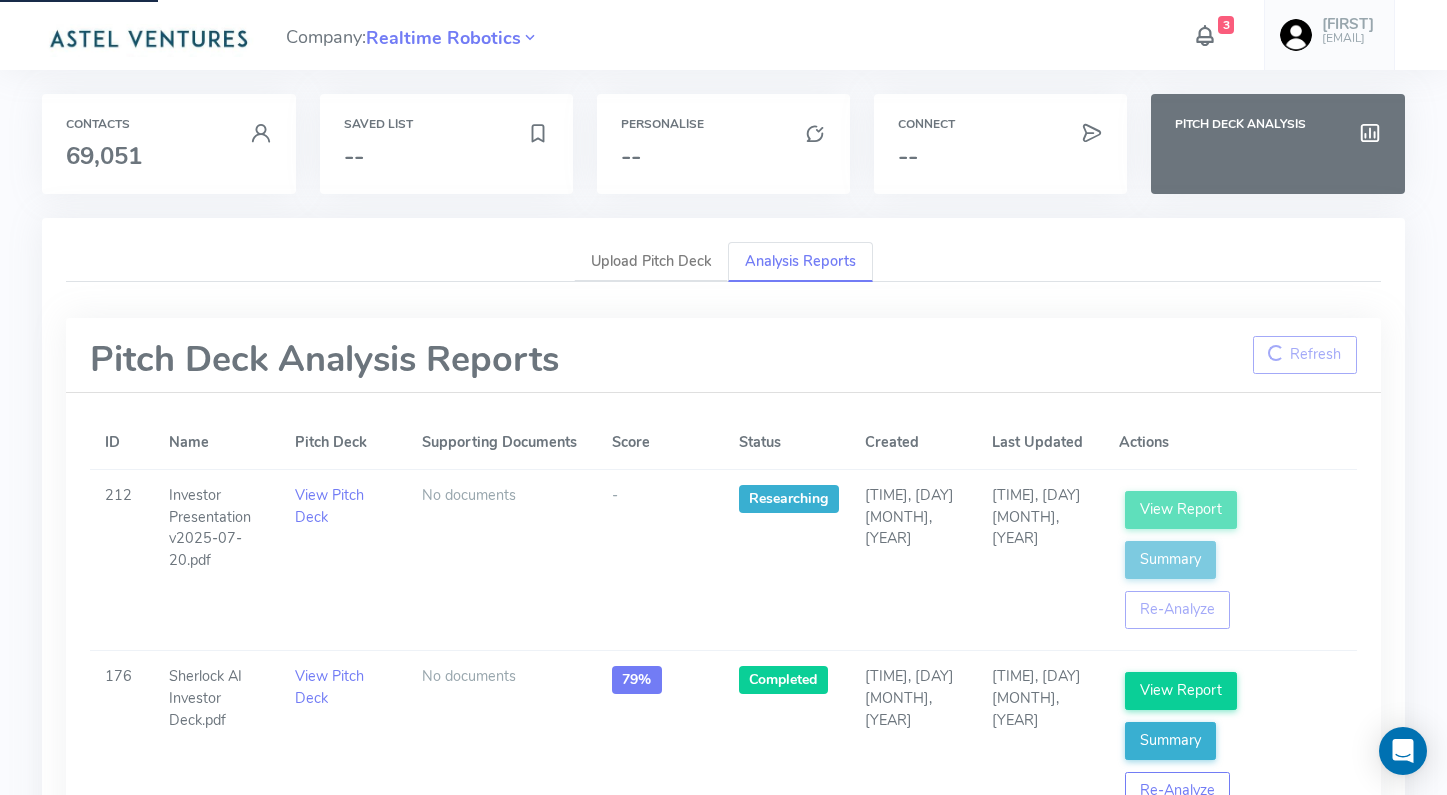 click at bounding box center [1205, 35] 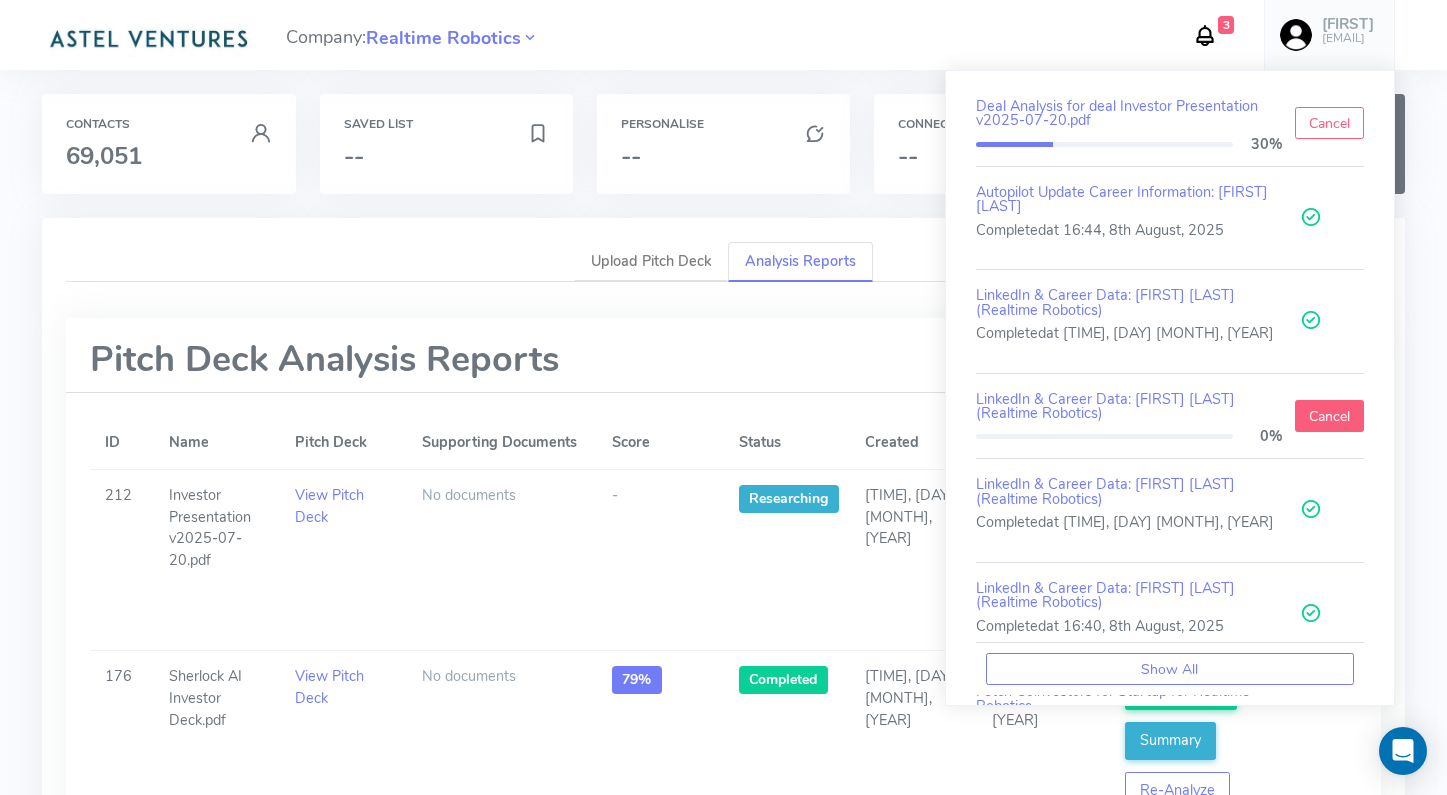 click on "Cancel" at bounding box center (1329, 416) 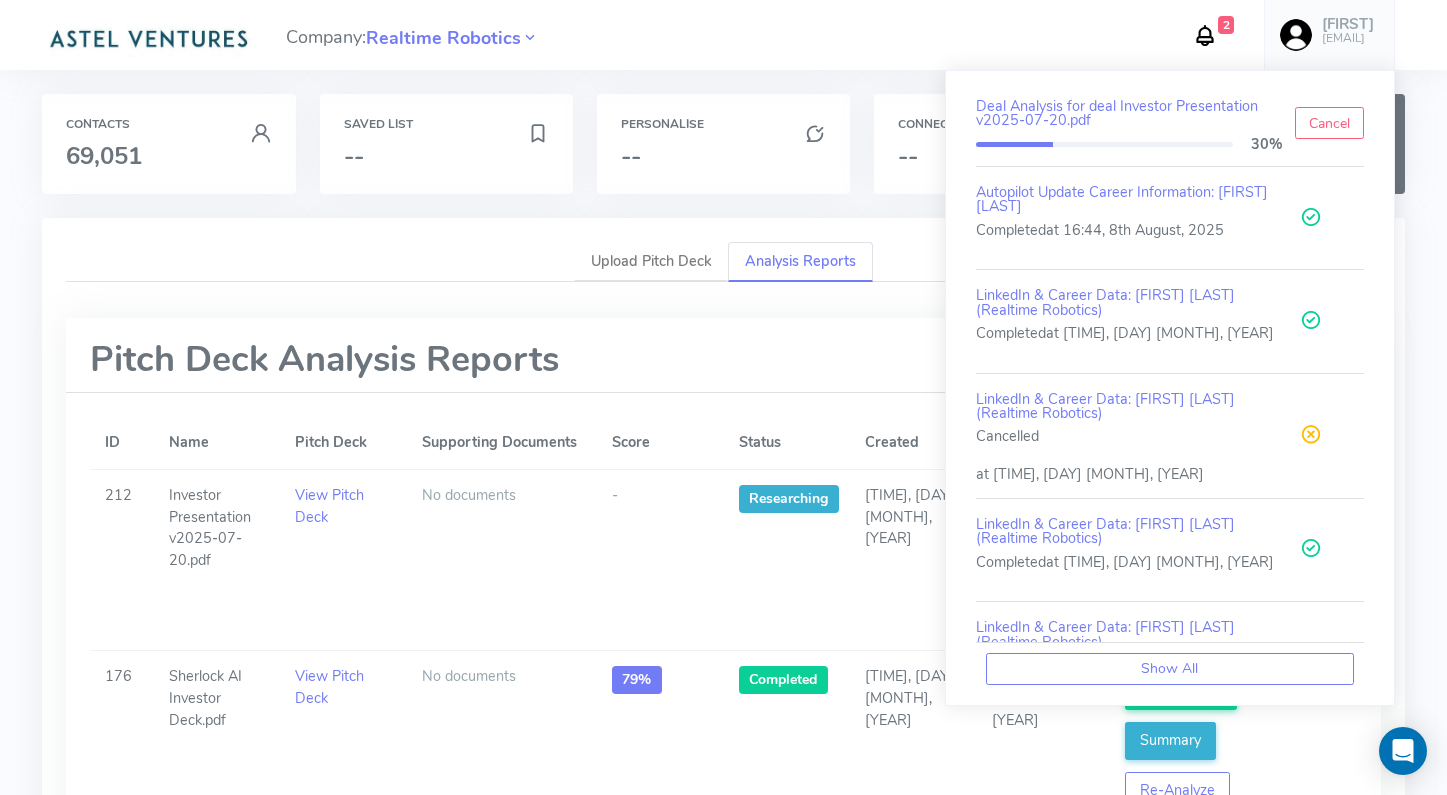 click on "Company: Realtime Robotics 2 Deal Analysis for deal Investor Presentation v[YEAR]-[MONTH]-[DAY].pdf 30% Cancel Autopilot Update Career Information: [FIRST] [LAST] Completed at [TIME], [DAY] [MONTH], [YEAR] LinkedIn & Career Data: [FIRST] [LAST] (Realtime Robotics) Completed at [TIME], [DAY] [MONTH], [YEAR] LinkedIn & Career Data: [FIRST] [LAST] (Realtime Robotics) Cancelled at [TIME], [DAY] [MONTH], [YEAR] LinkedIn & Career Data: [FIRST] [LAST] (Realtime Robotics) Completed at [TIME], [DAY] [MONTH], [YEAR] LinkedIn & Career Data: [FIRST] [LAST] (Realtime Robotics) Completed at [TIME], [DAY] [MONTH], [YEAR] Fetch Coinvestors for Startup for Realtime Robotics Completed at [TIME], [DAY] [MONTH], [YEAR] Generate Career Email Openers for Search for Grafiniti 78% Cancel Generate Career Email Openers for Search for Grafiniti Cancelled Generate Career Email Openers for Search for Grafiniti Cancelled Show All Kristina [EMAIL] Account Upload data Email Accounts Feed GPT Settings AI Keys Usage Engagement Call Info Manage Startup Invitations" at bounding box center (723, 35) 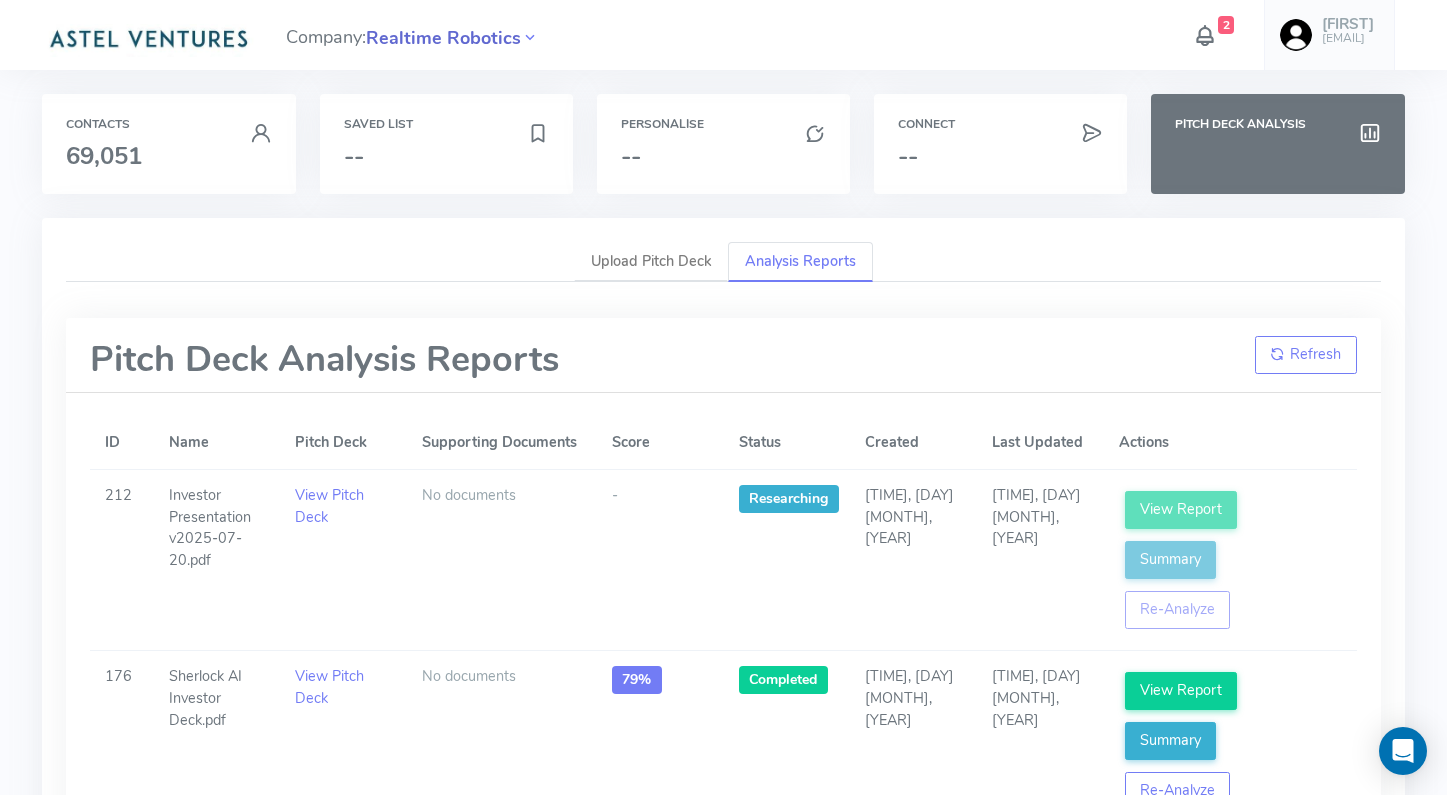 click on "Realtime Robotics" at bounding box center [443, 38] 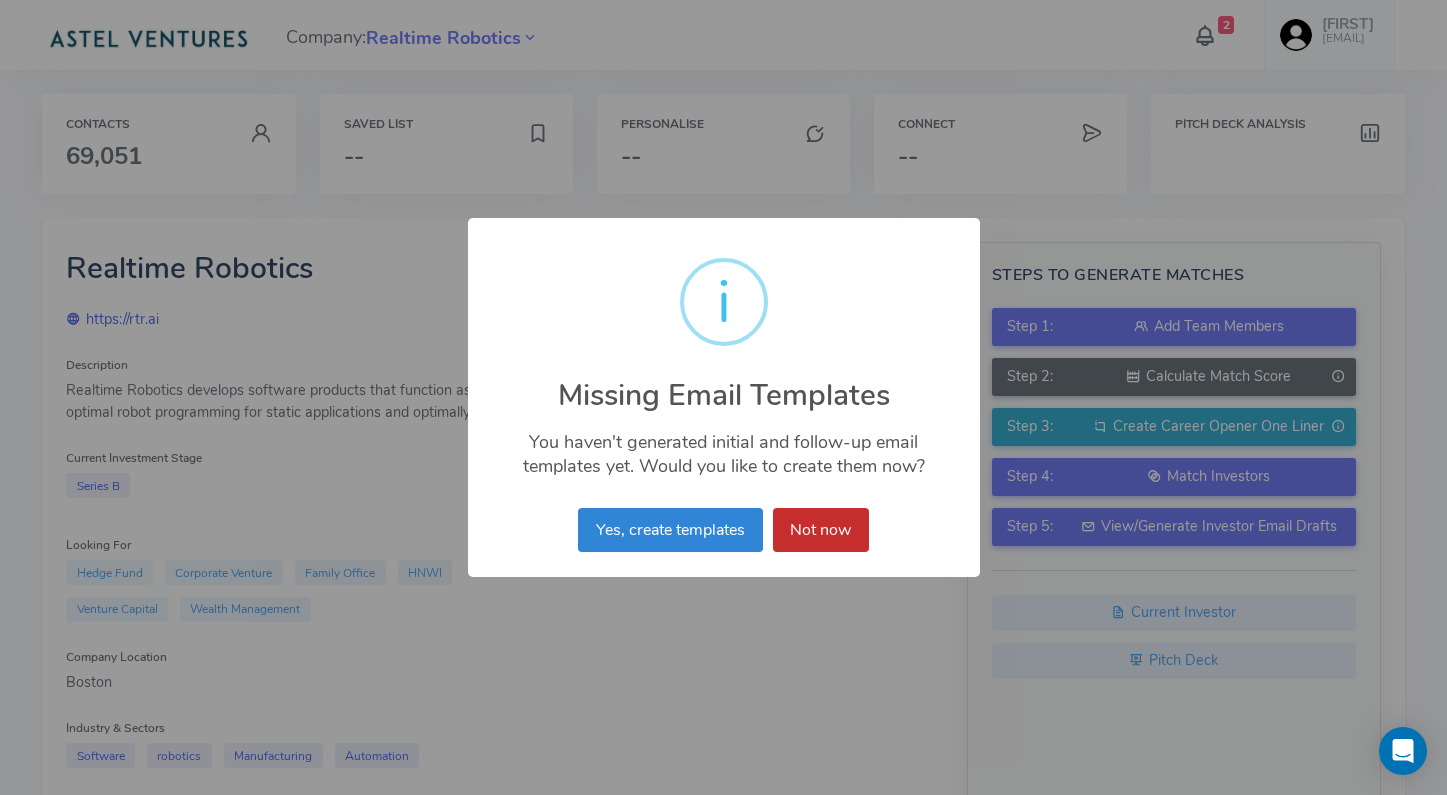 click on "Not now" at bounding box center (821, 530) 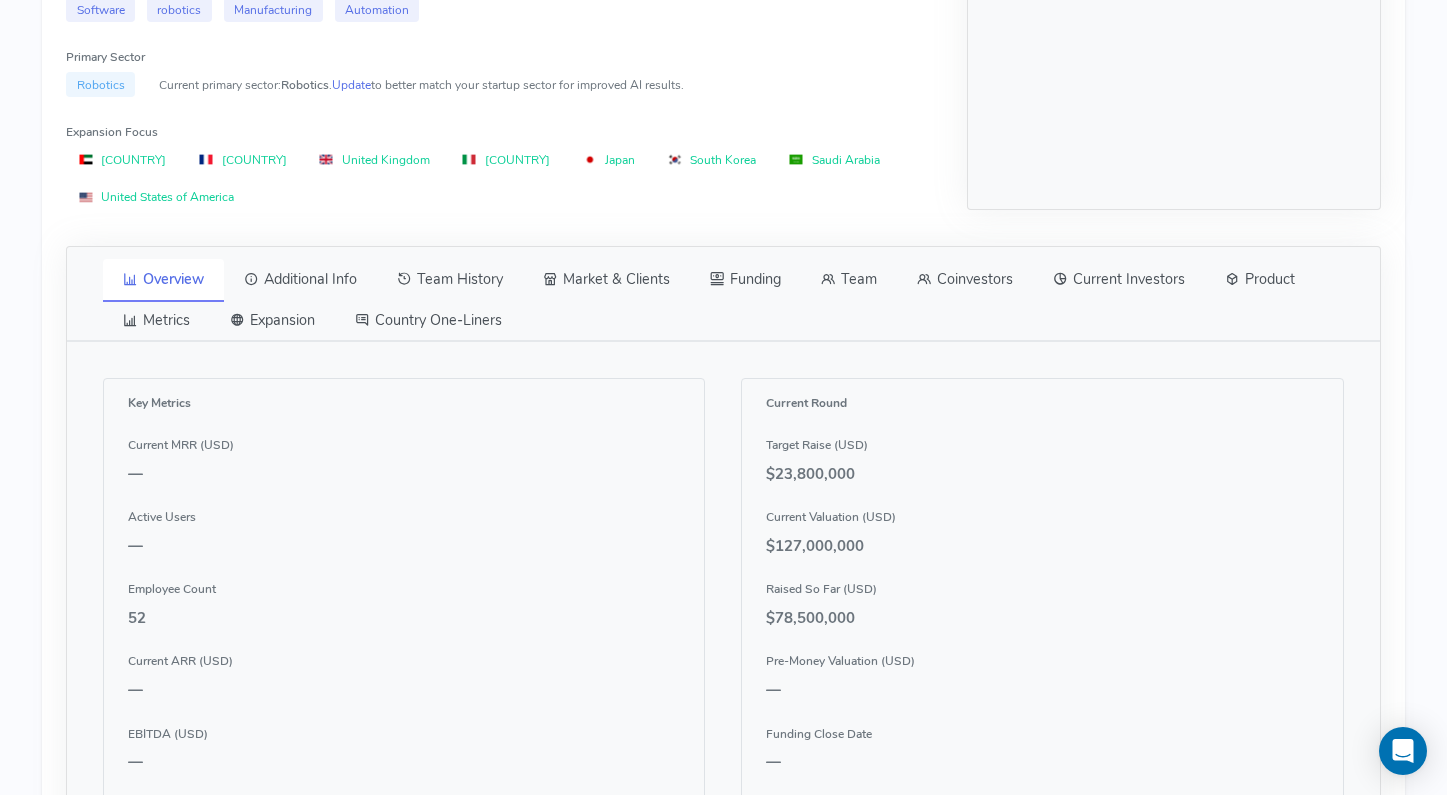 scroll, scrollTop: 445, scrollLeft: 0, axis: vertical 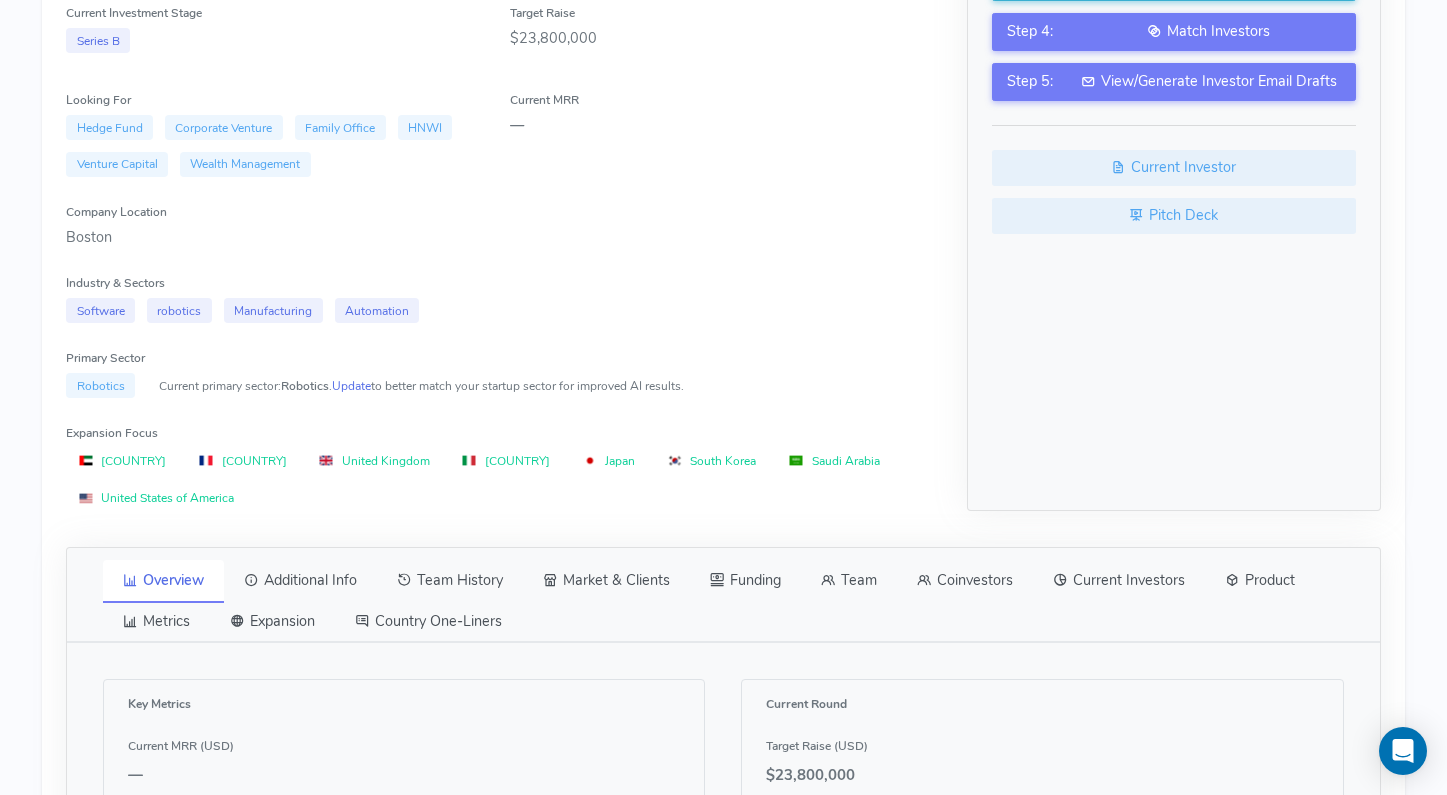click on "Team" at bounding box center [849, 581] 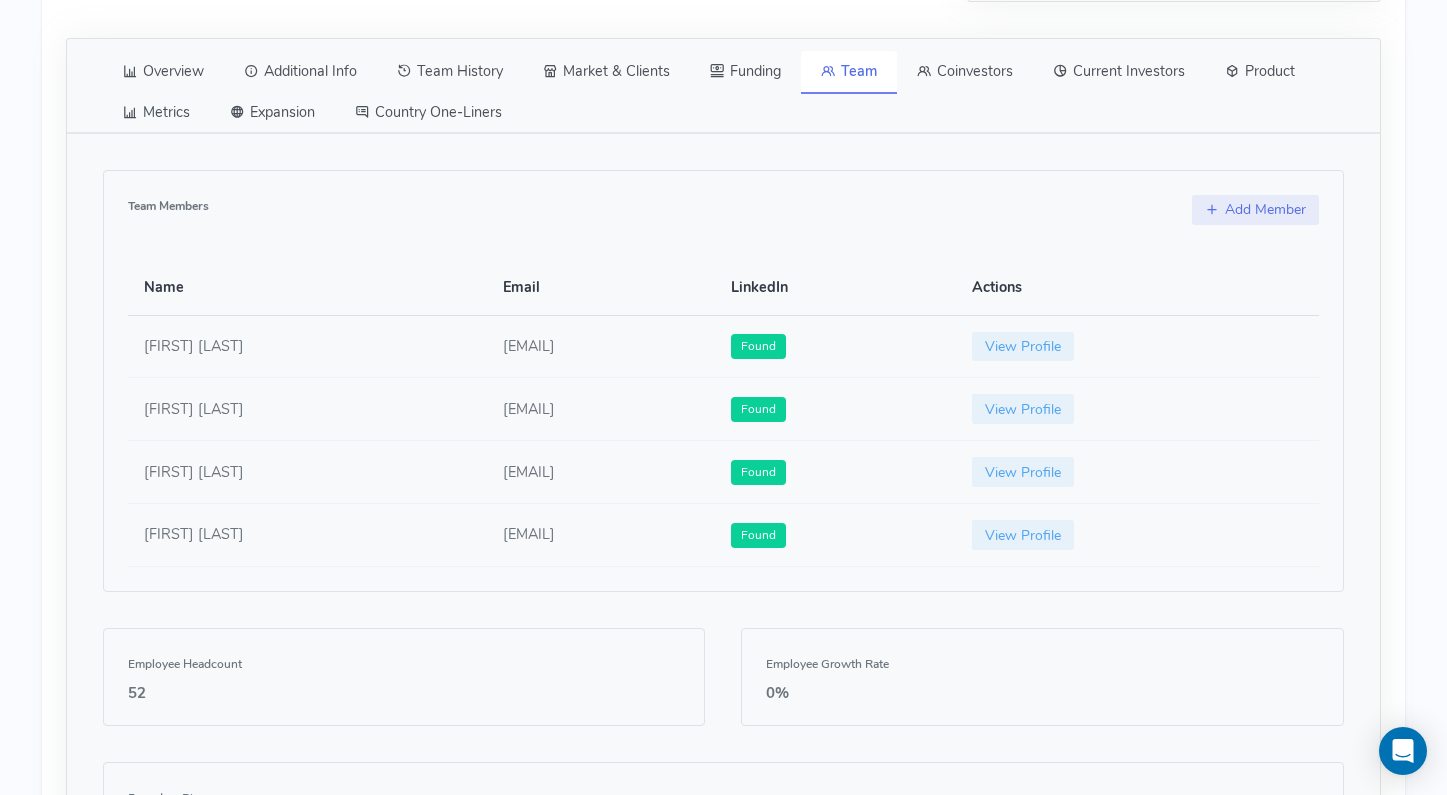 scroll, scrollTop: 962, scrollLeft: 0, axis: vertical 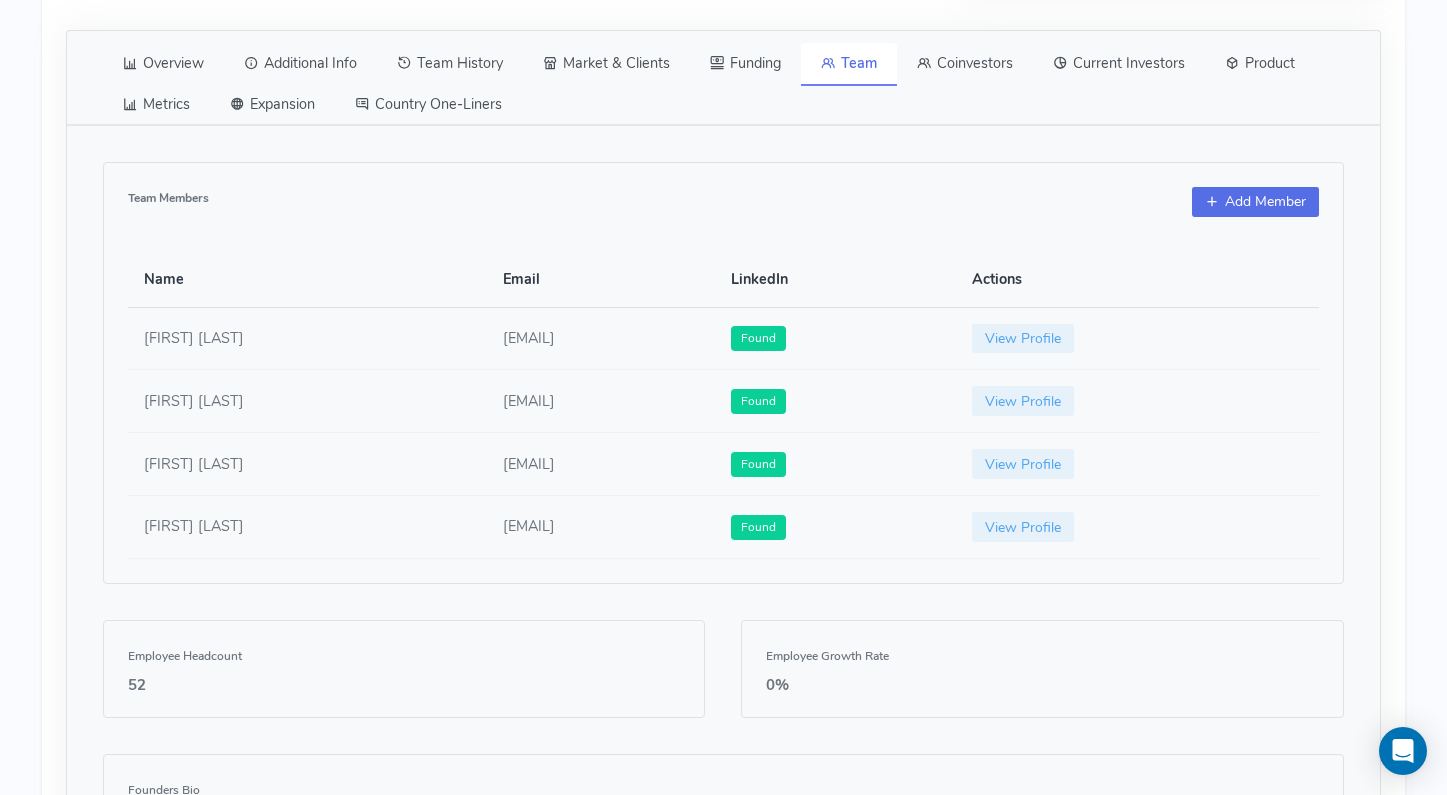 click on "Add Member" at bounding box center (1255, 202) 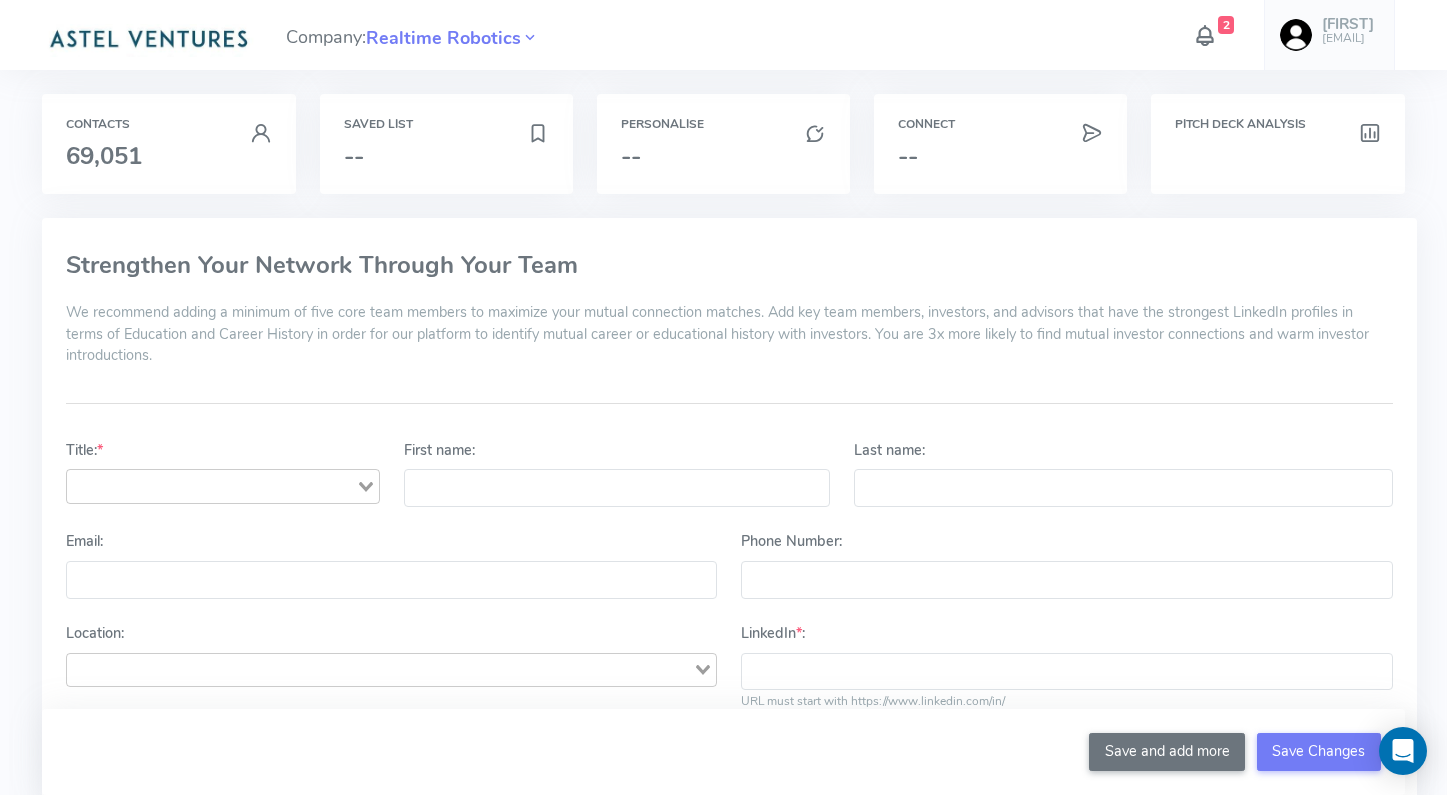 scroll, scrollTop: 308, scrollLeft: 0, axis: vertical 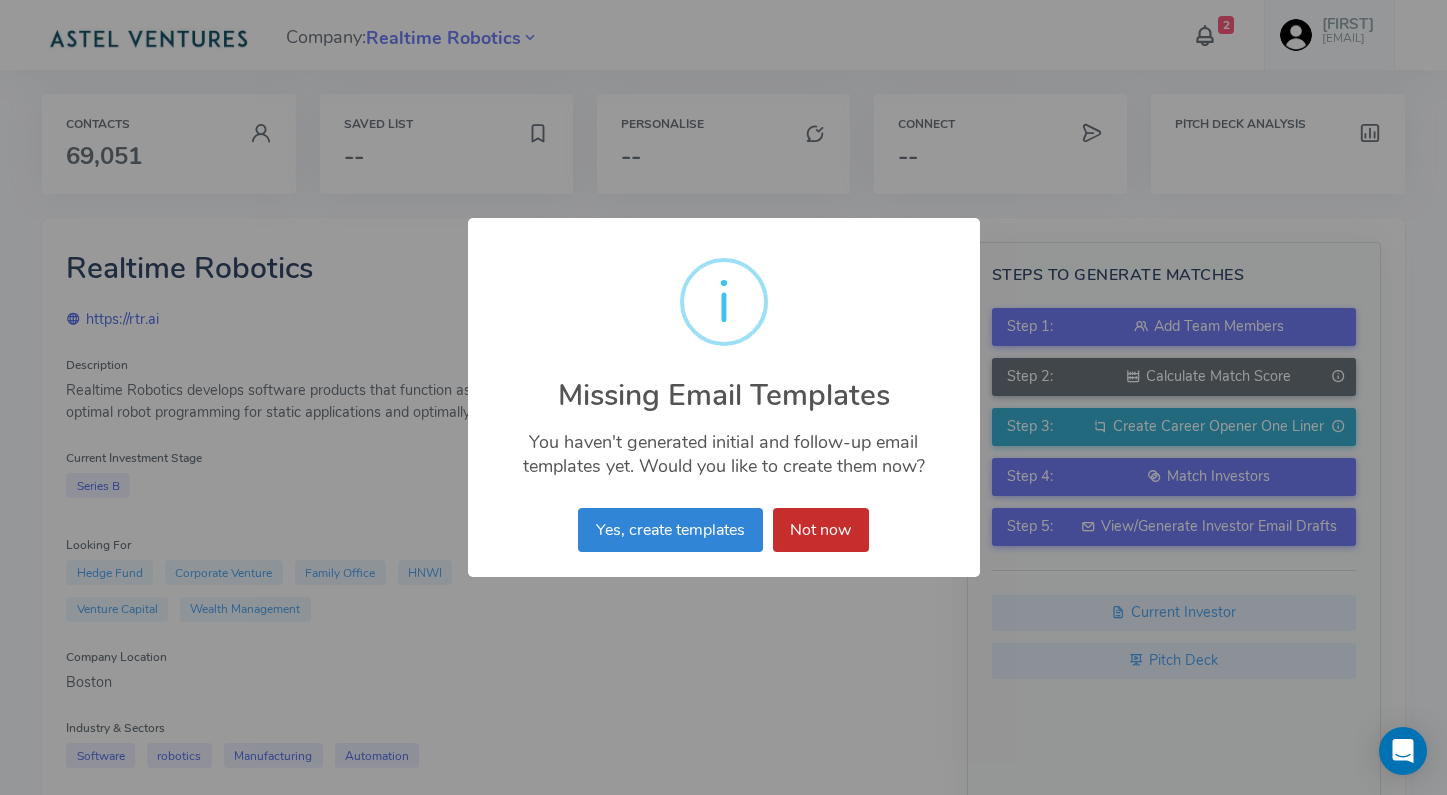 click on "Not now" at bounding box center [821, 530] 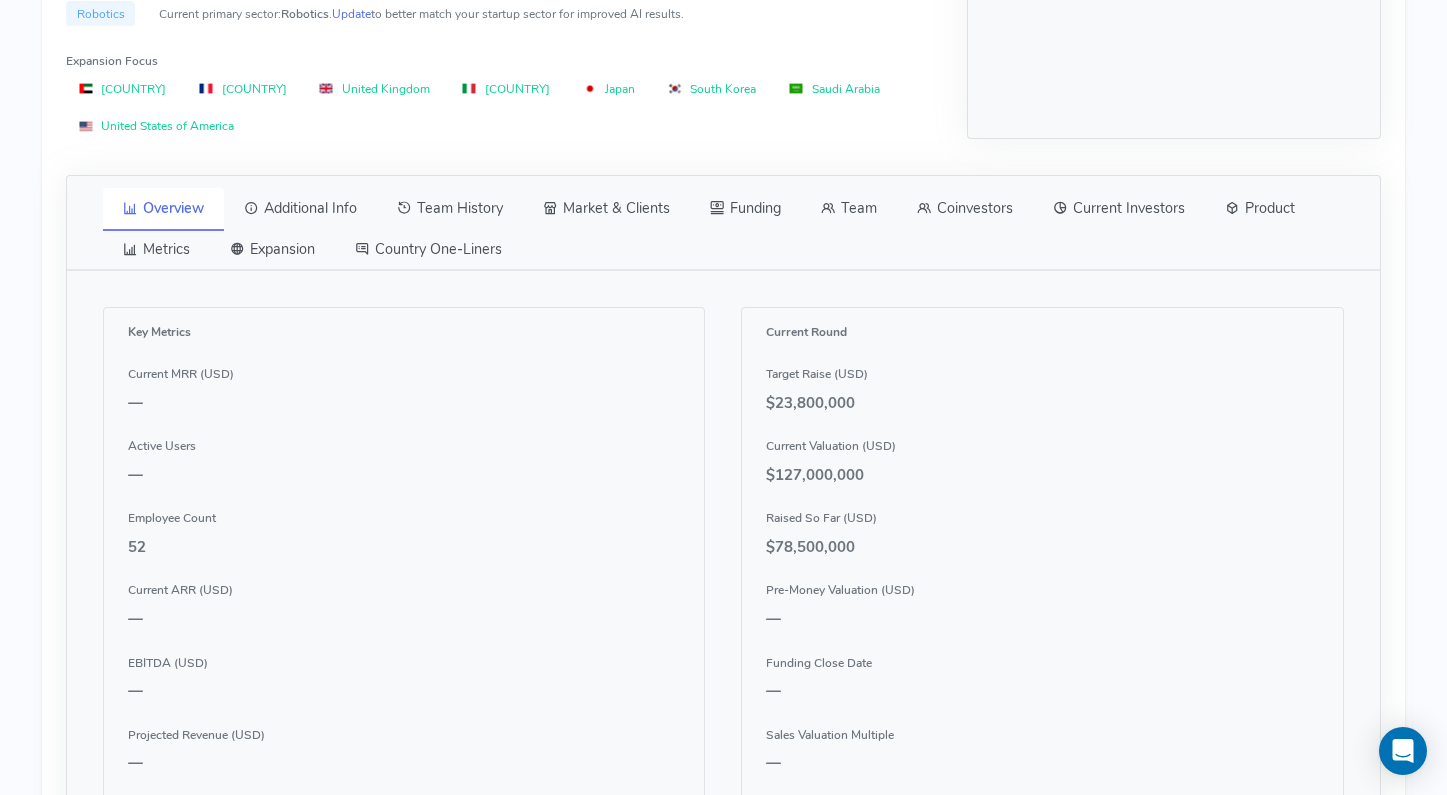 scroll, scrollTop: 816, scrollLeft: 0, axis: vertical 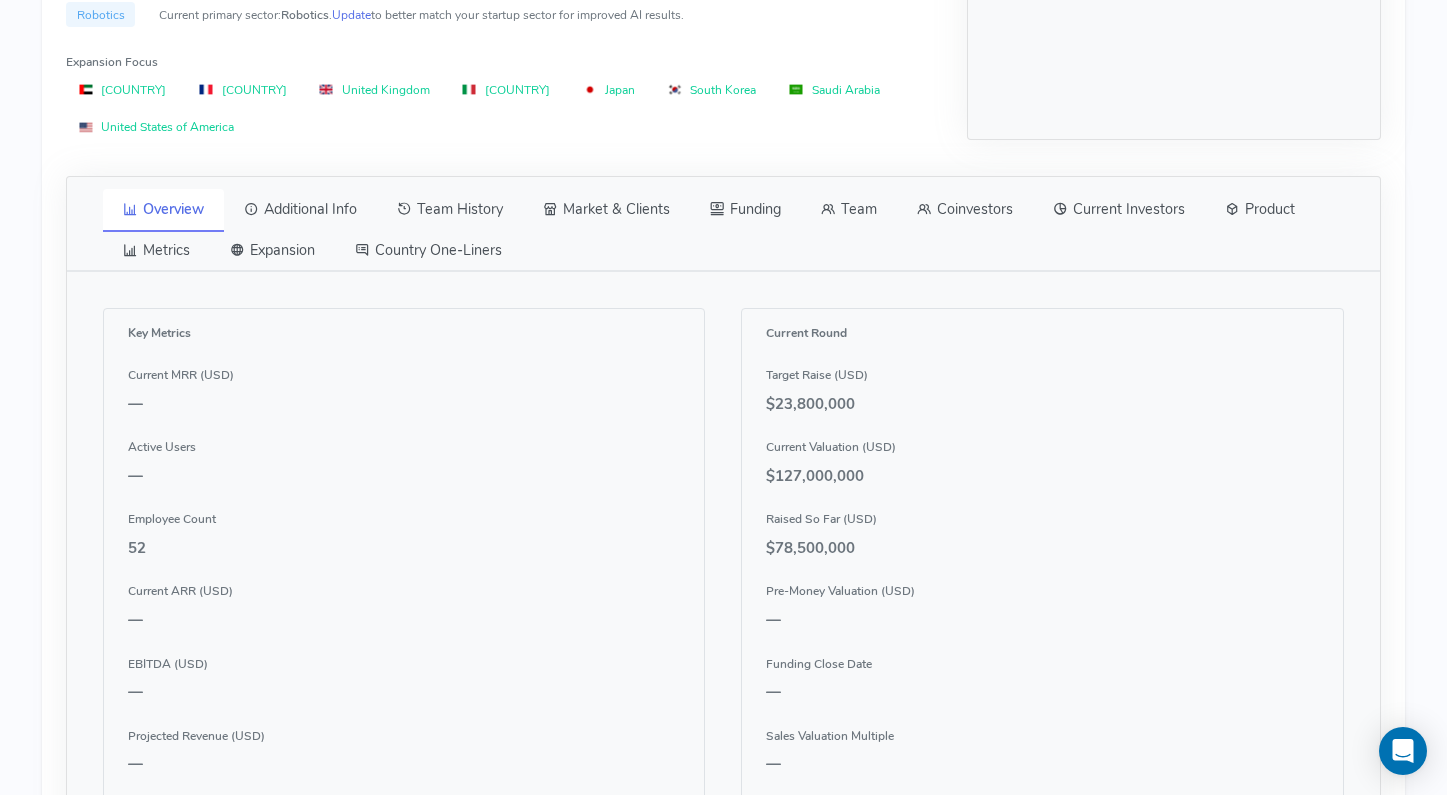click on "Team" at bounding box center (849, 210) 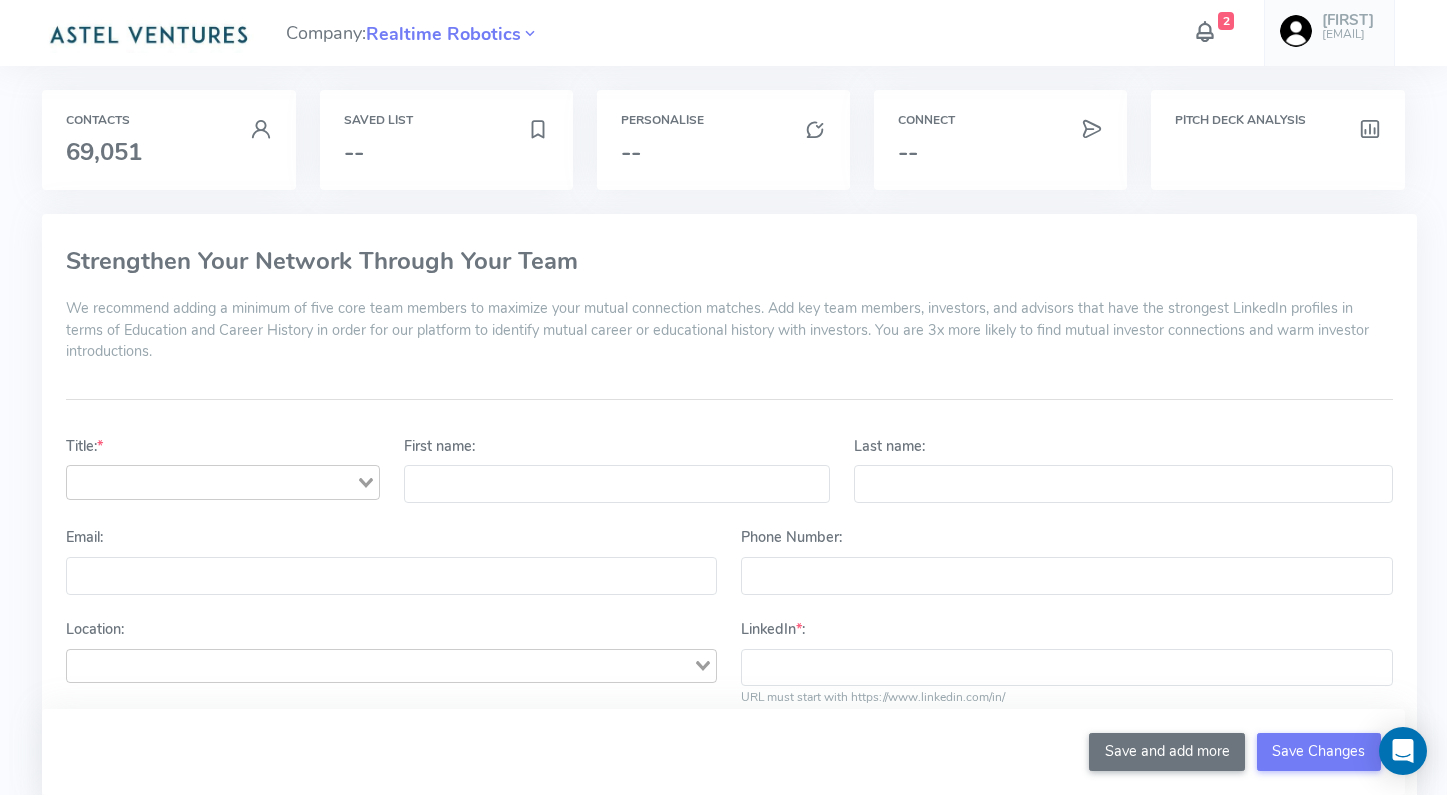 scroll, scrollTop: 0, scrollLeft: 0, axis: both 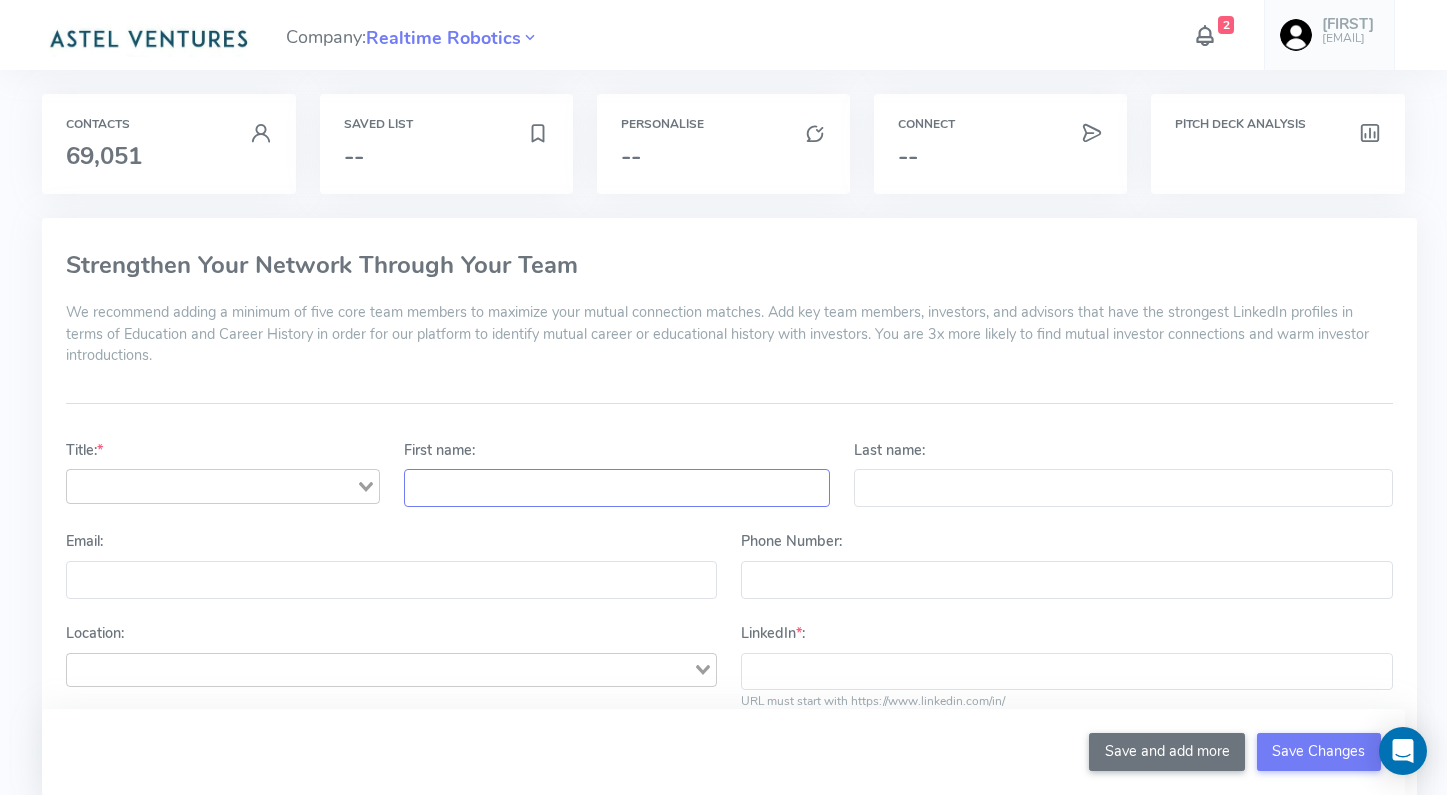 click on "First name:" at bounding box center [617, 488] 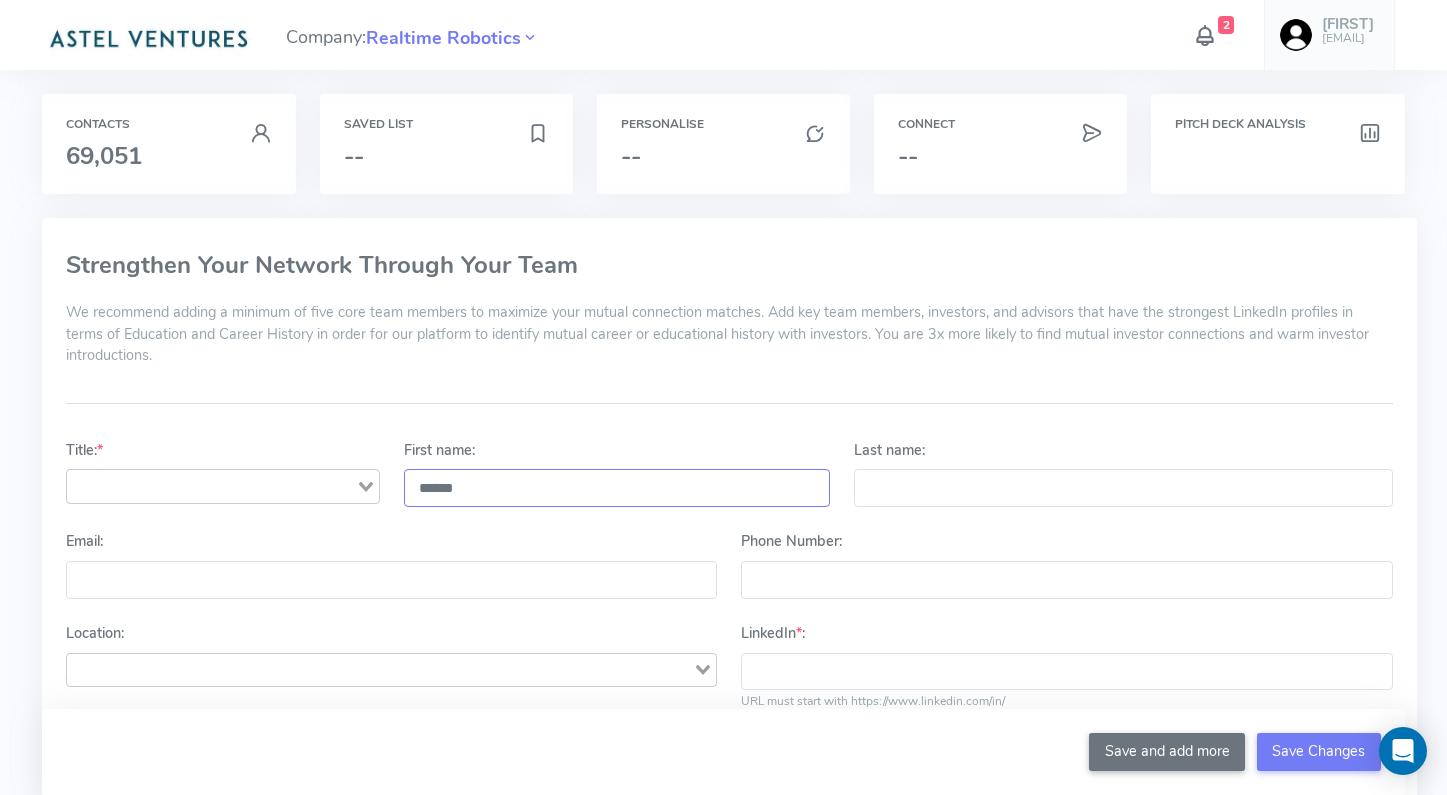 type on "******" 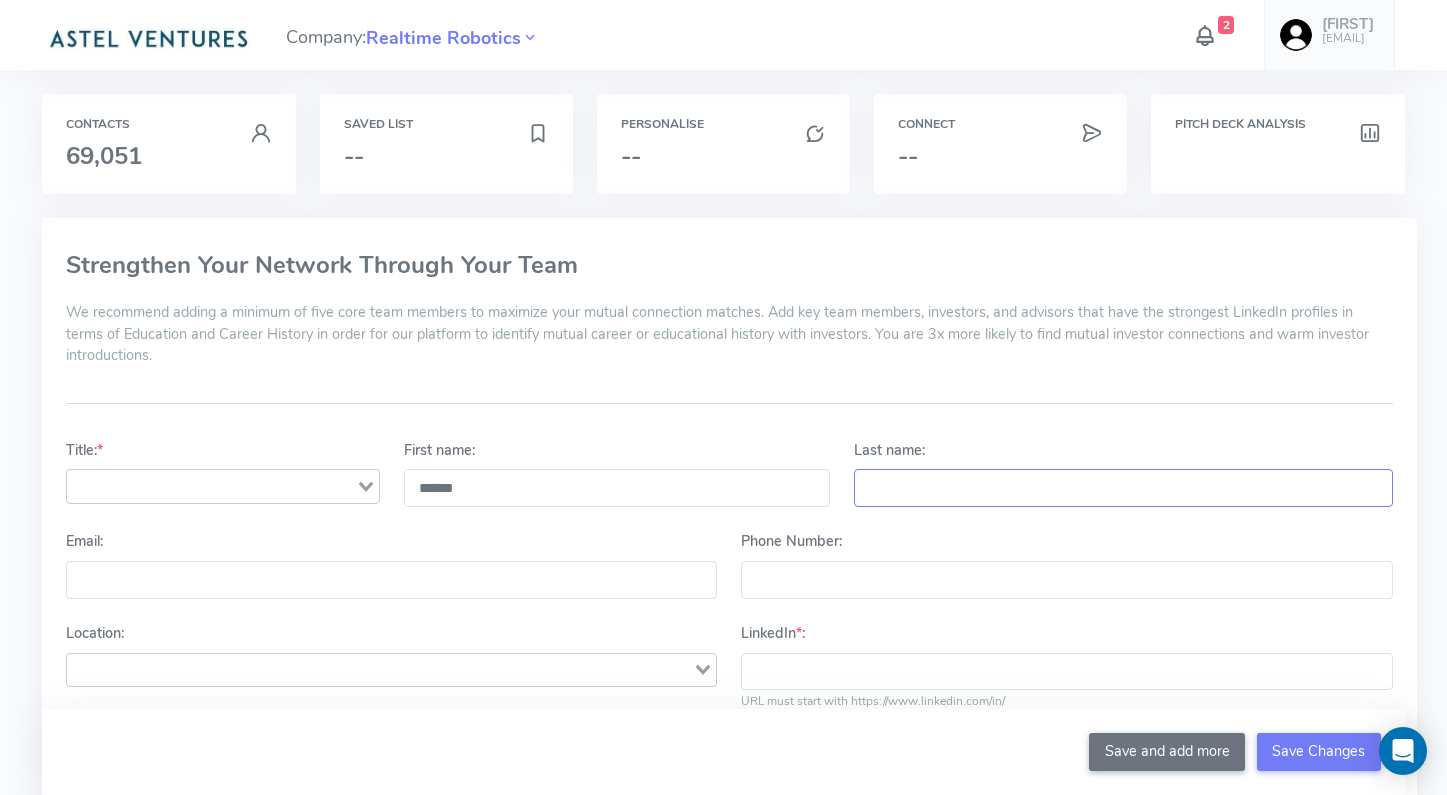 click on "Last name:" at bounding box center [1123, 488] 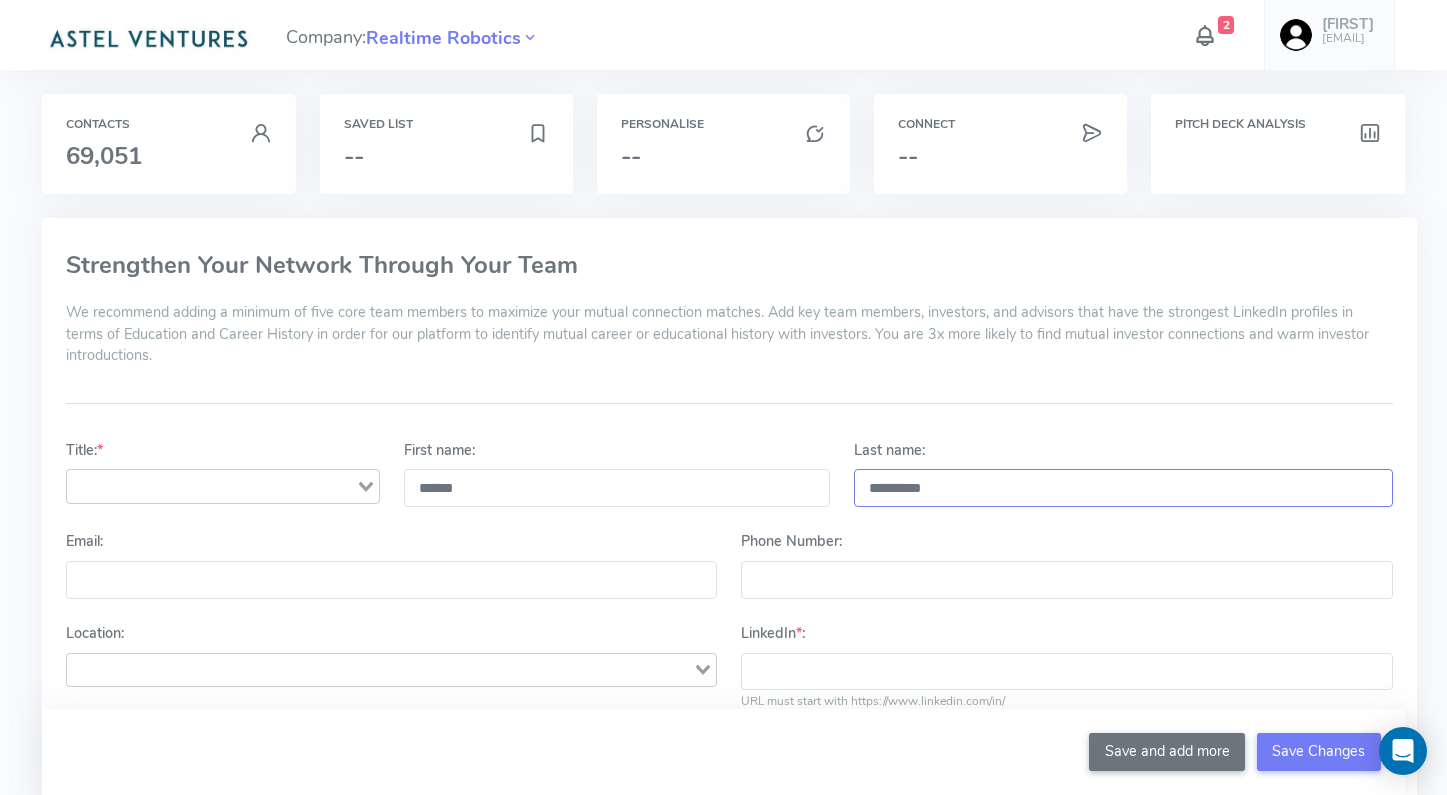 type on "*********" 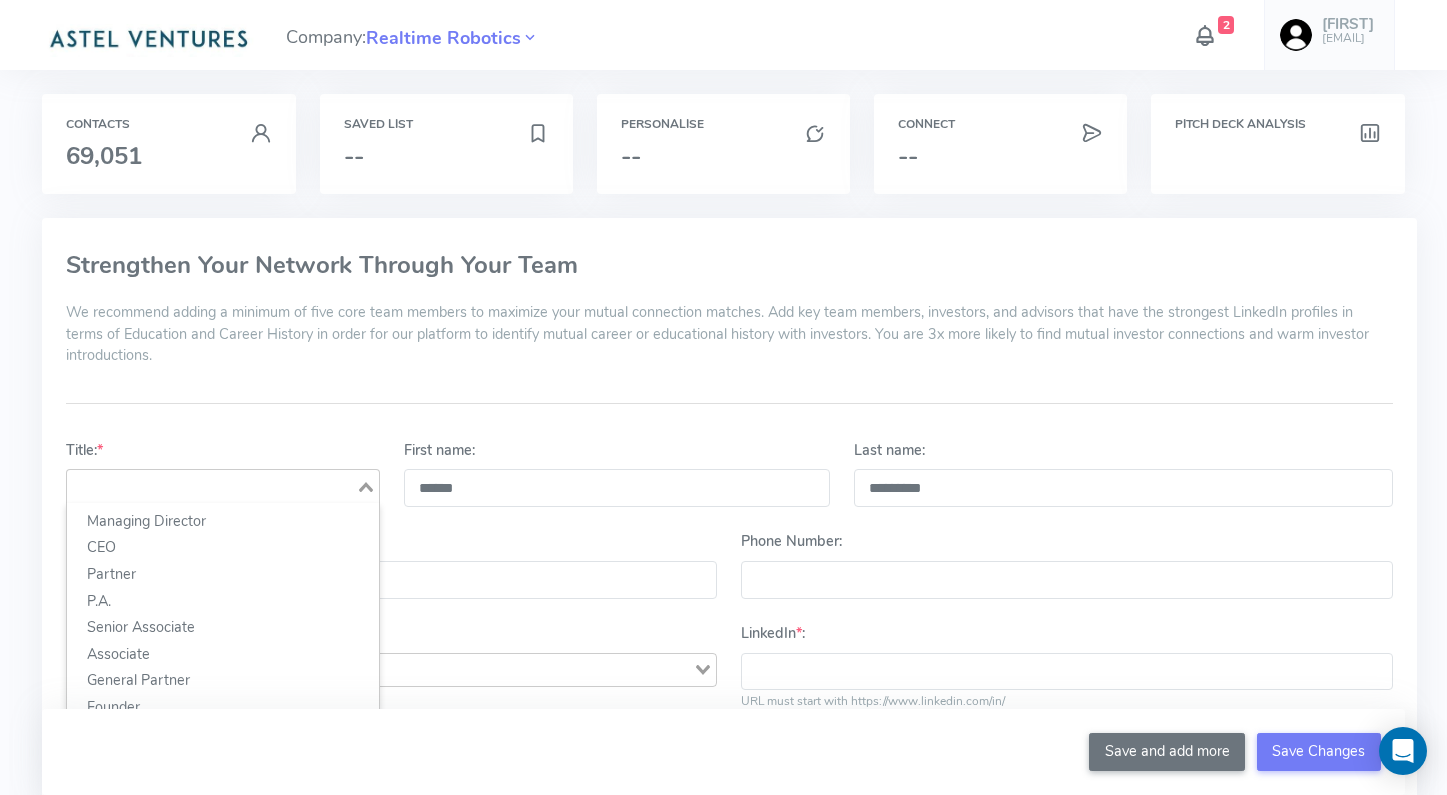 click 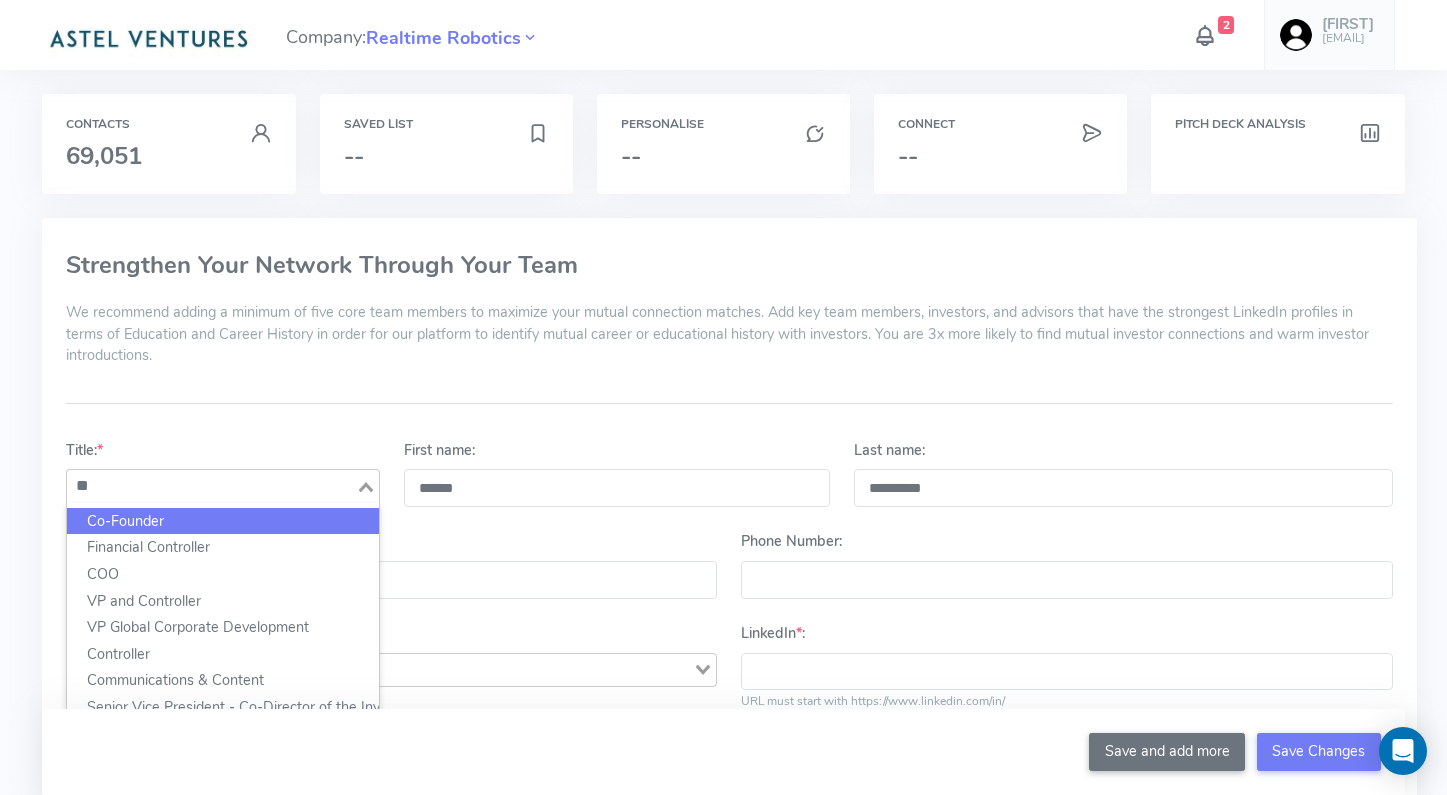 click on "Co-Founder" 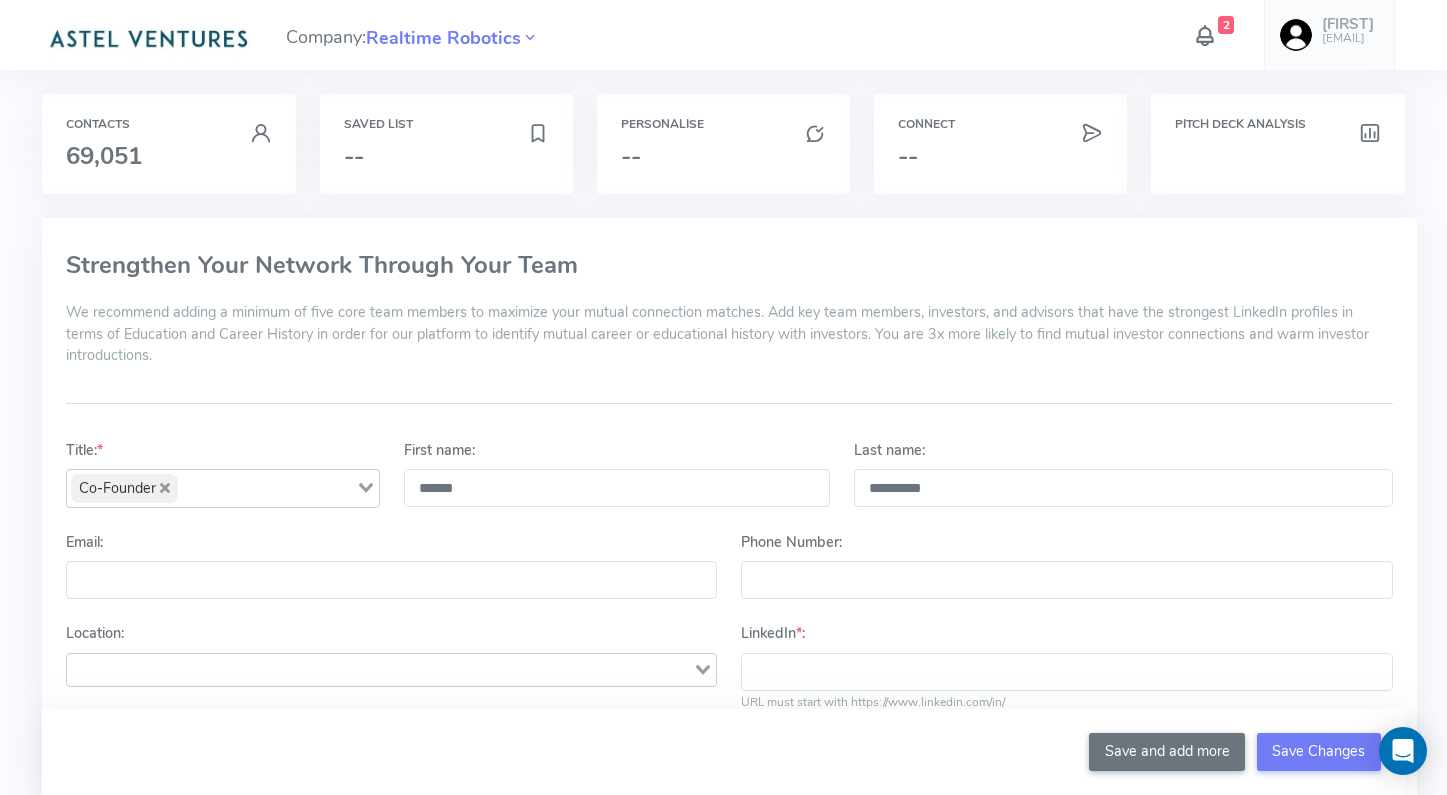 click 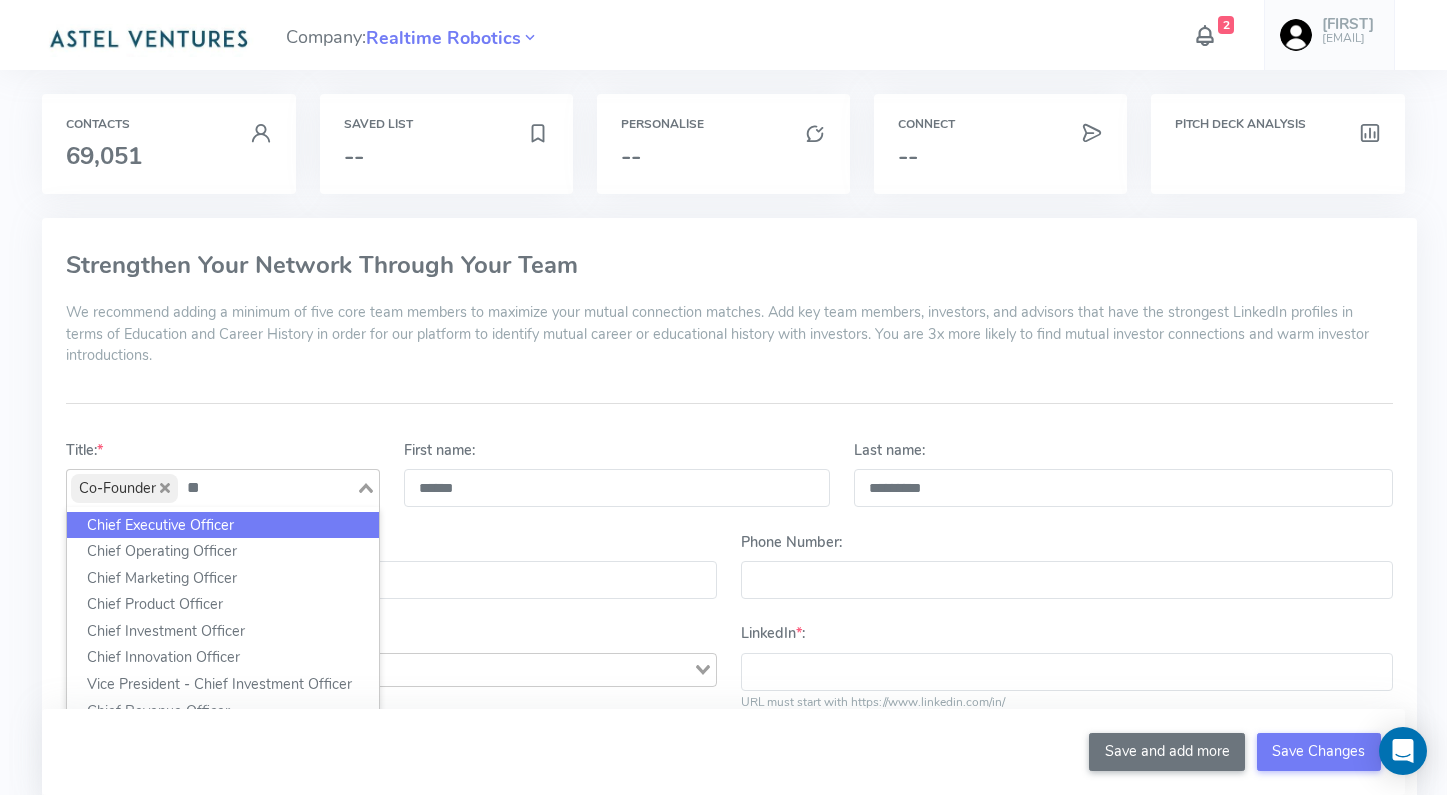type on "*" 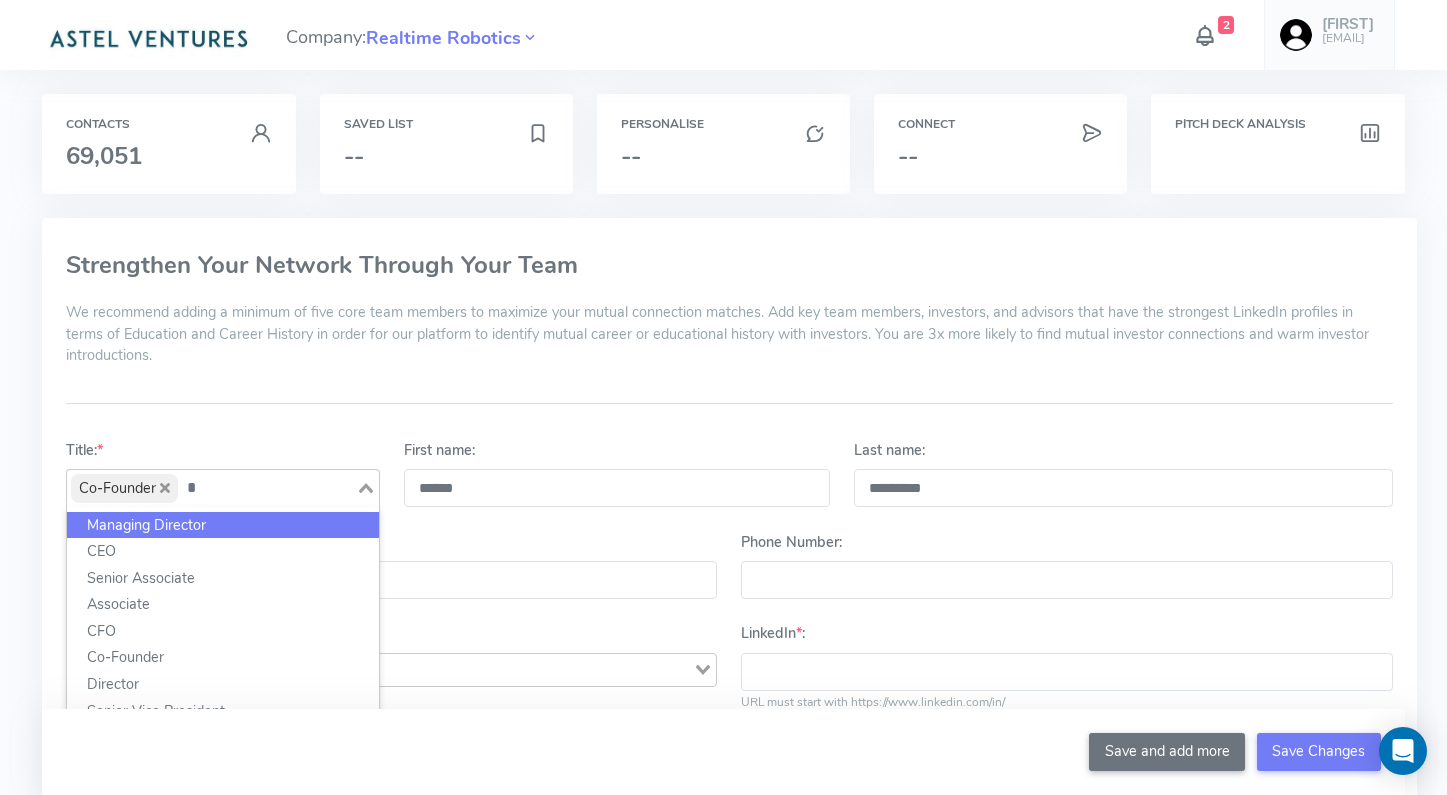 type 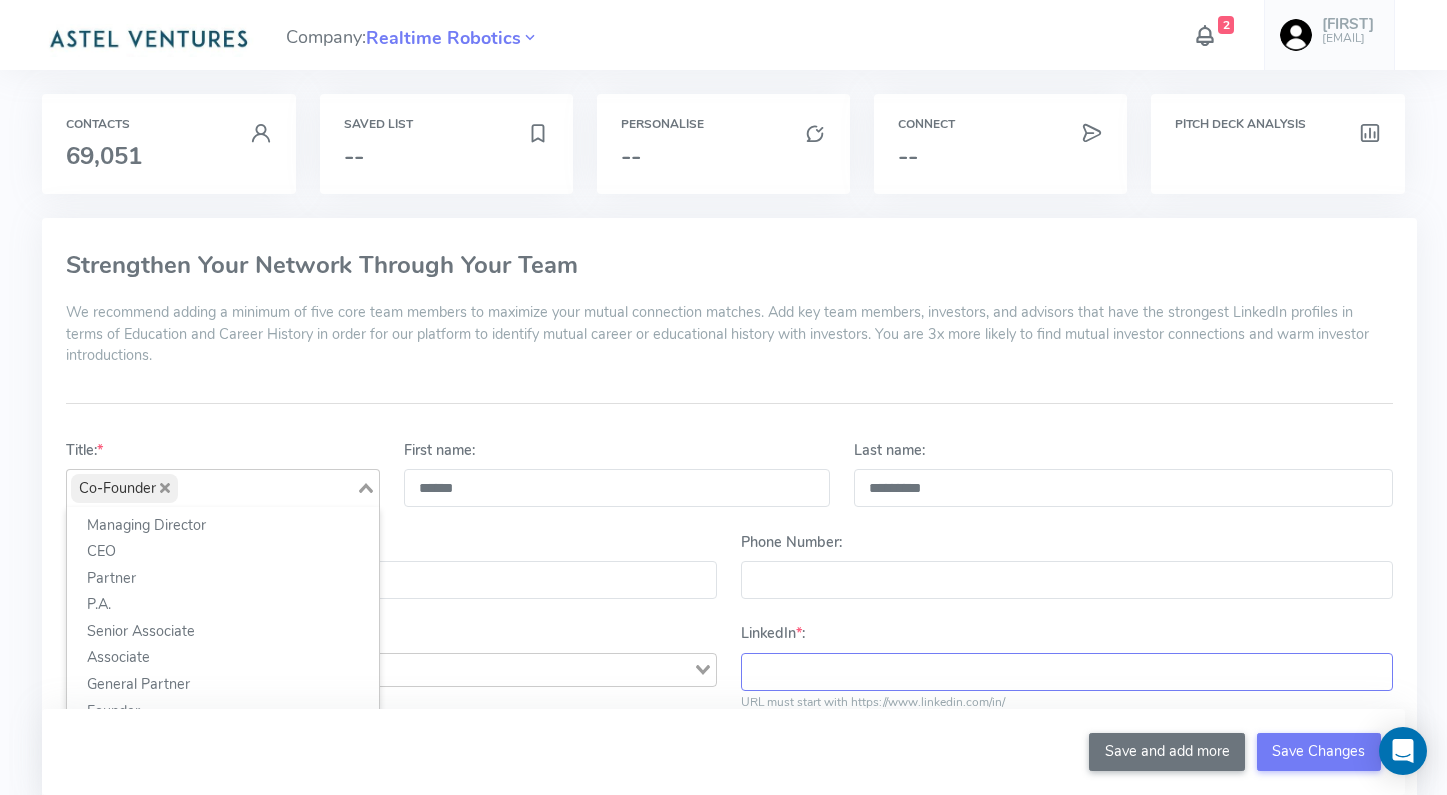 click on "LinkedIn * :" at bounding box center [1066, 672] 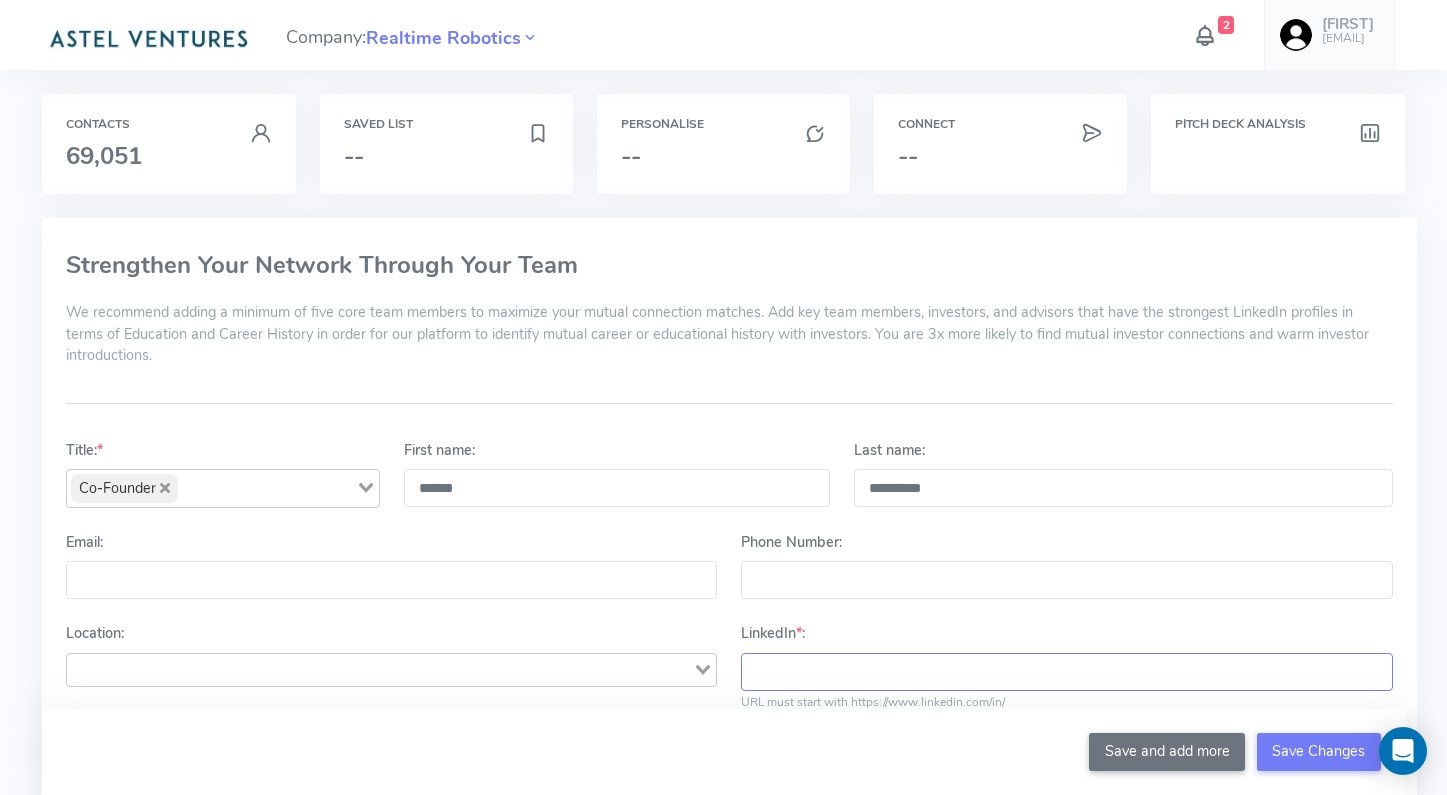 paste on "**********" 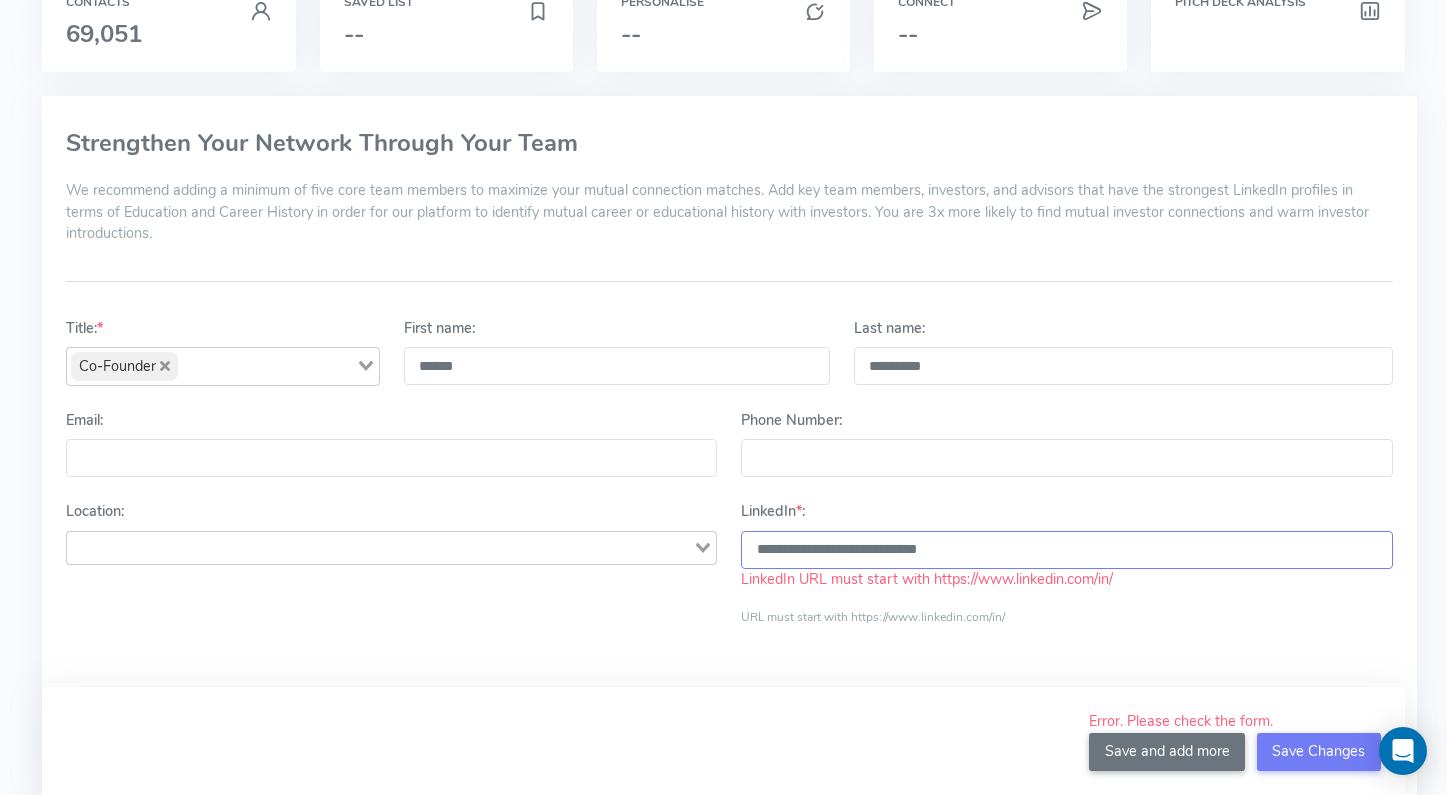 scroll, scrollTop: 120, scrollLeft: 0, axis: vertical 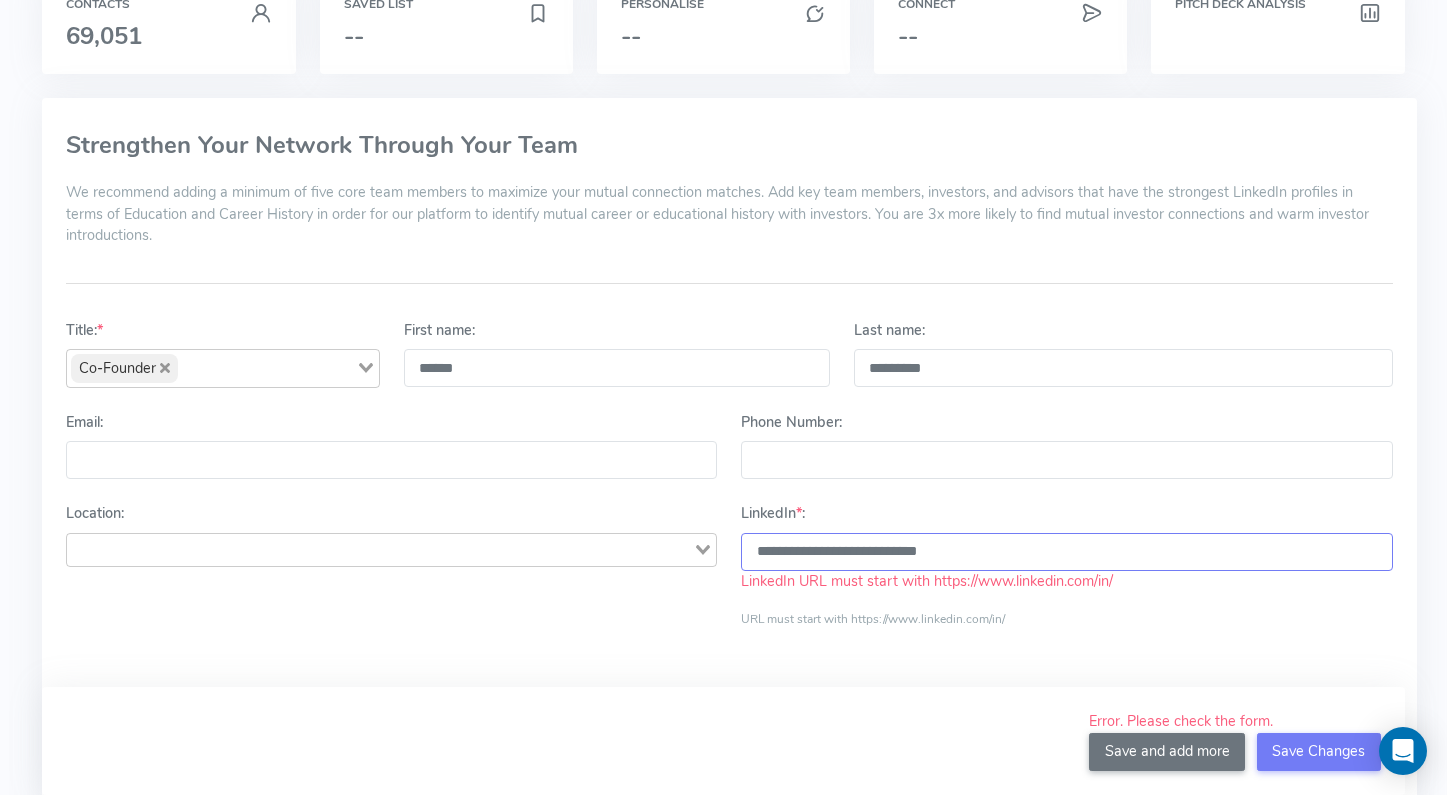 click on "**********" at bounding box center [1066, 552] 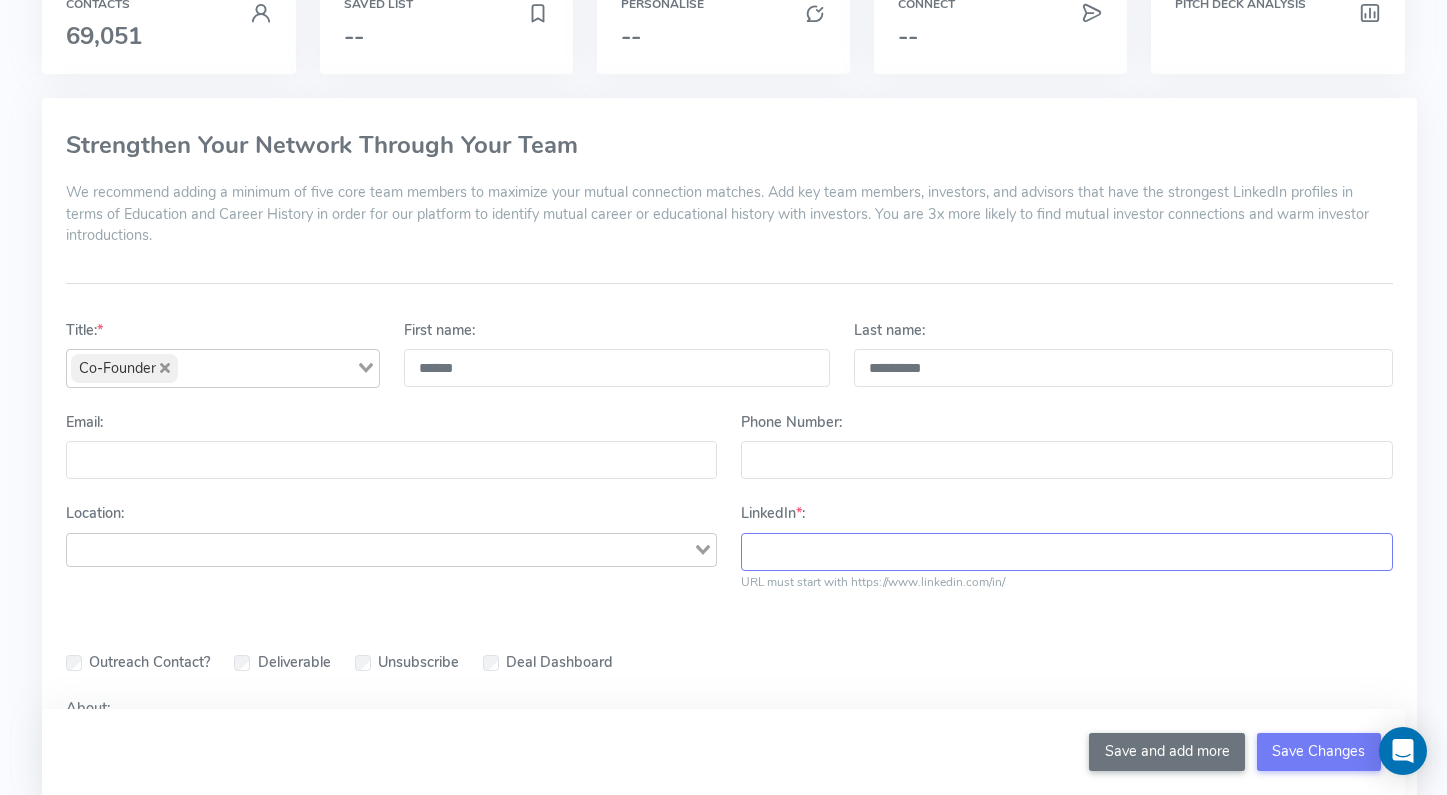 paste on "**********" 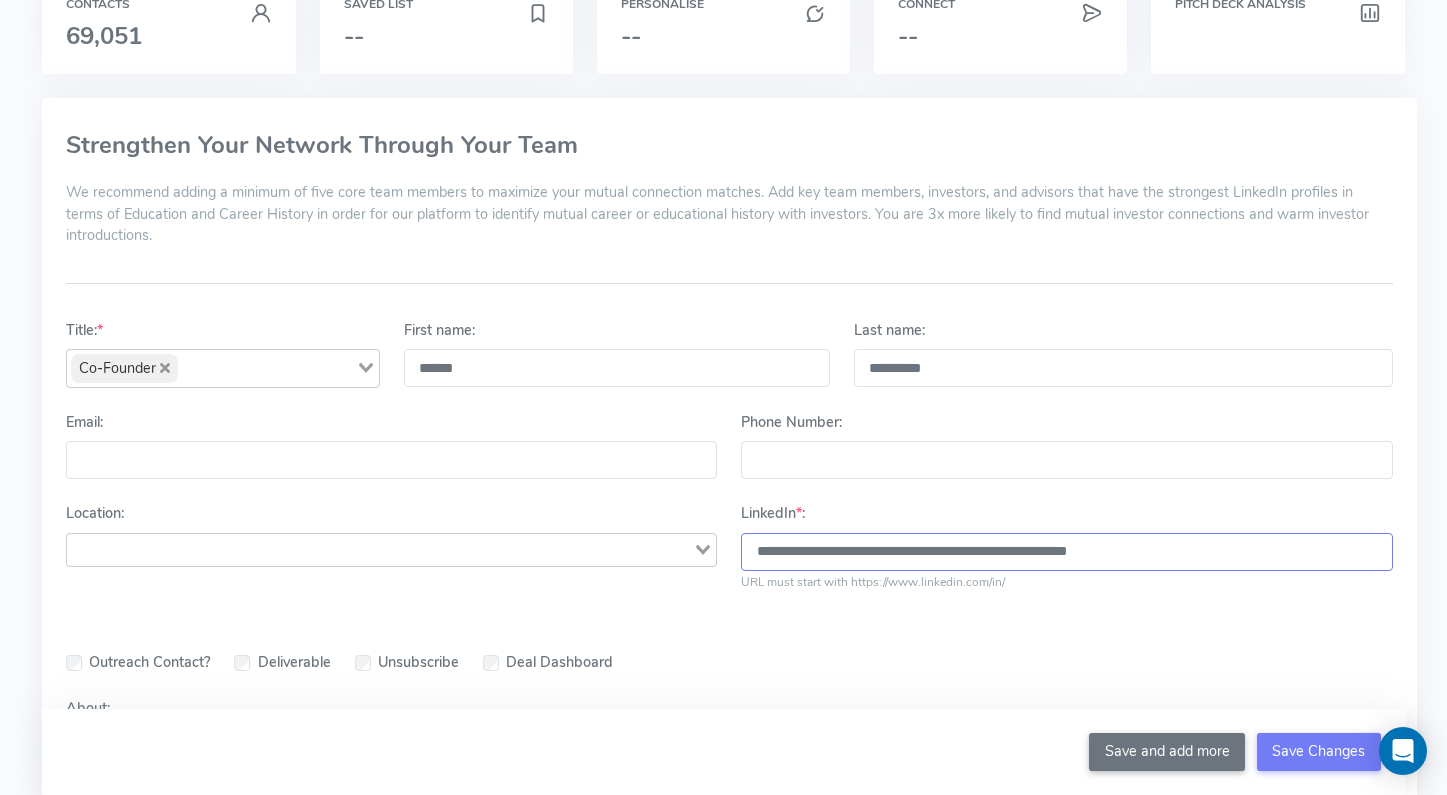 type on "**********" 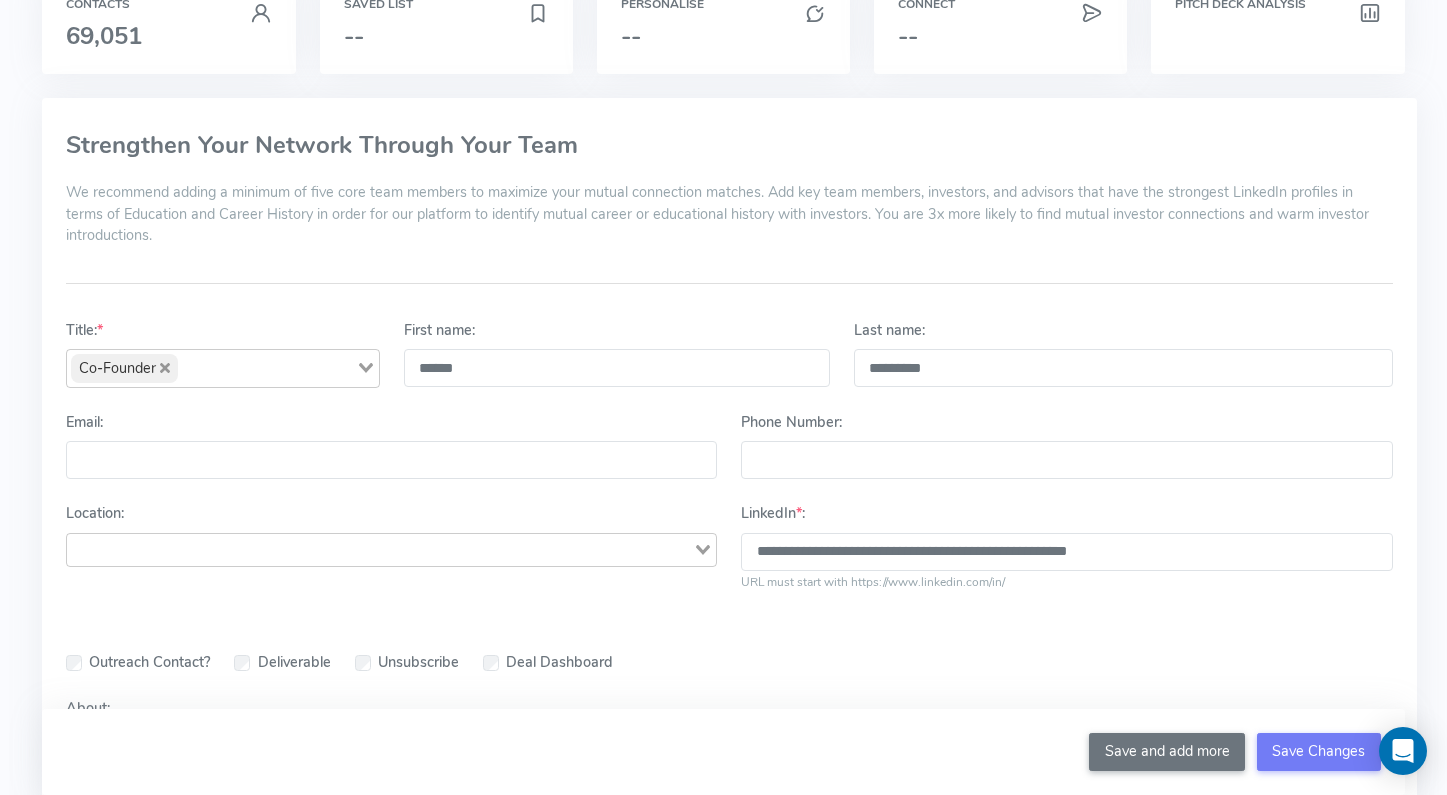 click 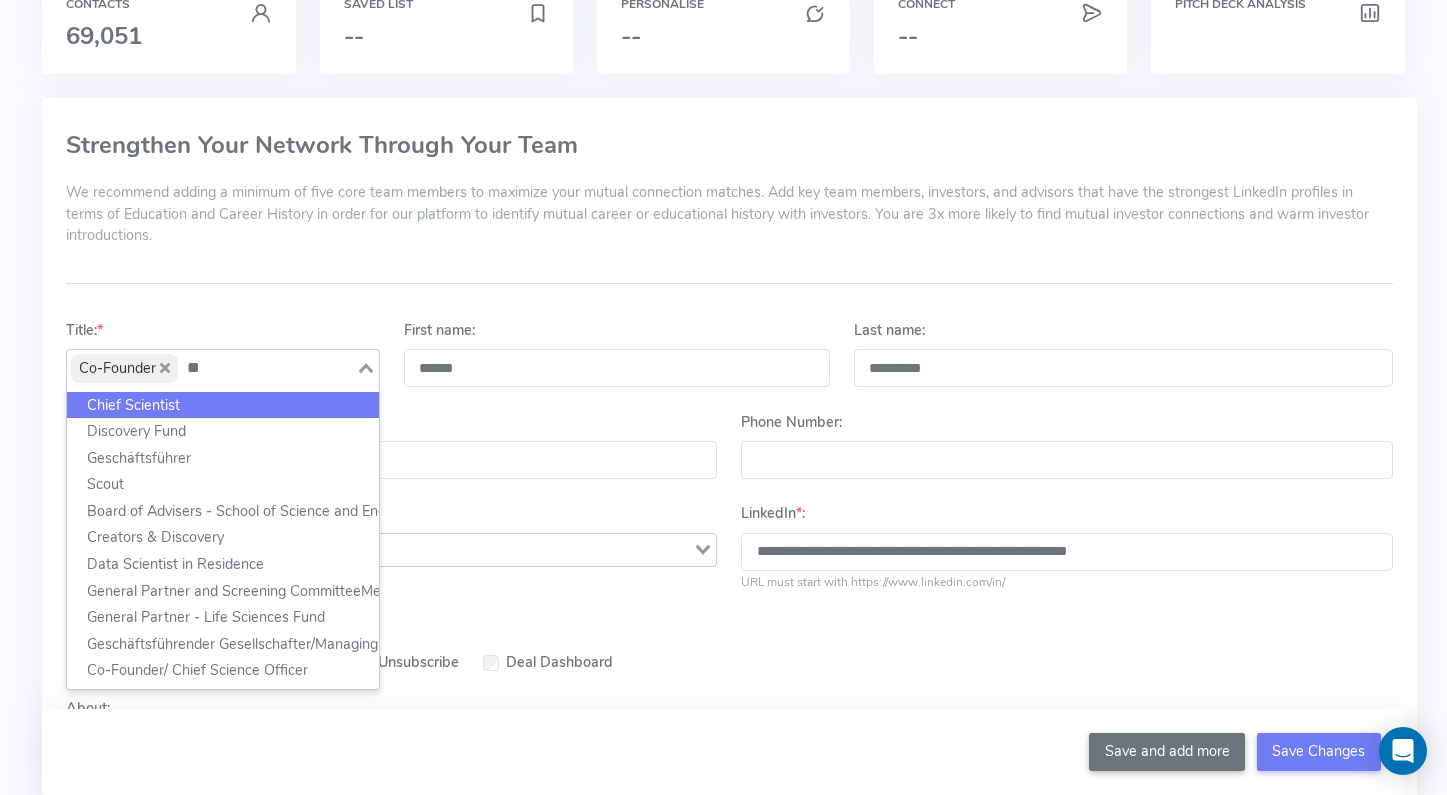 type on "*" 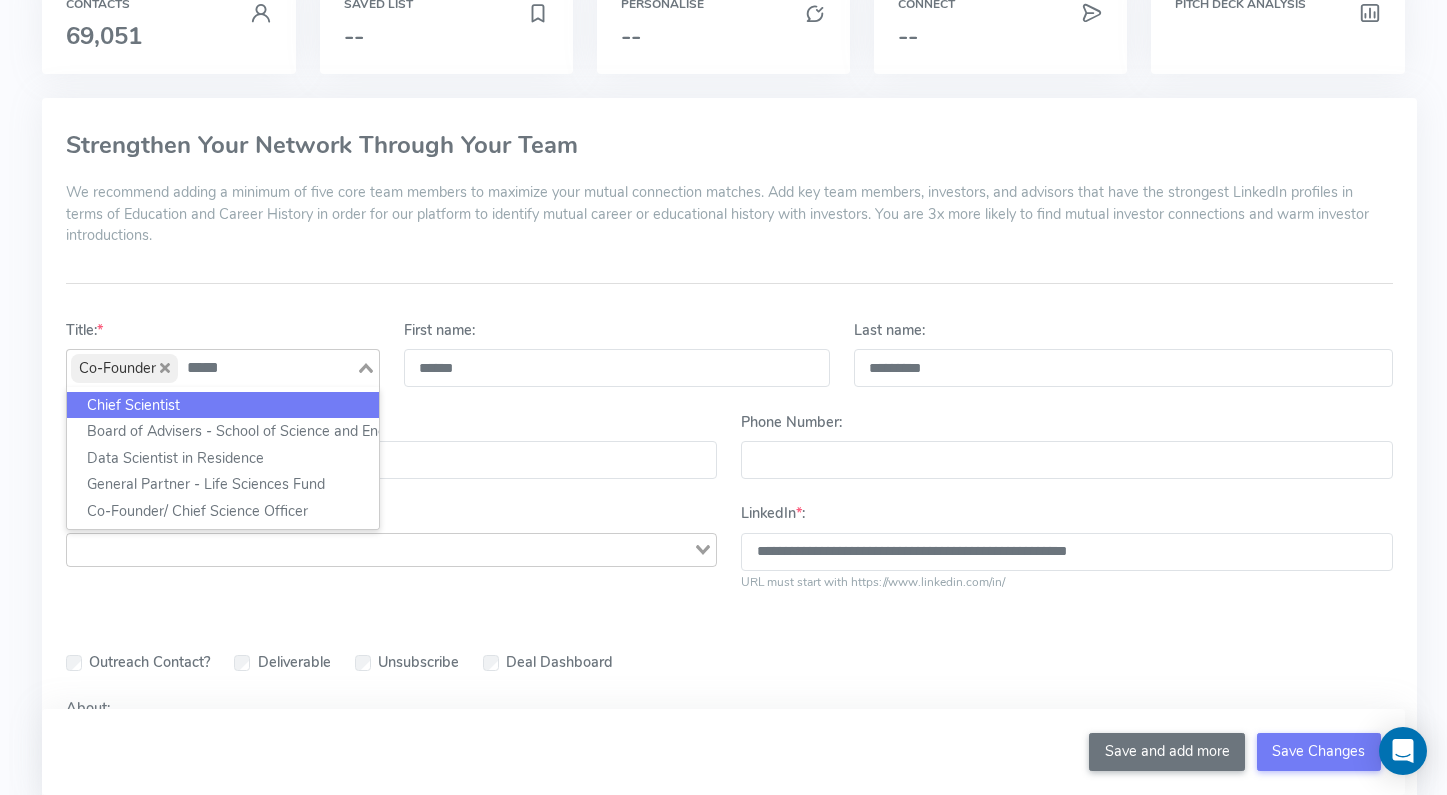 click on "*****" 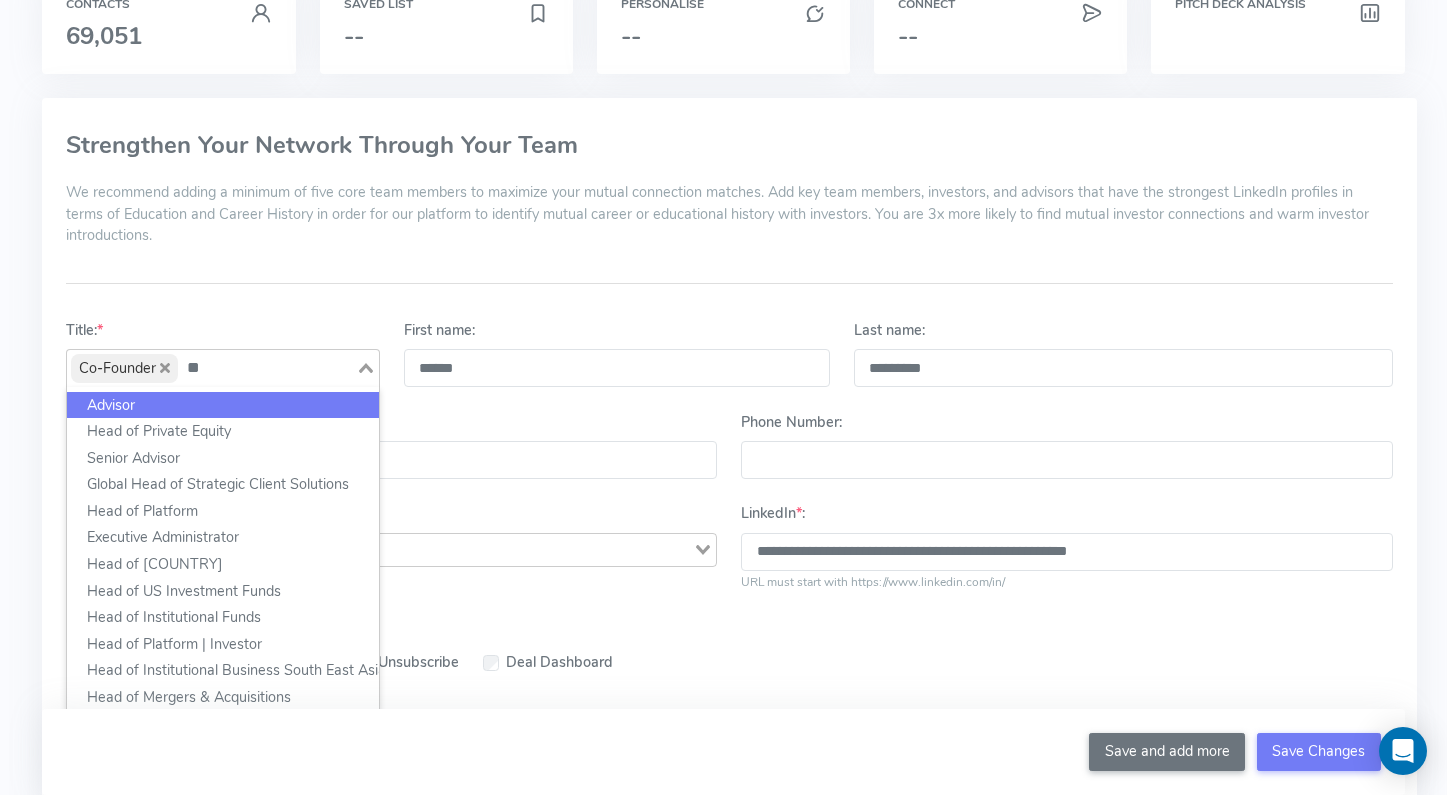 type on "*" 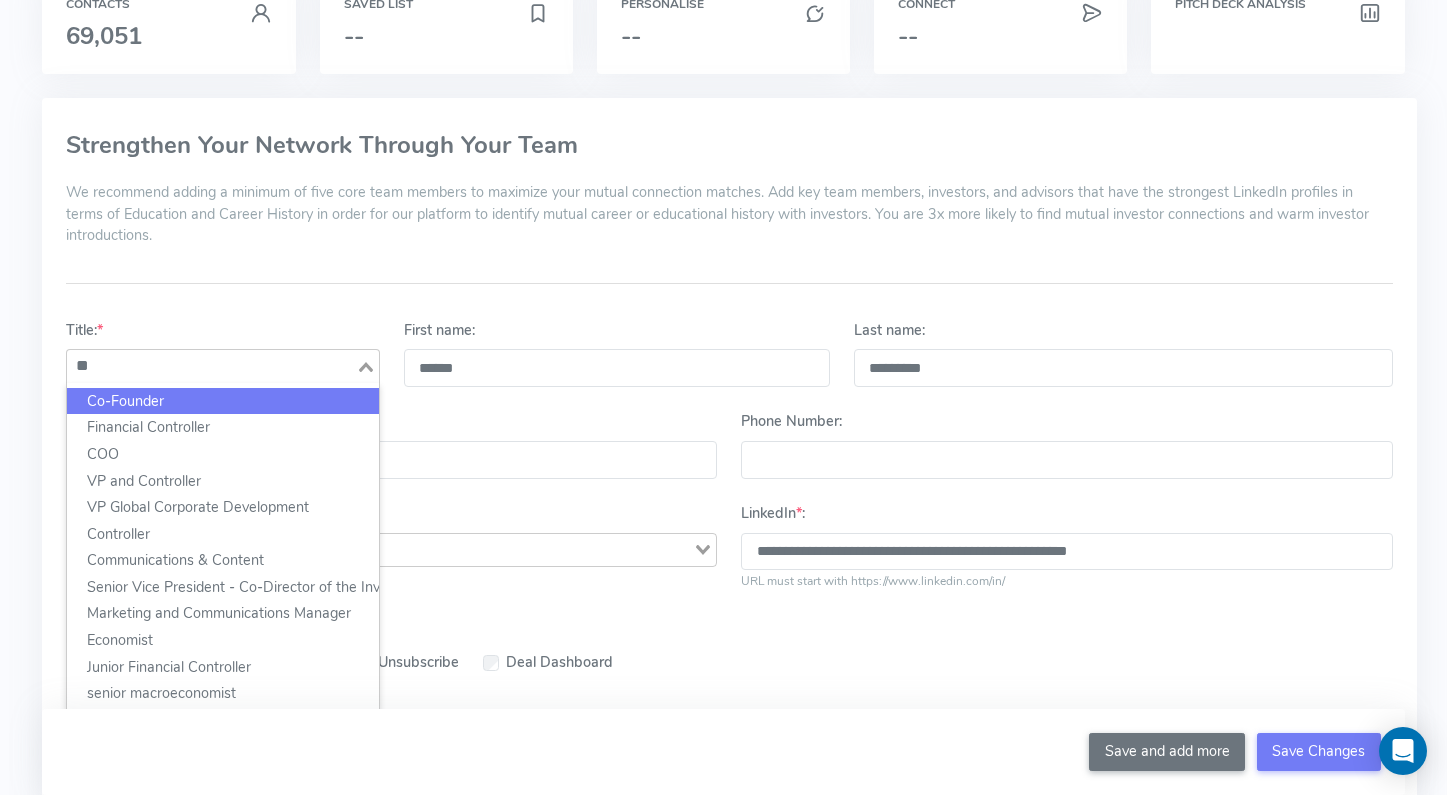 click on "Co-Founder" 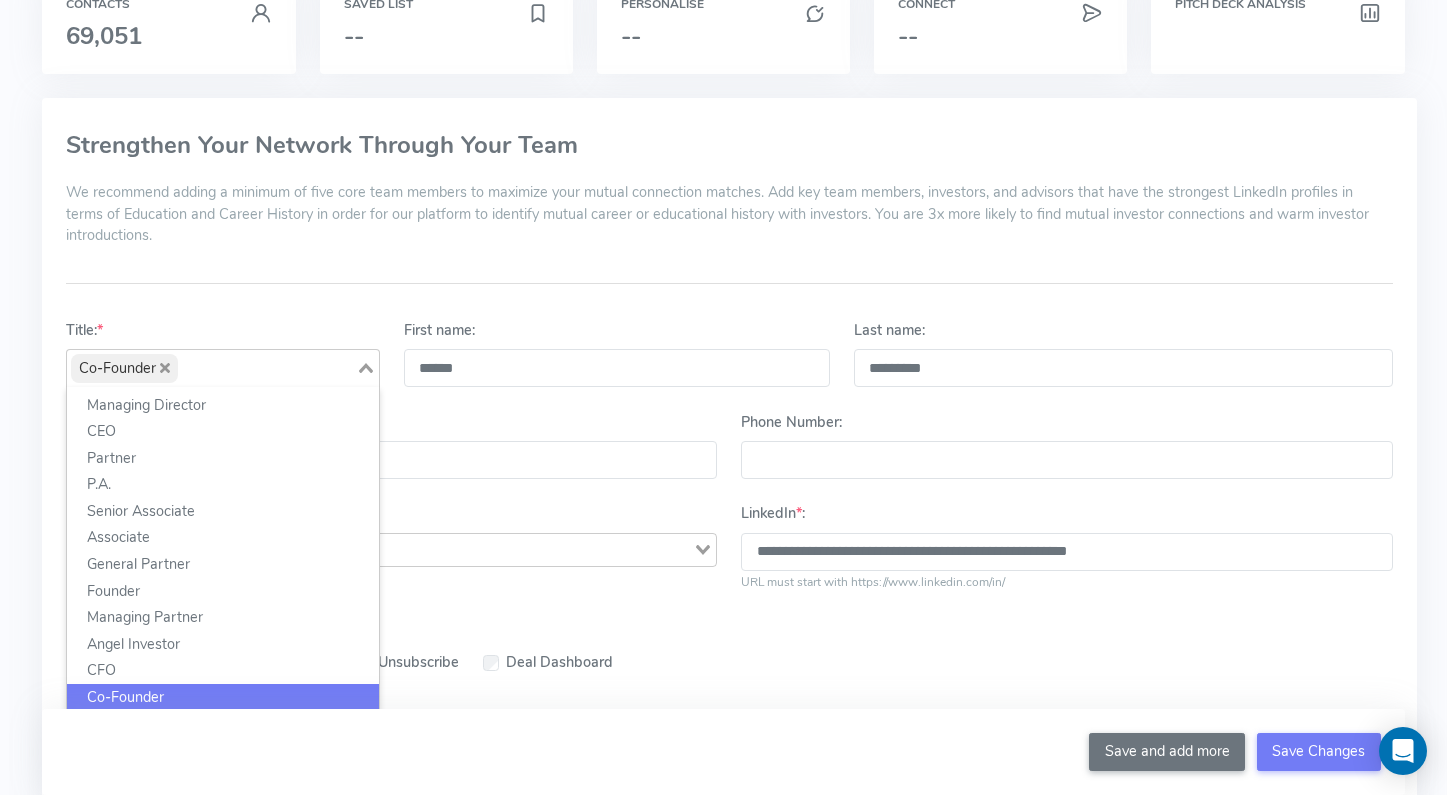 click 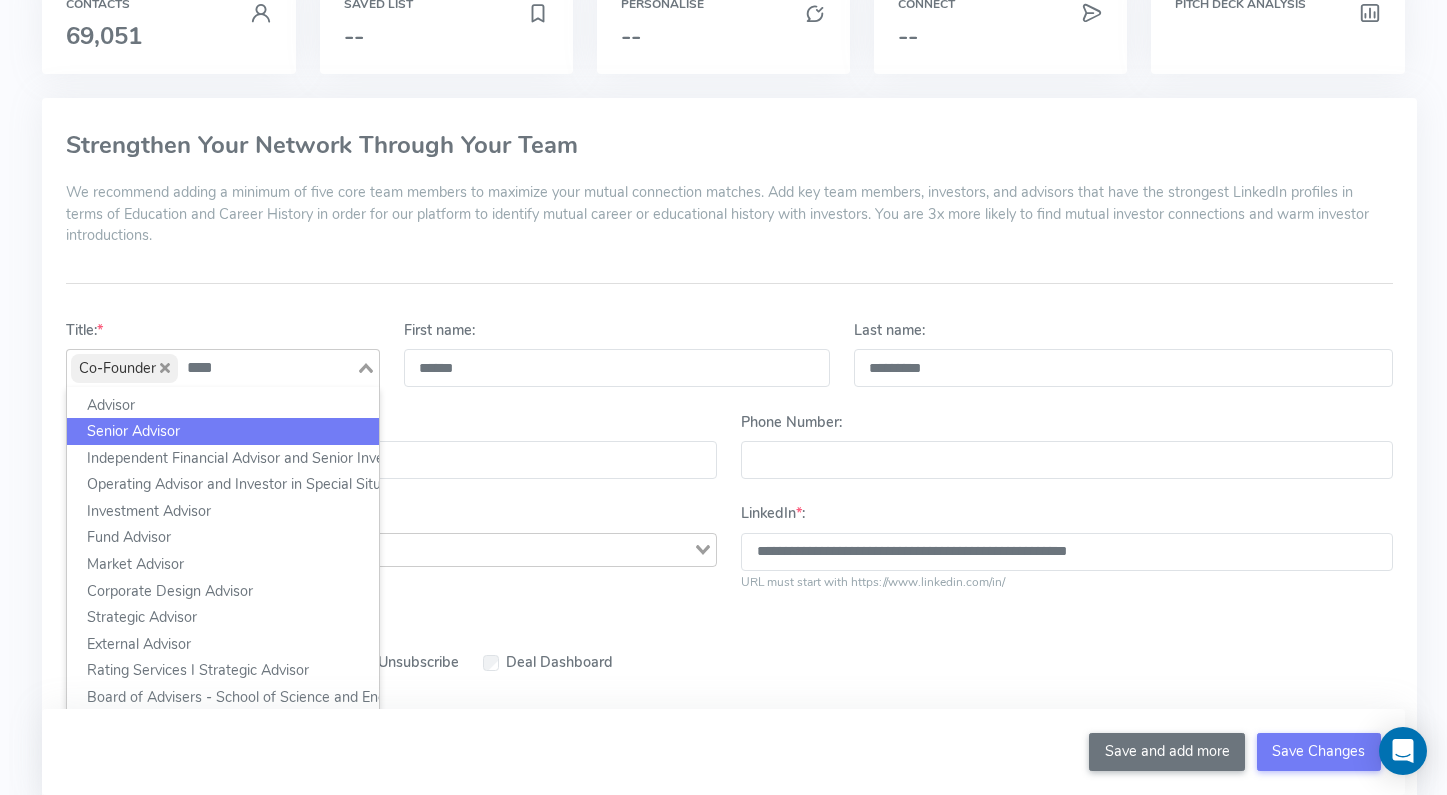 click on "Senior Advisor" 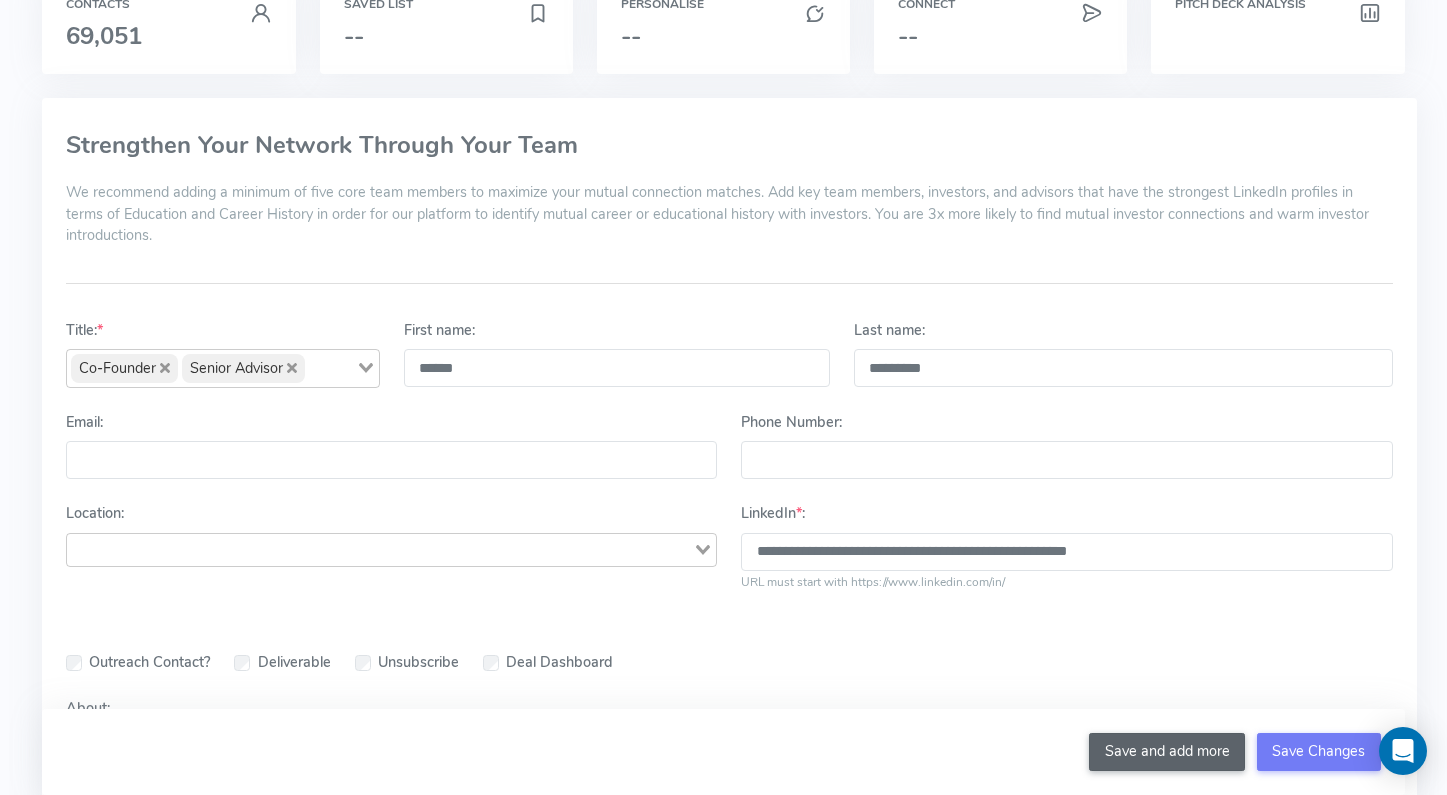 click on "Save and add more" at bounding box center (1167, 752) 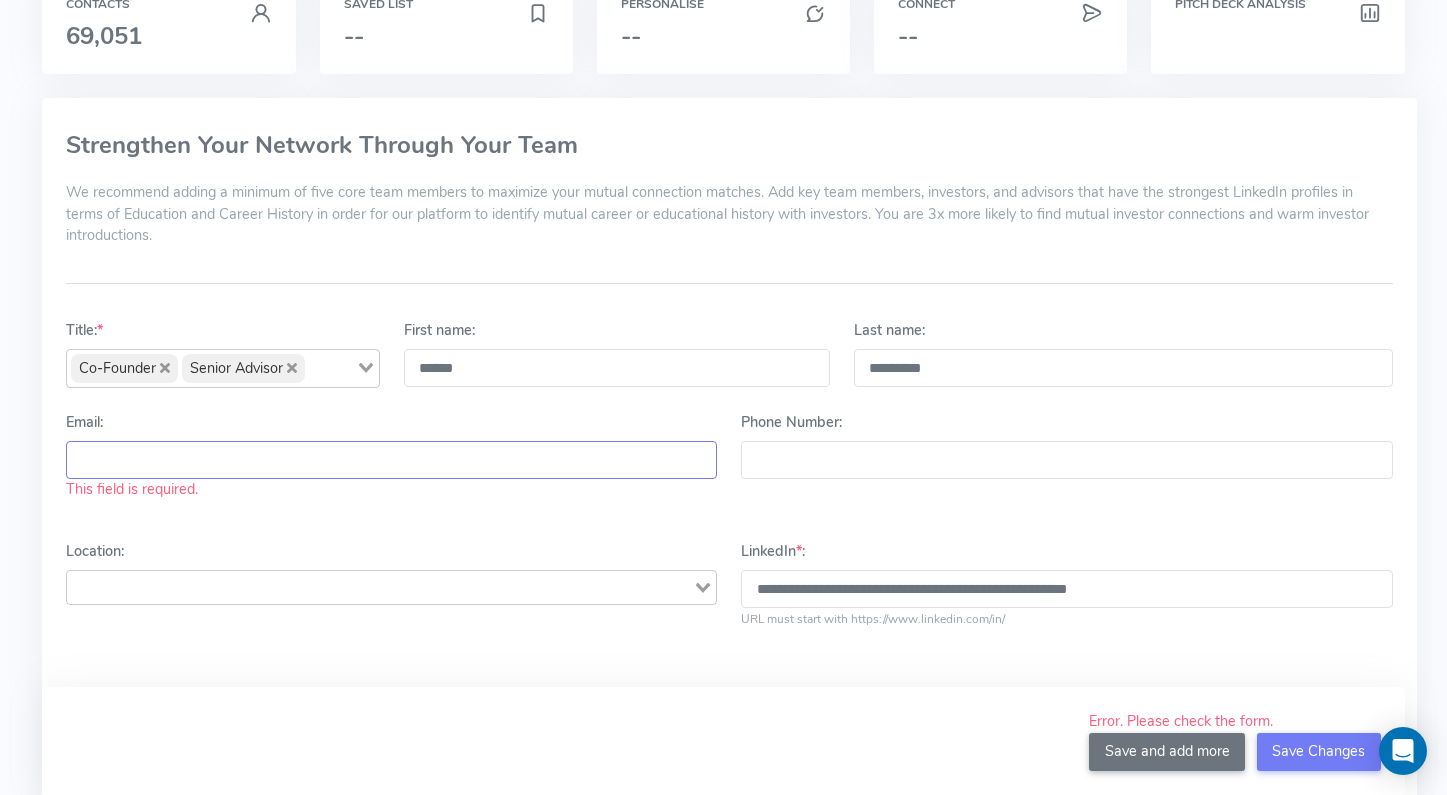 click on "Email:" at bounding box center (391, 460) 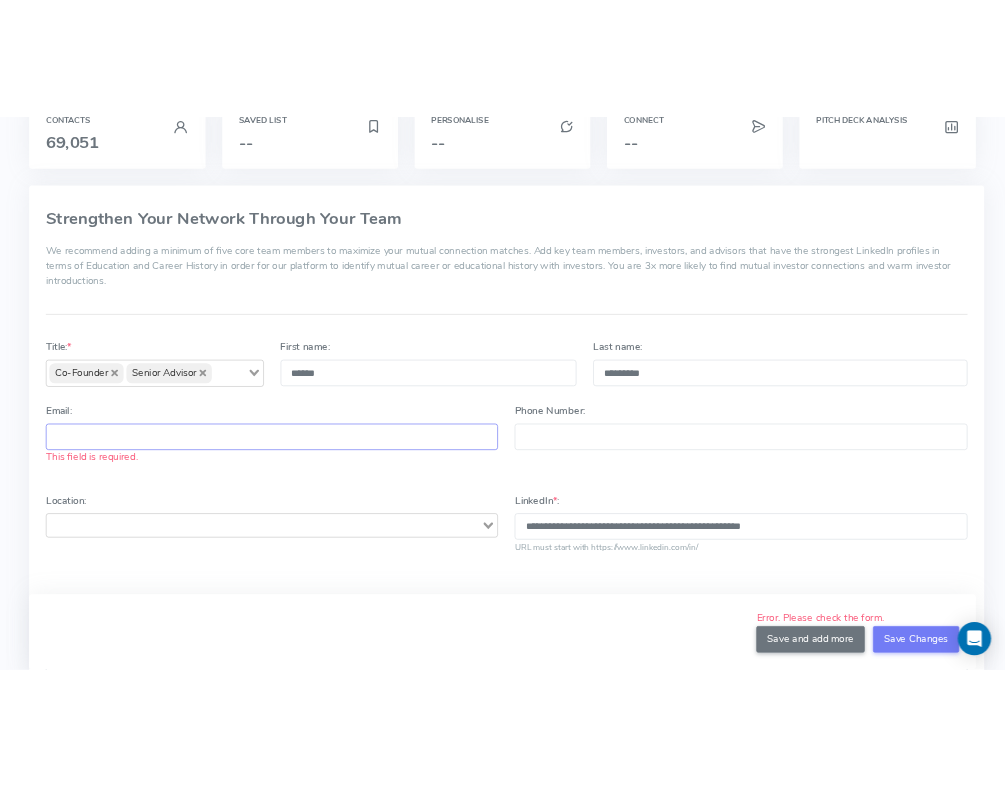 scroll, scrollTop: 0, scrollLeft: 0, axis: both 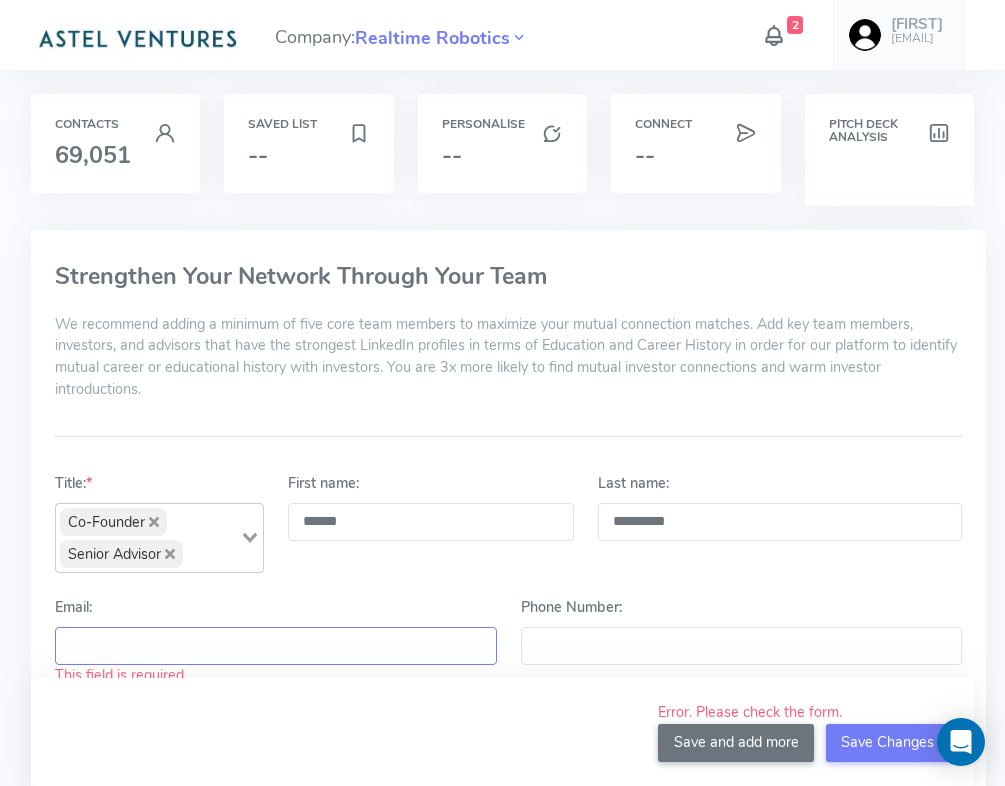 paste on "**********" 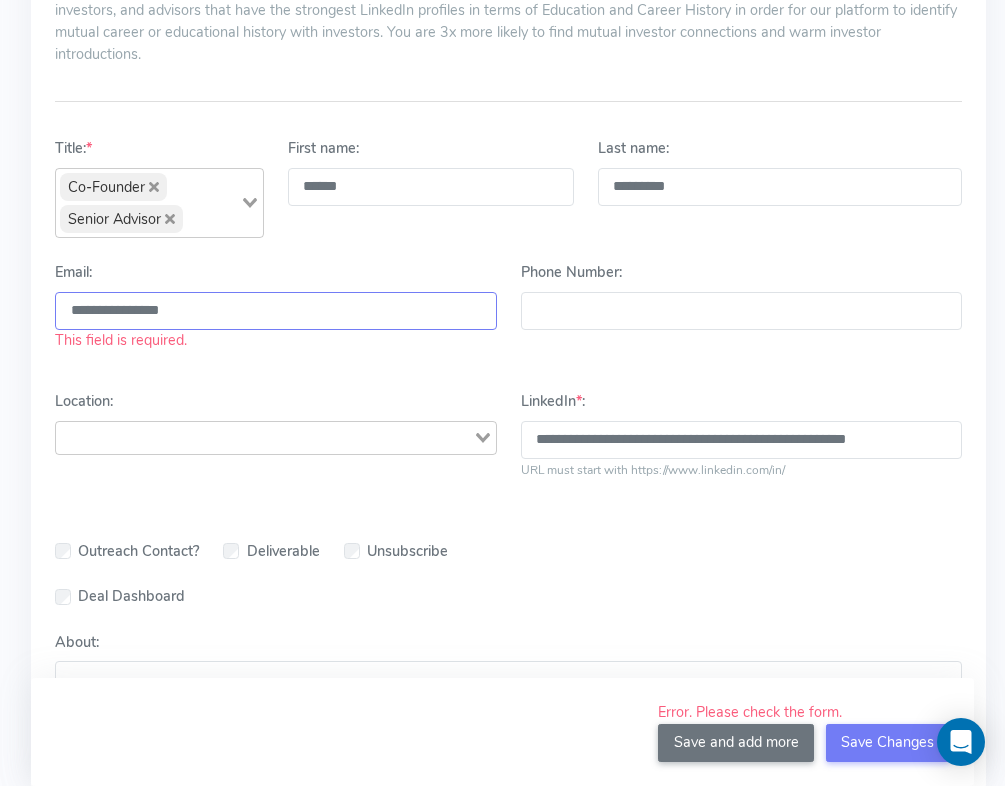 scroll, scrollTop: 339, scrollLeft: 0, axis: vertical 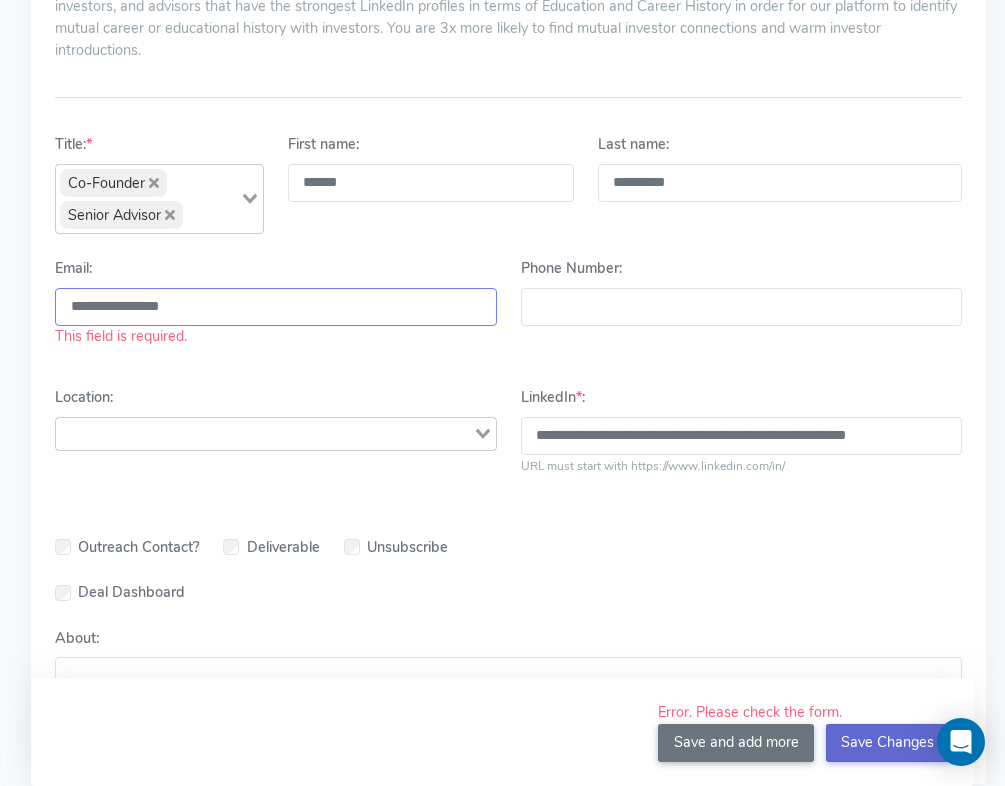 type on "**********" 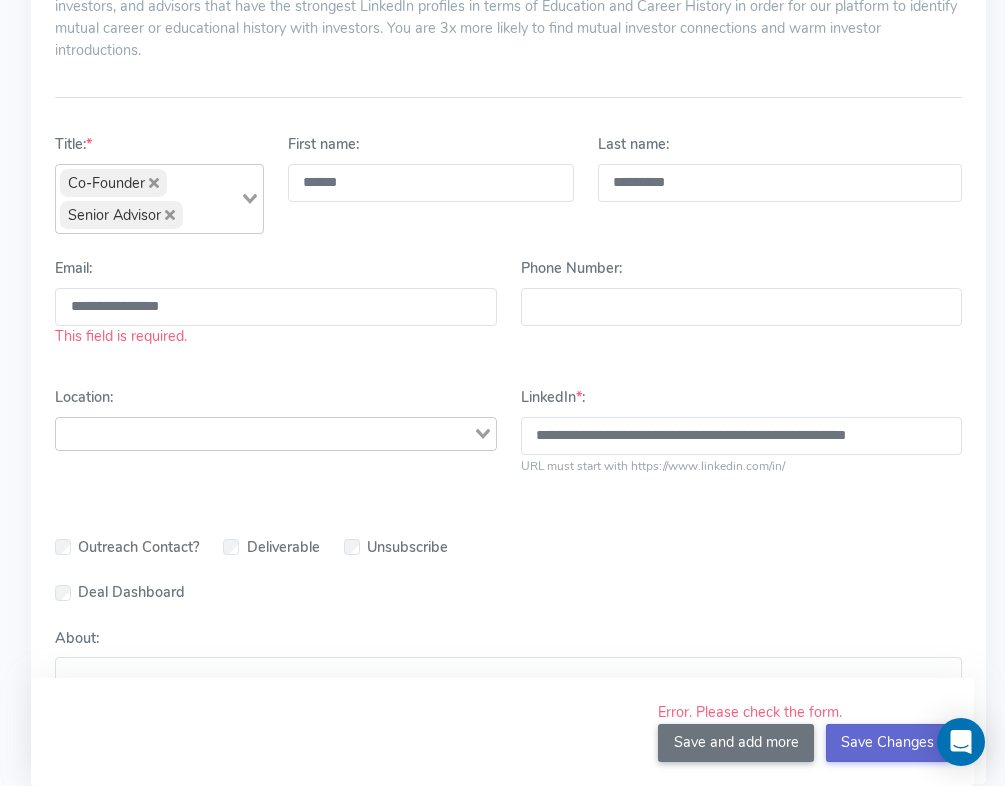 click on "Save Changes" at bounding box center [888, 743] 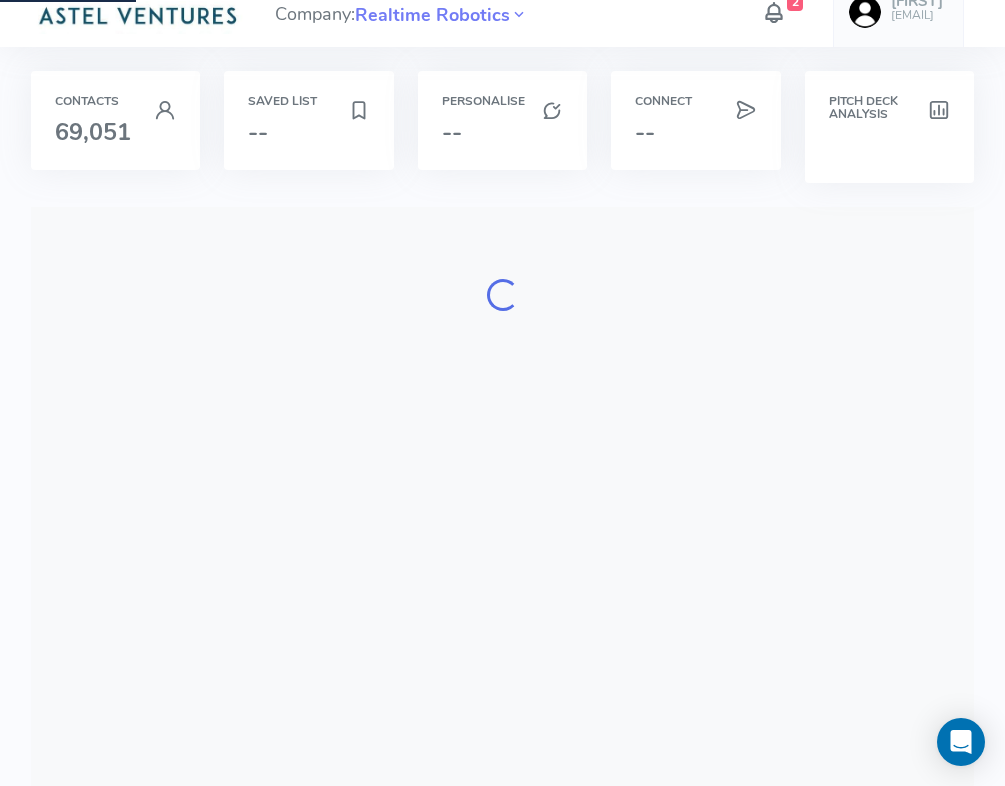 scroll, scrollTop: 0, scrollLeft: 0, axis: both 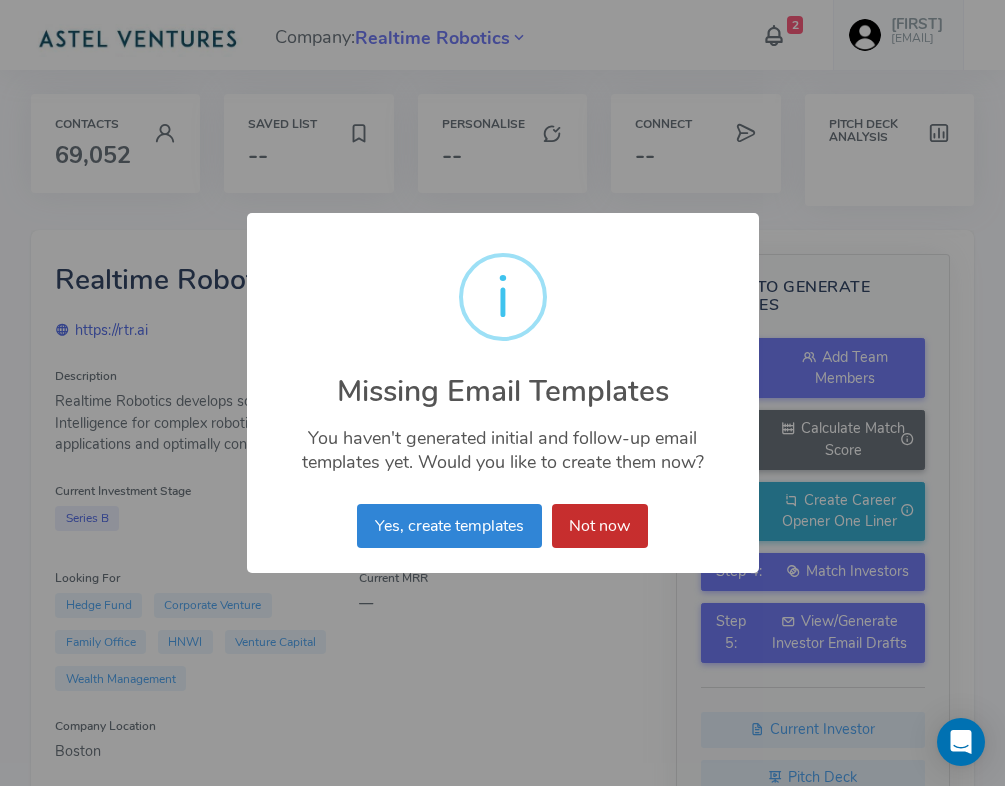 click on "Not now" at bounding box center [600, 526] 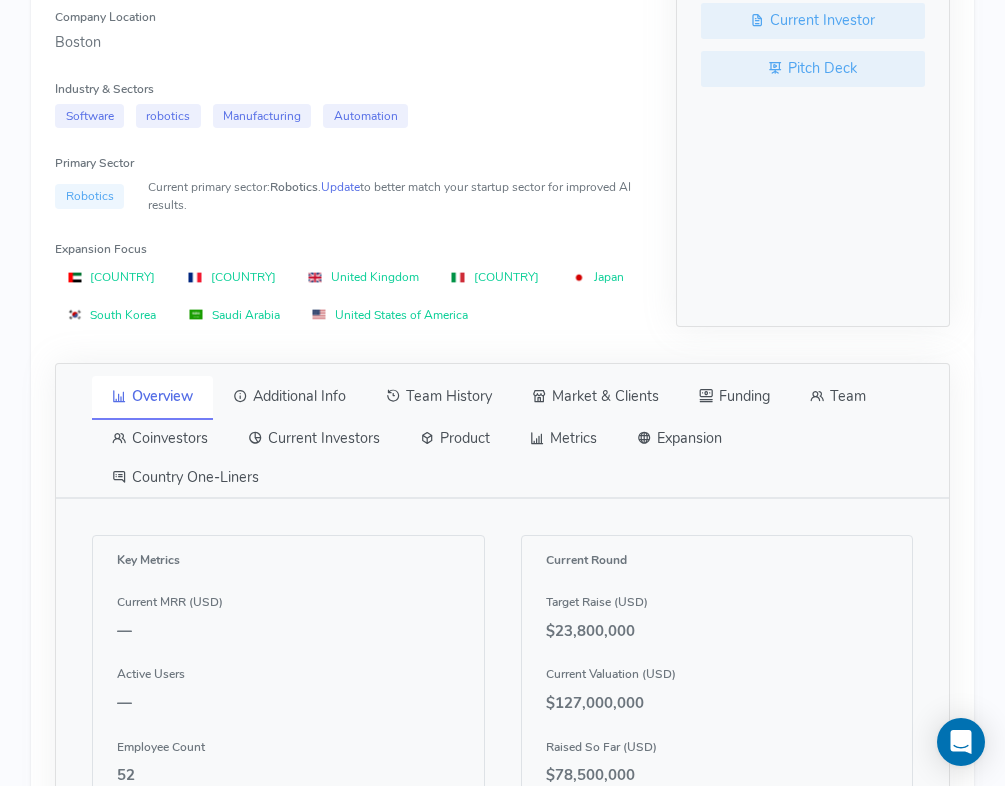 scroll, scrollTop: 707, scrollLeft: 0, axis: vertical 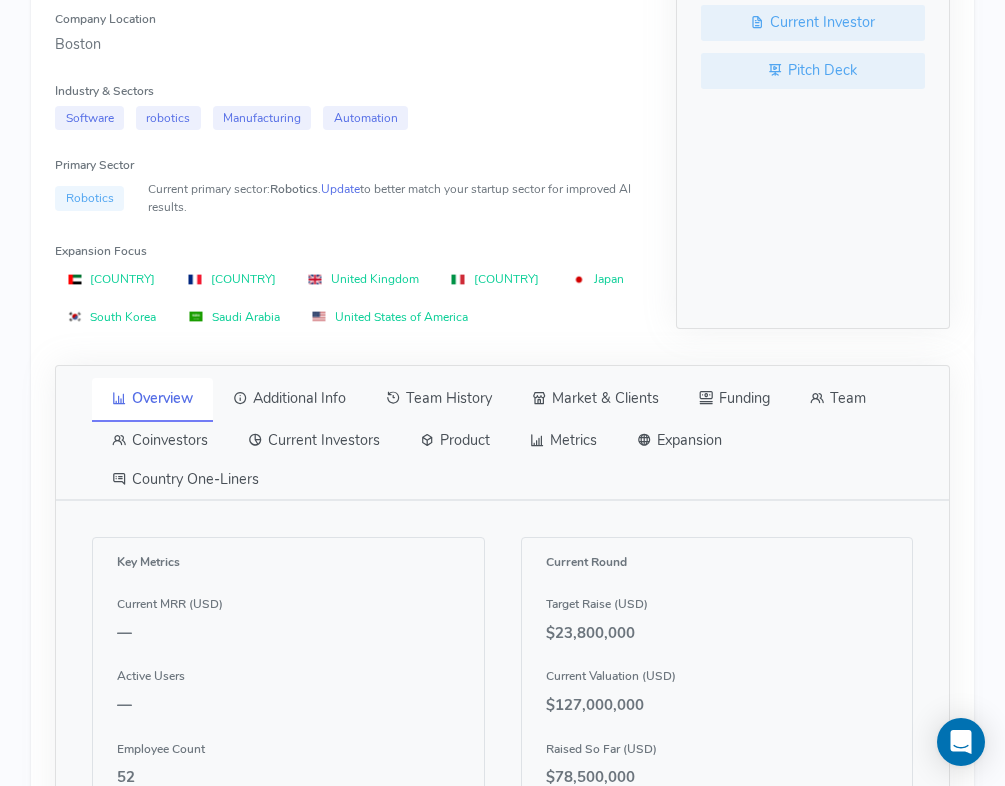 click on "Team" at bounding box center [838, 399] 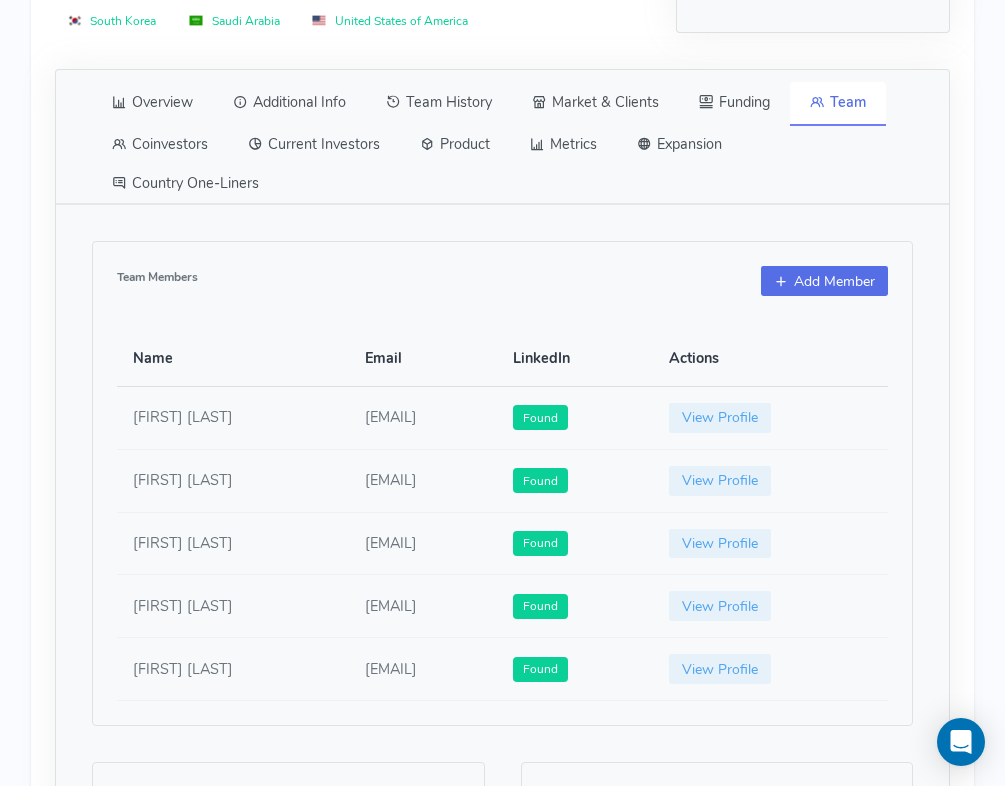 click on "Add Member" at bounding box center [824, 281] 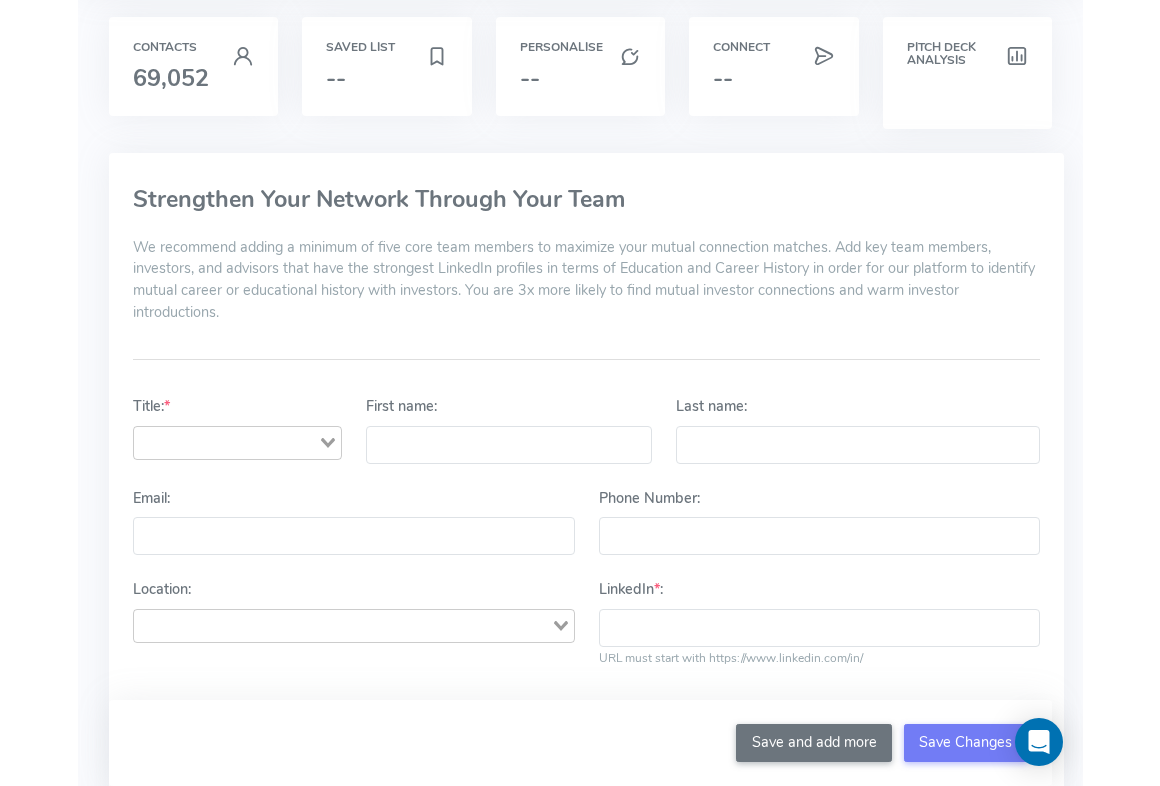 scroll, scrollTop: 0, scrollLeft: 0, axis: both 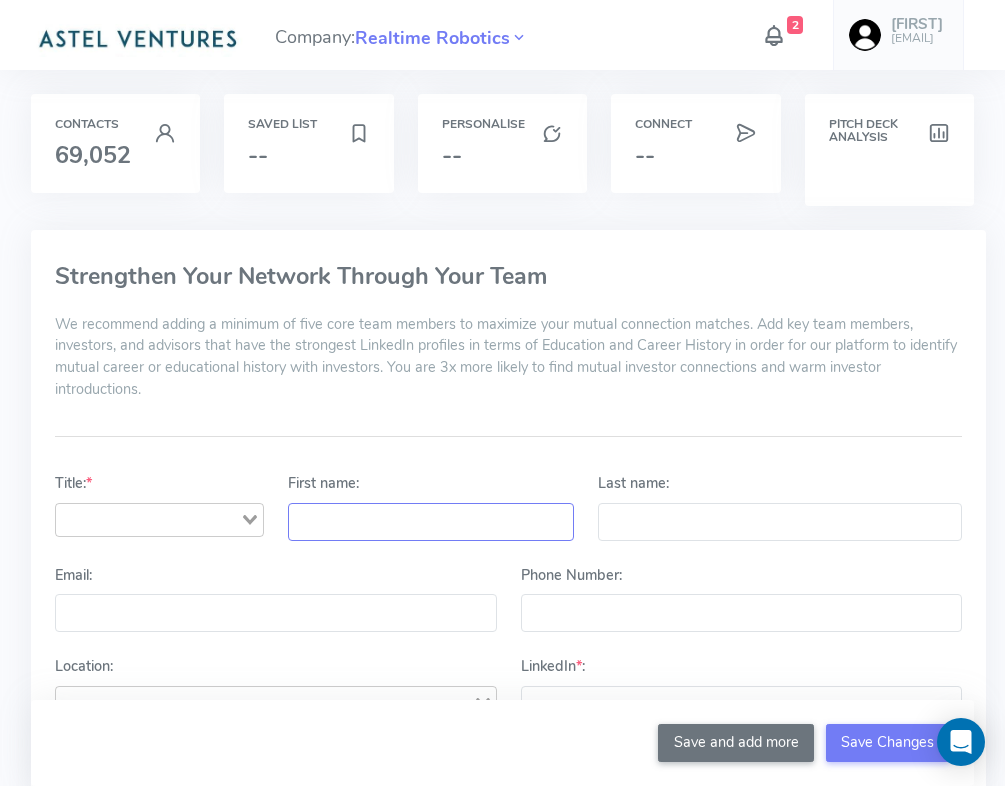 click on "First name:" at bounding box center [431, 522] 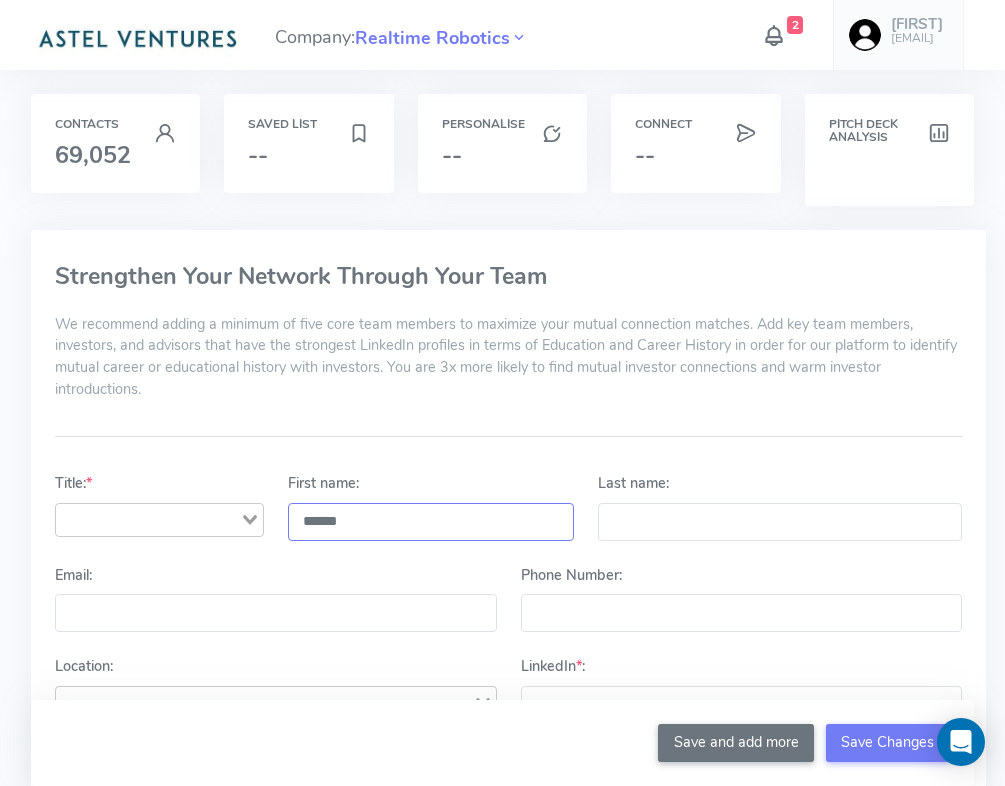 type on "******" 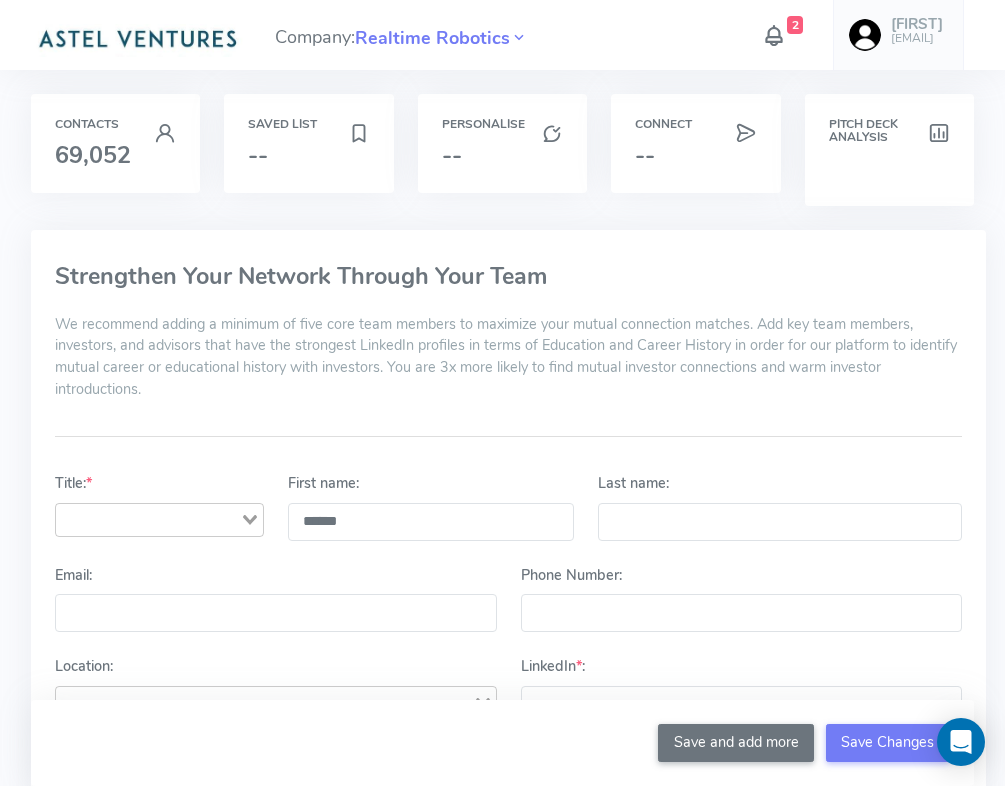 click on "Last name:" at bounding box center (780, 507) 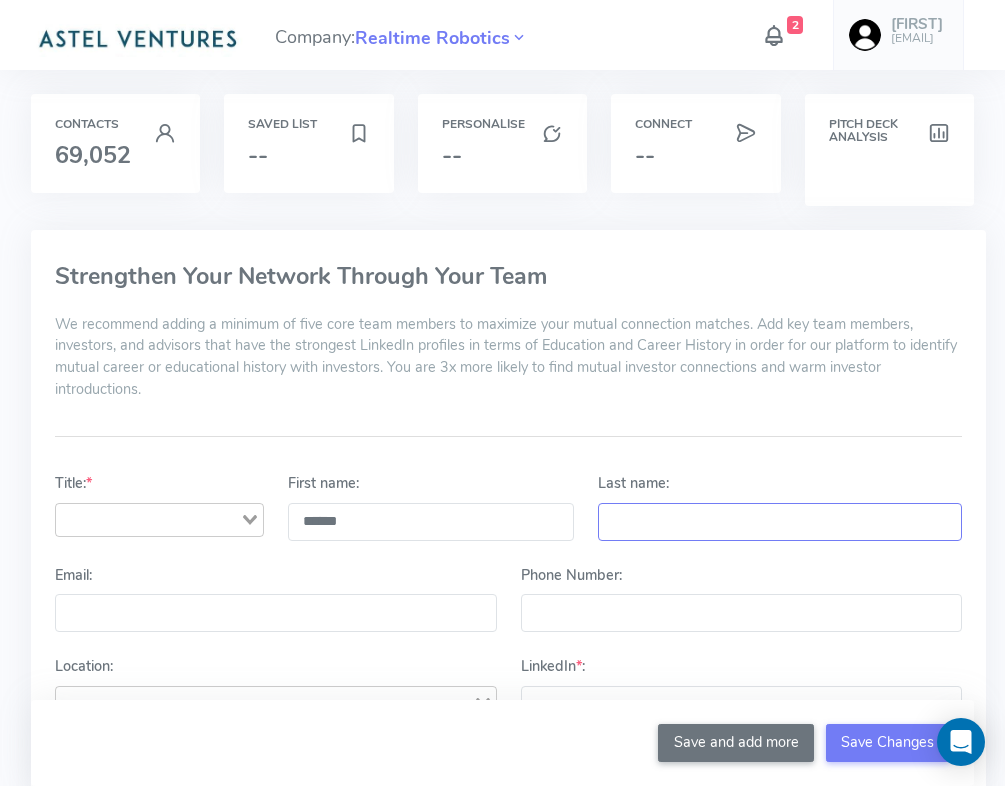 click on "Last name:" at bounding box center (780, 522) 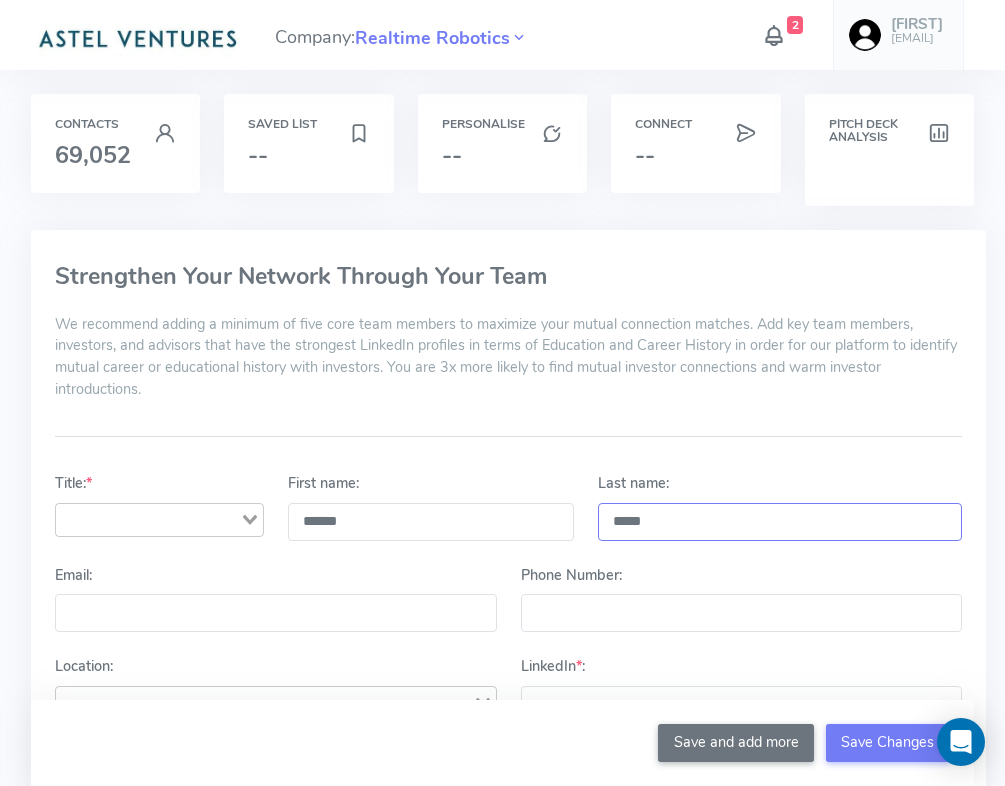 type on "*****" 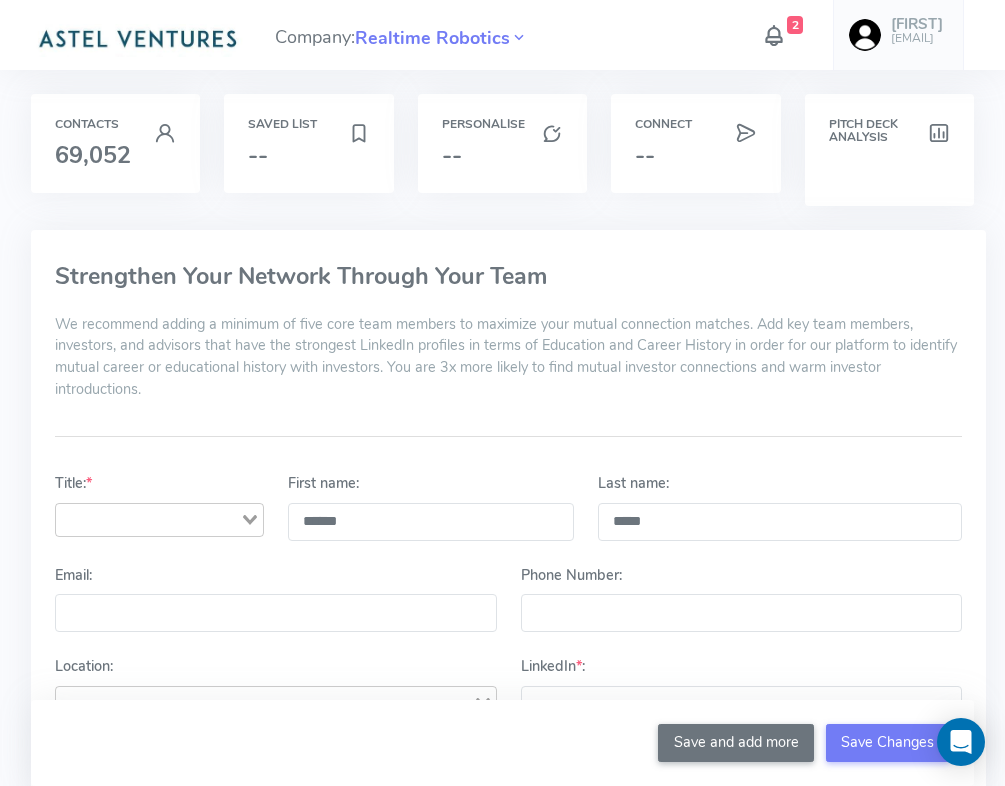 click 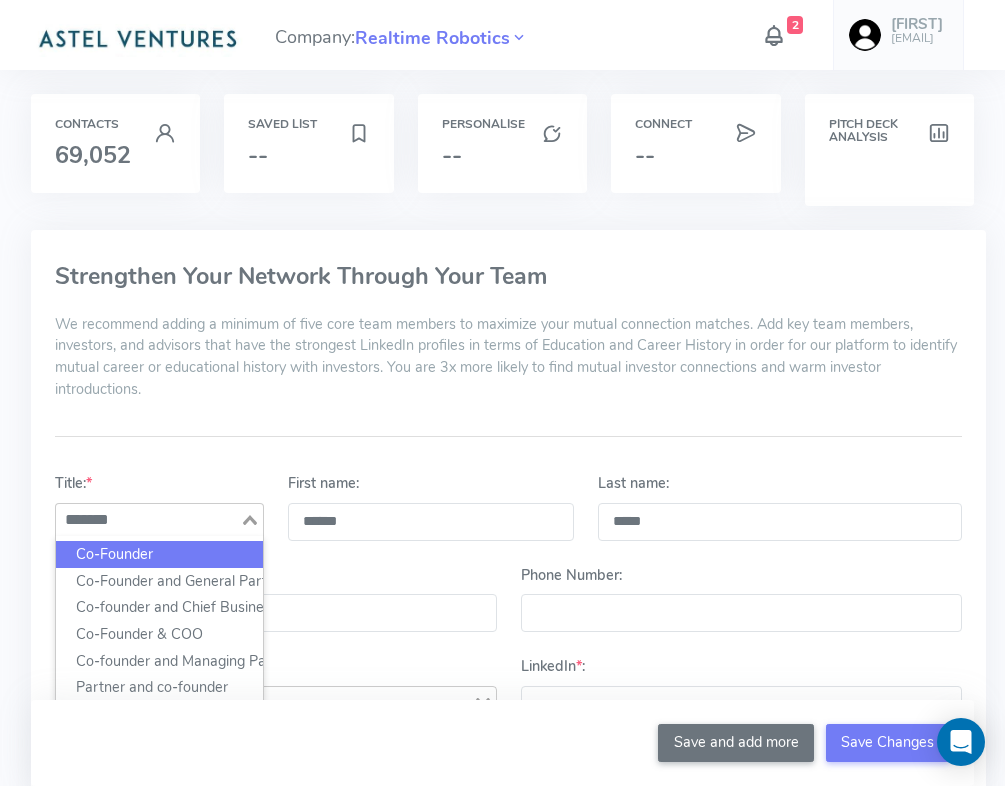 click on "Co-Founder" 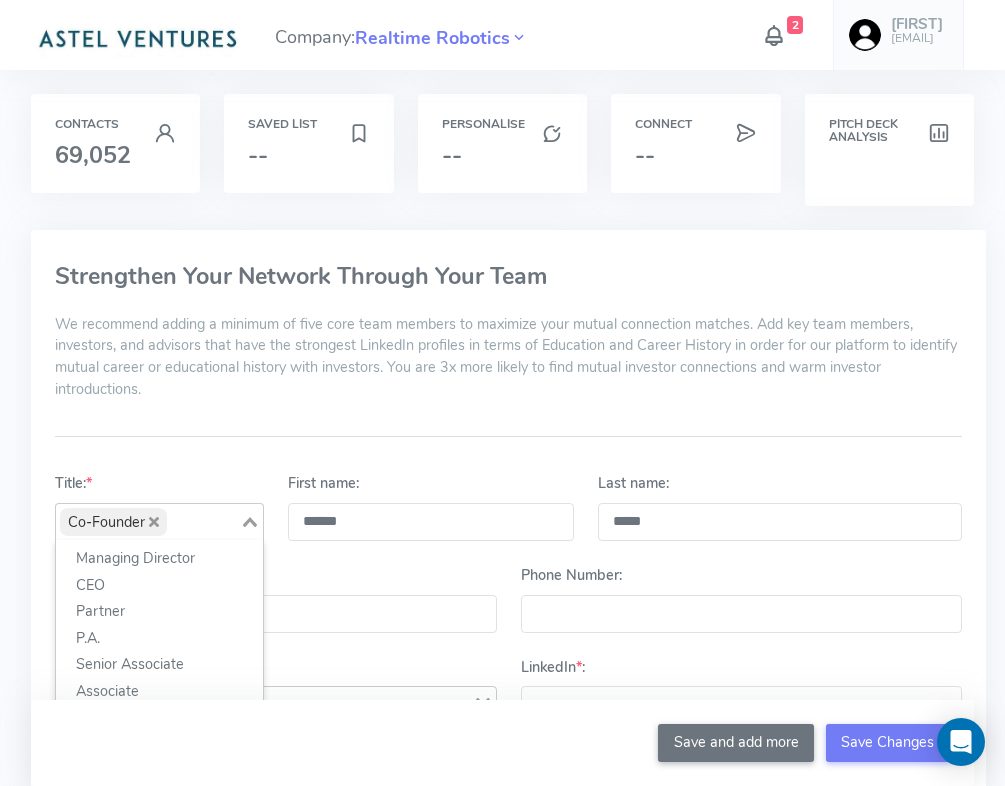 click 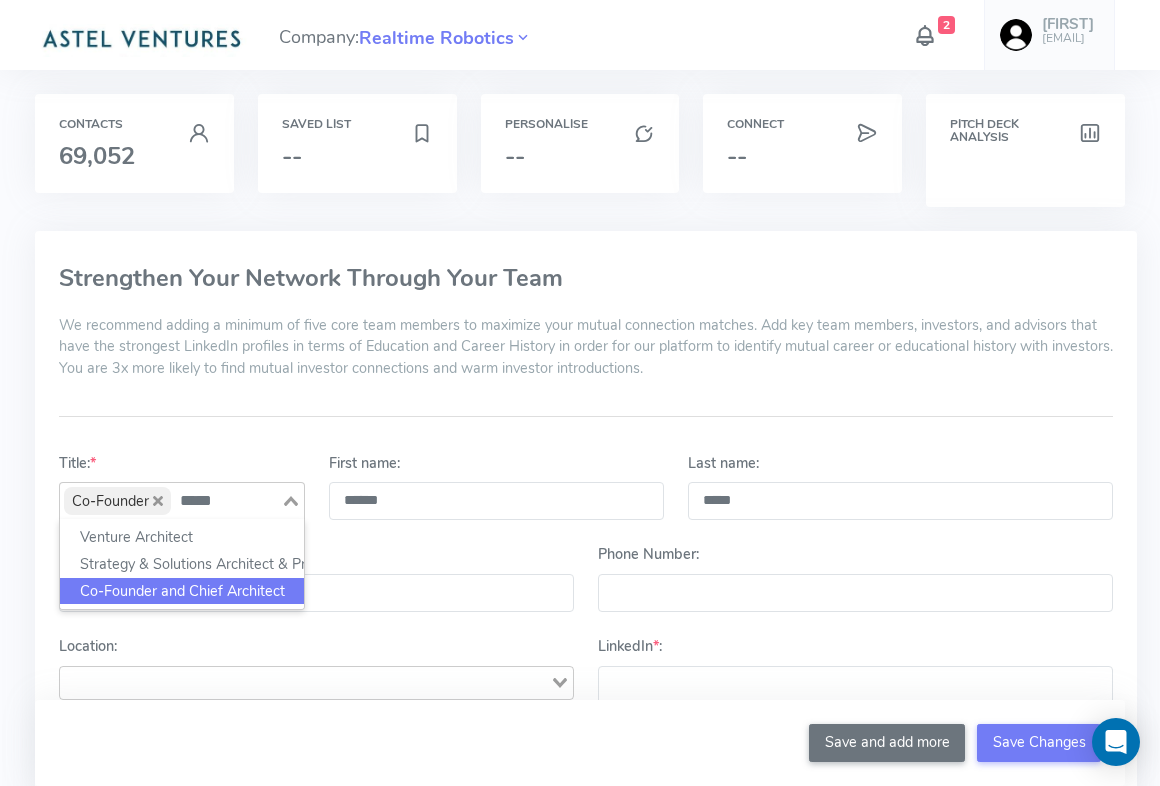 click on "Co-Founder and Chief Architect" 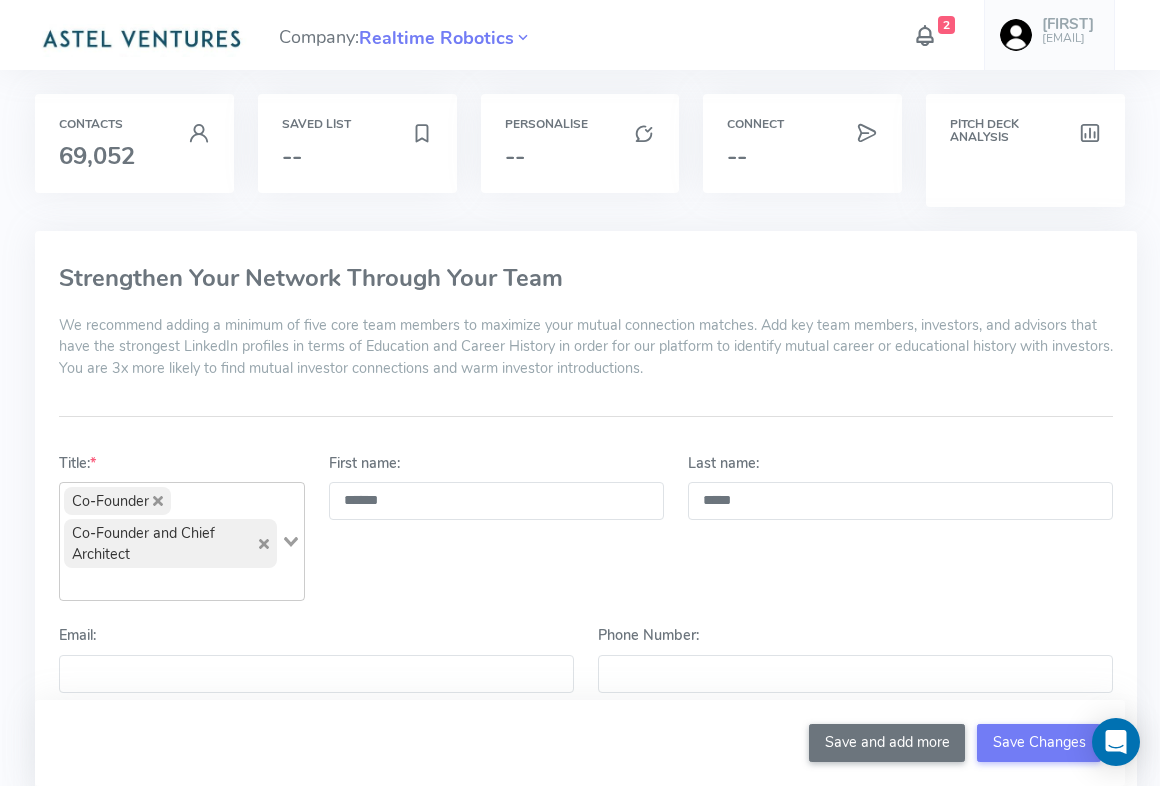 click 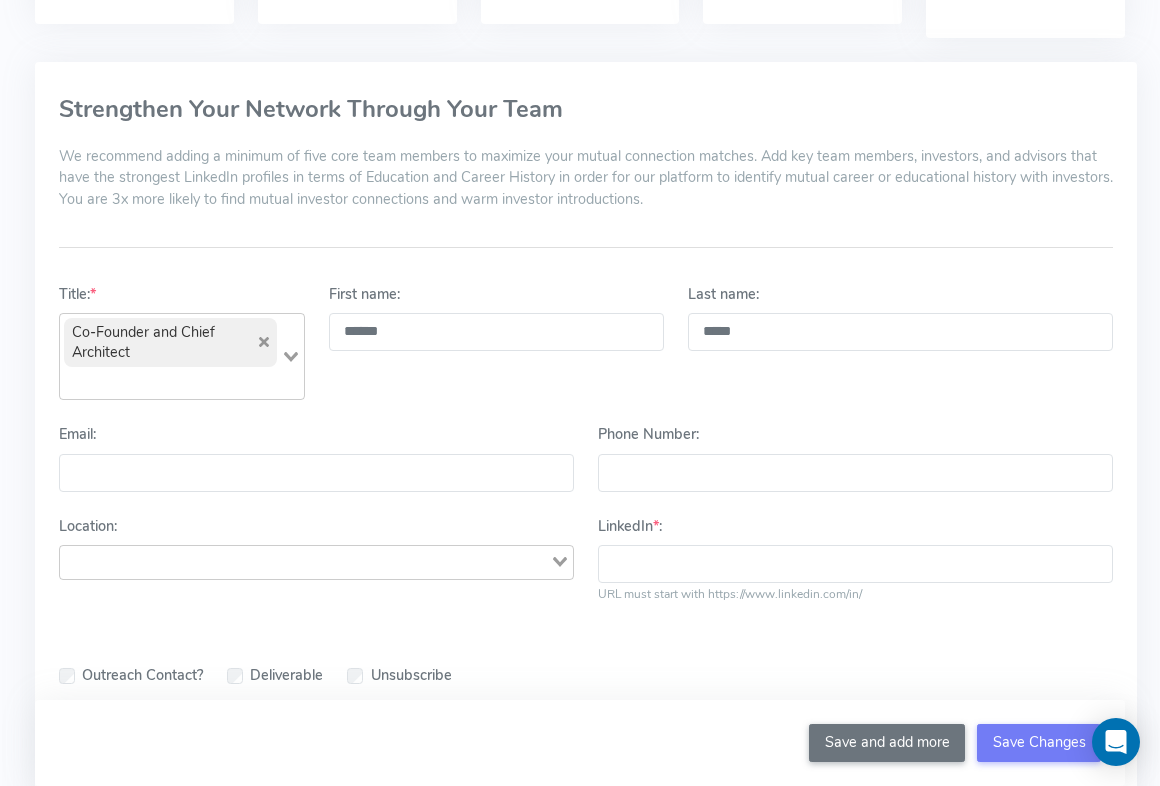 scroll, scrollTop: 209, scrollLeft: 0, axis: vertical 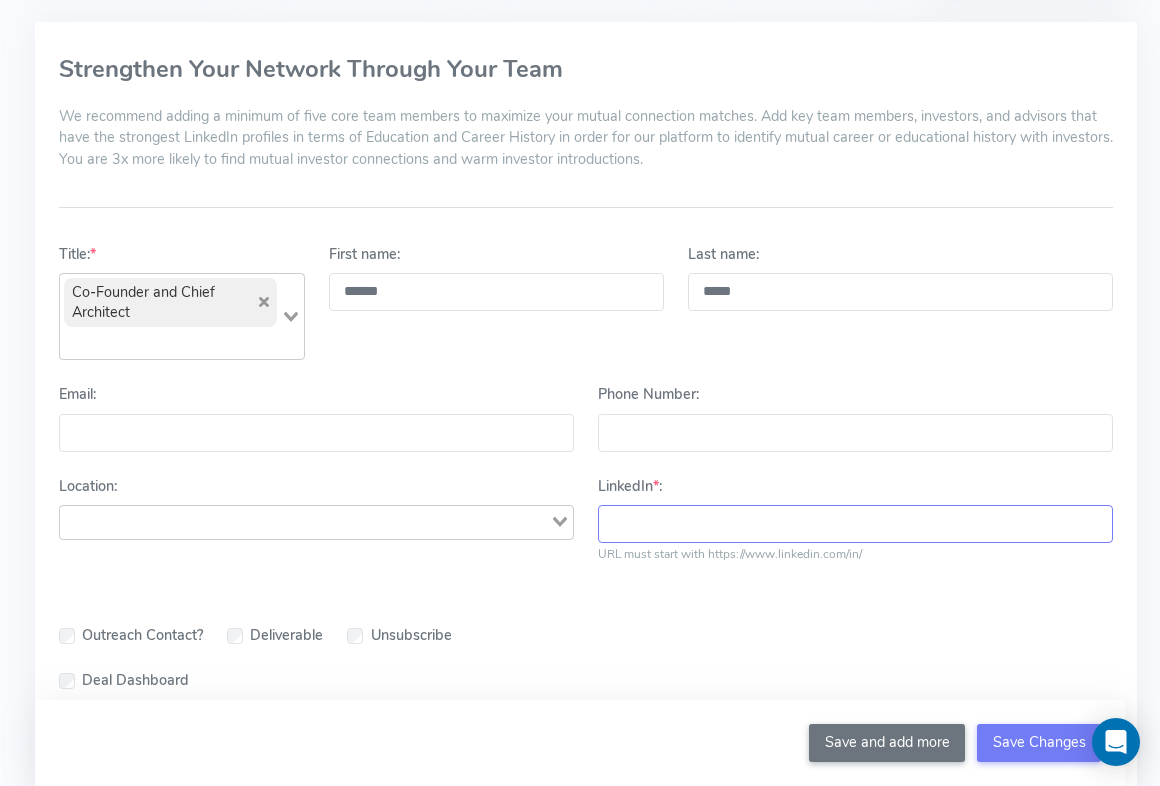 click on "LinkedIn * :" at bounding box center [855, 524] 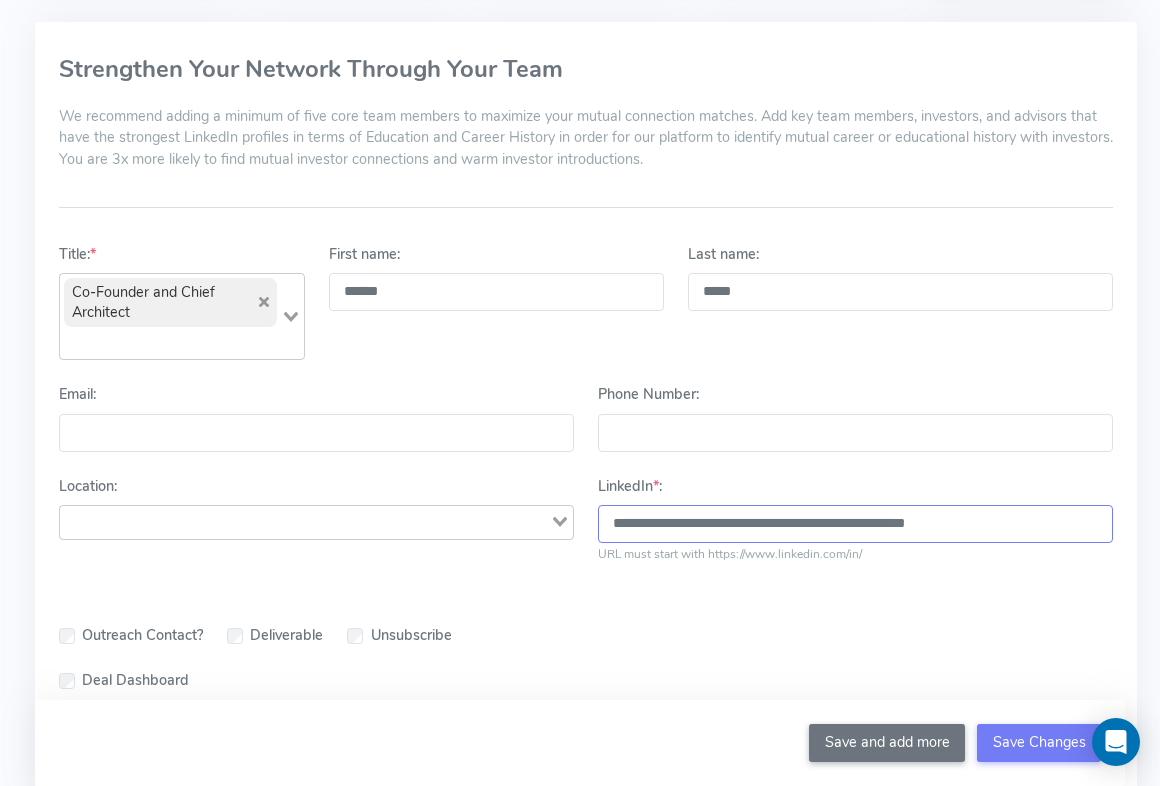 type on "**********" 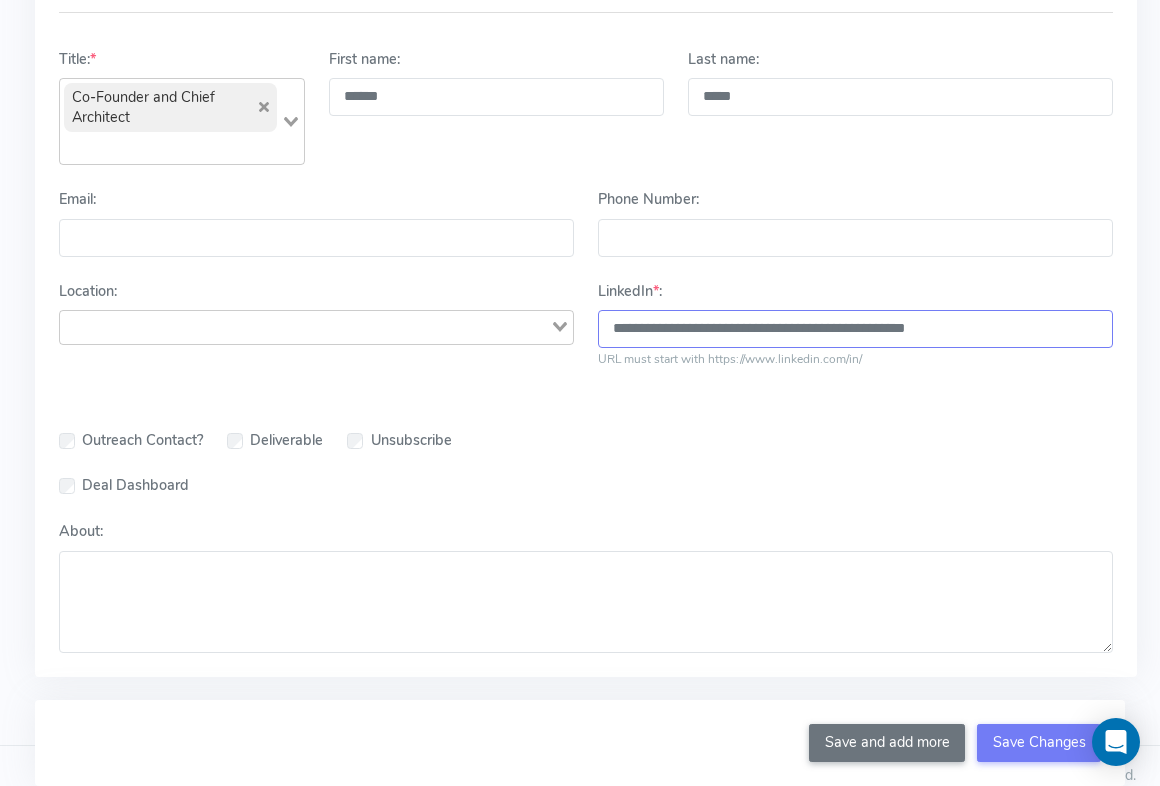 scroll, scrollTop: 407, scrollLeft: 0, axis: vertical 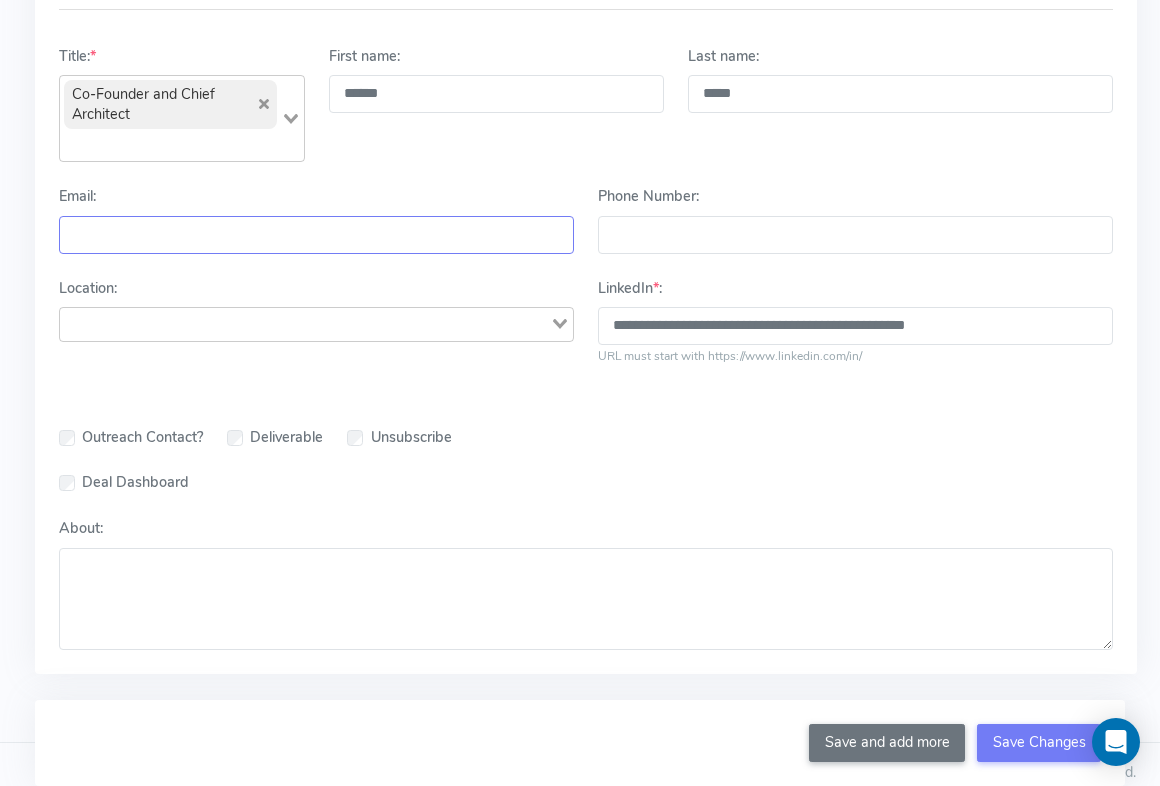 click on "Email:" at bounding box center (316, 235) 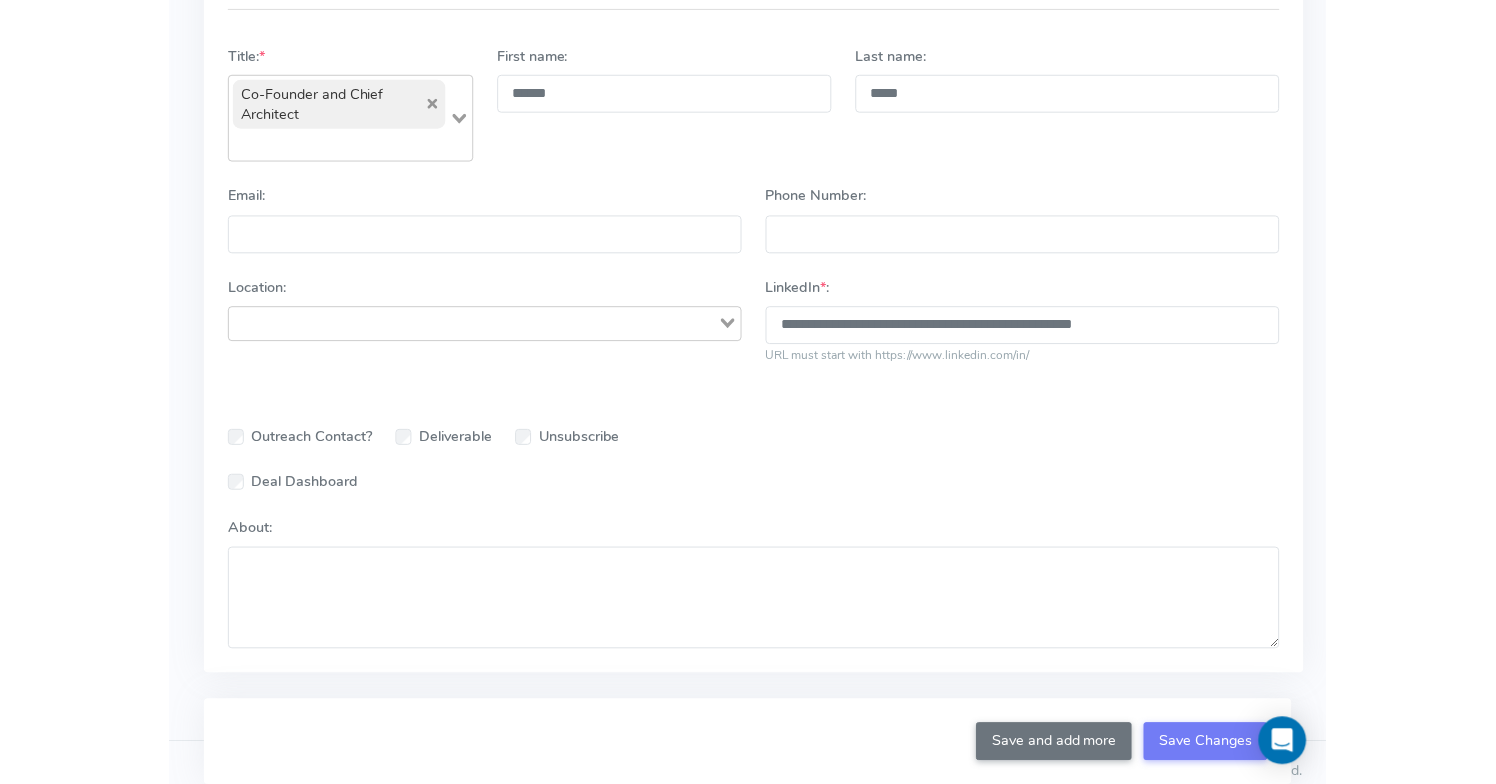 scroll, scrollTop: 297, scrollLeft: 0, axis: vertical 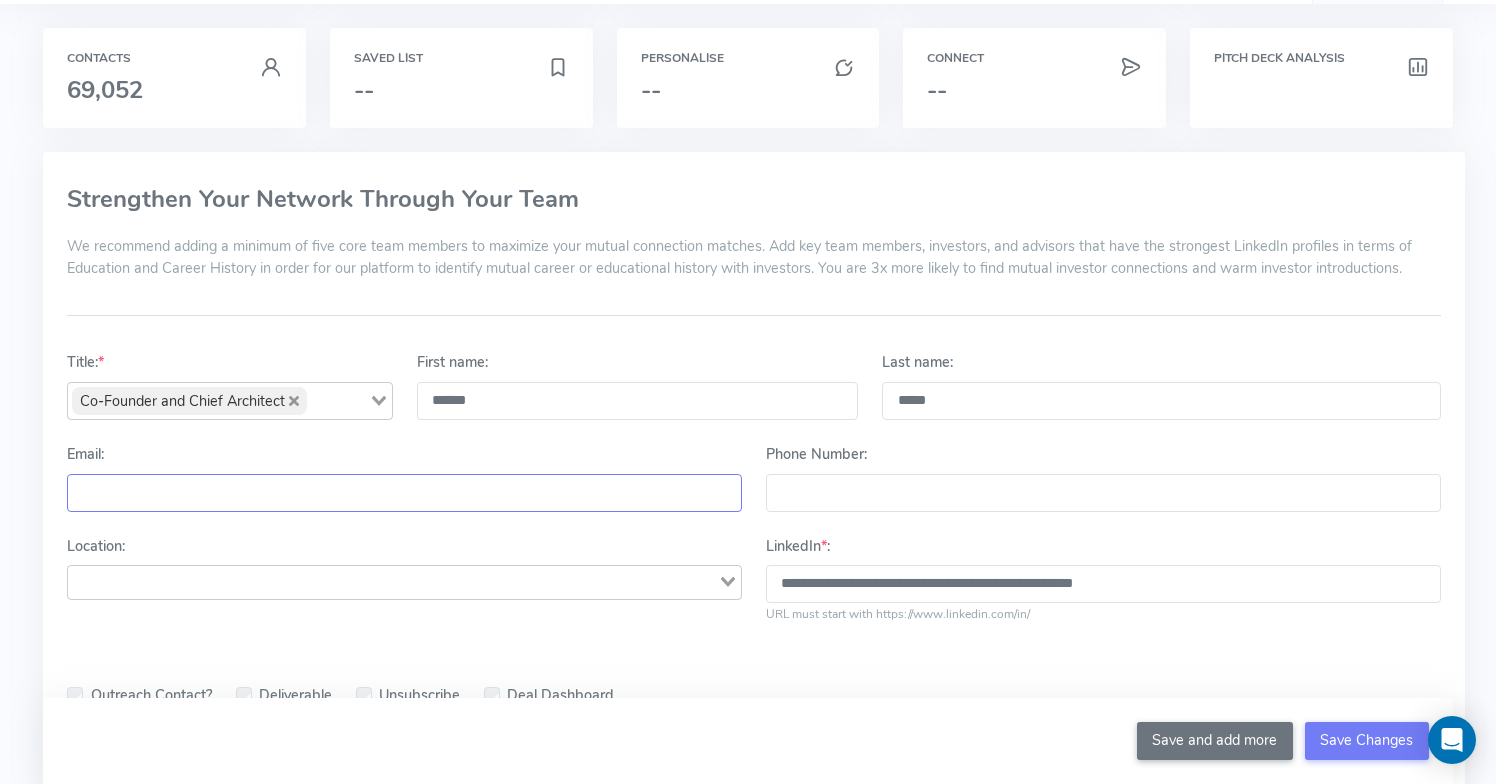 paste on "**********" 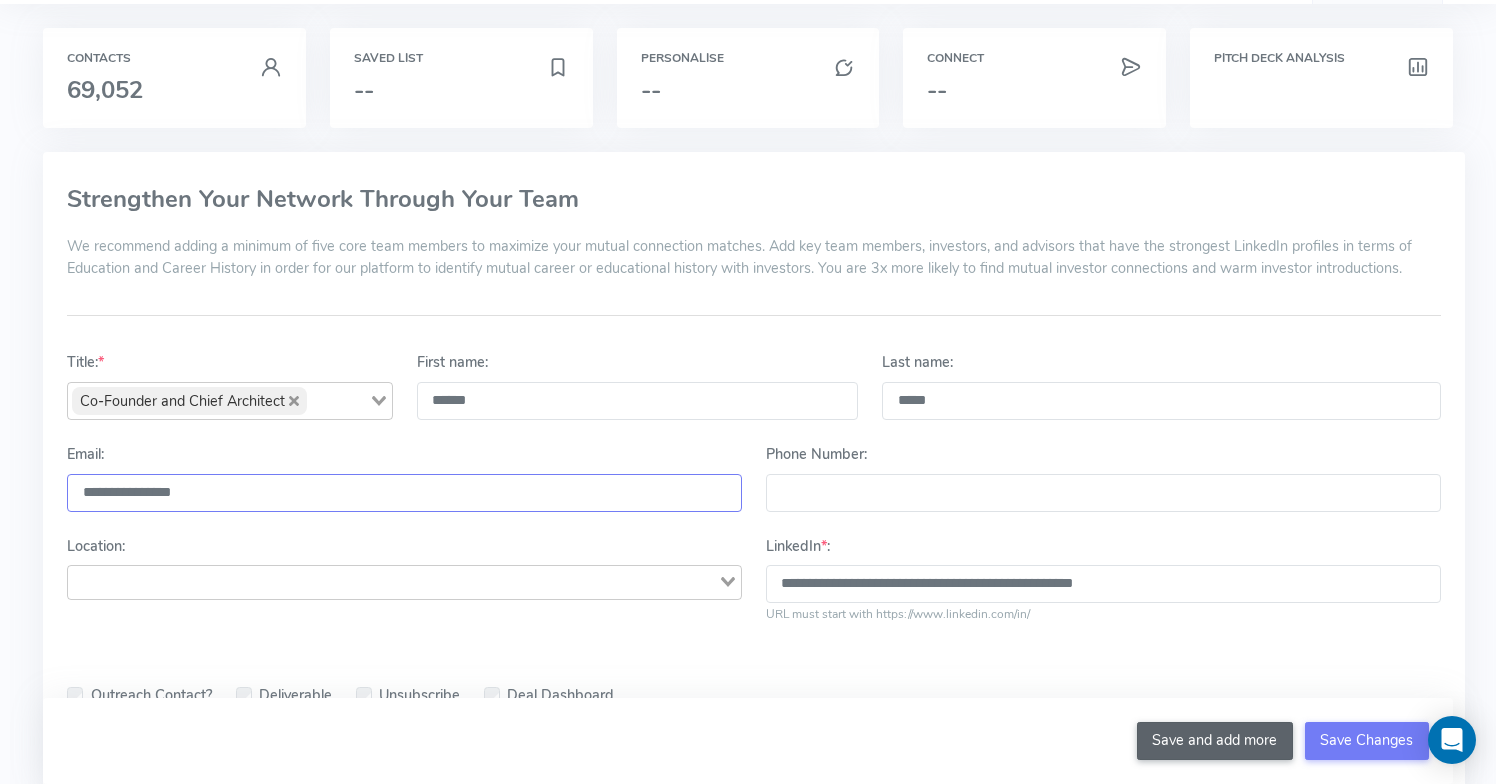 type on "**********" 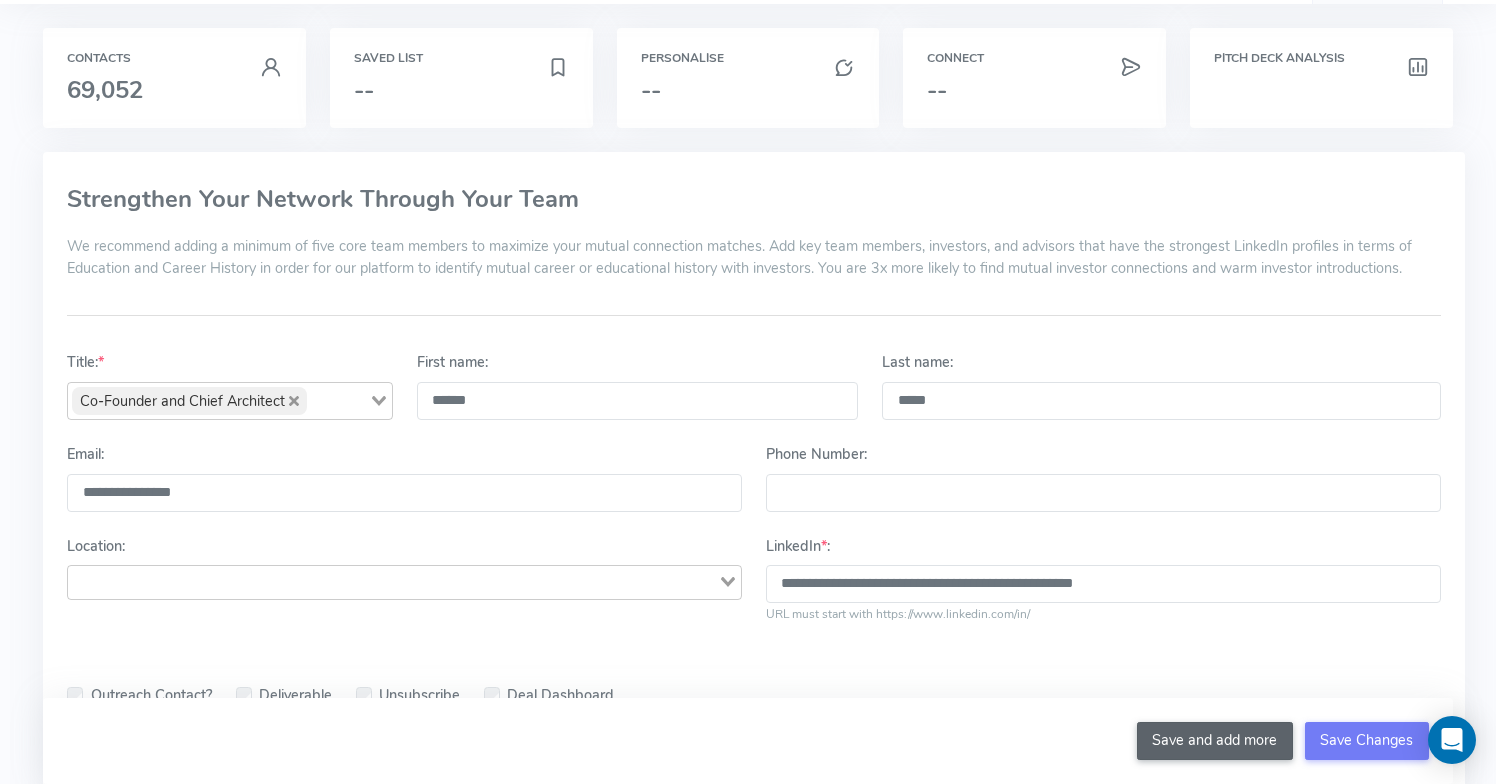 click on "Save and add more" at bounding box center [1215, 741] 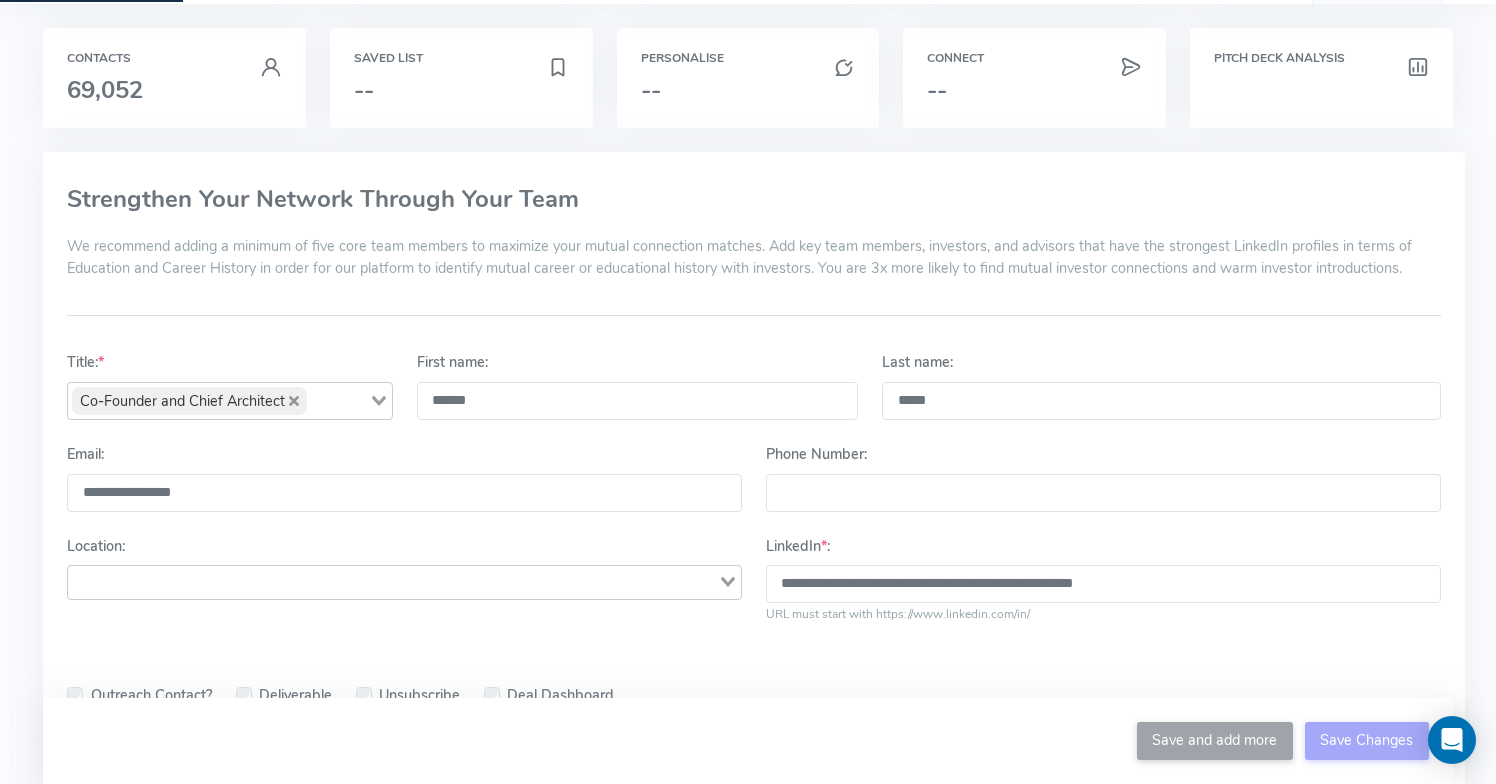type 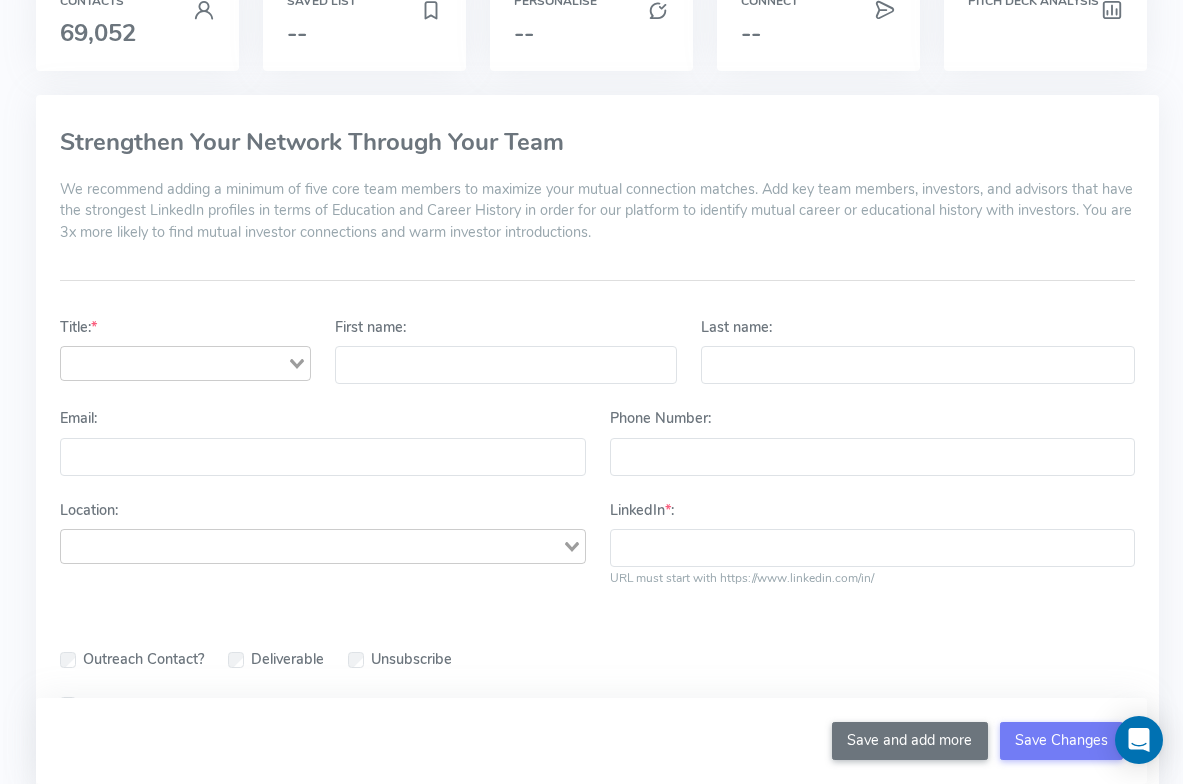 scroll, scrollTop: 118, scrollLeft: 0, axis: vertical 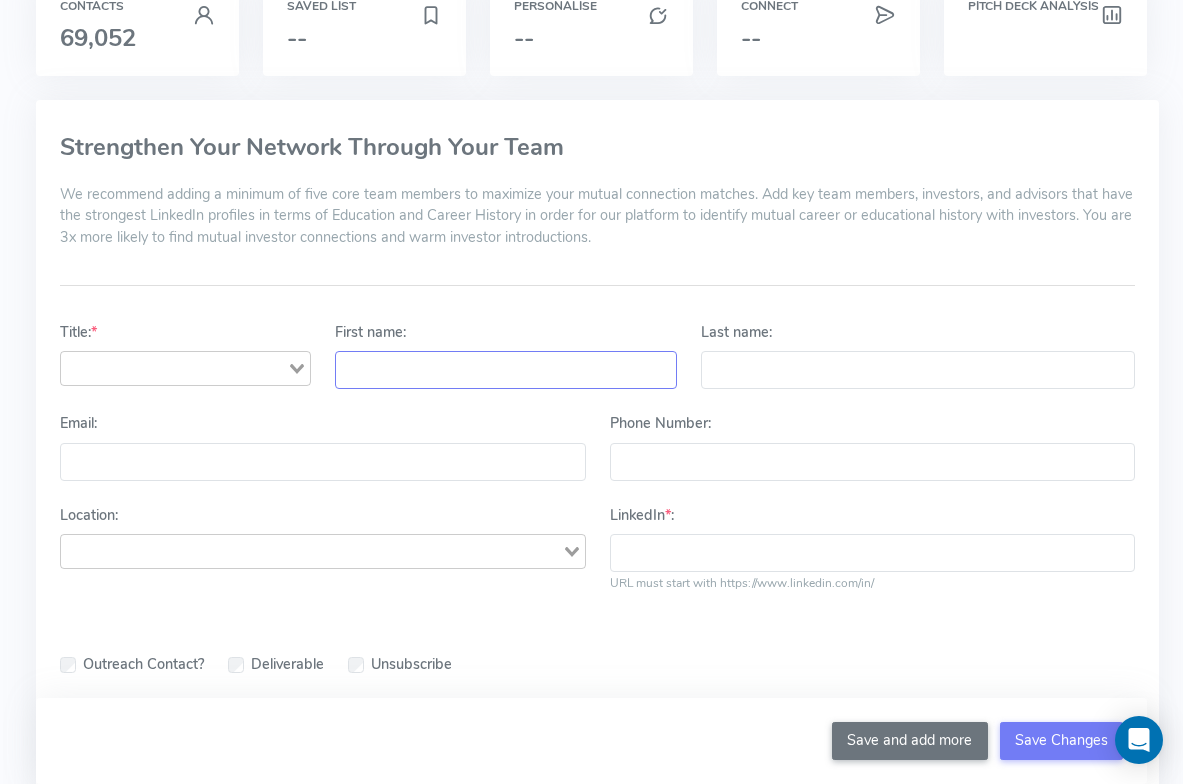 click on "First name:" at bounding box center (506, 370) 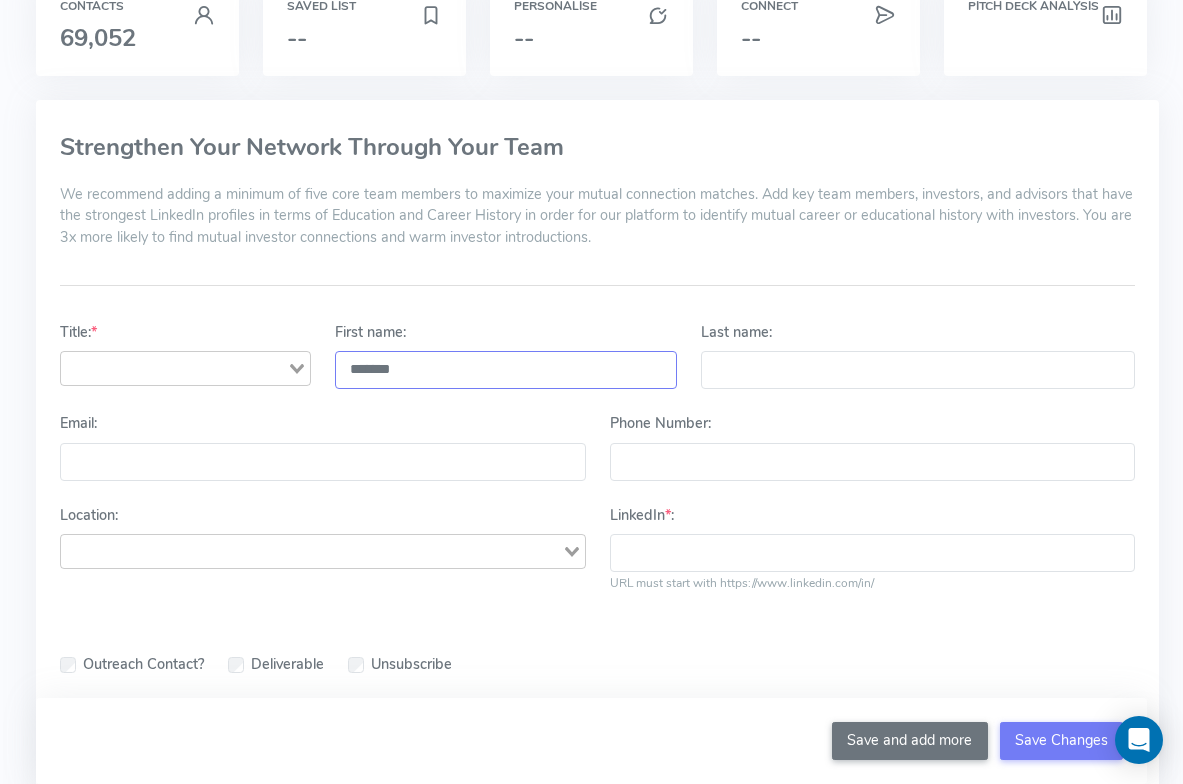 type on "*******" 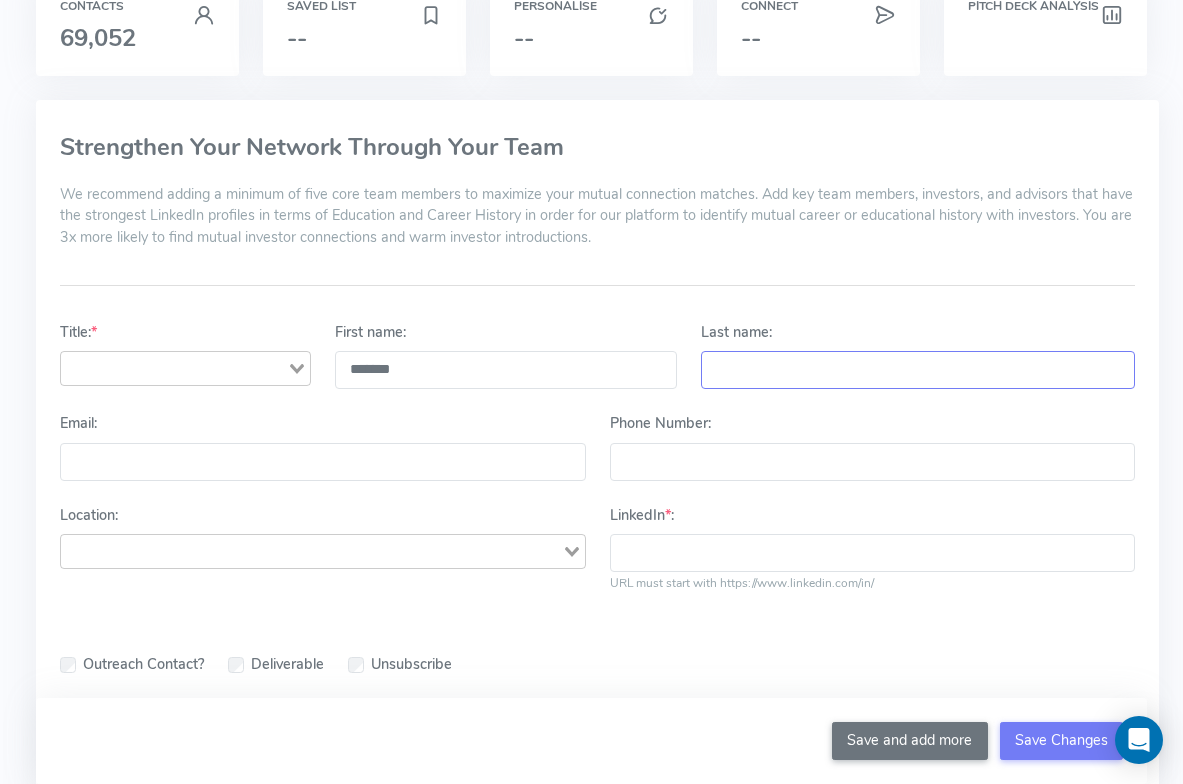 click on "Last name:" at bounding box center (918, 370) 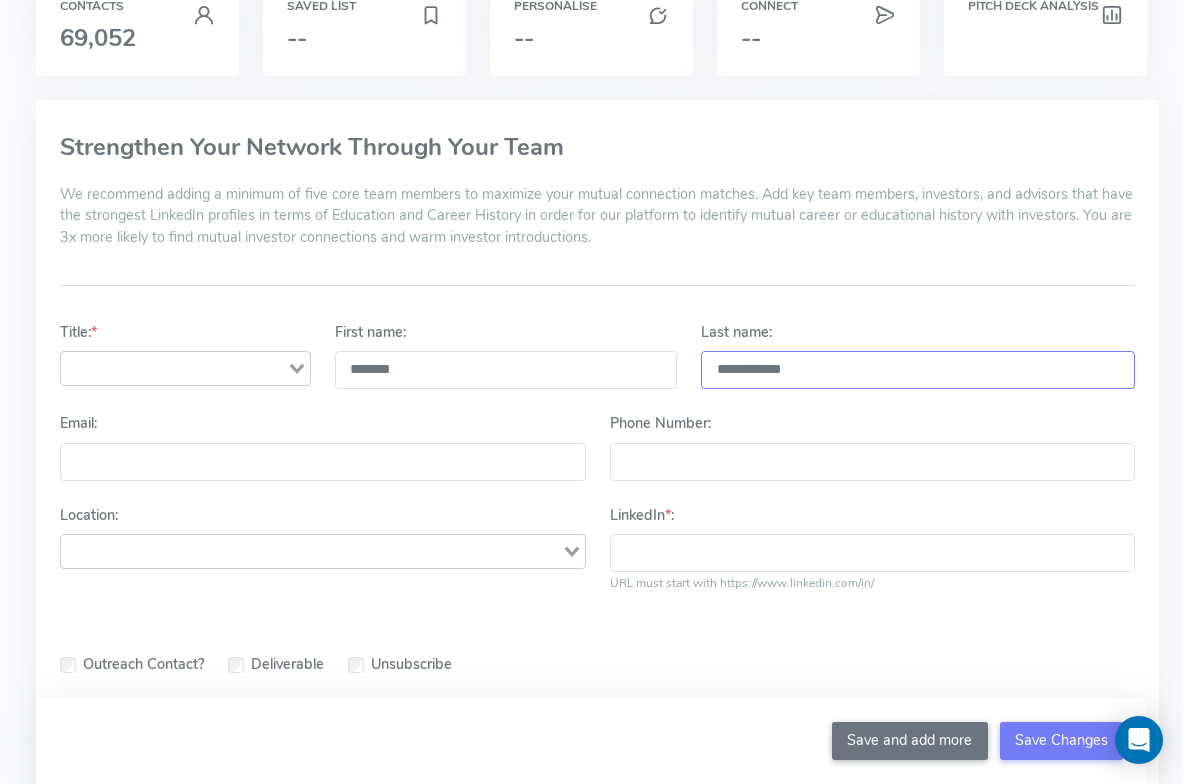 type on "**********" 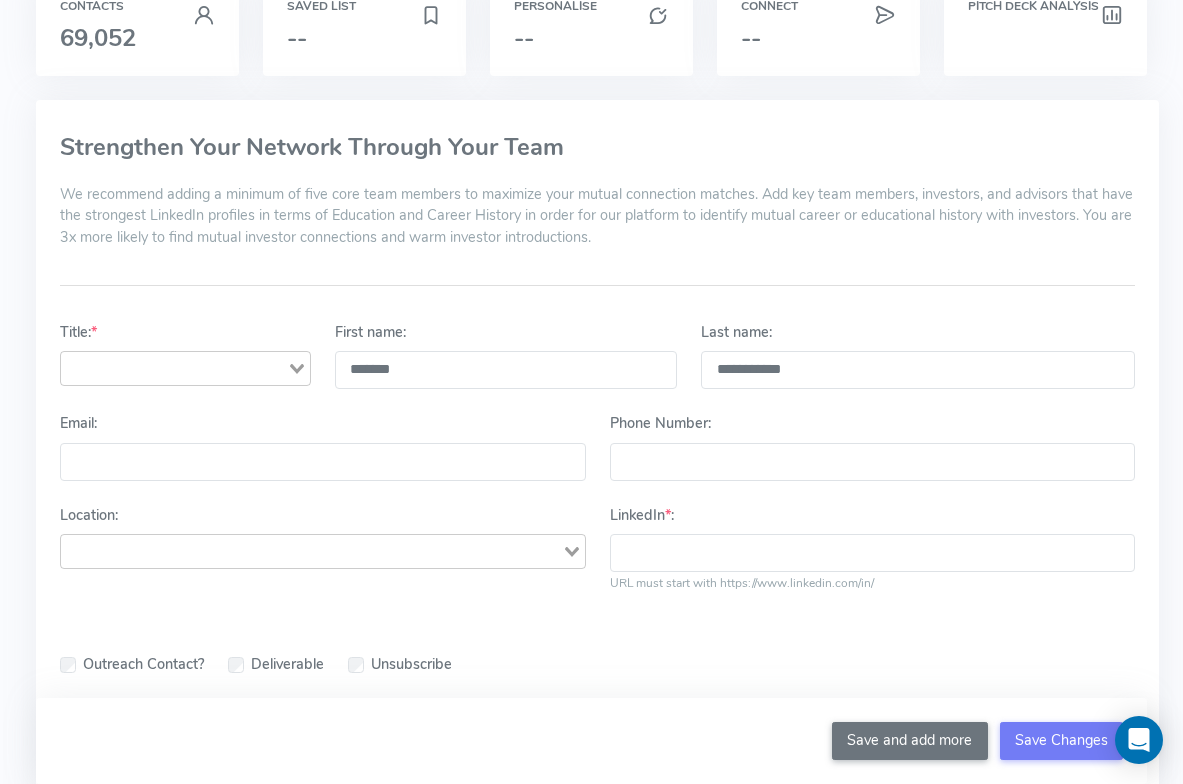 click 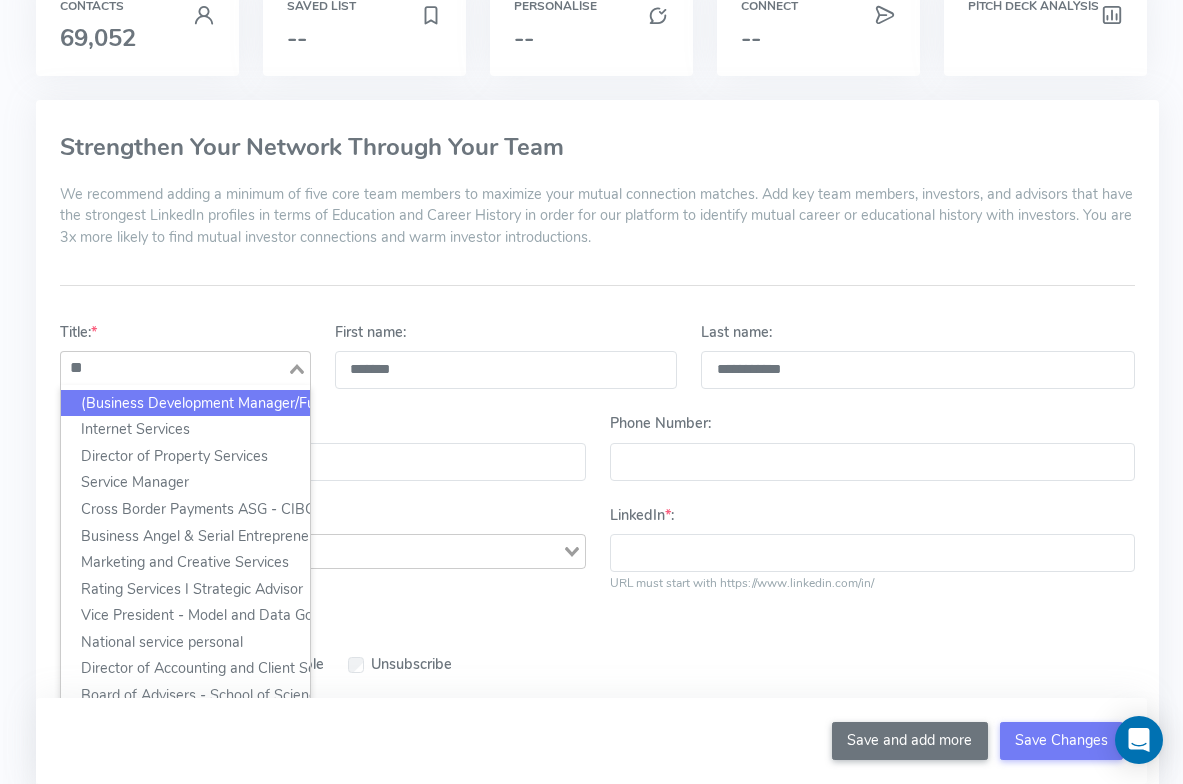 type on "*" 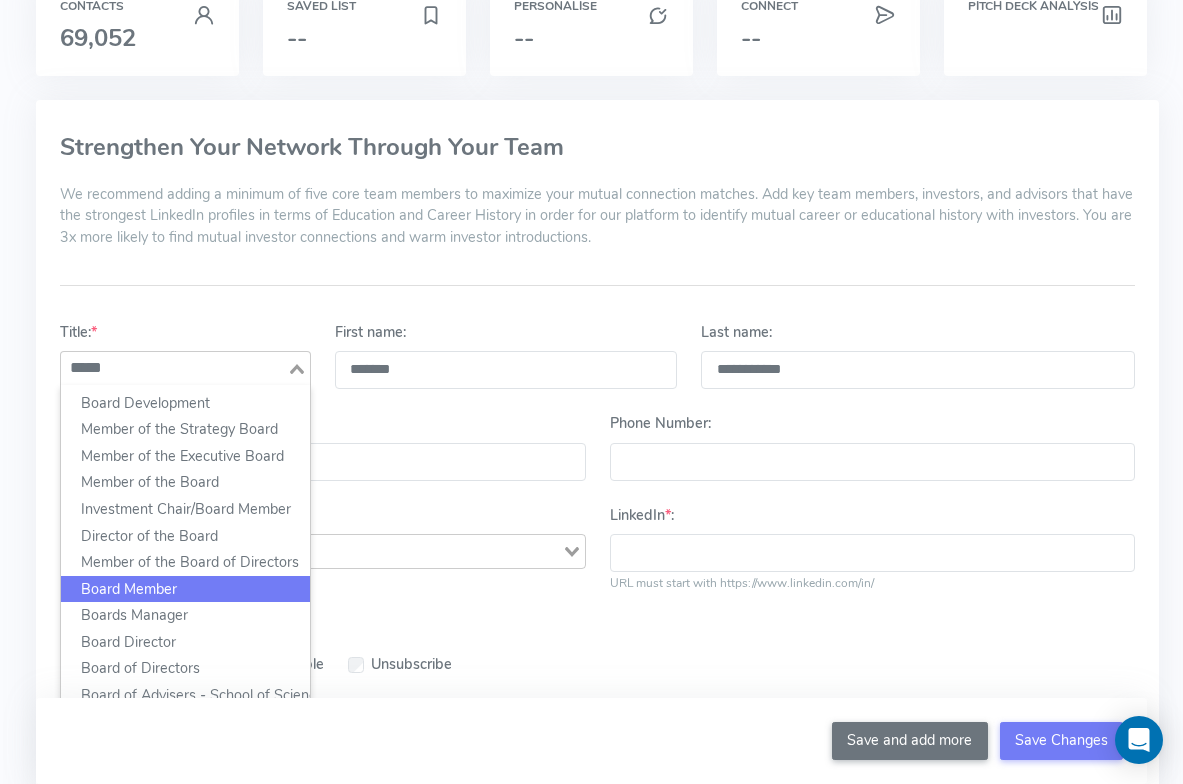 click on "Board Member" 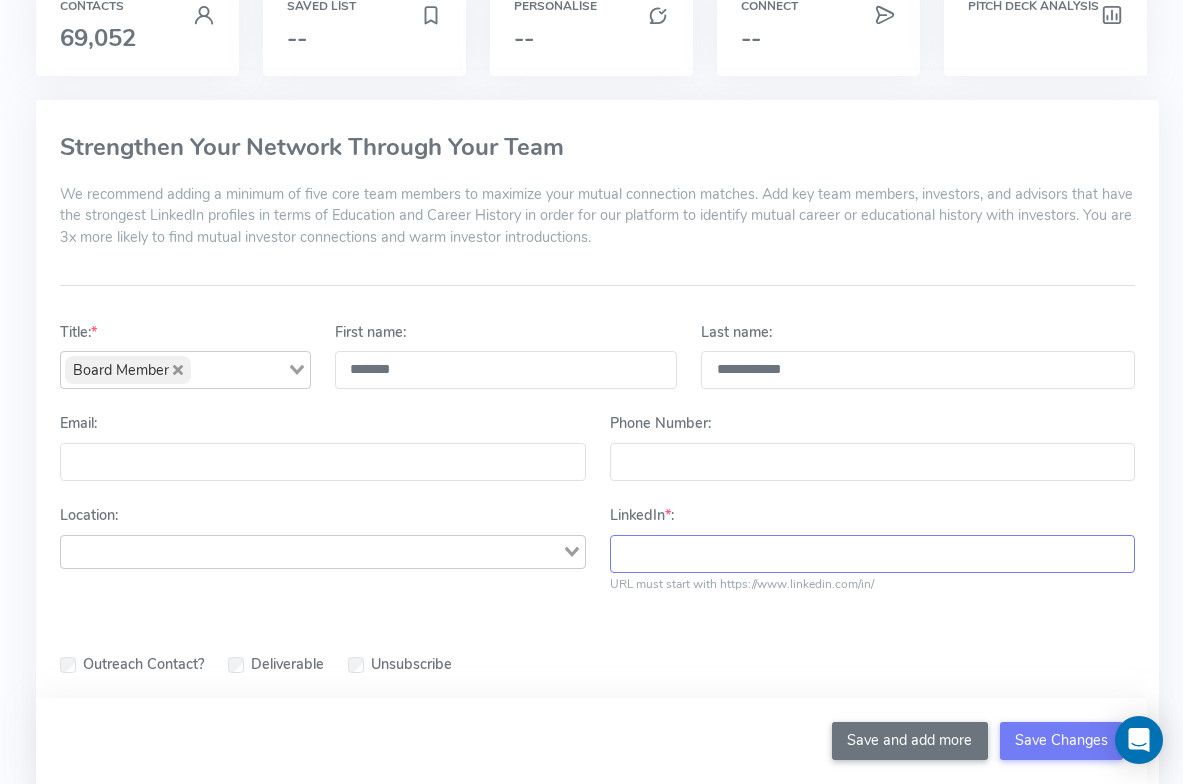 click on "LinkedIn * :" at bounding box center (873, 554) 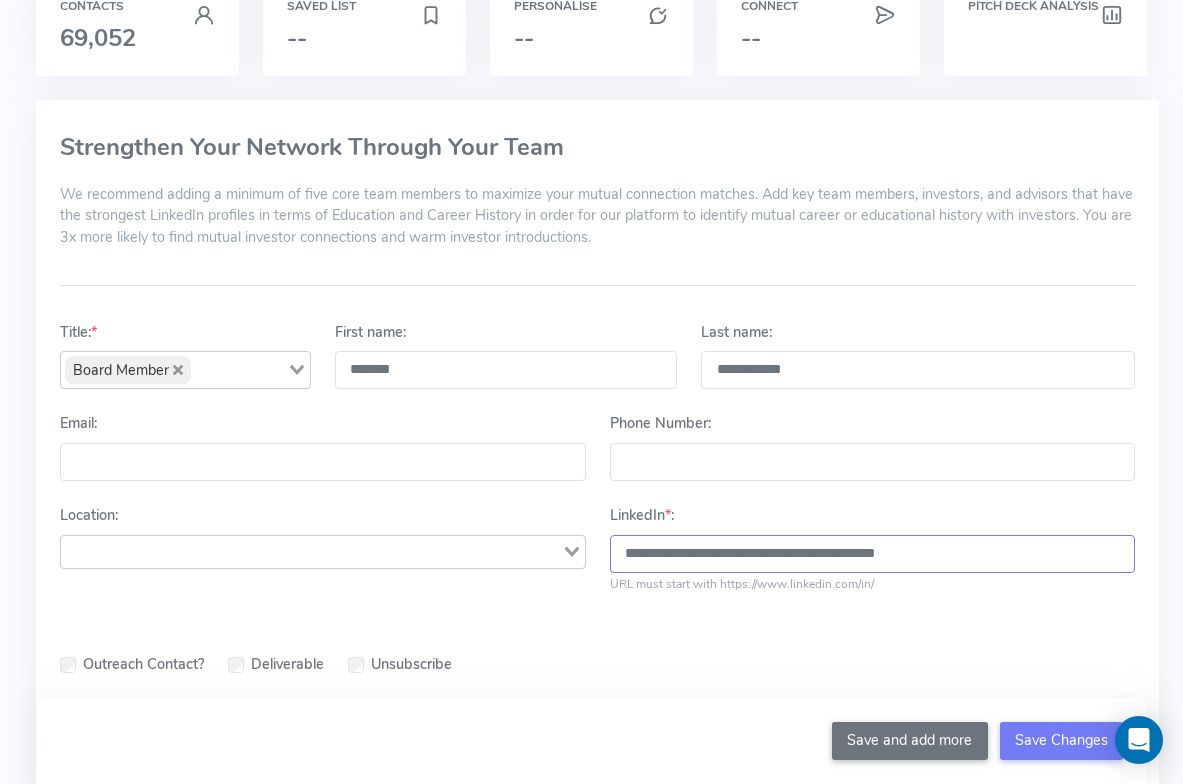 type on "**********" 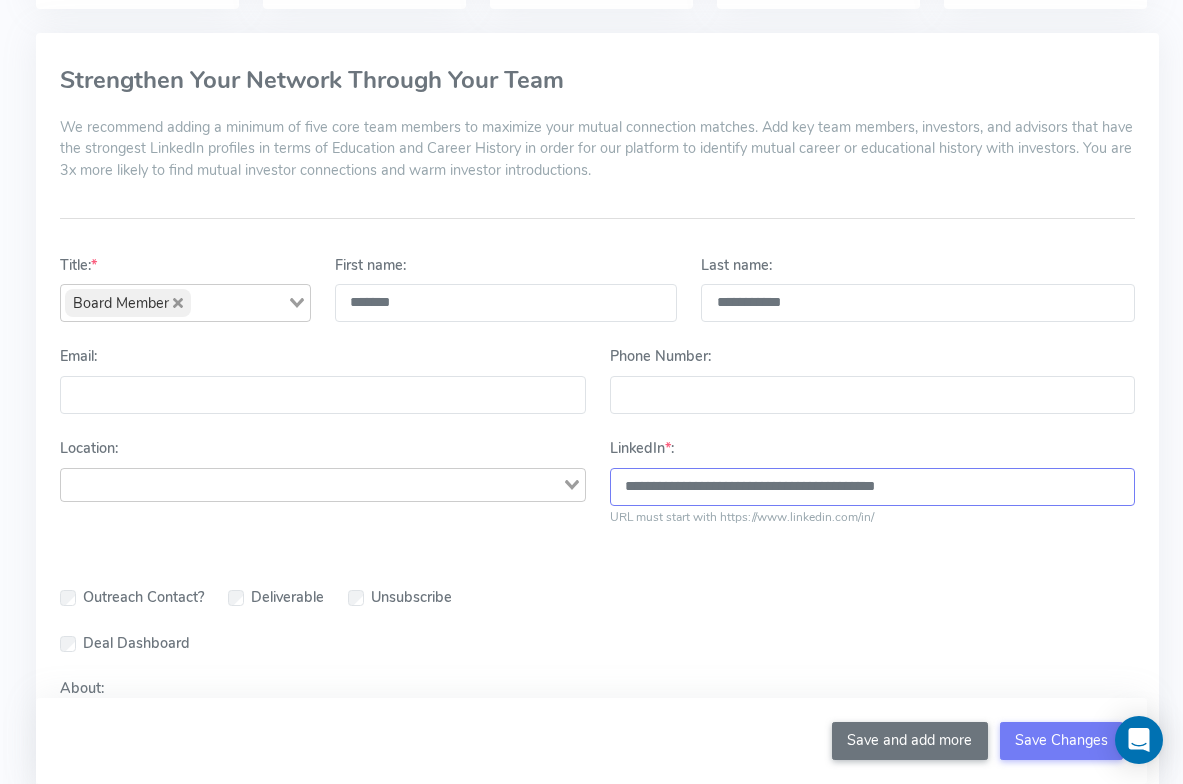 scroll, scrollTop: 187, scrollLeft: 0, axis: vertical 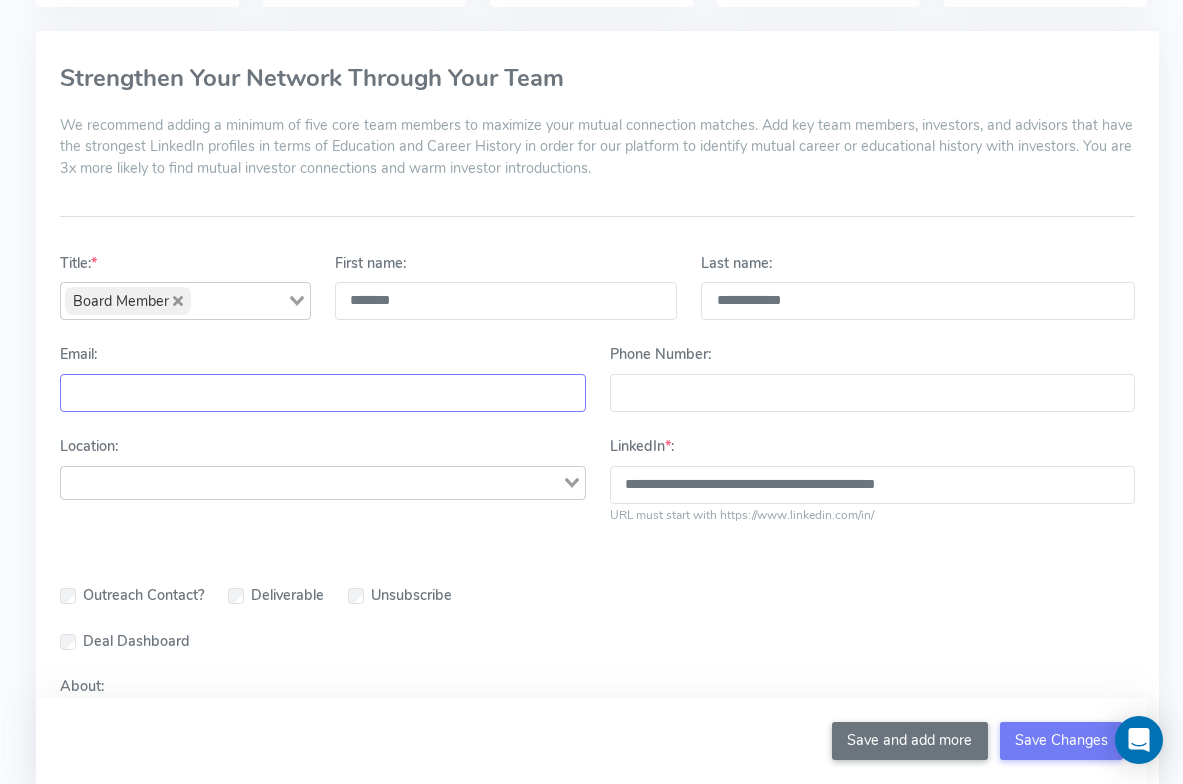 click on "Email:" at bounding box center (323, 393) 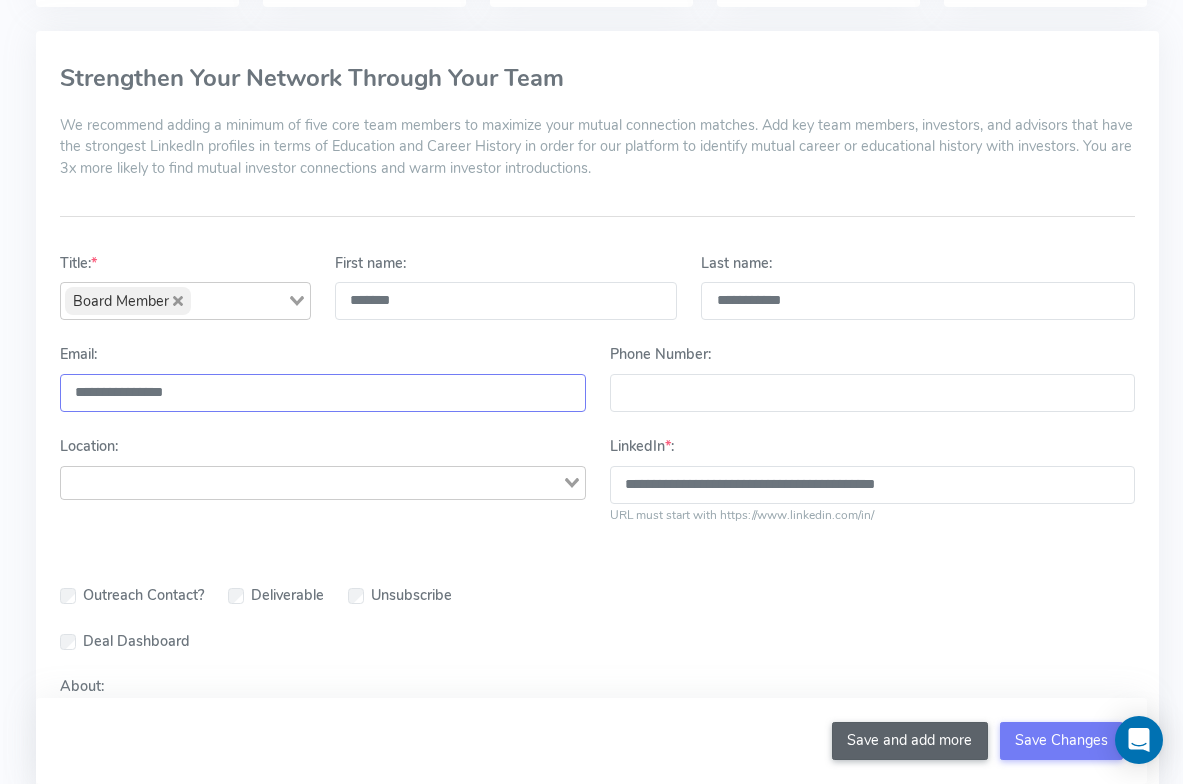 type on "**********" 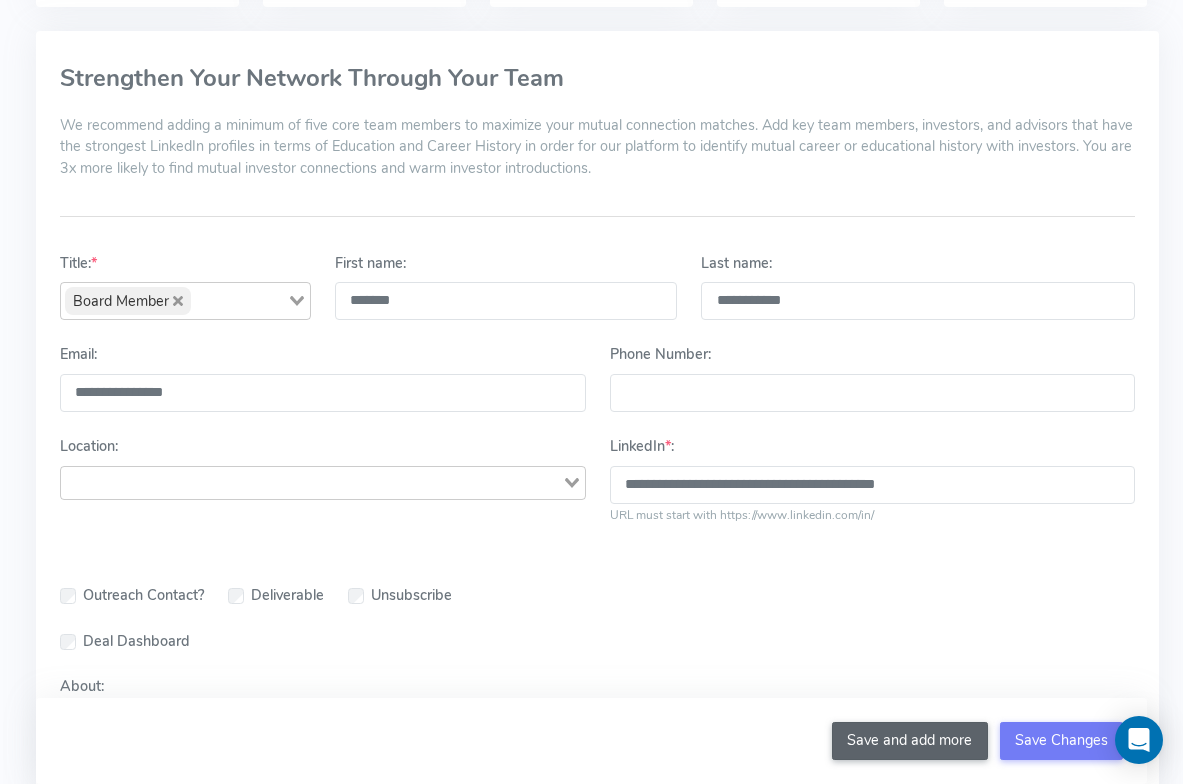 click on "Save and add more" at bounding box center (910, 741) 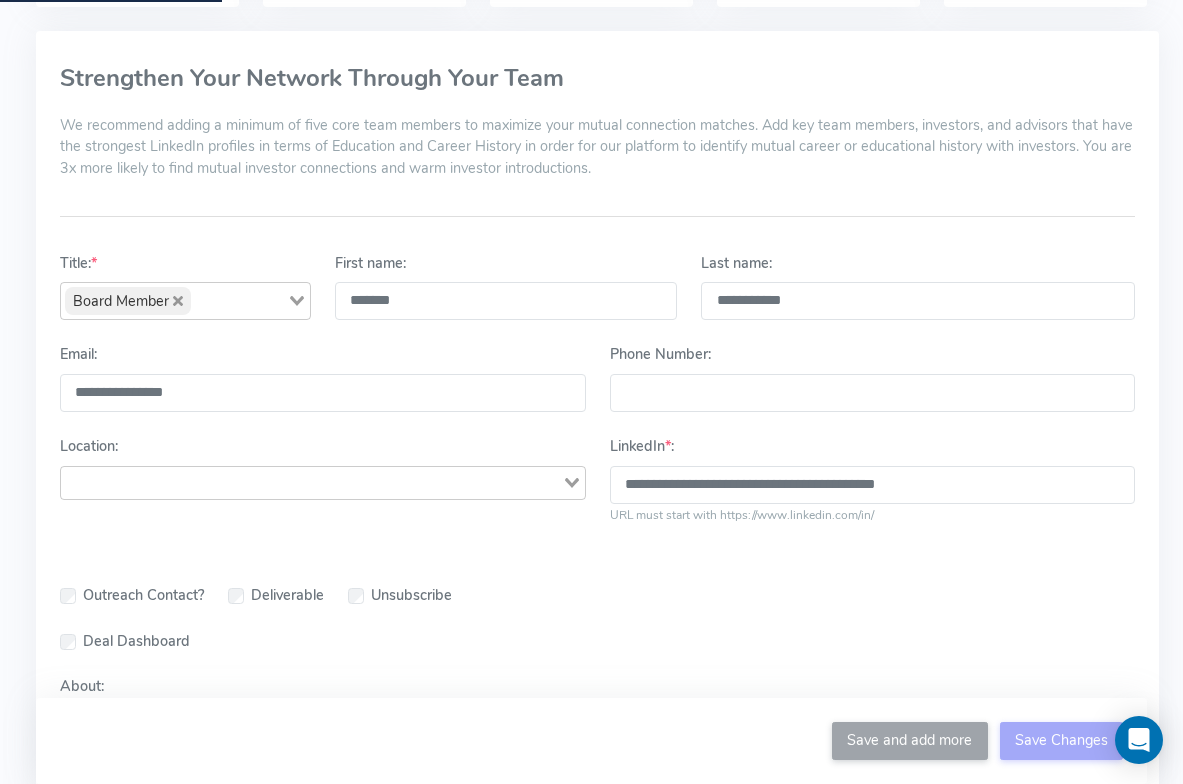 type 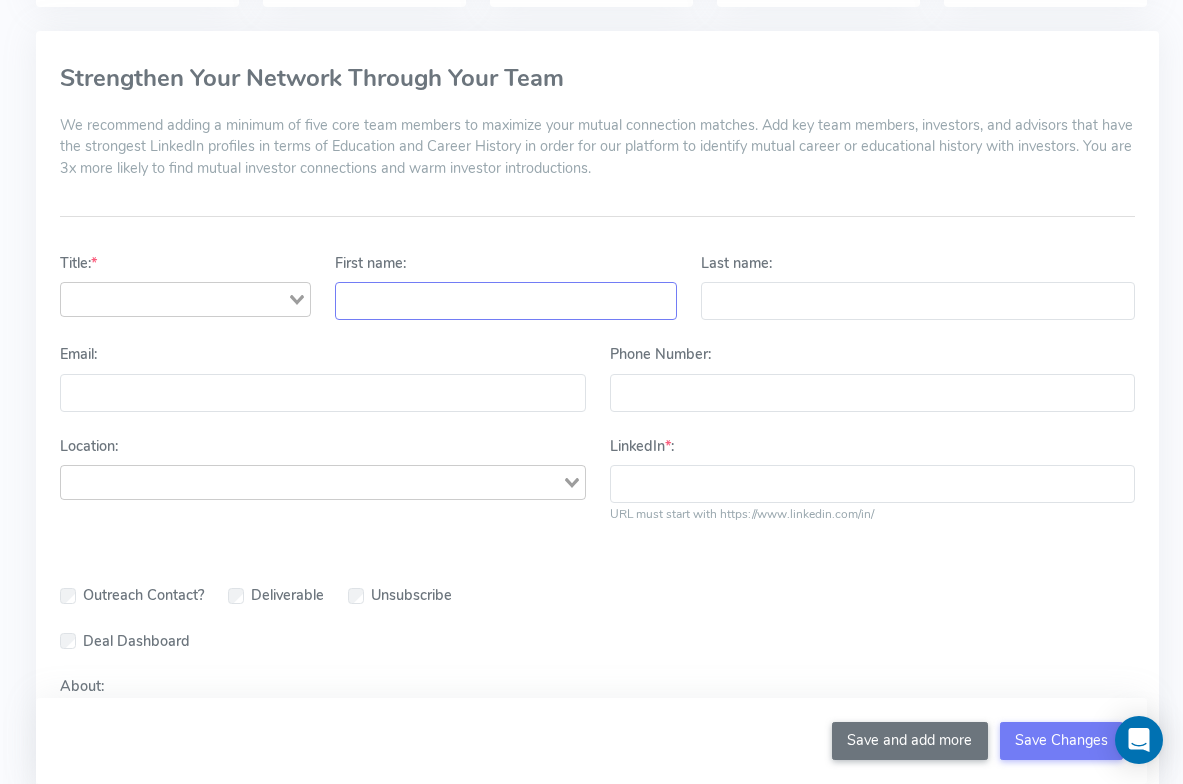 click on "First name:" at bounding box center (506, 301) 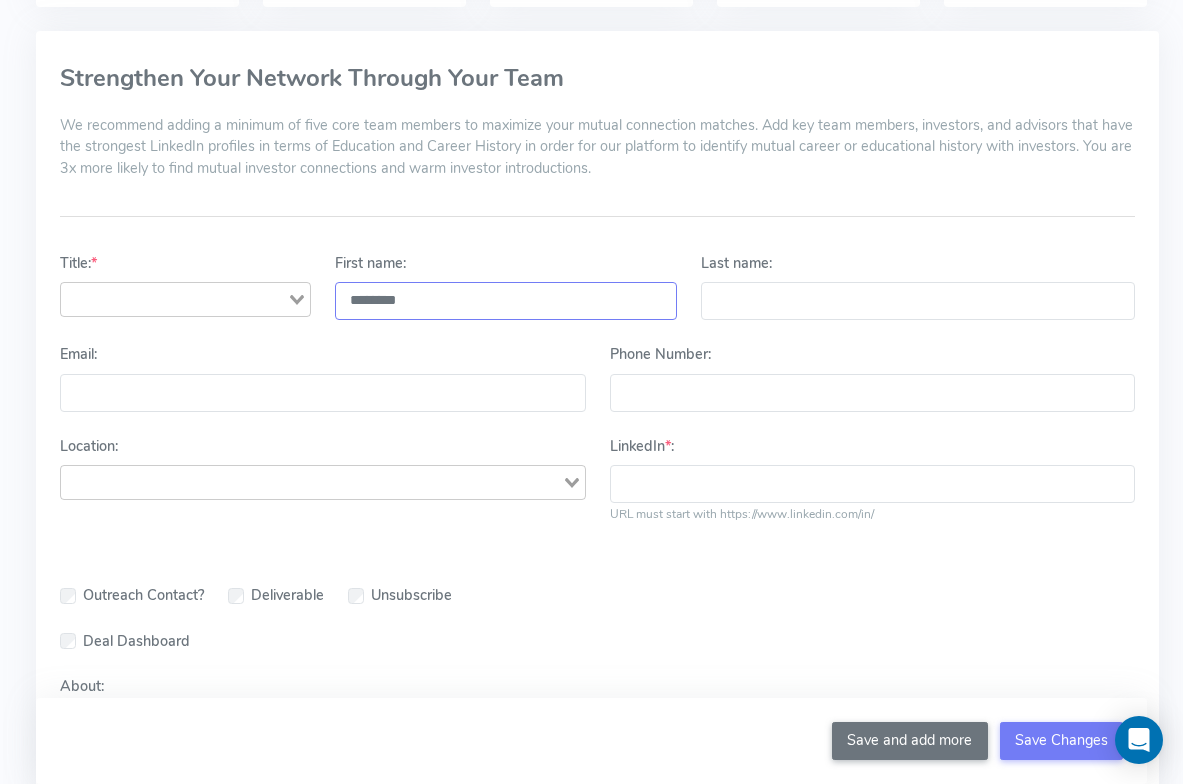 type on "********" 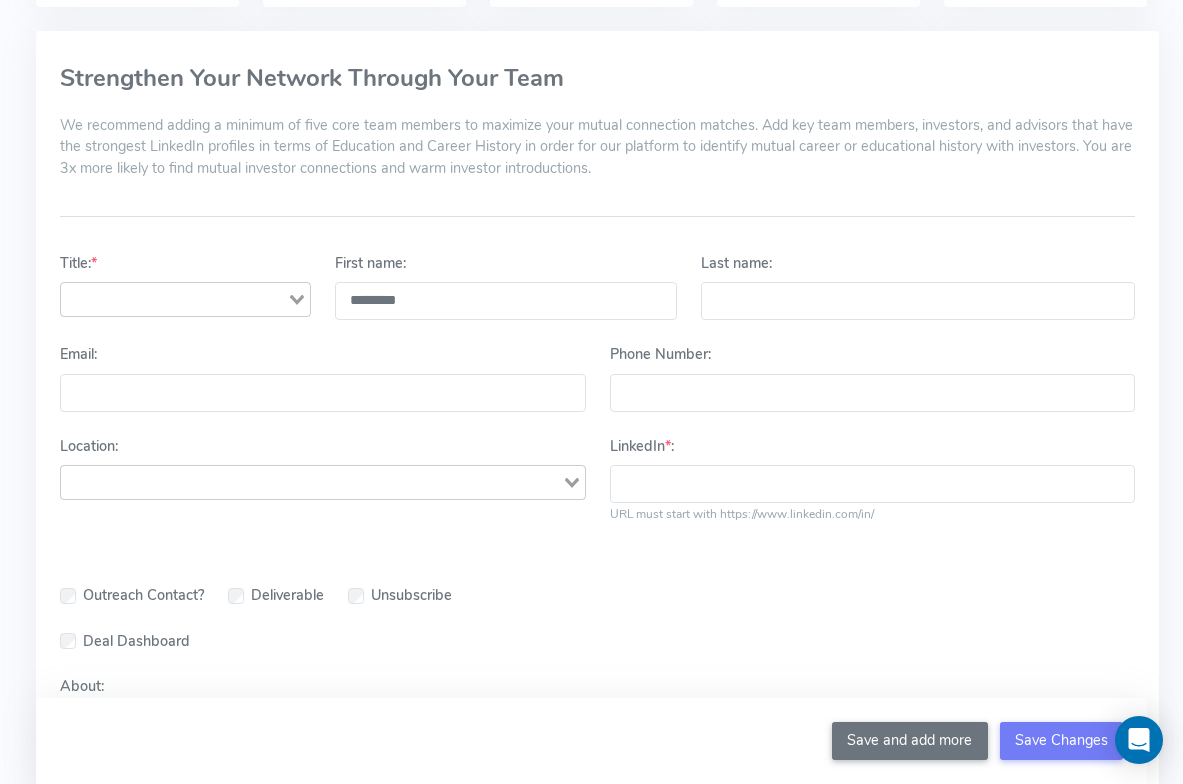 click on "Company: Realtime Robotics 2 Kristina [EMAIL] Account Upload data Email Accounts Feed GPT Settings AI Keys Usage Engagement Call Info Manage Startup Invitations Setup Whitelabel Download Chrome Plugin Logout Contacts 69,052 Saved List -- Personalise -- Connect -- Pitch Deck Analysis   Strengthen Your Network Through Your Team We recommend adding a minimum of five core team members to maximize your mutual connection matches. Add key team members, investors, and advisors that have the strongest LinkedIn profiles in terms of Education and Career History in order for our platform to identify mutual career or educational history with investors. You are 3x more likely to find mutual investor connections and warm investor introductions. Title: * Loading... First name: ******** Last name: Email: [EMAIL] Phone Number: Location: Loading... LinkedIn * : URL must start with https://www.linkedin.com/in/ Outreach Contact? Deliverable Unsubscribe Deal Dashboard About: Save and add more Save Changes" at bounding box center (591, 361) 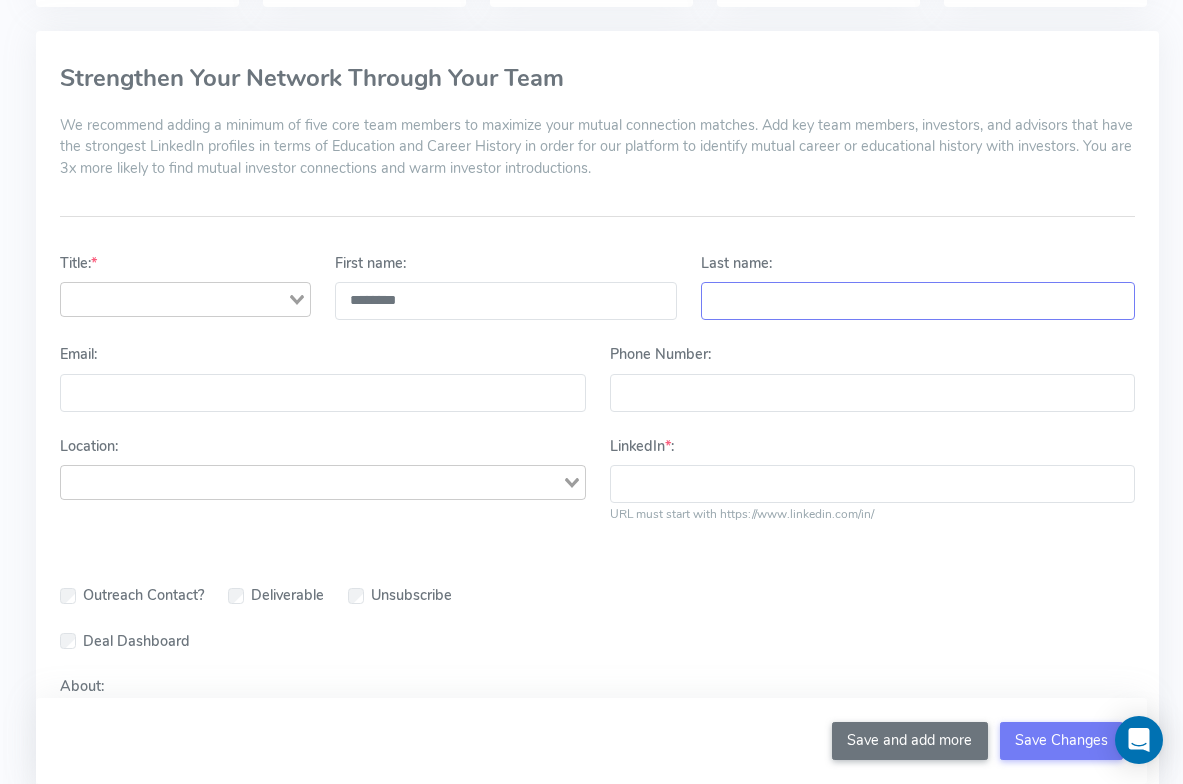 click on "Last name:" at bounding box center [918, 301] 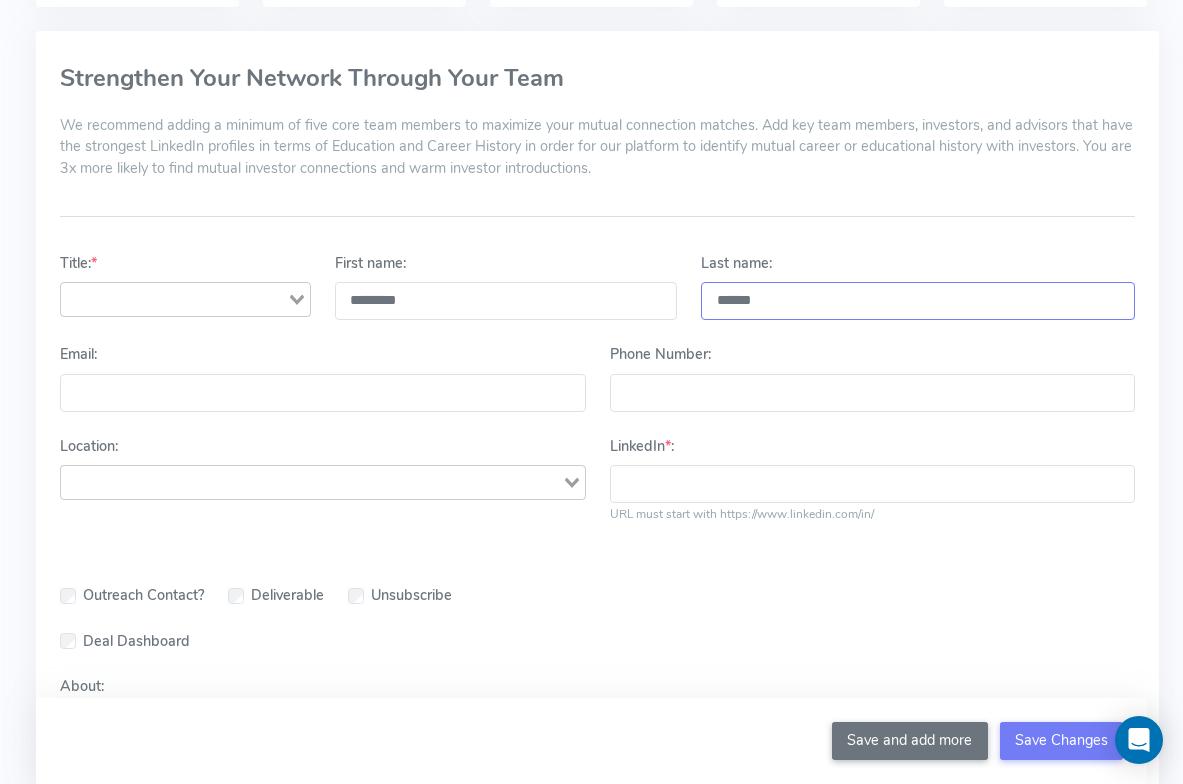 type on "******" 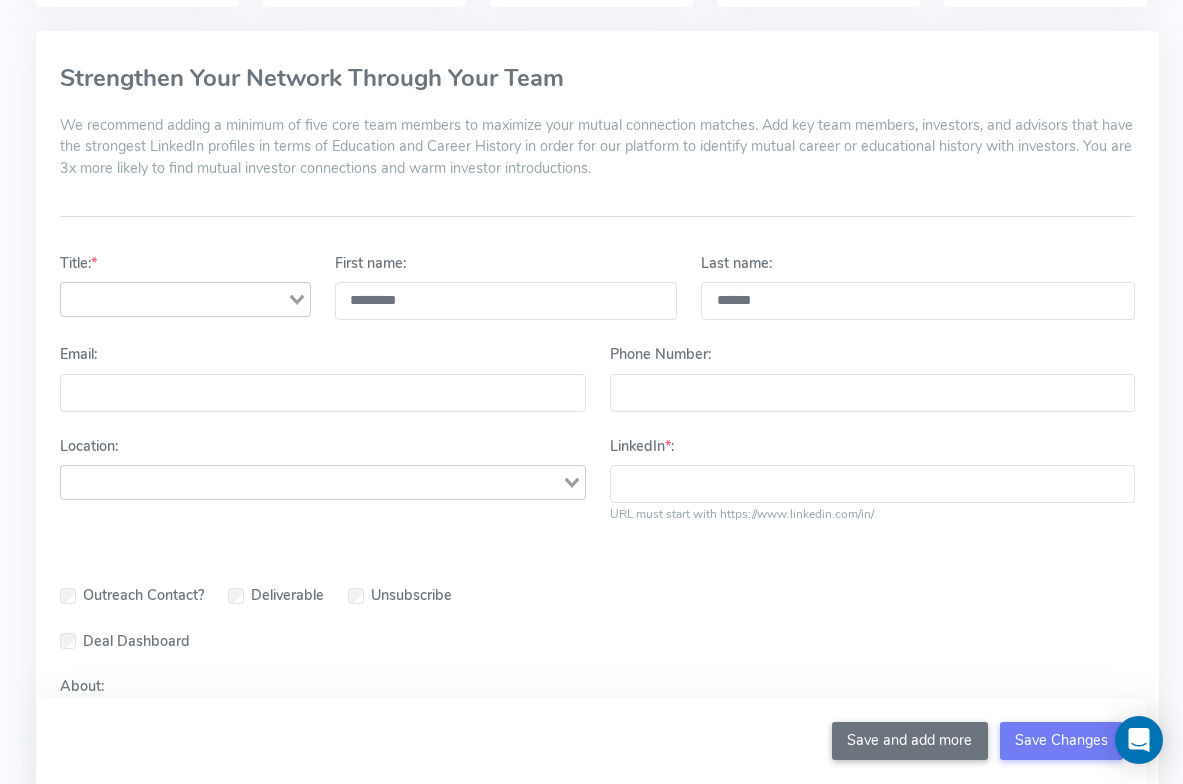 click on "Loading..." at bounding box center [298, 297] 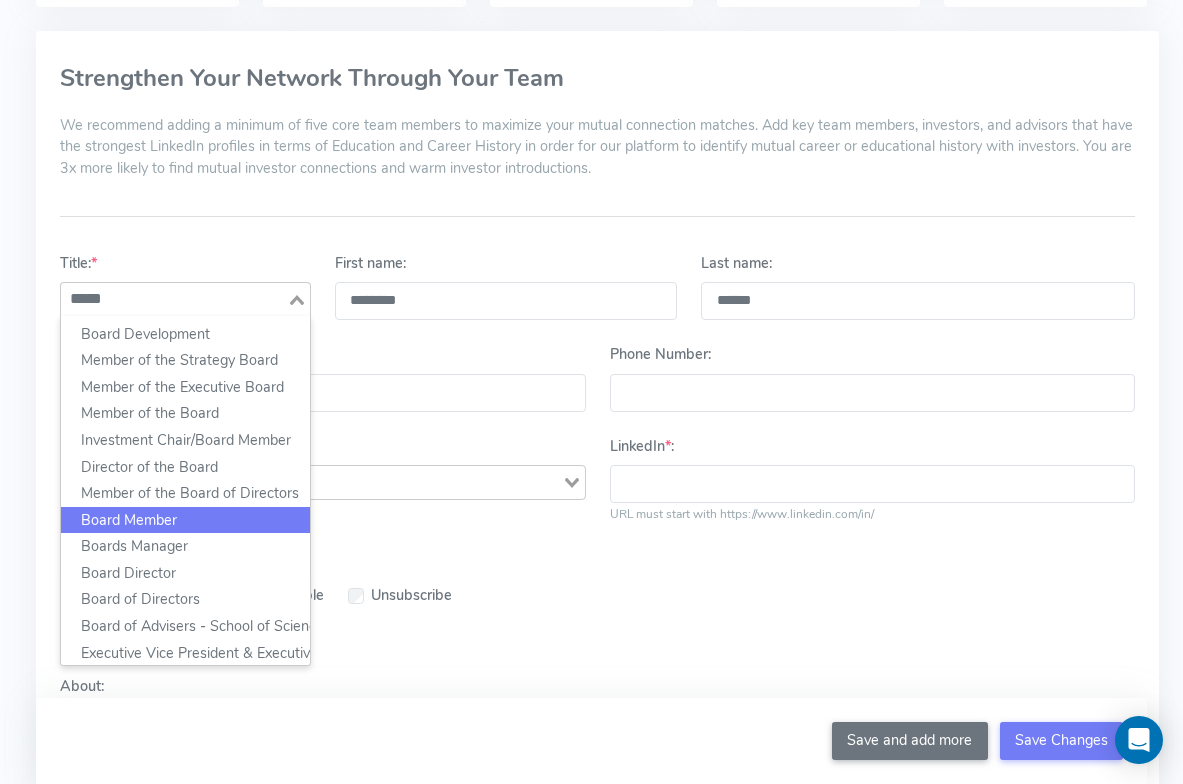 click on "Board Member" 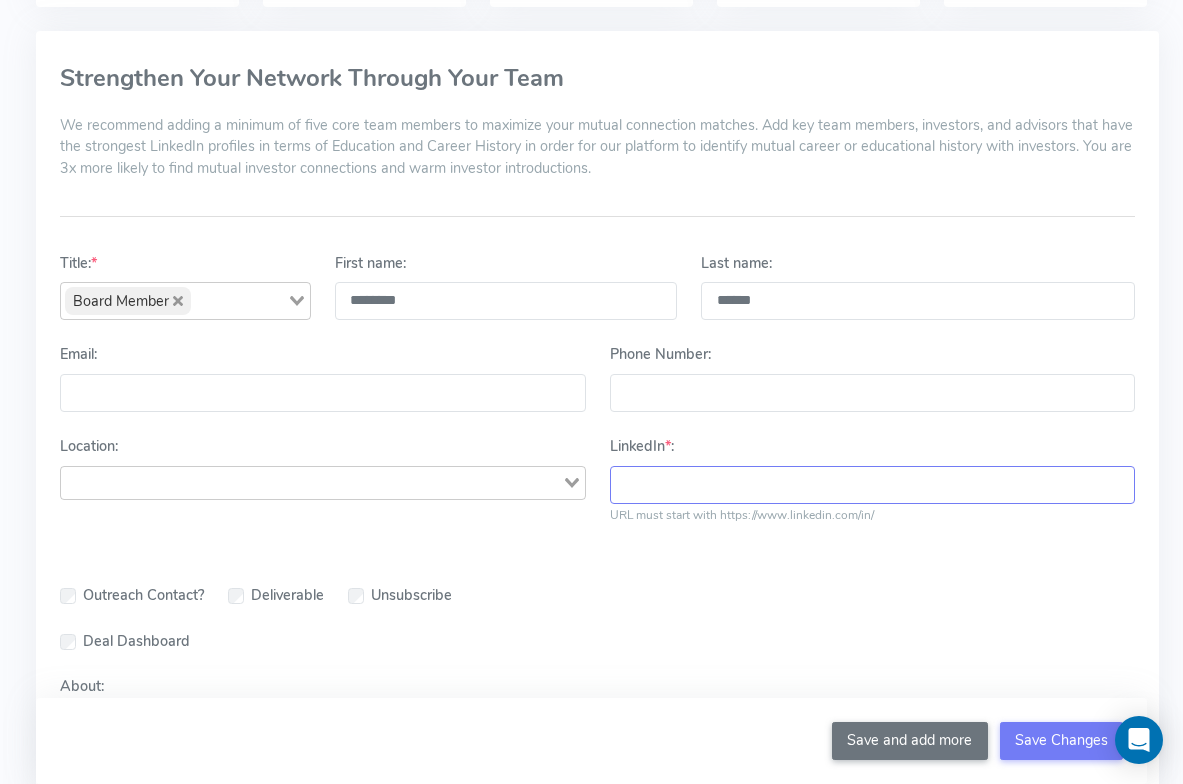 click on "LinkedIn * :" at bounding box center [873, 485] 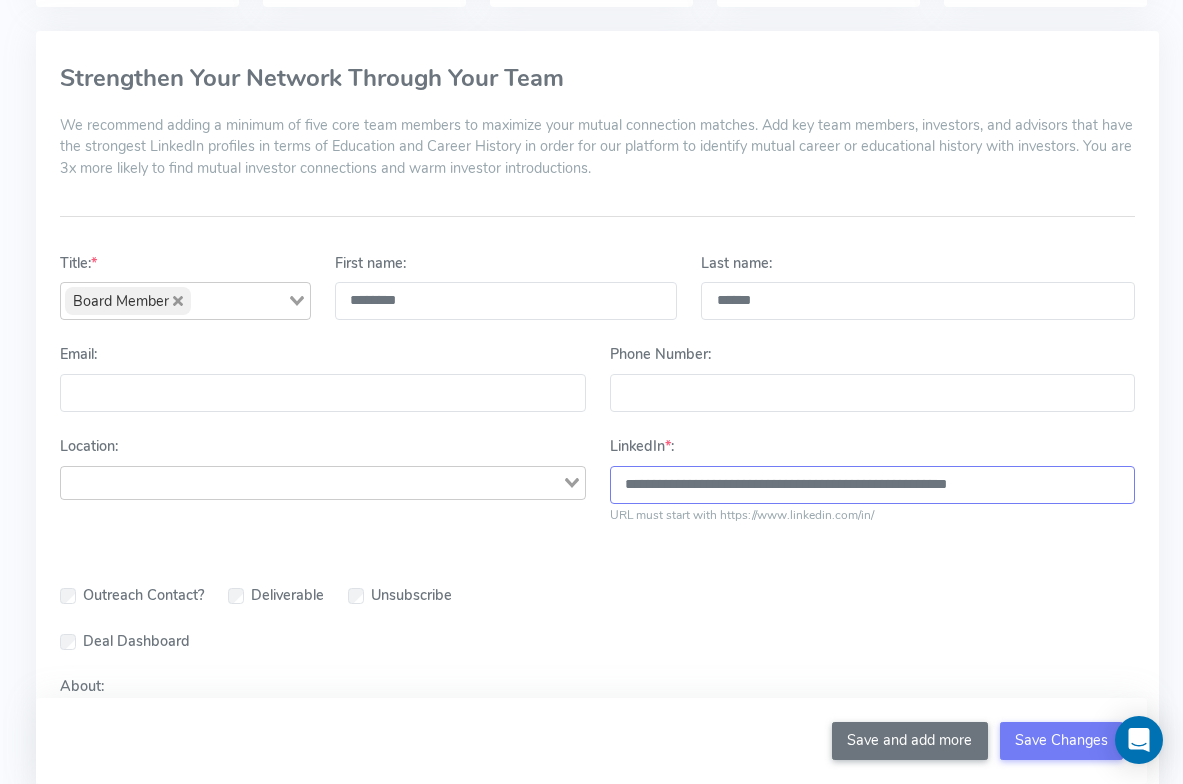 type on "**********" 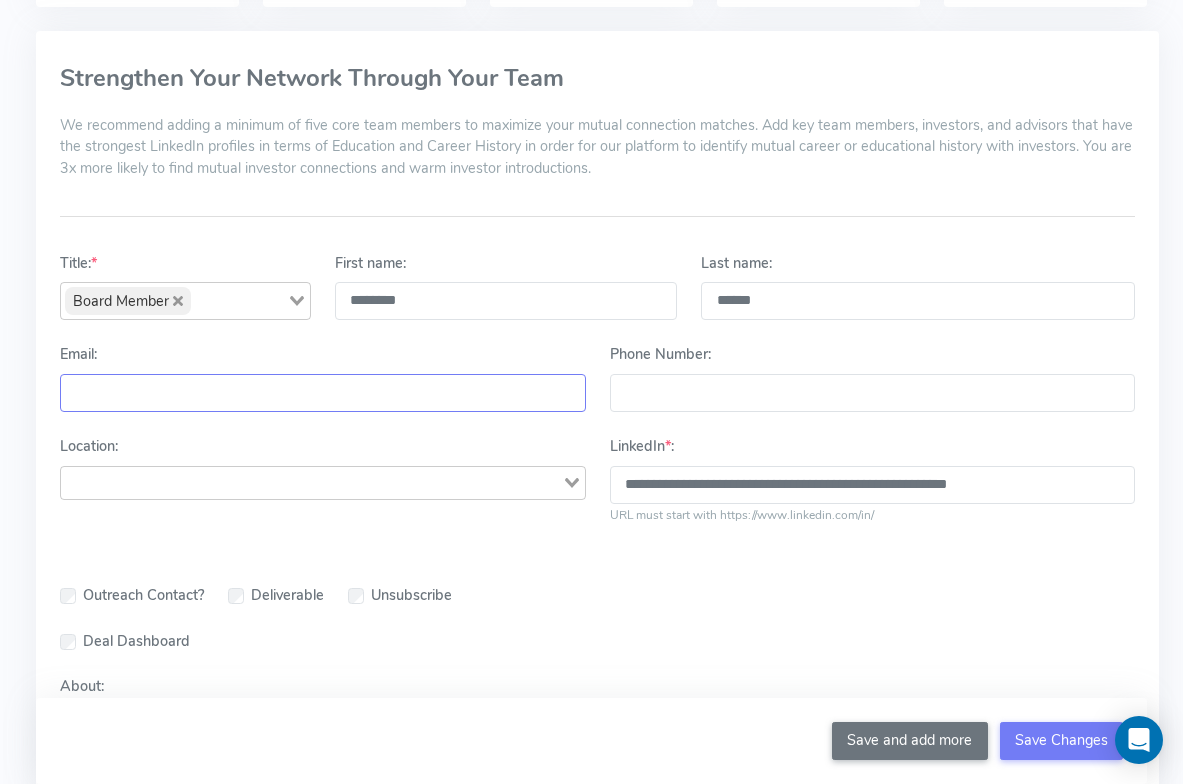 click on "Email:" at bounding box center (323, 393) 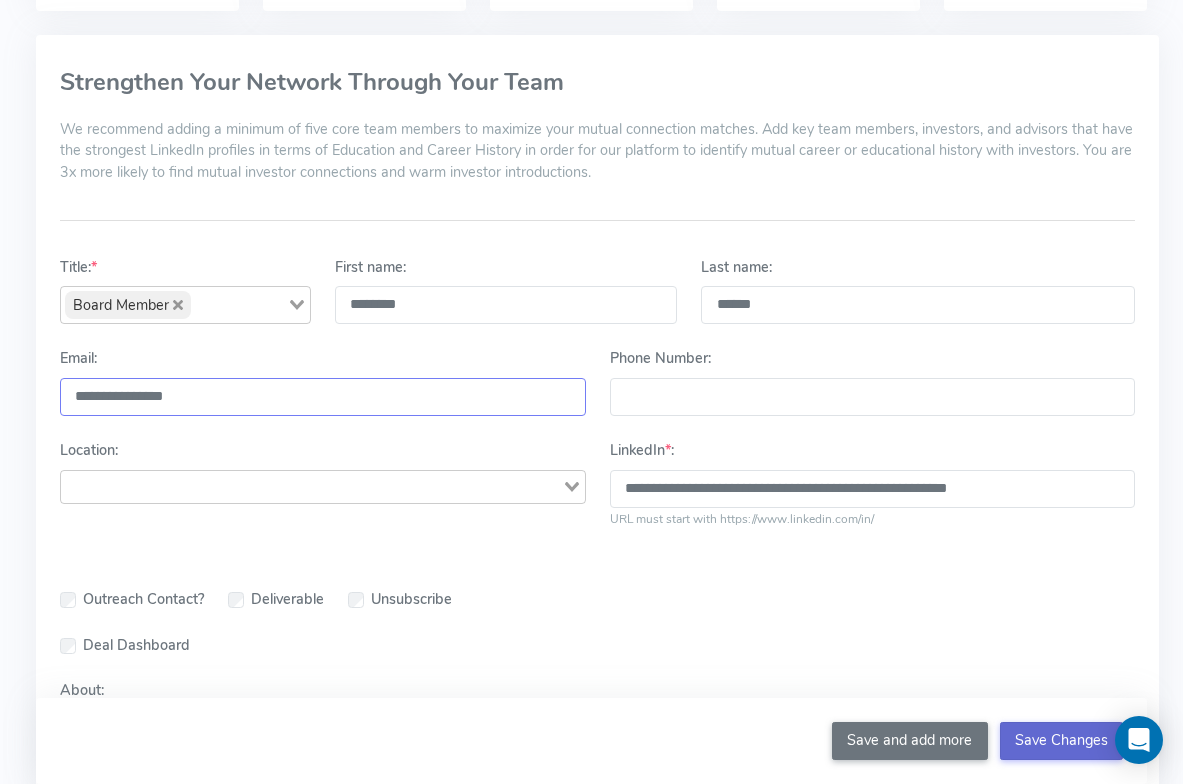 scroll, scrollTop: 175, scrollLeft: 0, axis: vertical 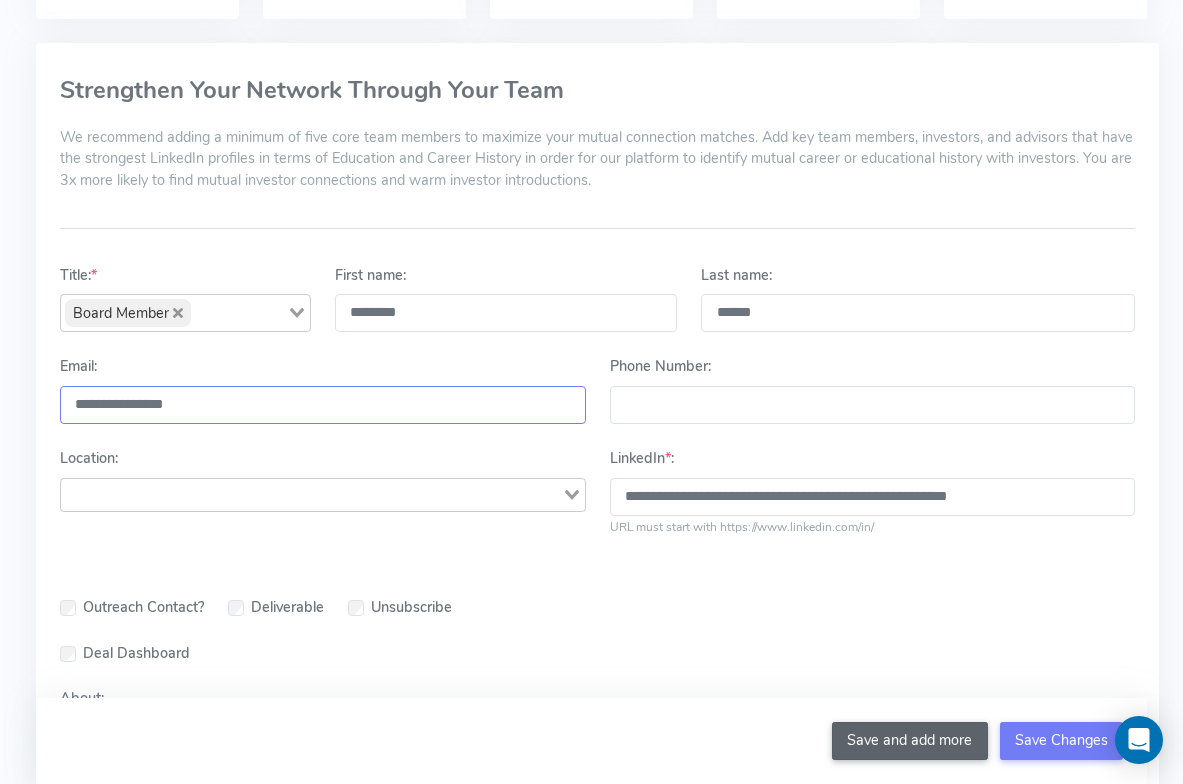 type on "**********" 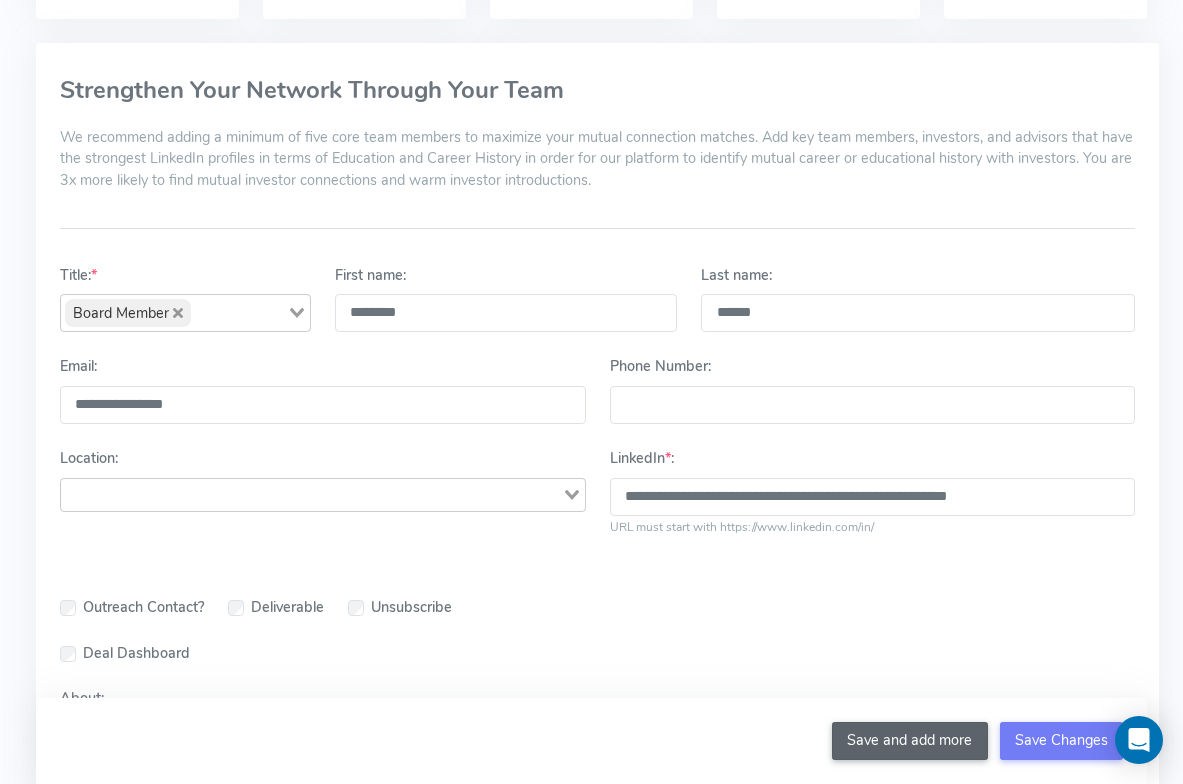 click on "Save and add more" at bounding box center [910, 741] 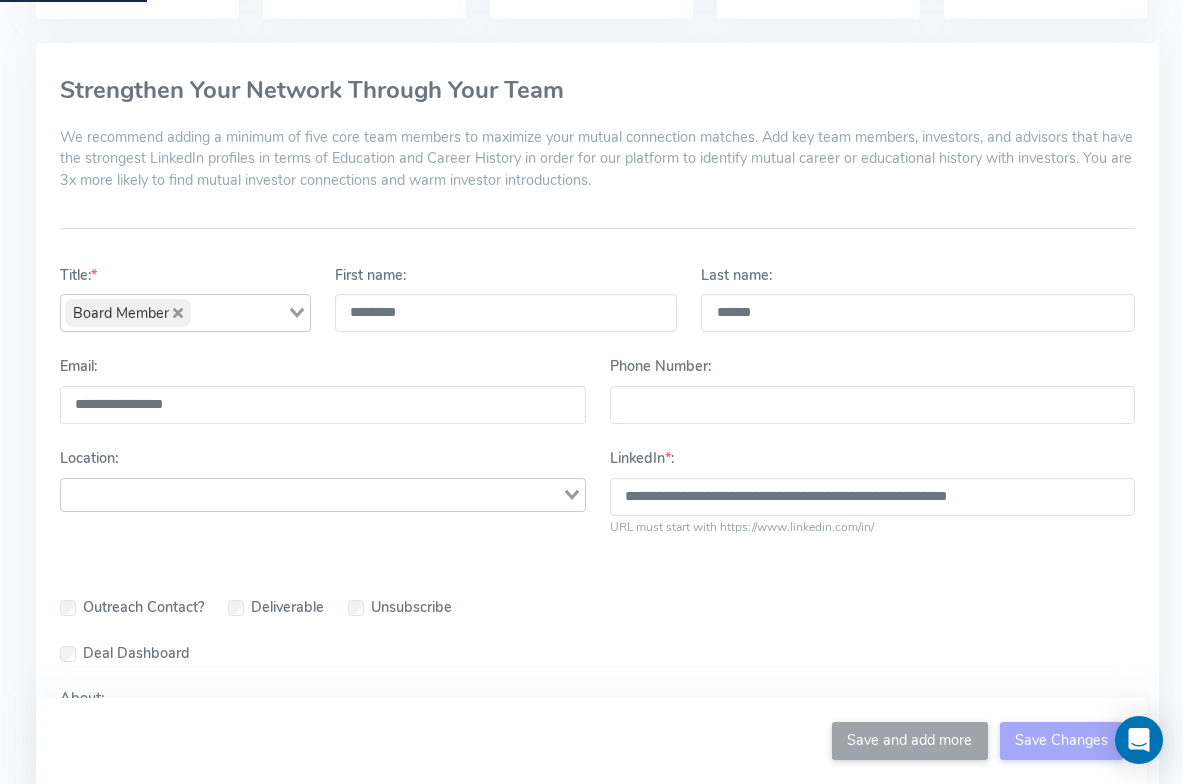 type 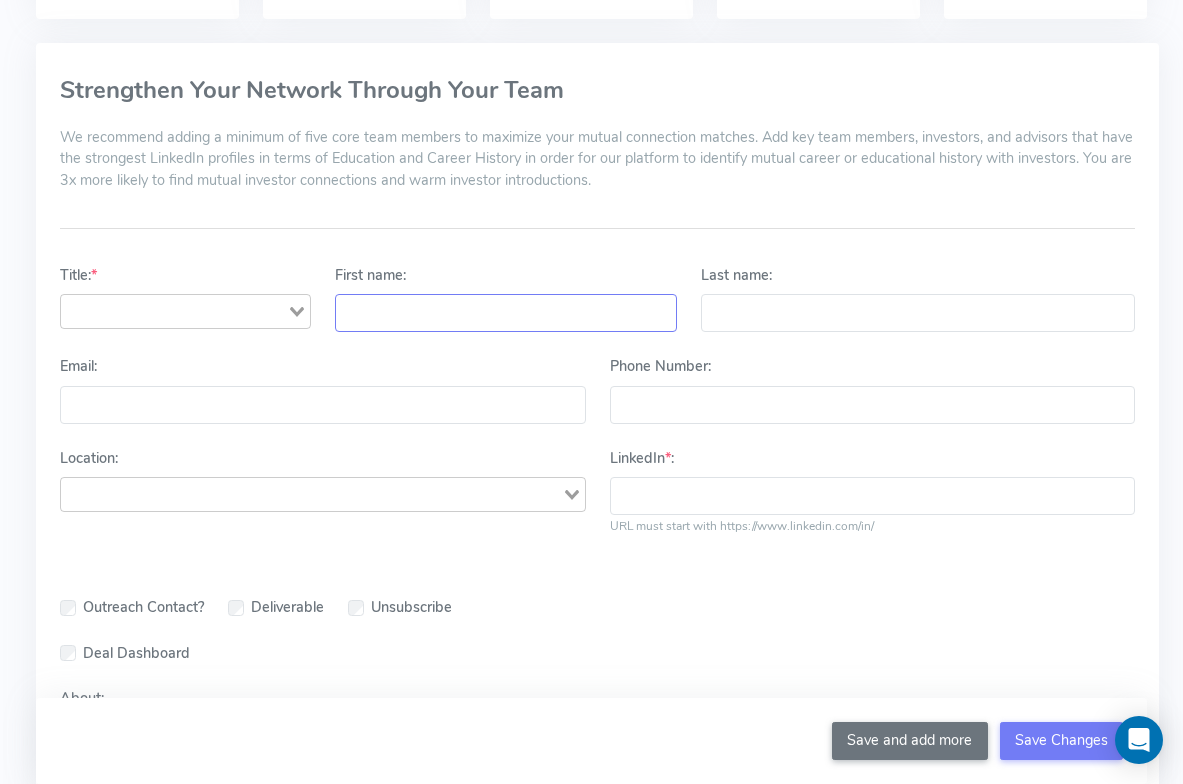 click on "First name:" at bounding box center (506, 313) 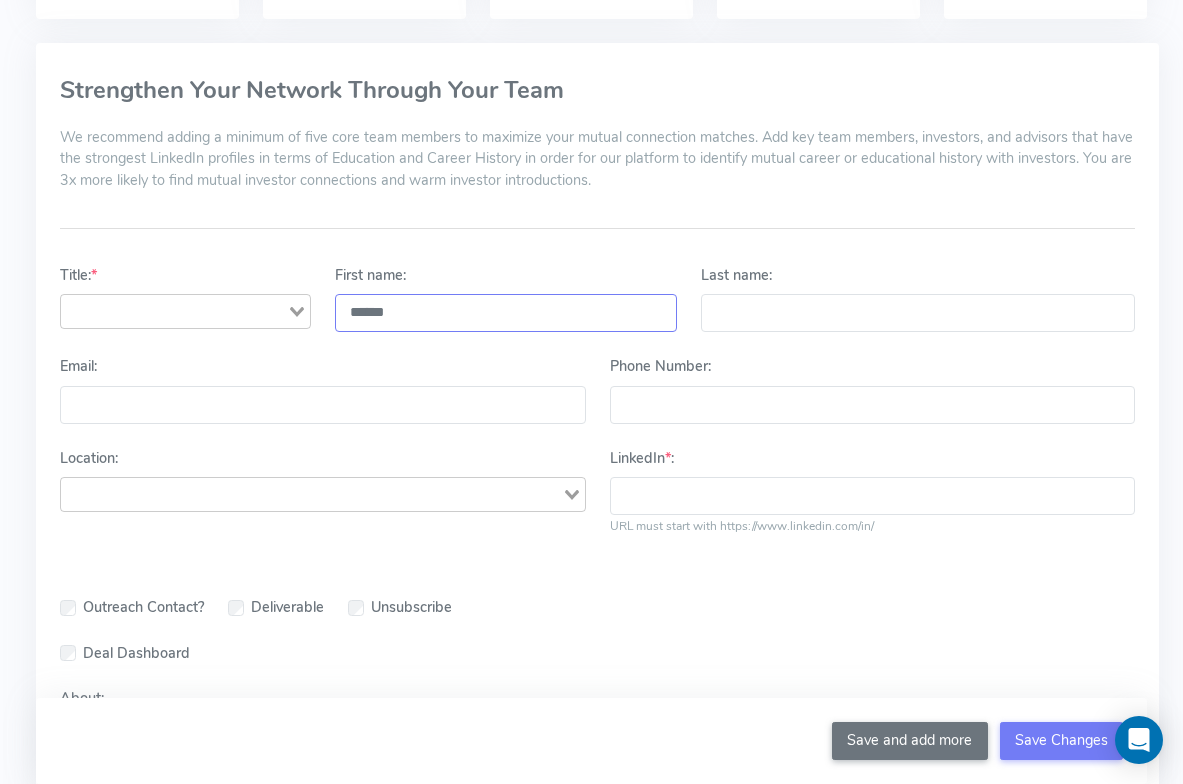 type on "******" 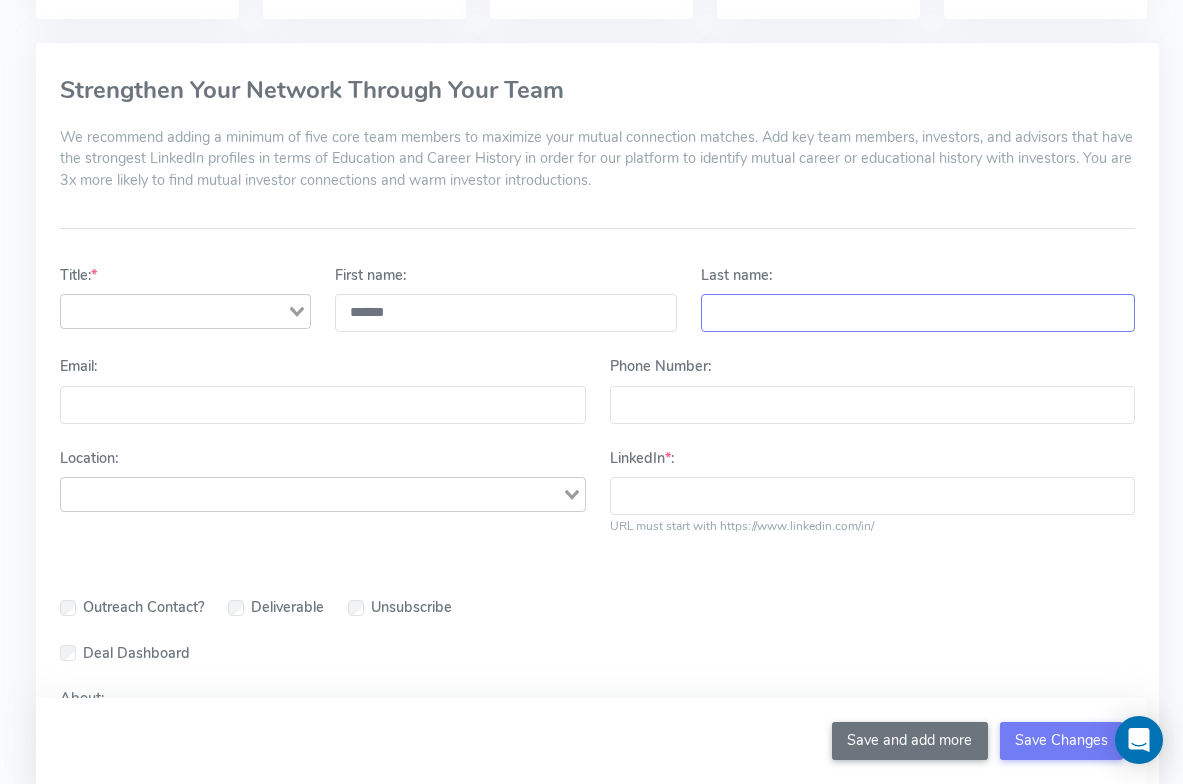 click on "Last name:" at bounding box center (918, 313) 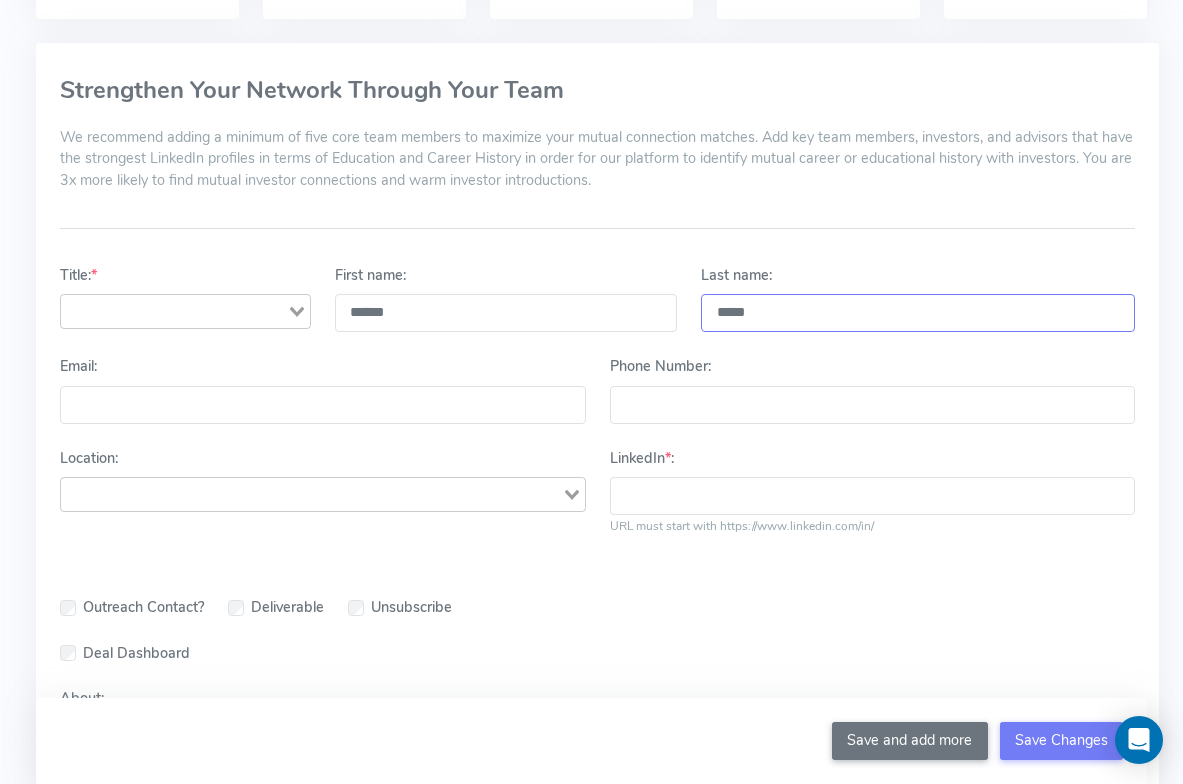 type on "*****" 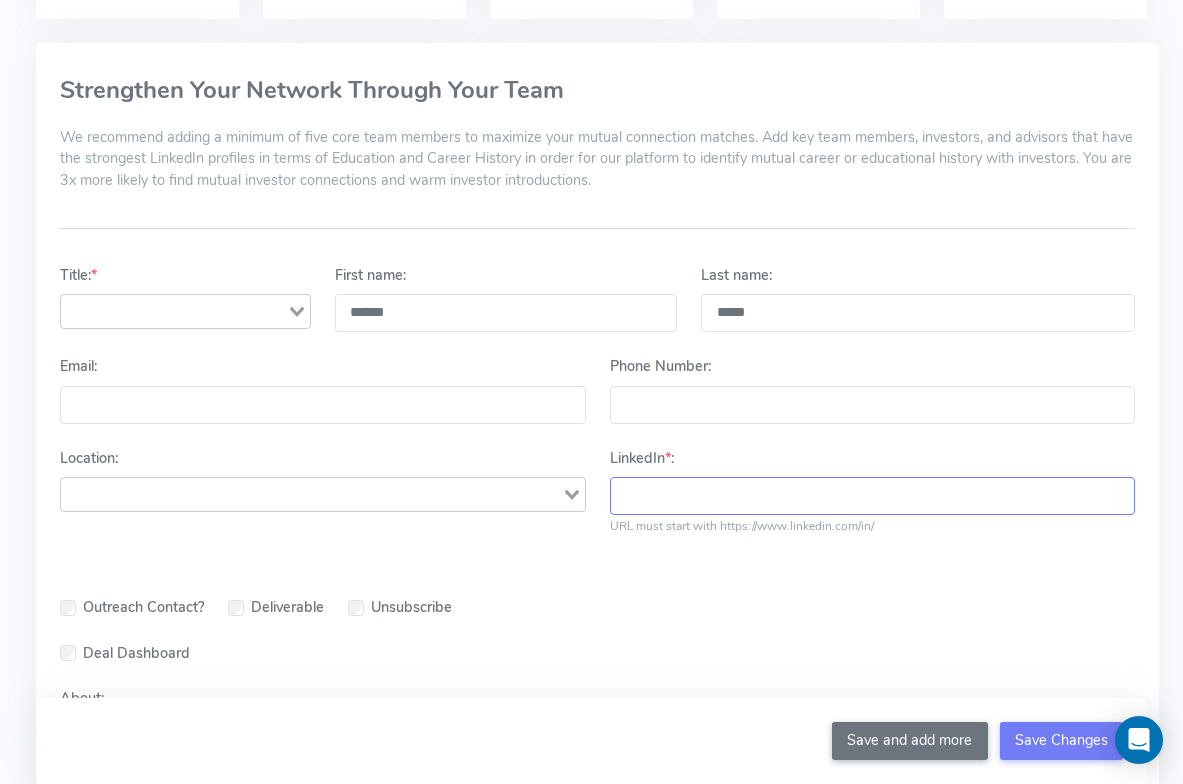click on "LinkedIn * :" at bounding box center [873, 496] 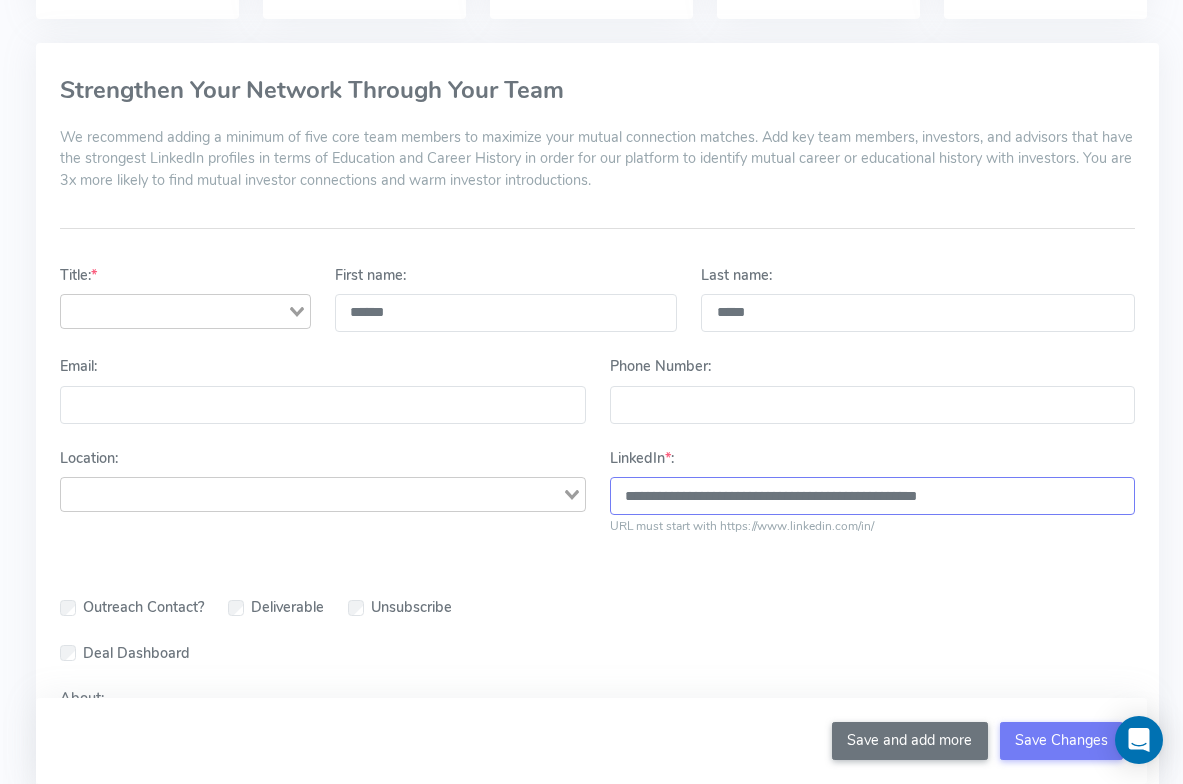 type on "**********" 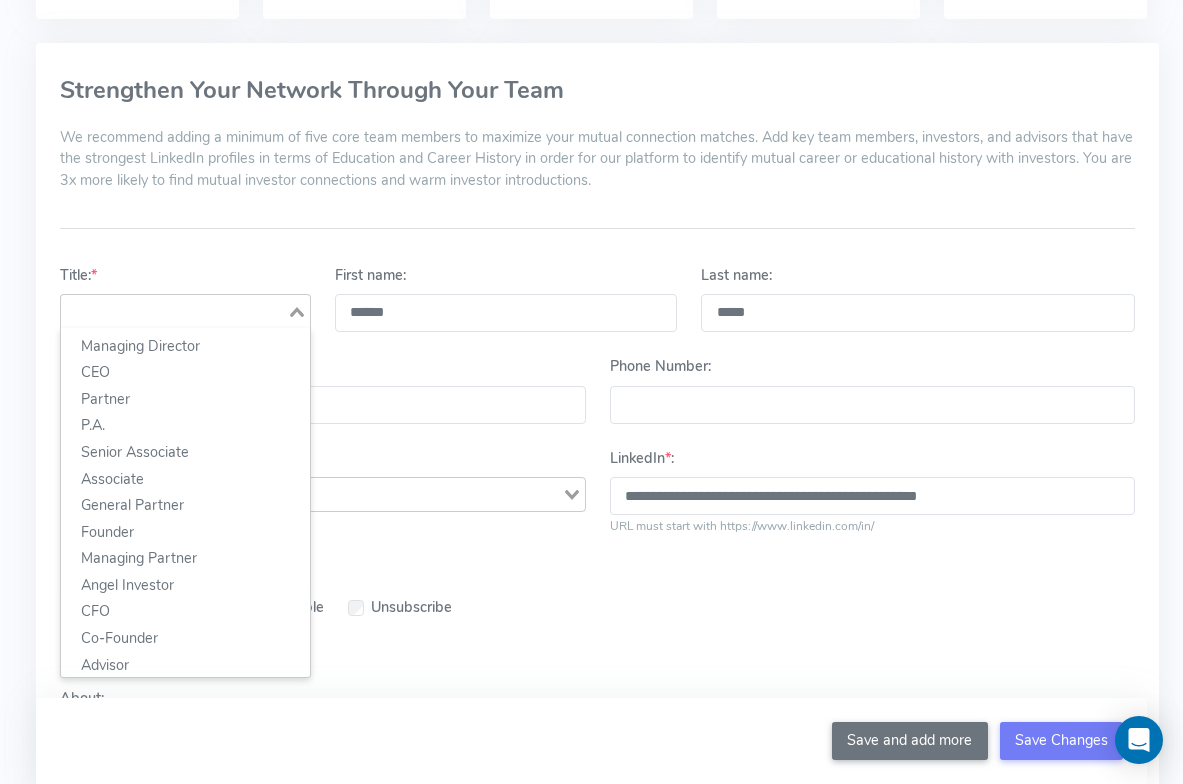 click at bounding box center [174, 309] 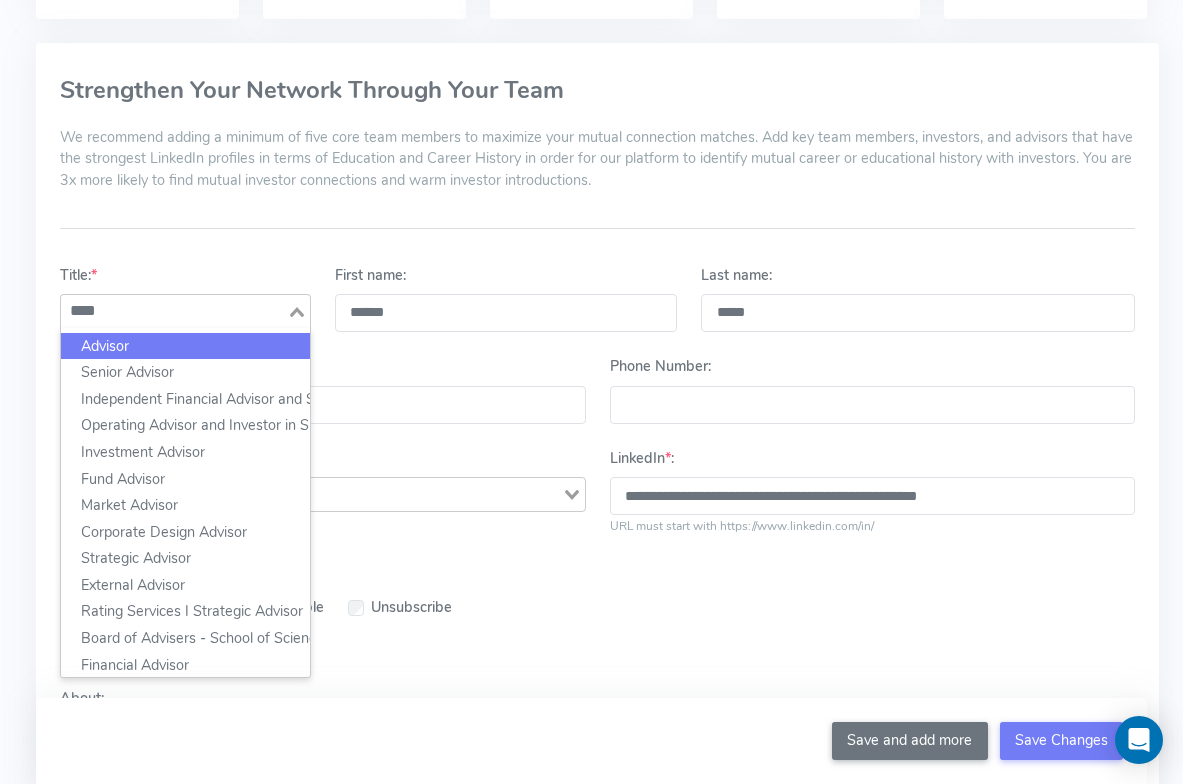 click on "Advisor" 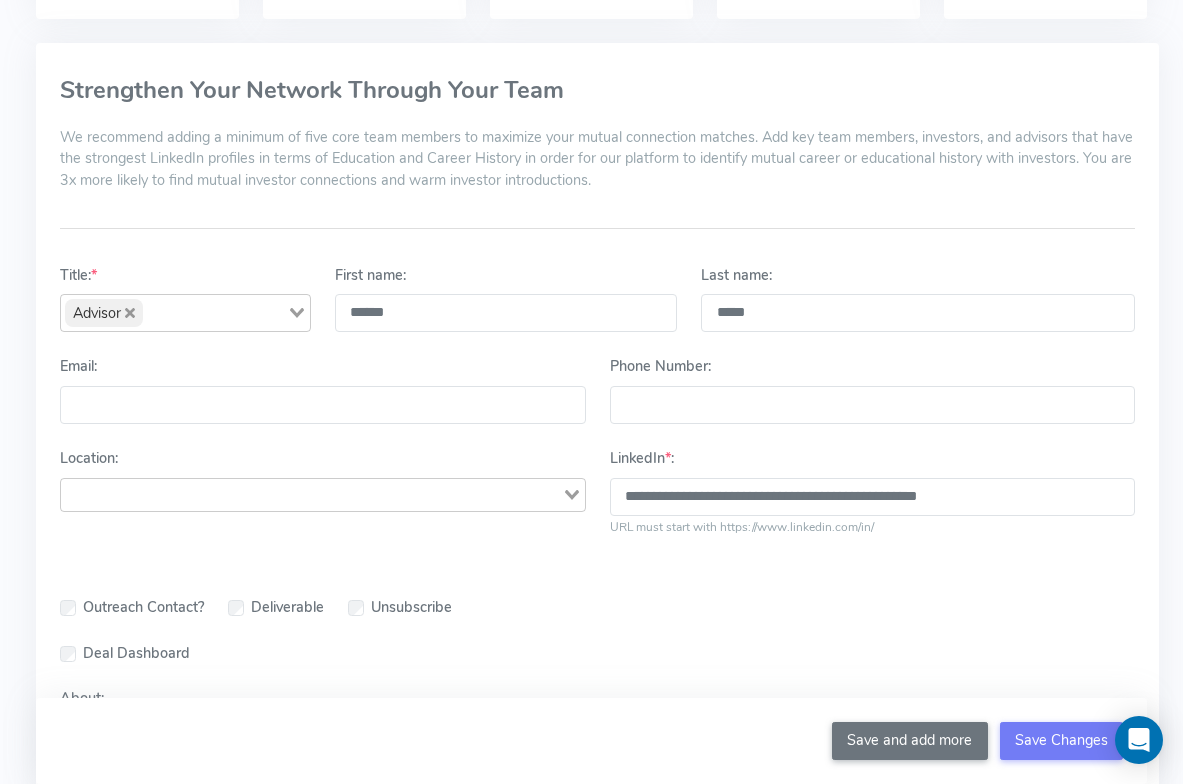 click on "**********" at bounding box center (598, 444) 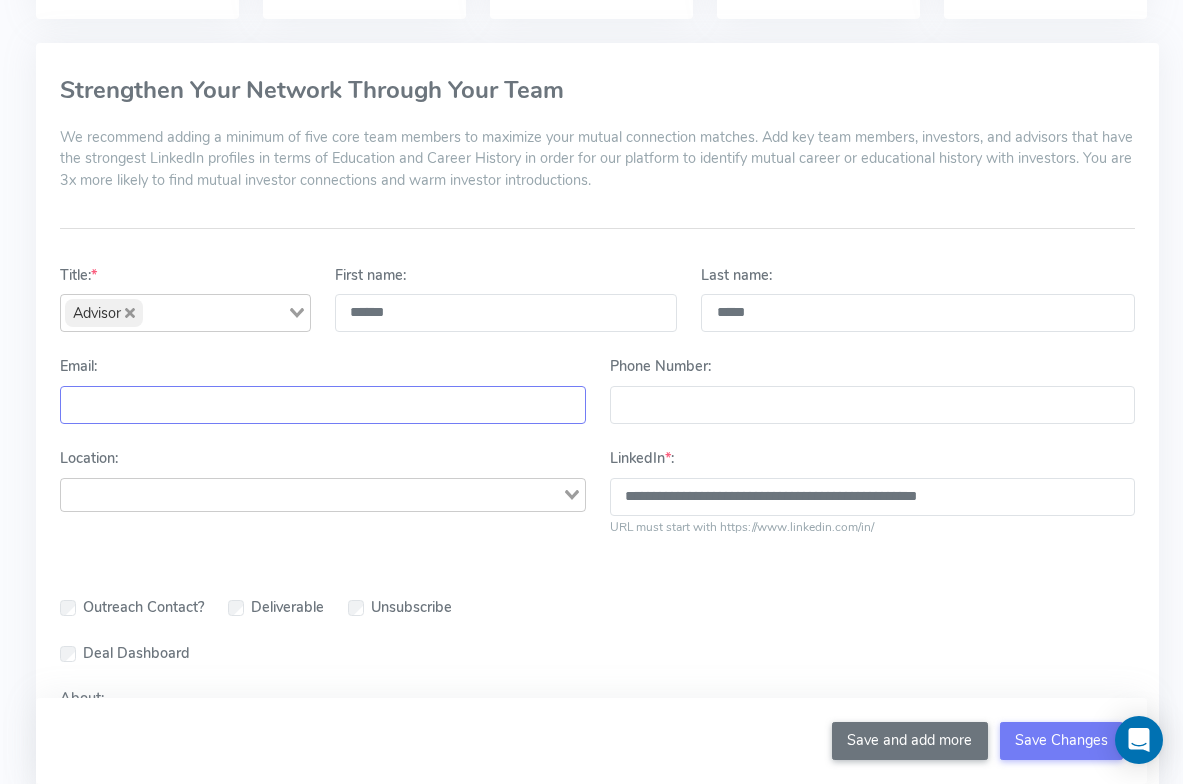 click on "Email:" at bounding box center (323, 405) 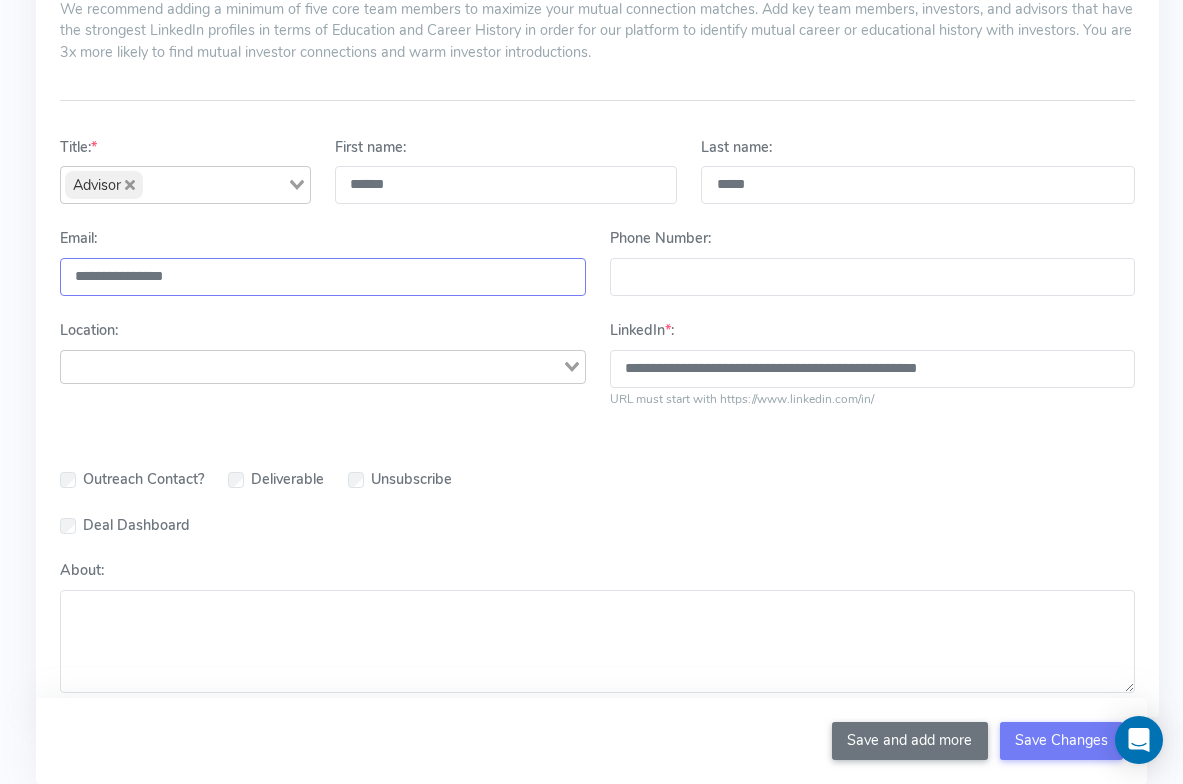 scroll, scrollTop: 341, scrollLeft: 0, axis: vertical 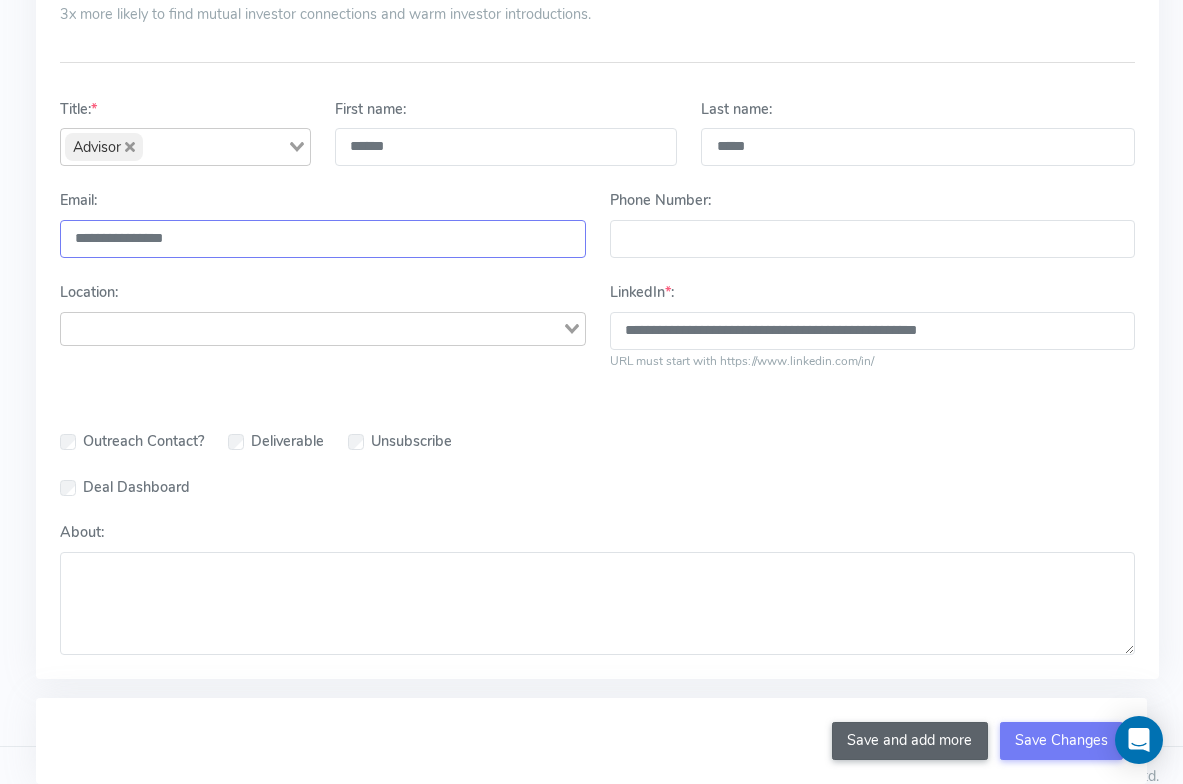 type on "**********" 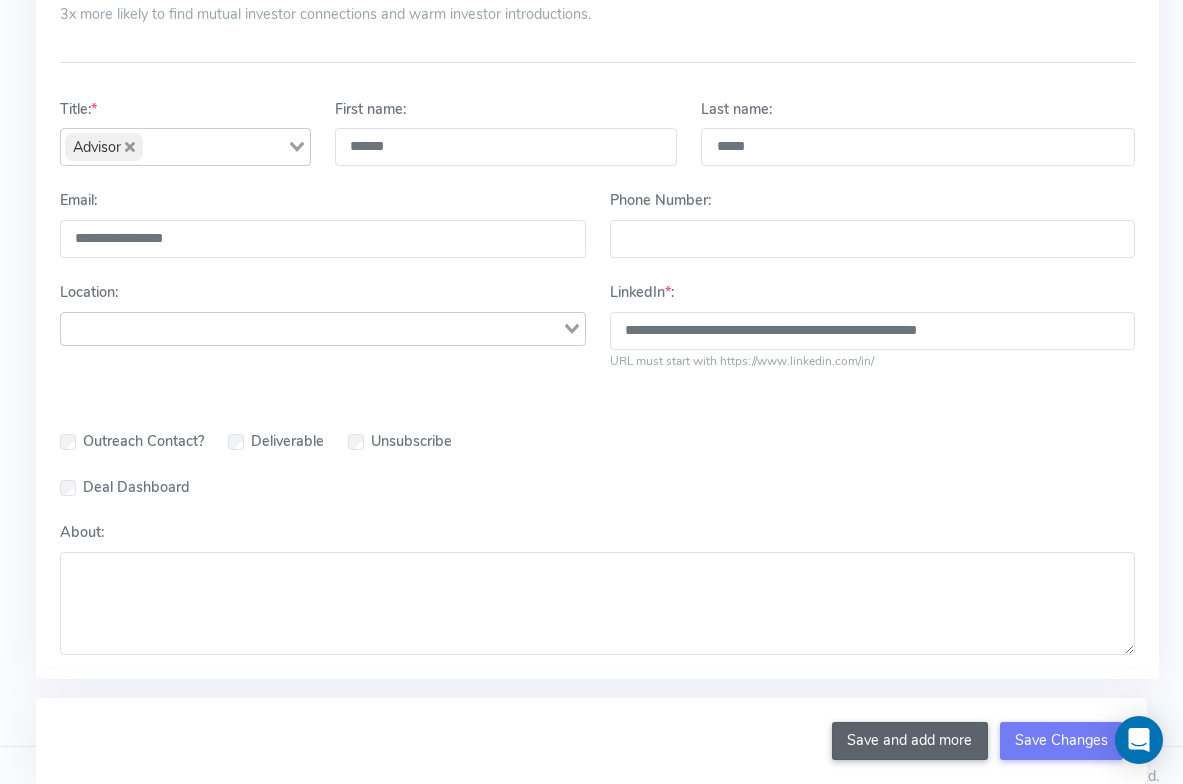 click on "Save and add more" at bounding box center [910, 741] 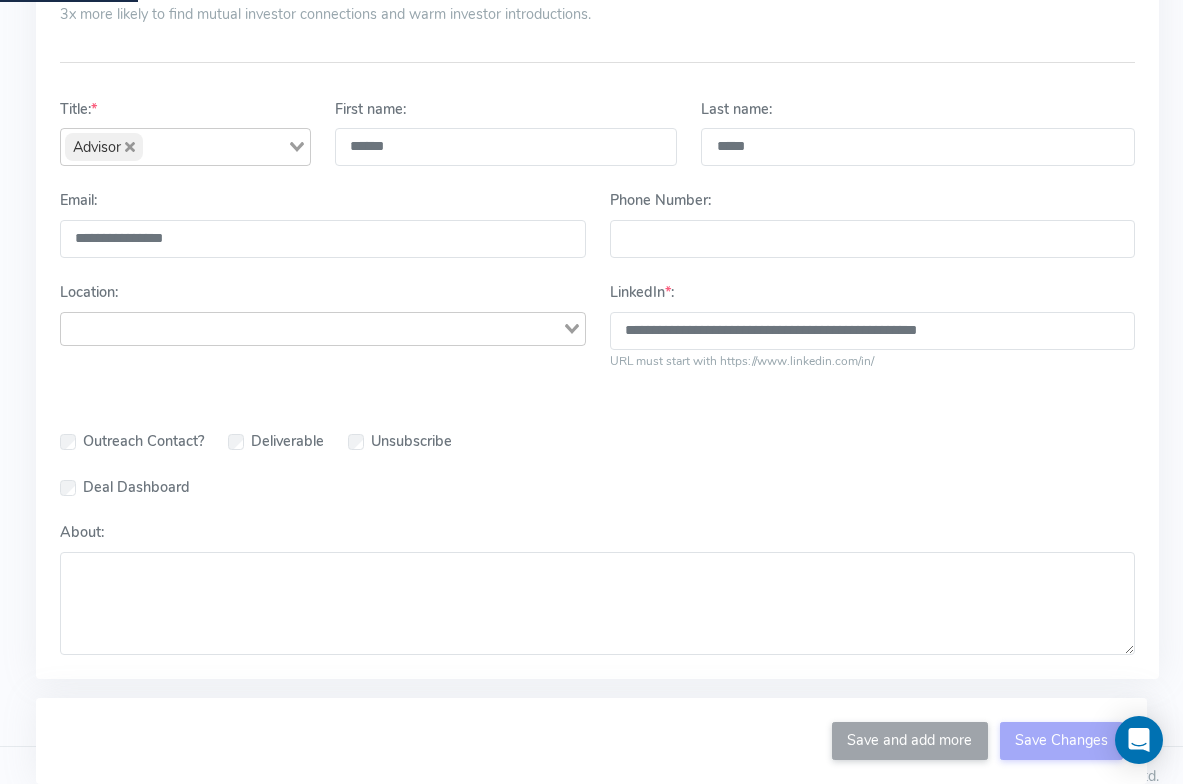 type 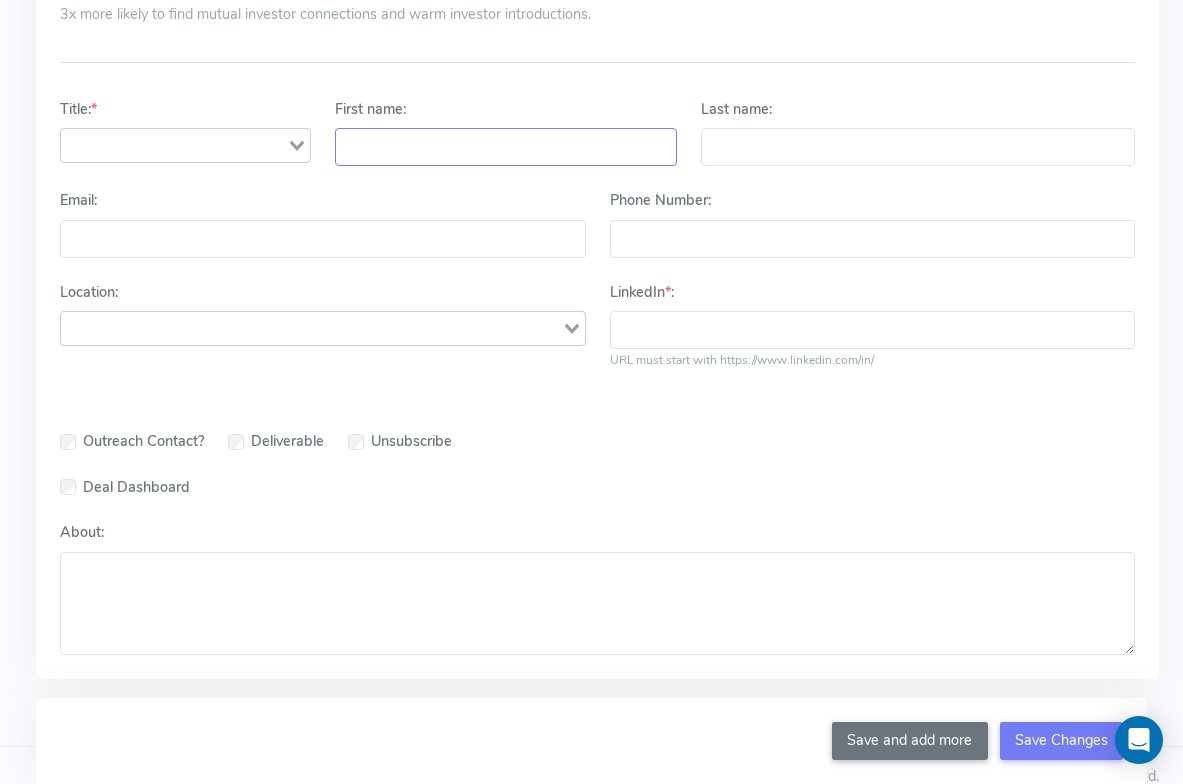 click on "First name:" at bounding box center [506, 147] 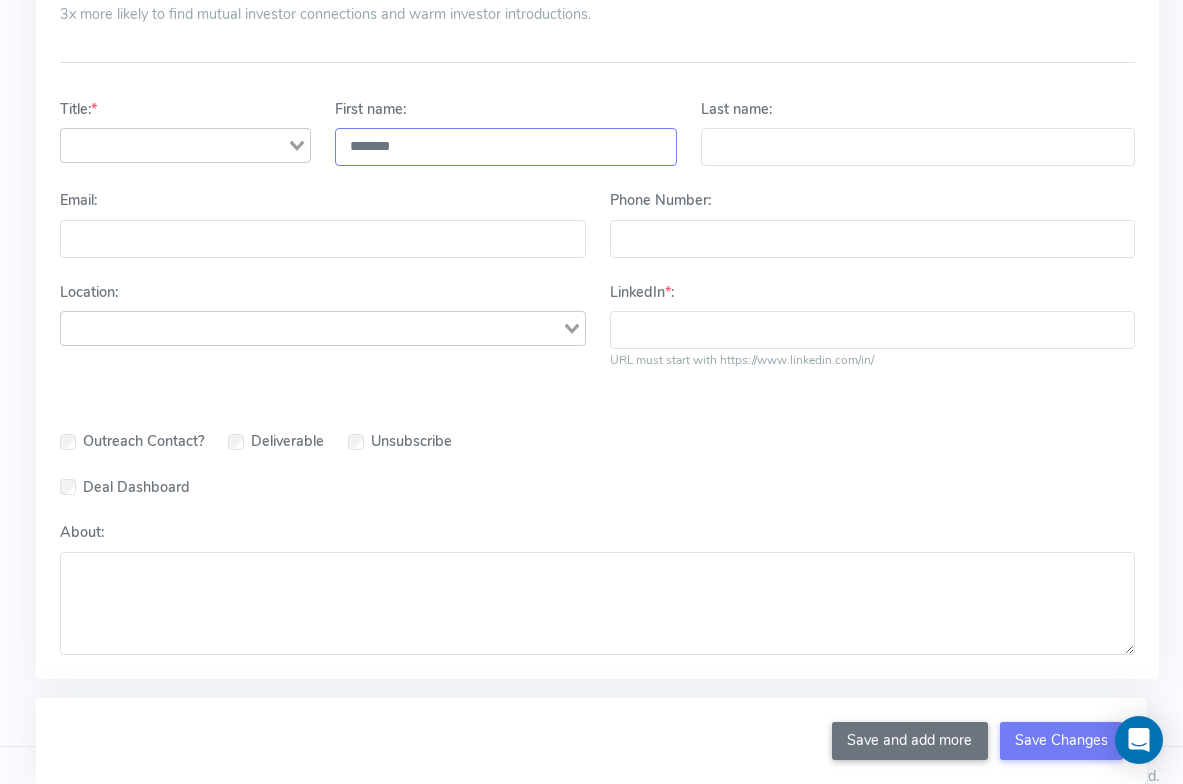 type on "*******" 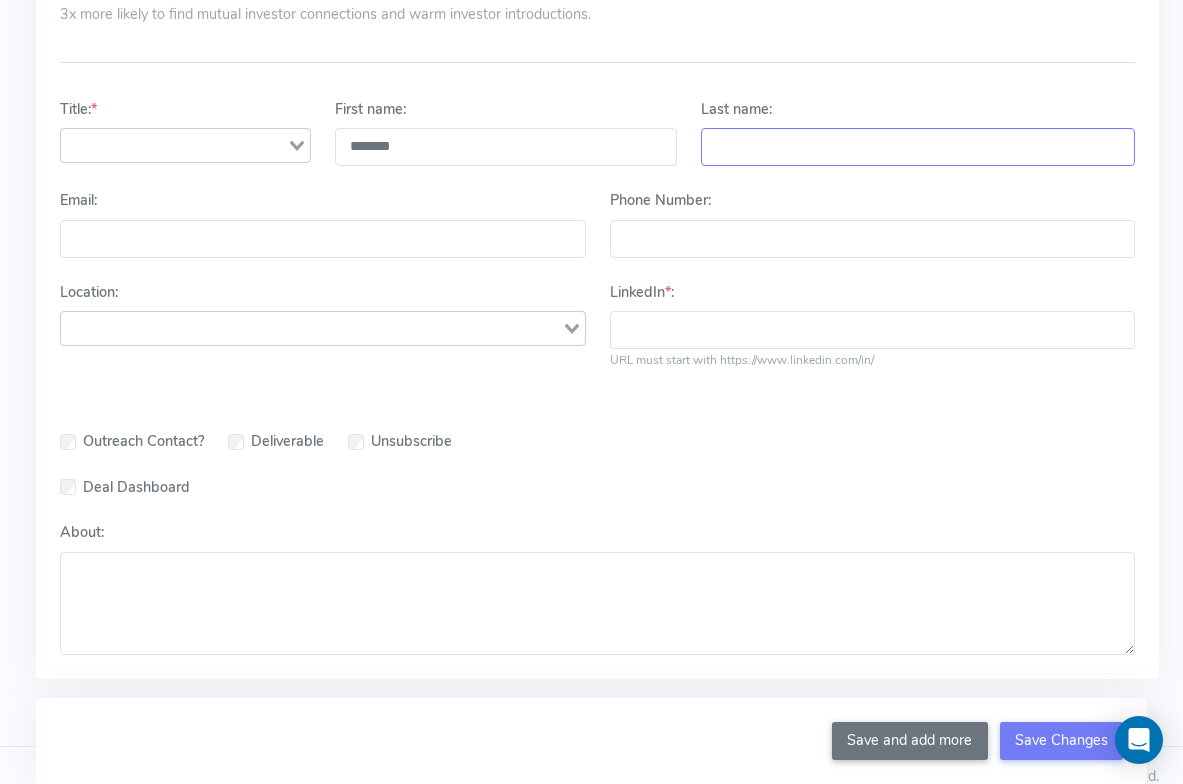 click on "Last name:" at bounding box center [918, 147] 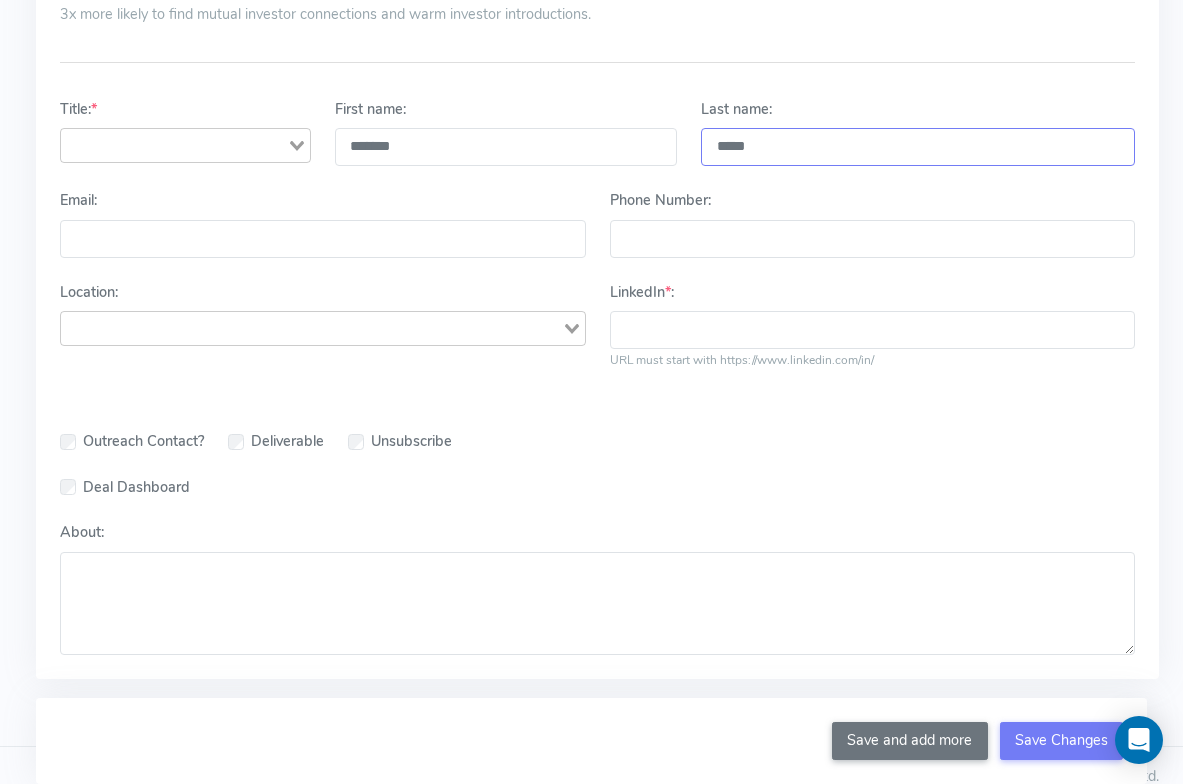 type on "*****" 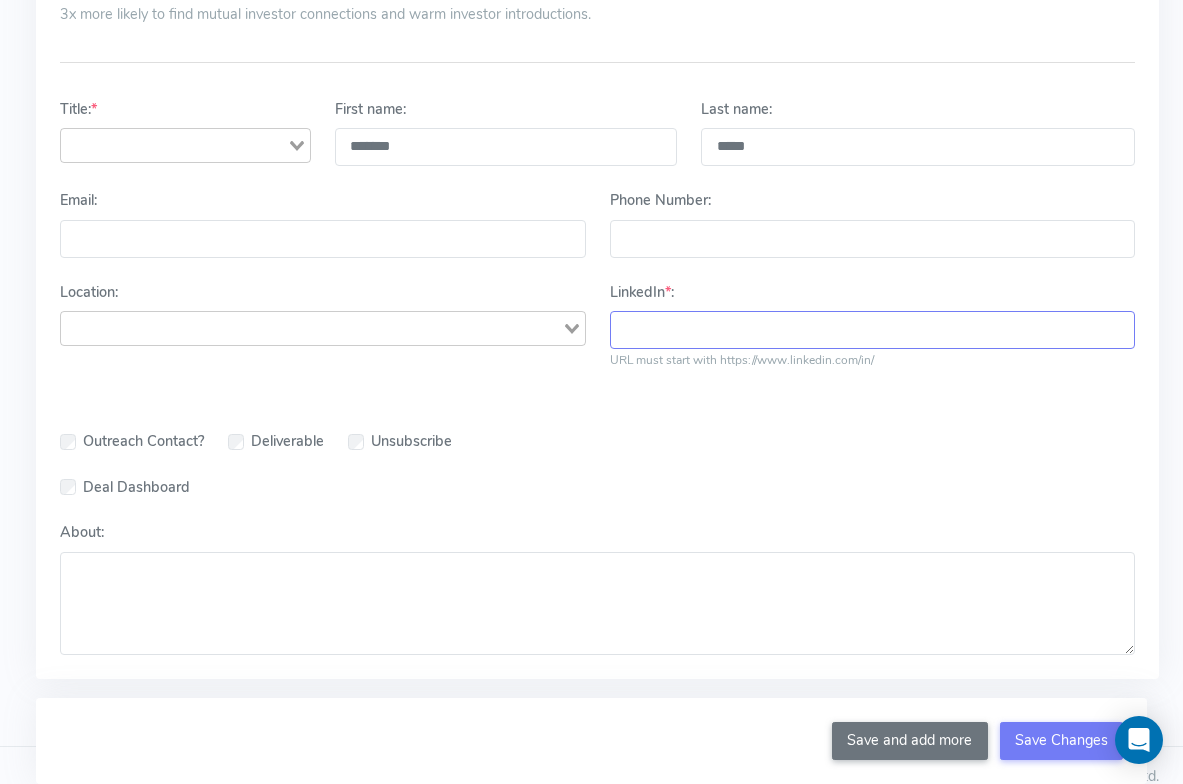 click on "LinkedIn * :" at bounding box center [873, 330] 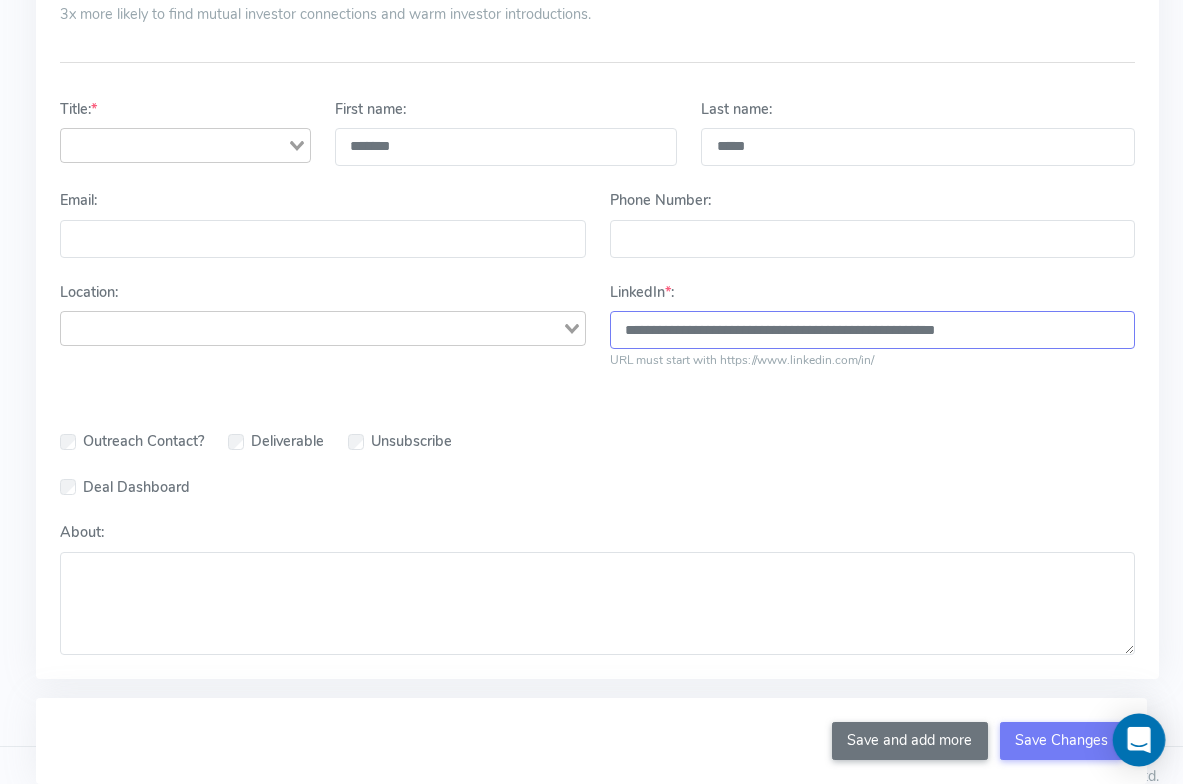 type on "**********" 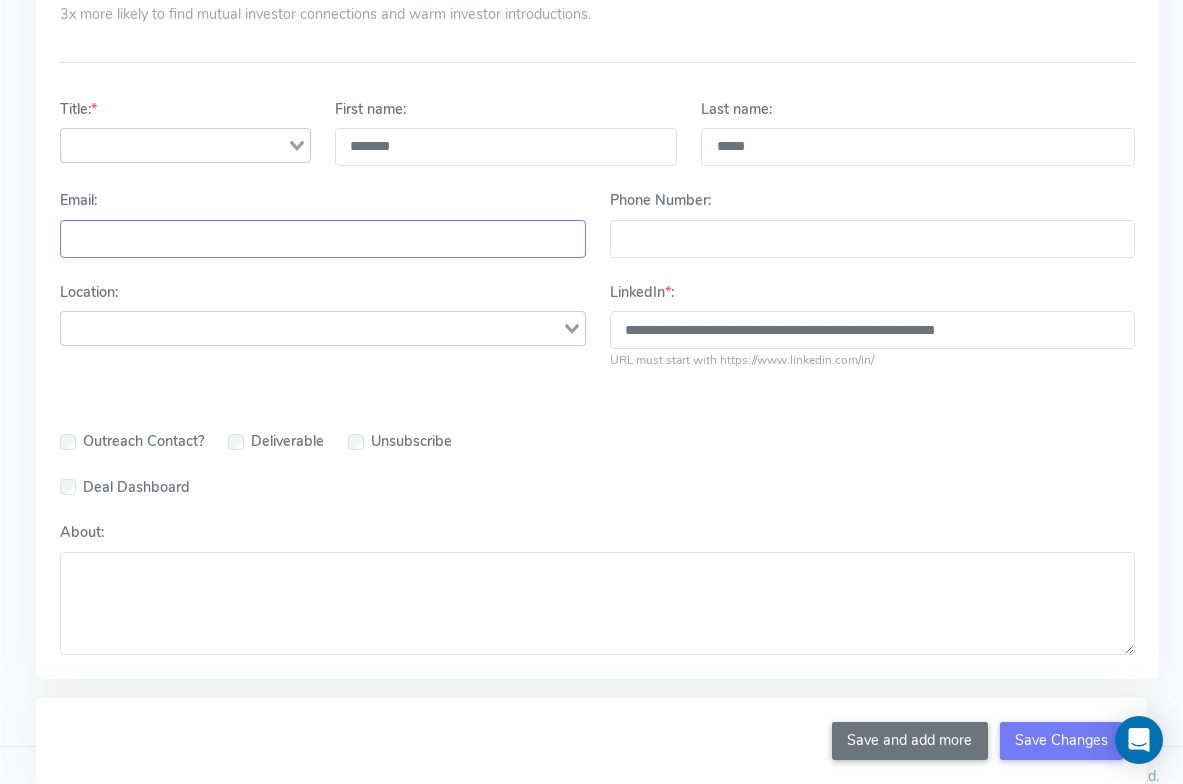 click on "Email:" at bounding box center (323, 239) 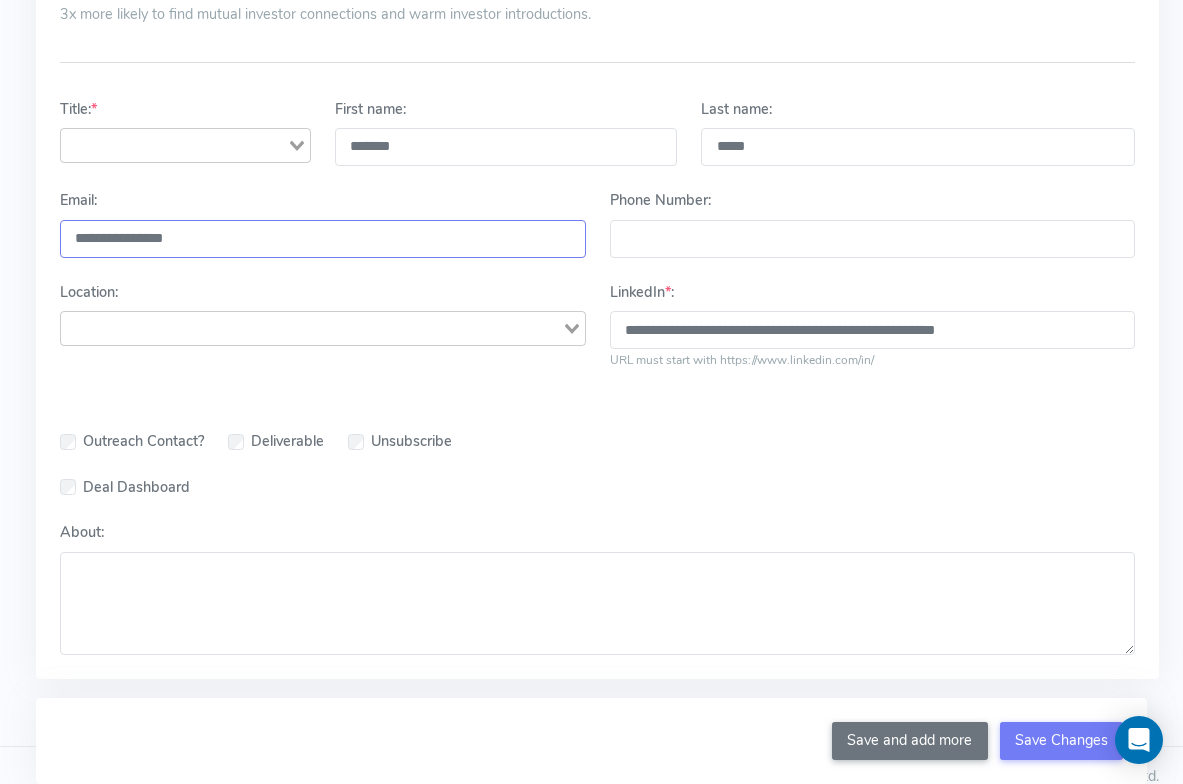 type on "**********" 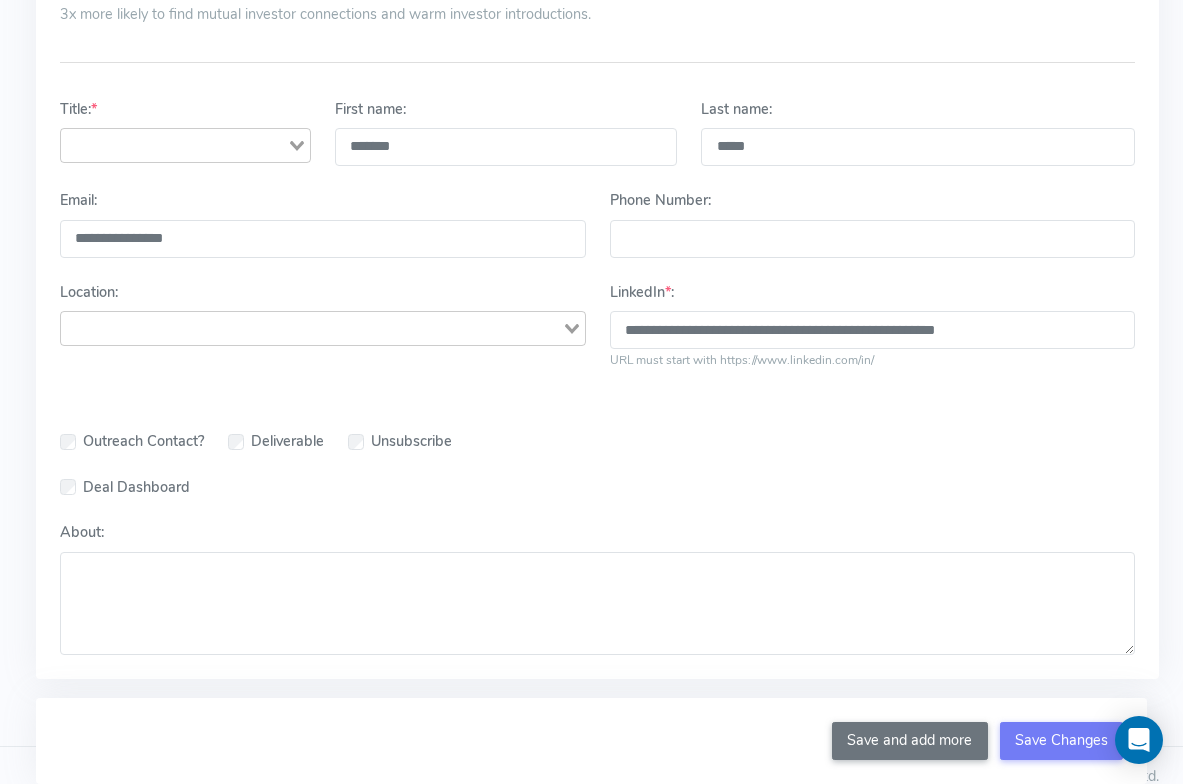click 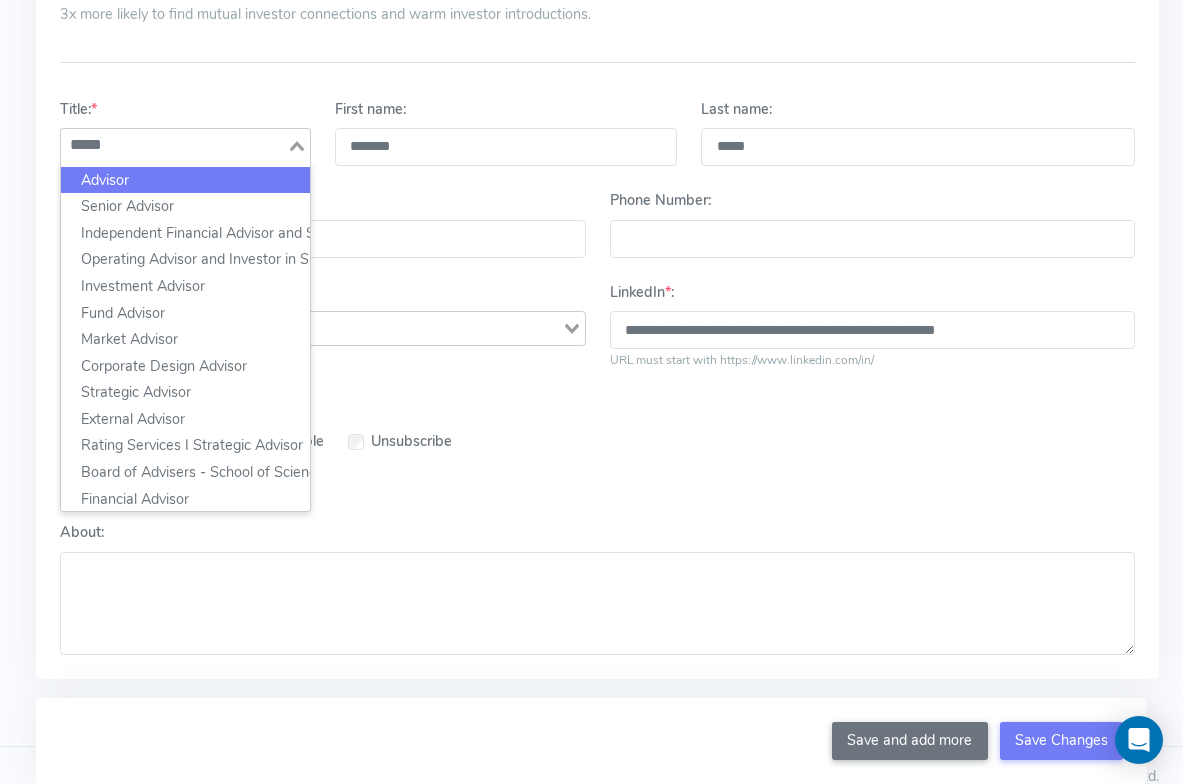 click on "Advisor" 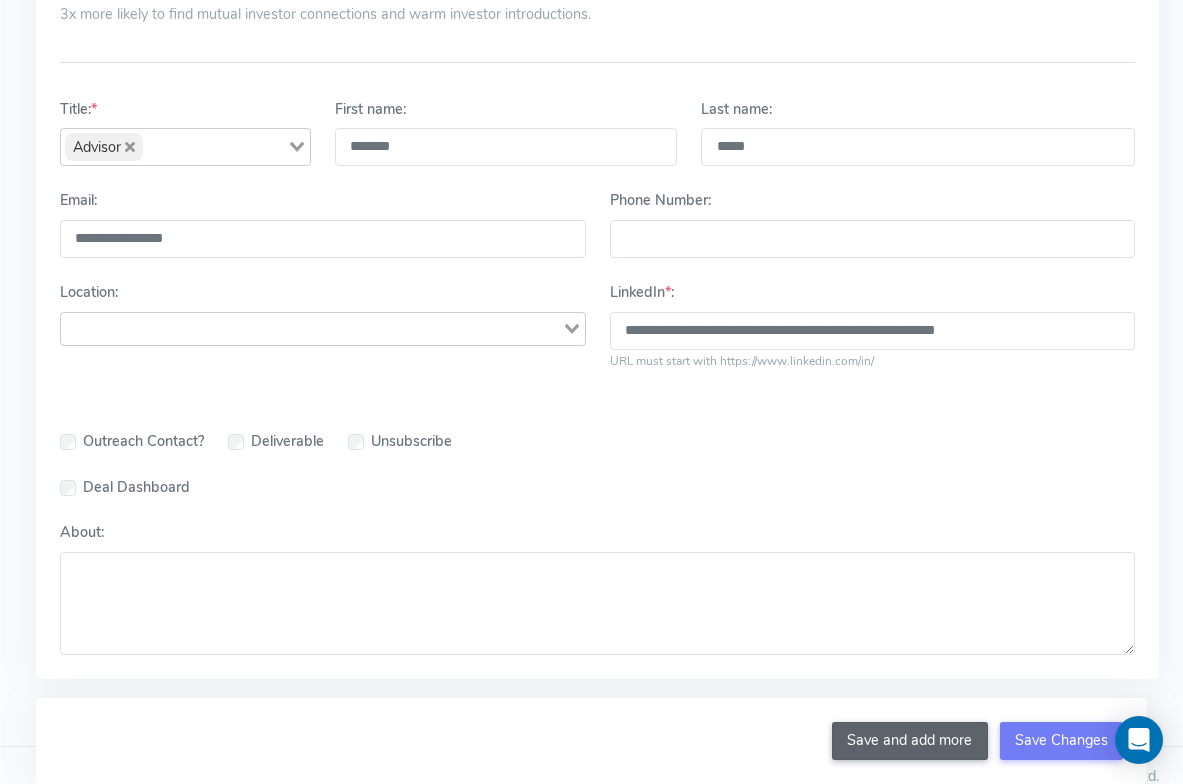 click on "Save and add more" at bounding box center (910, 741) 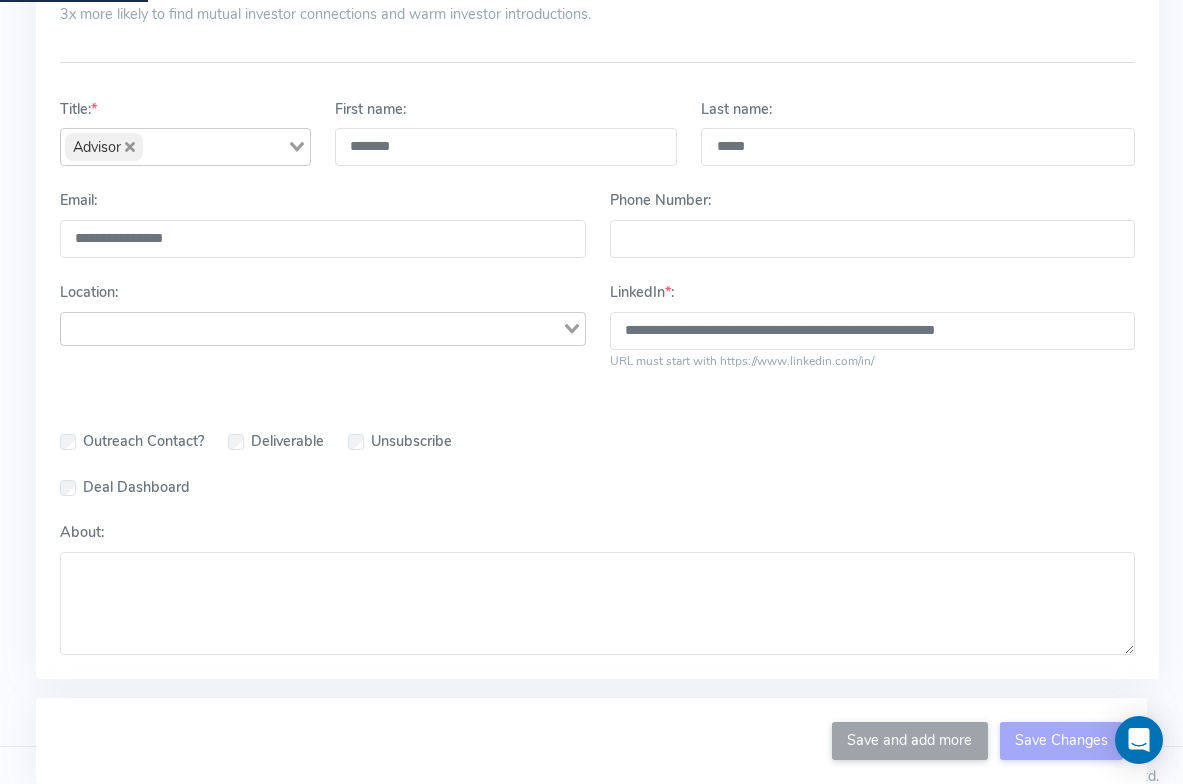type 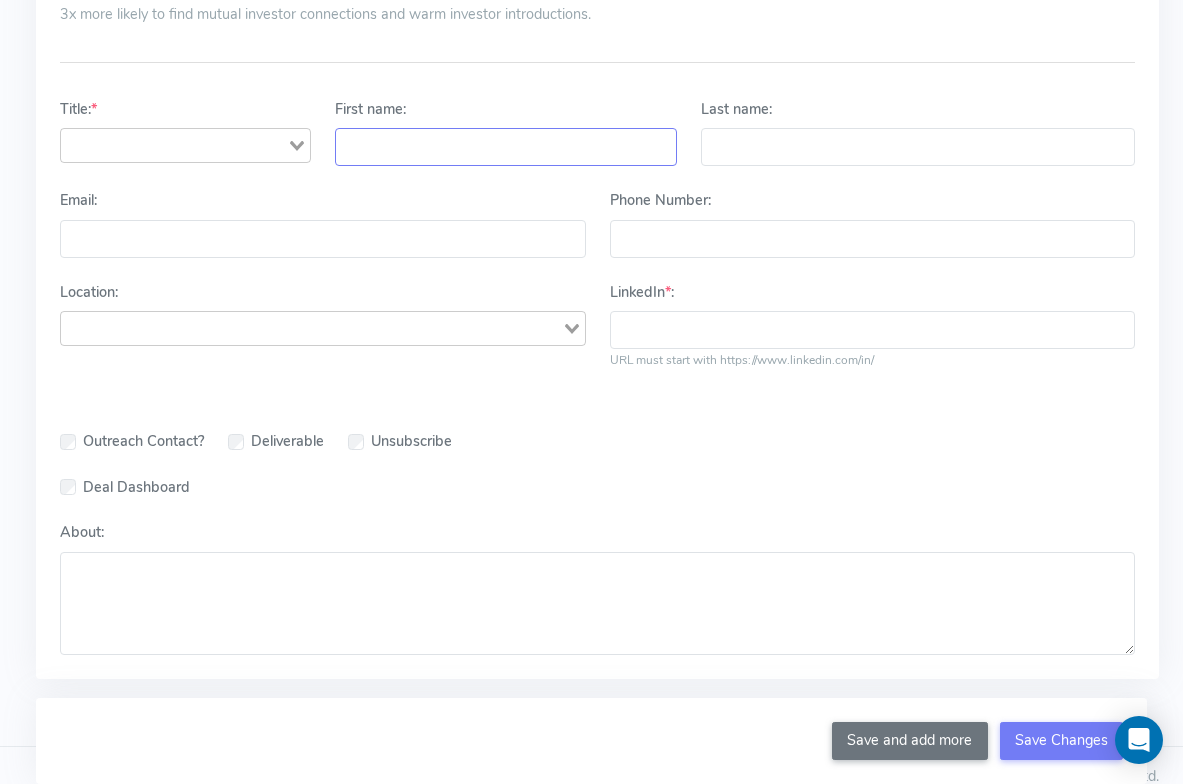 click on "First name:" at bounding box center [506, 147] 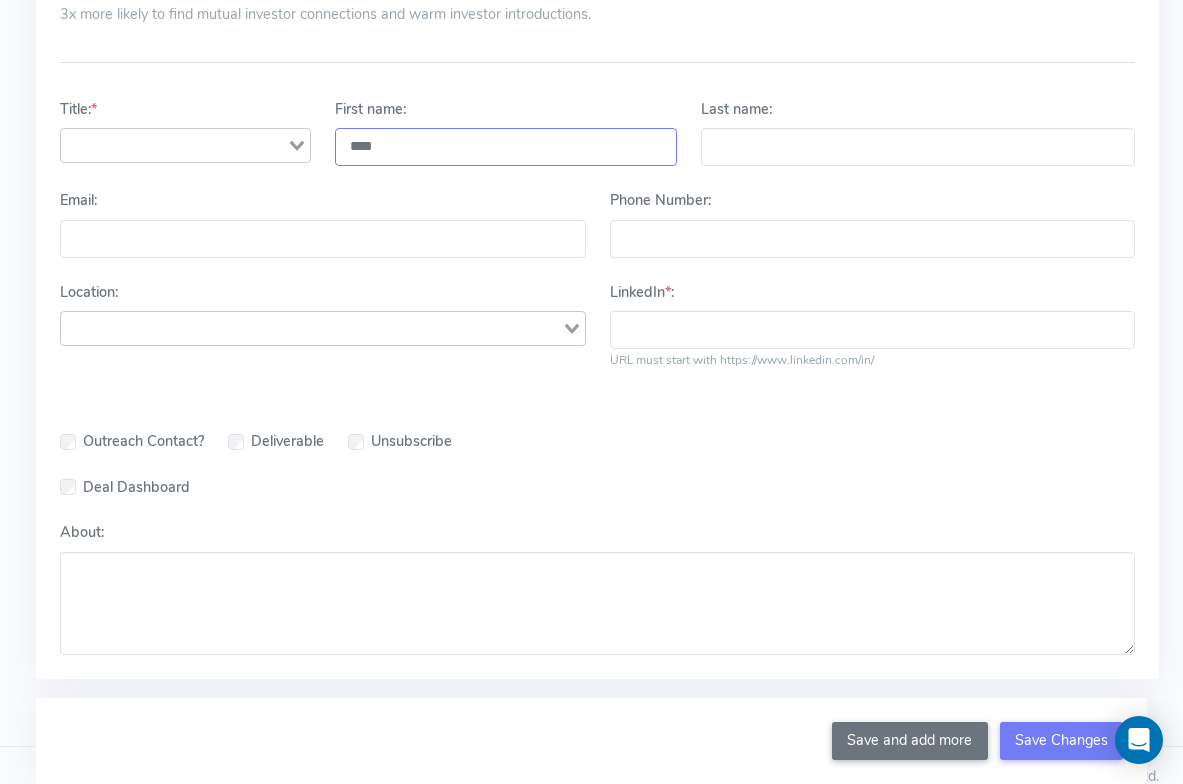 type on "****" 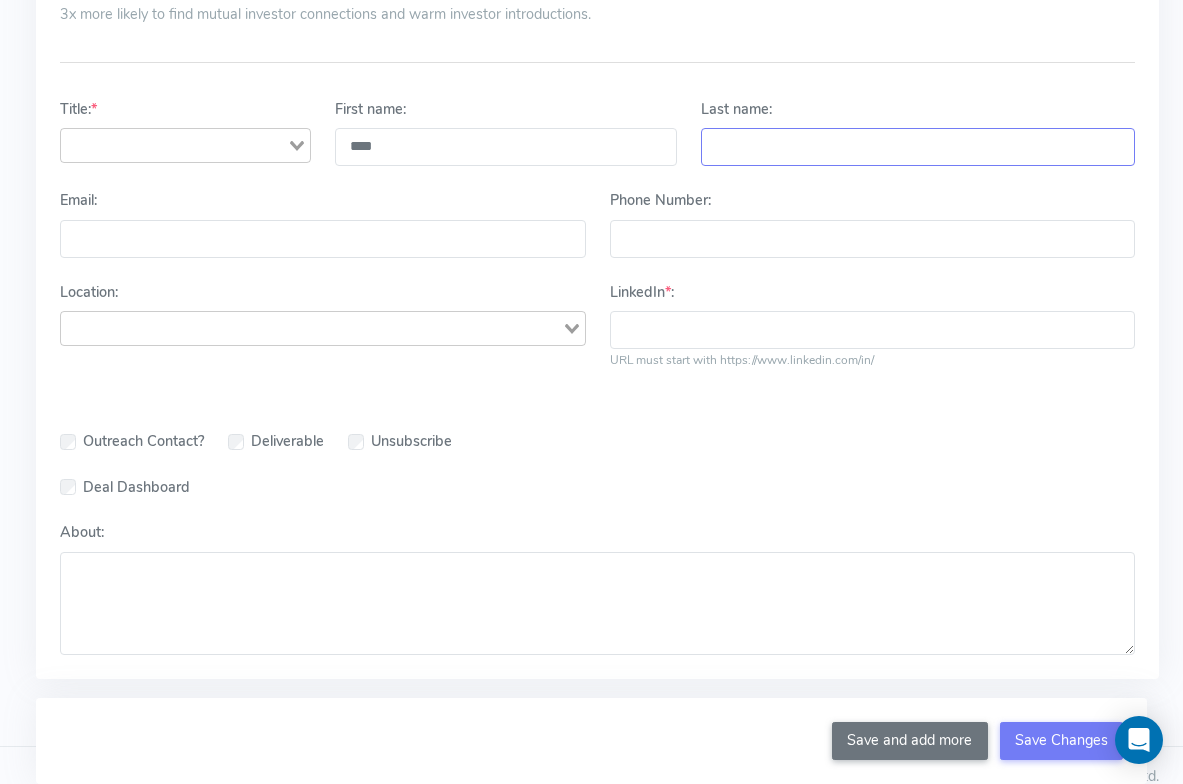 click on "Last name:" at bounding box center [918, 147] 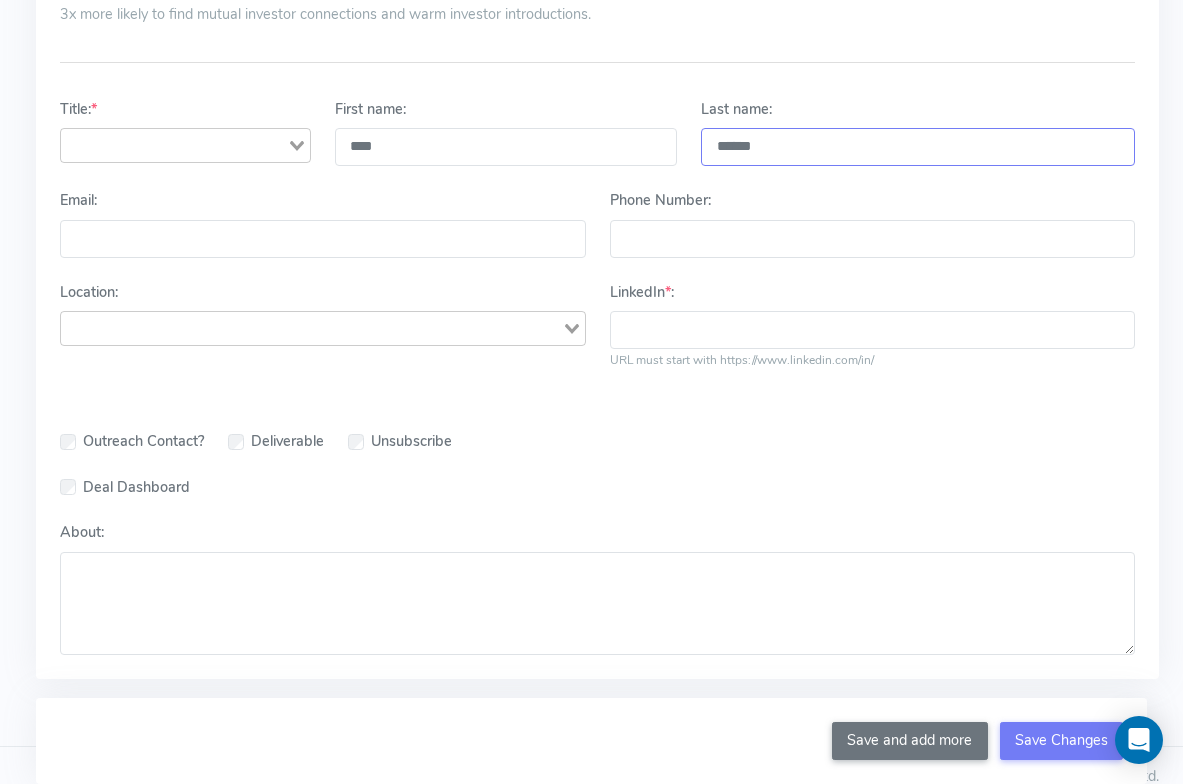 type on "******" 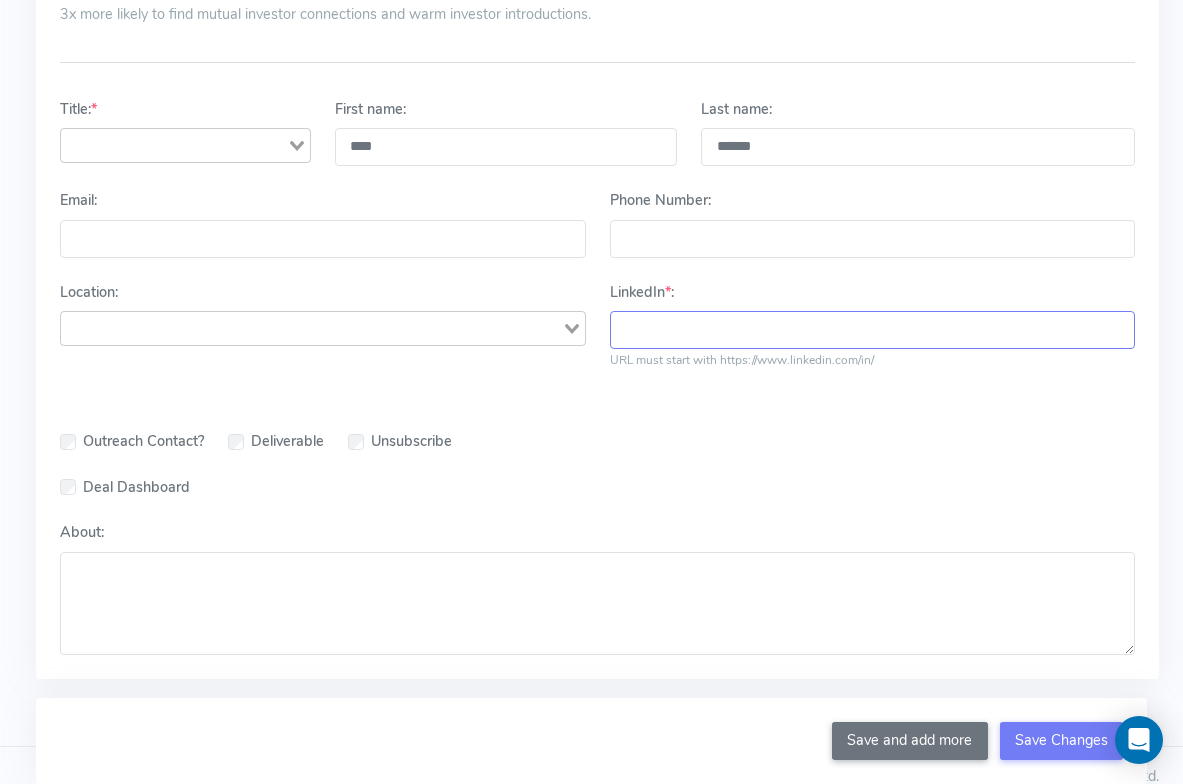 click on "LinkedIn * :" at bounding box center (873, 330) 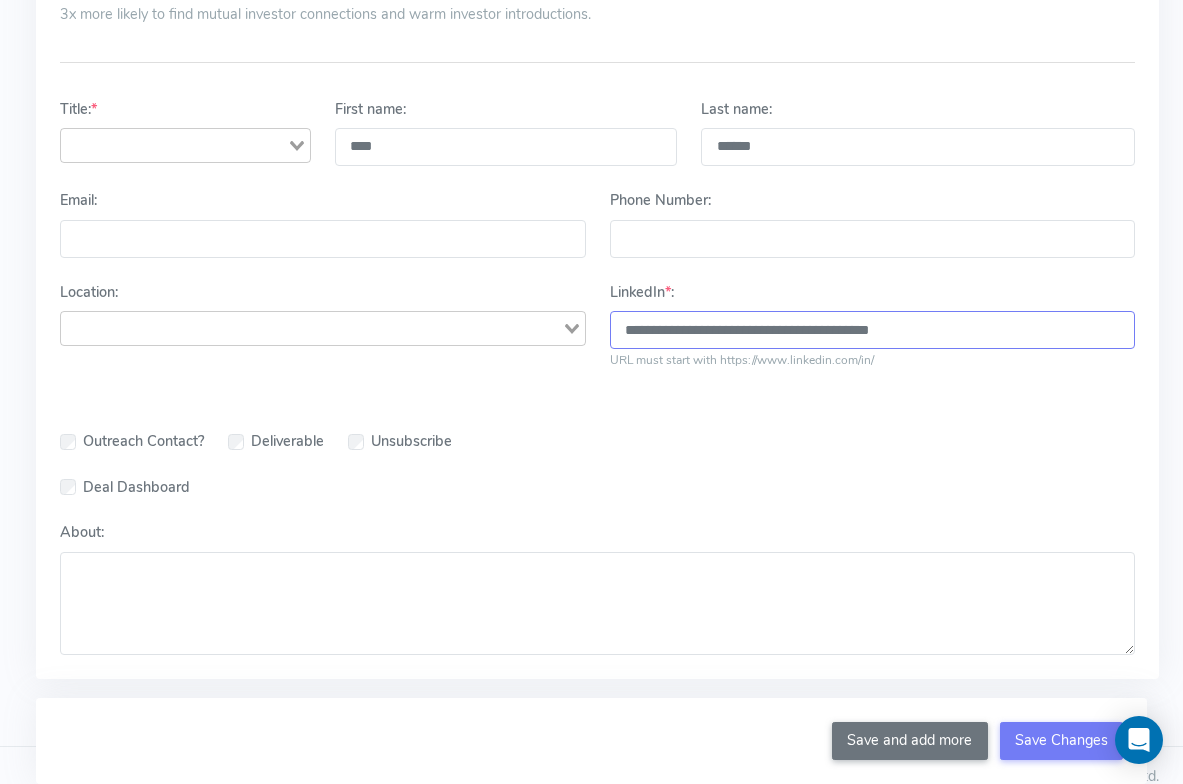 type on "**********" 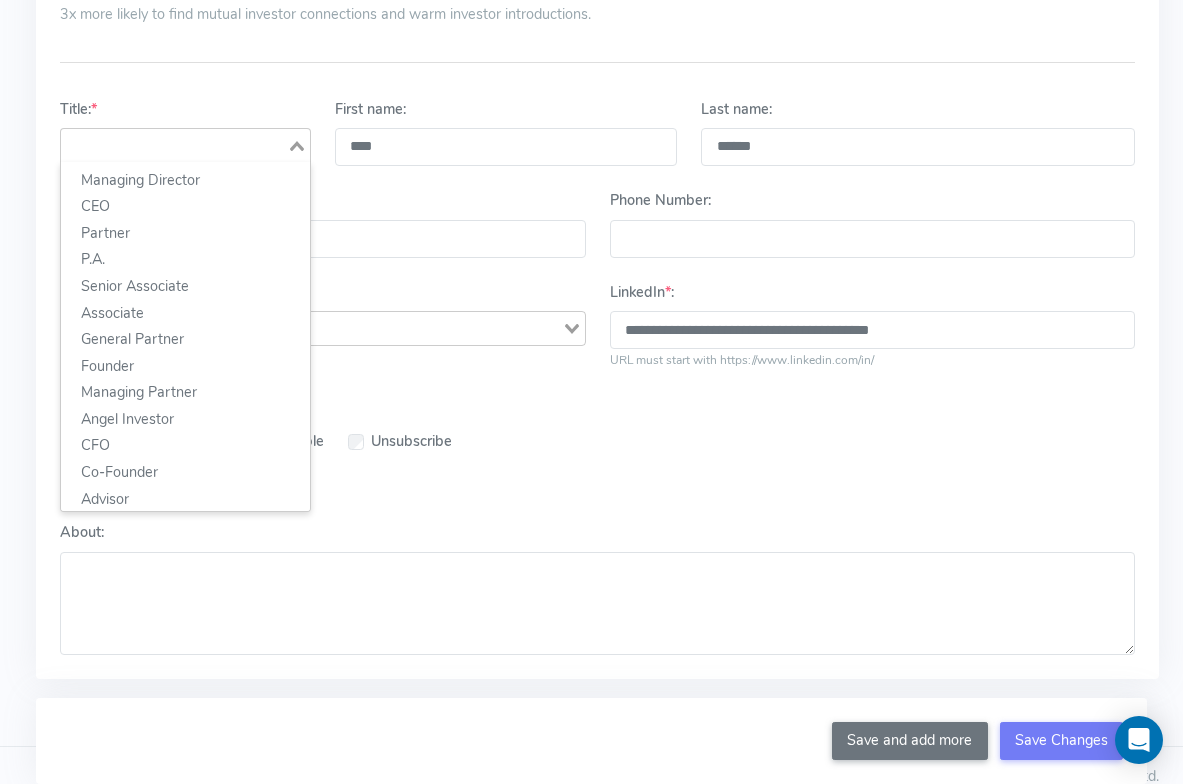 click 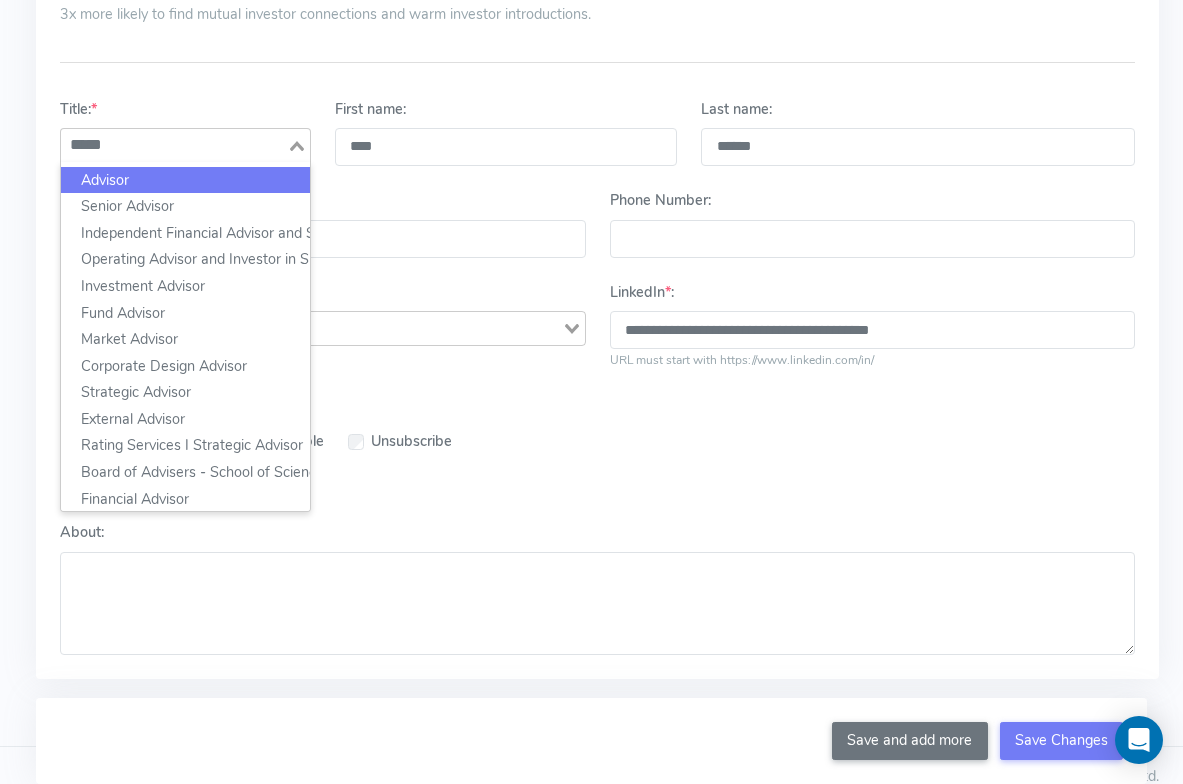 click on "Advisor" 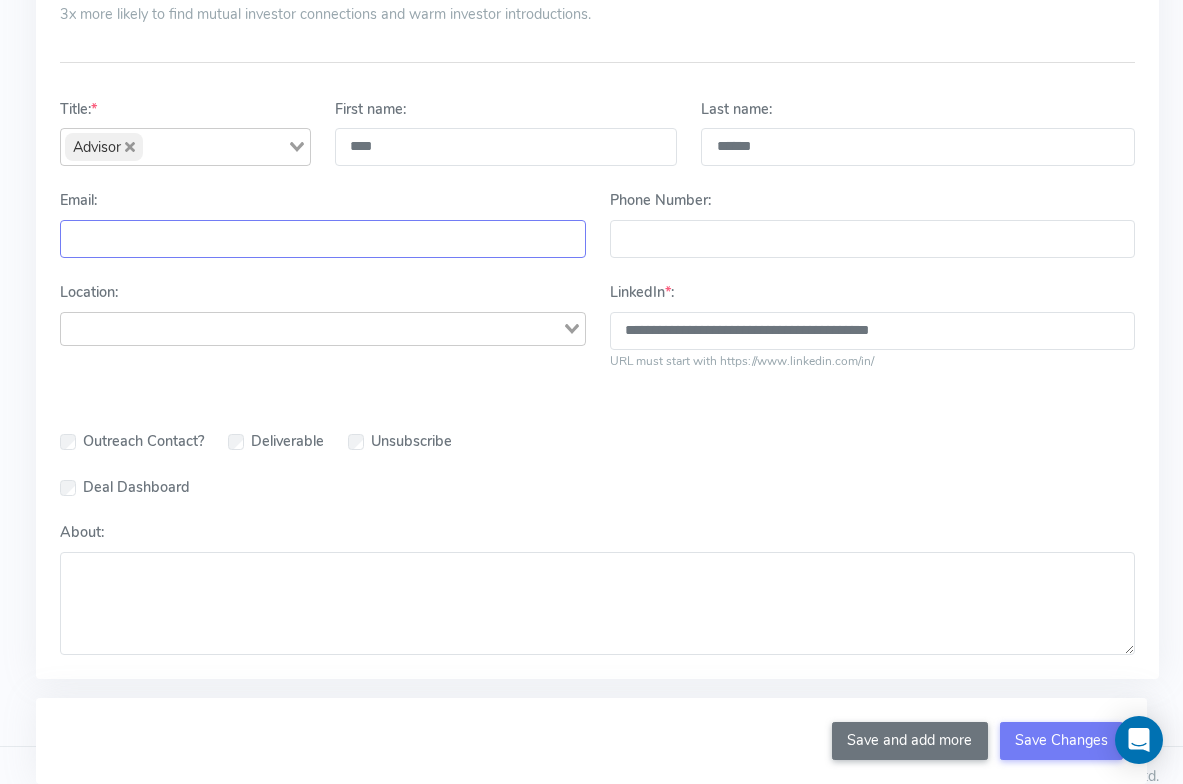 click on "Email:" at bounding box center [323, 239] 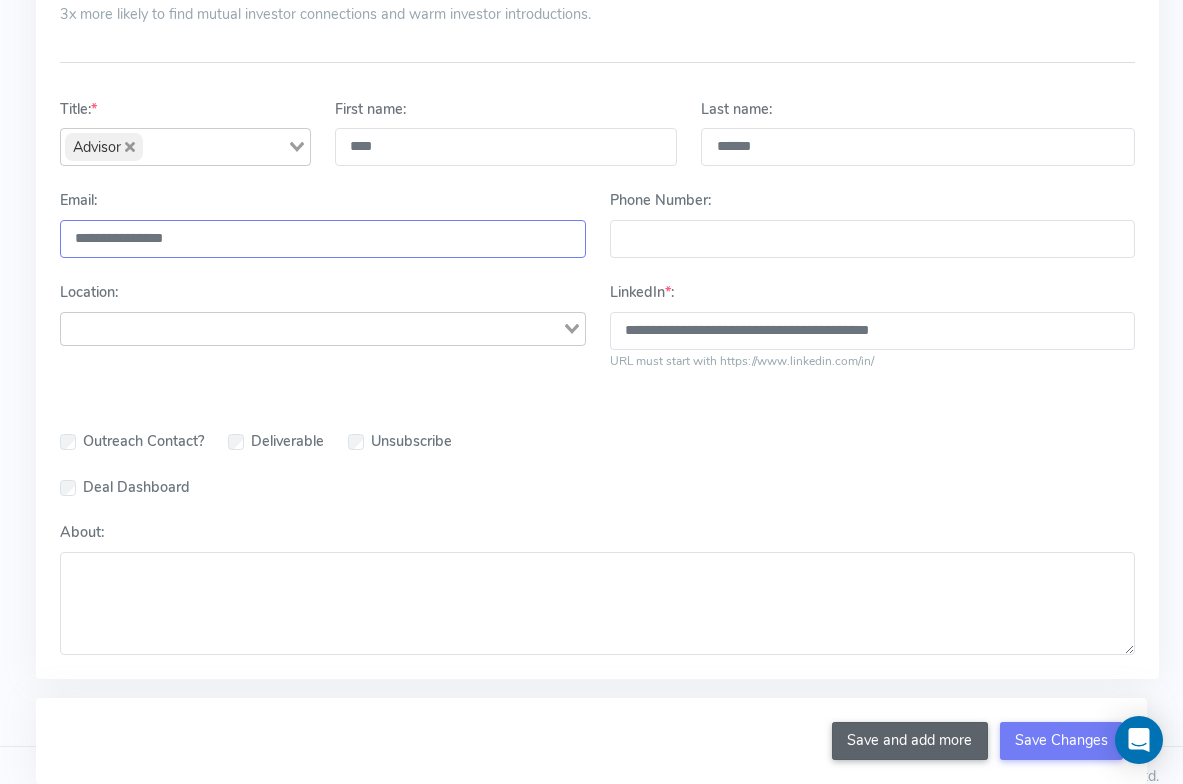 type on "**********" 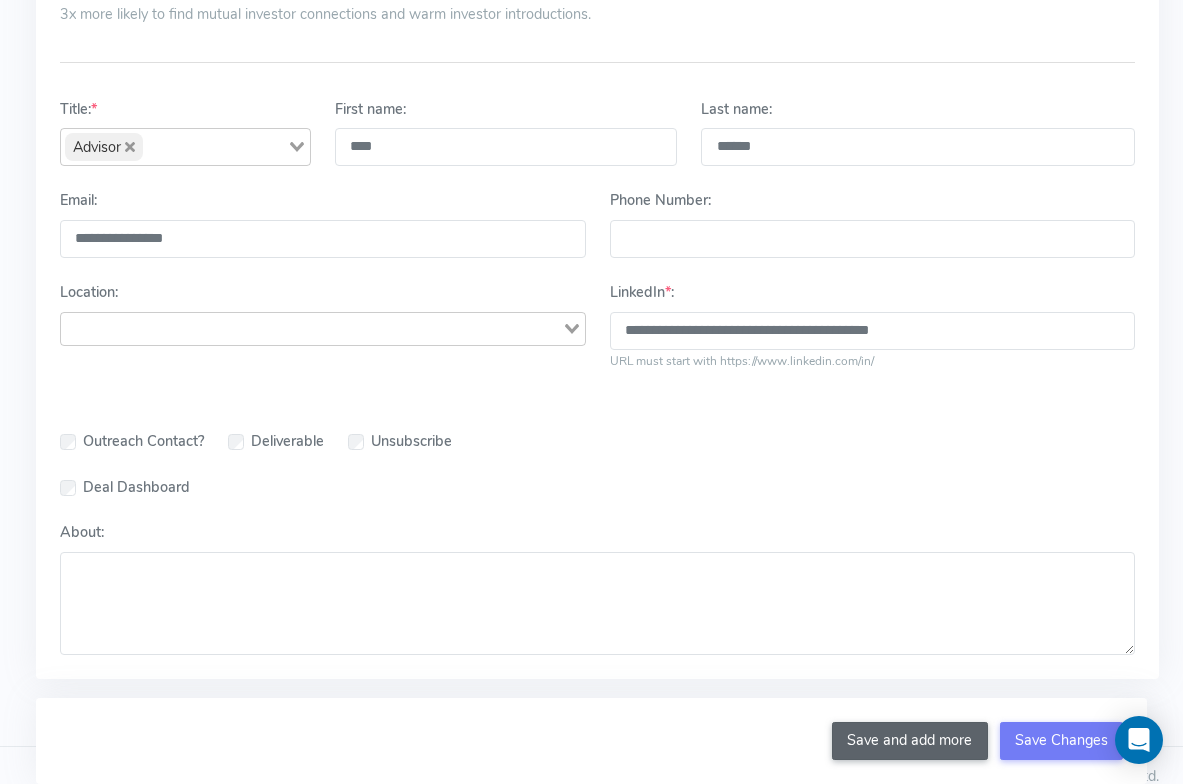 click on "Save and add more" at bounding box center [910, 741] 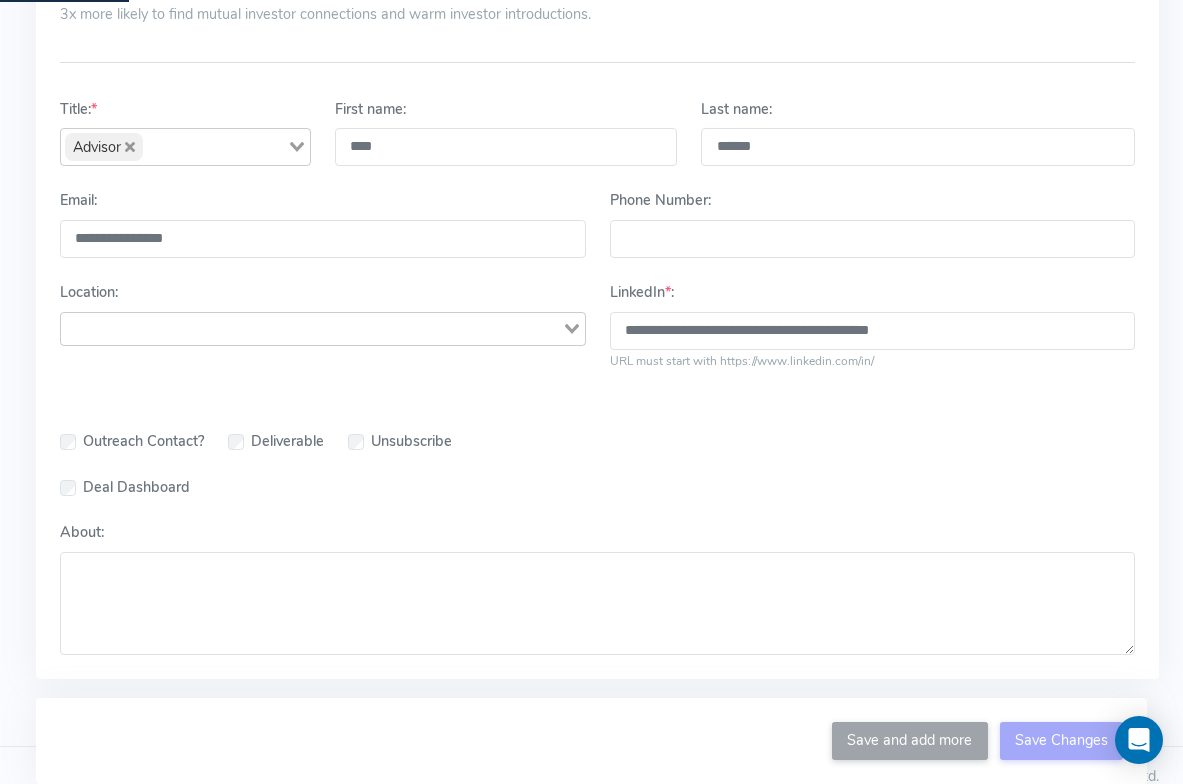 type 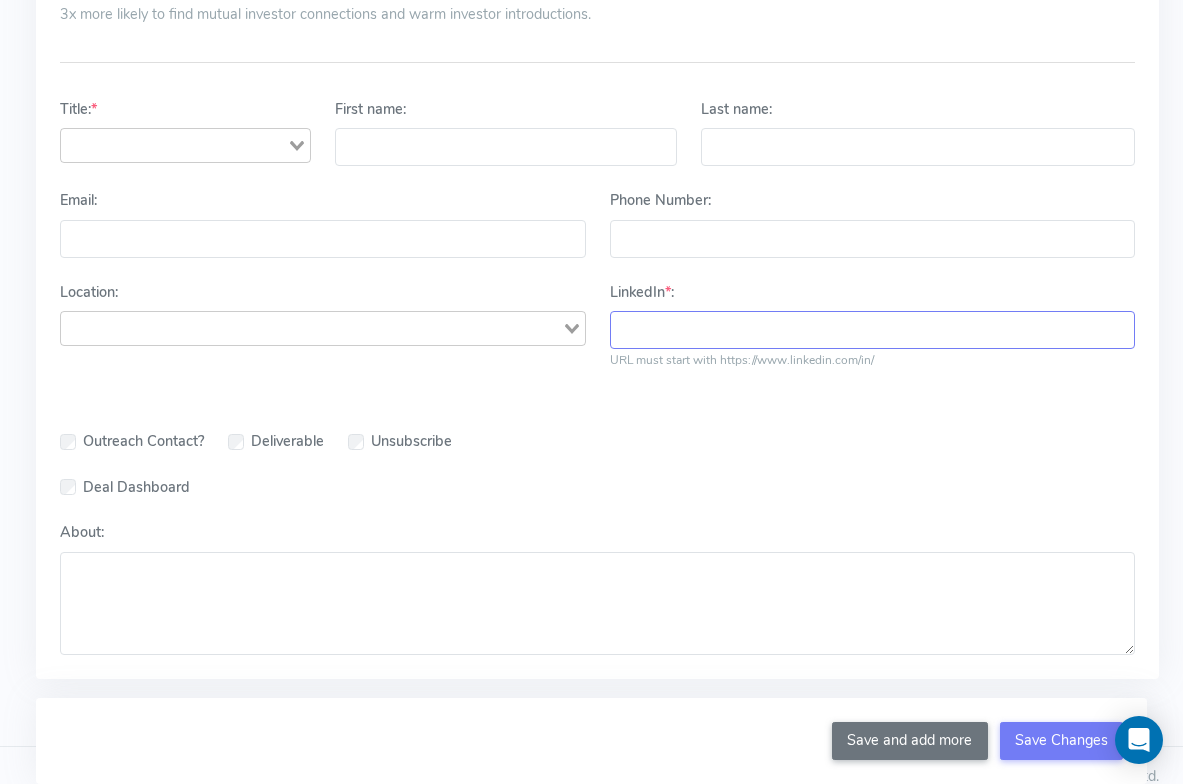 click on "LinkedIn * :" at bounding box center [873, 330] 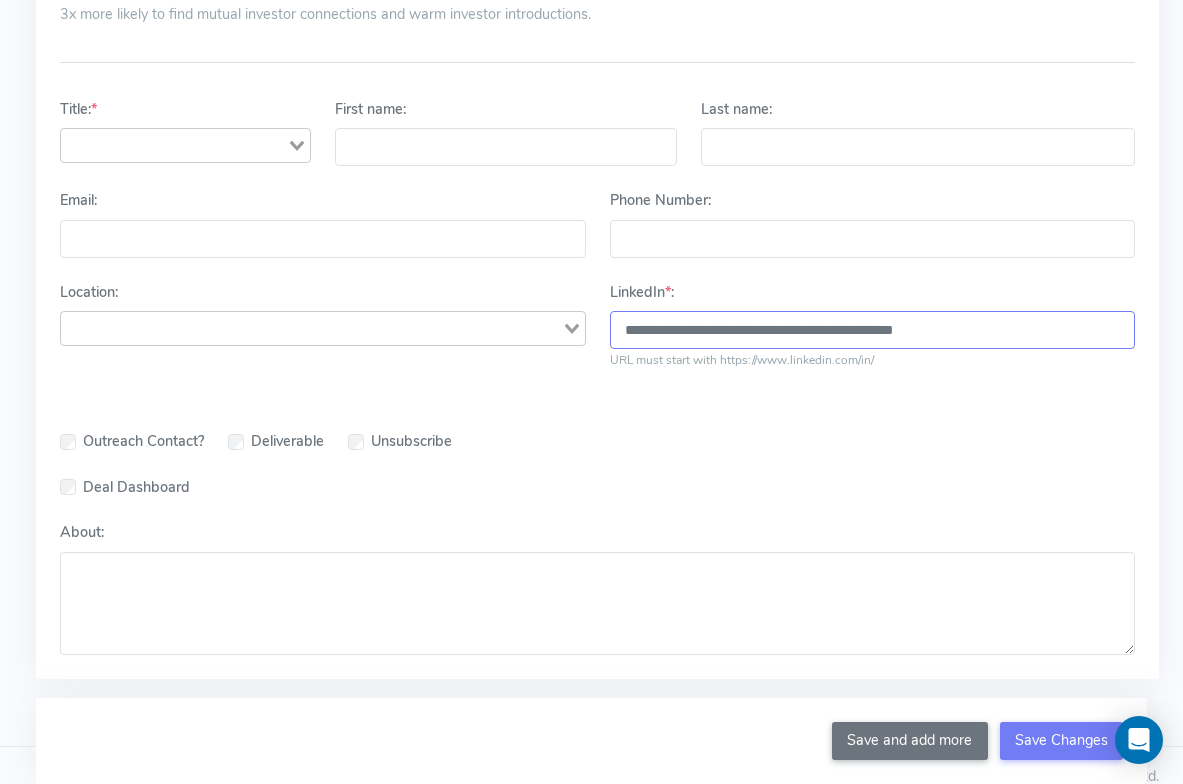 type on "**********" 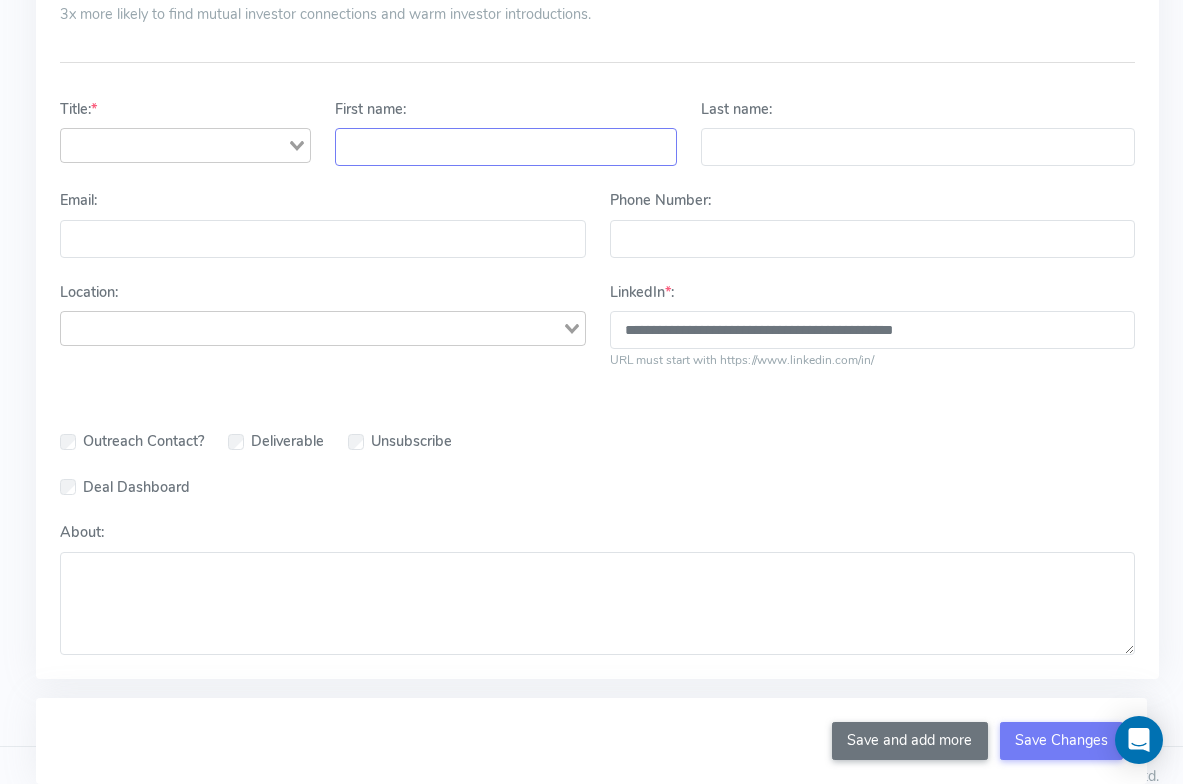 click on "First name:" at bounding box center [506, 147] 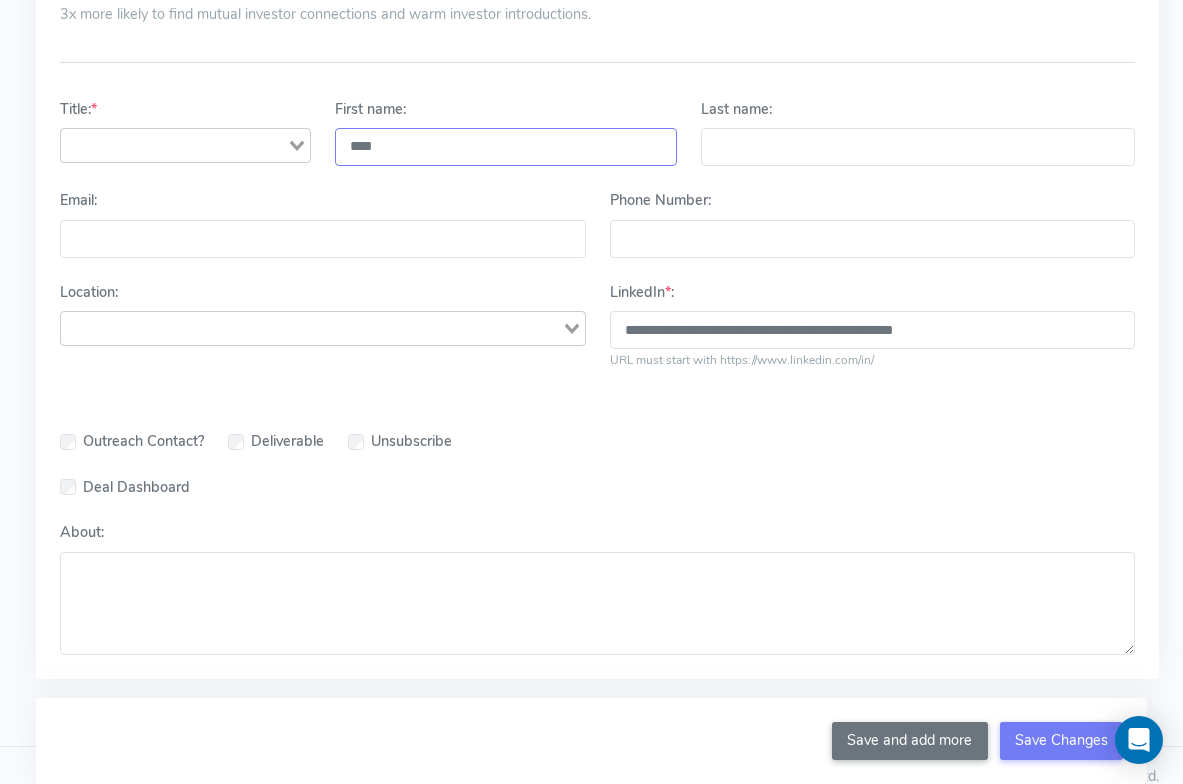 type on "****" 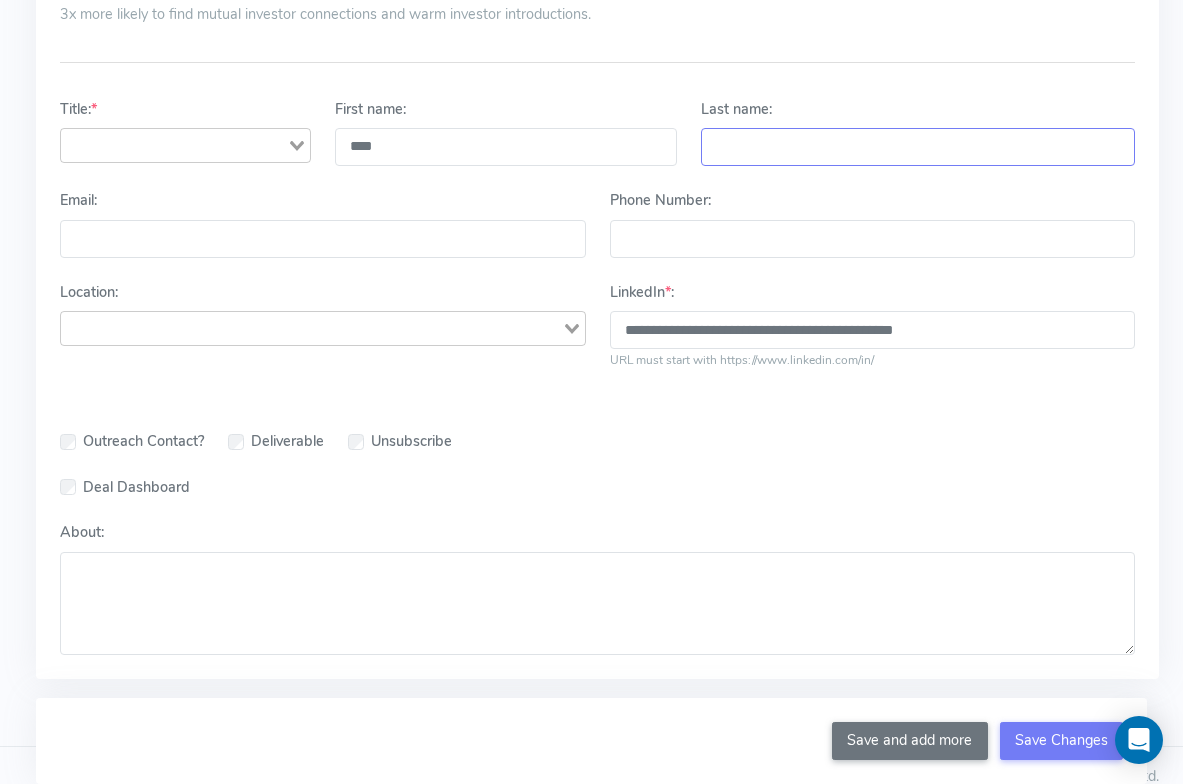 click on "Last name:" at bounding box center [918, 147] 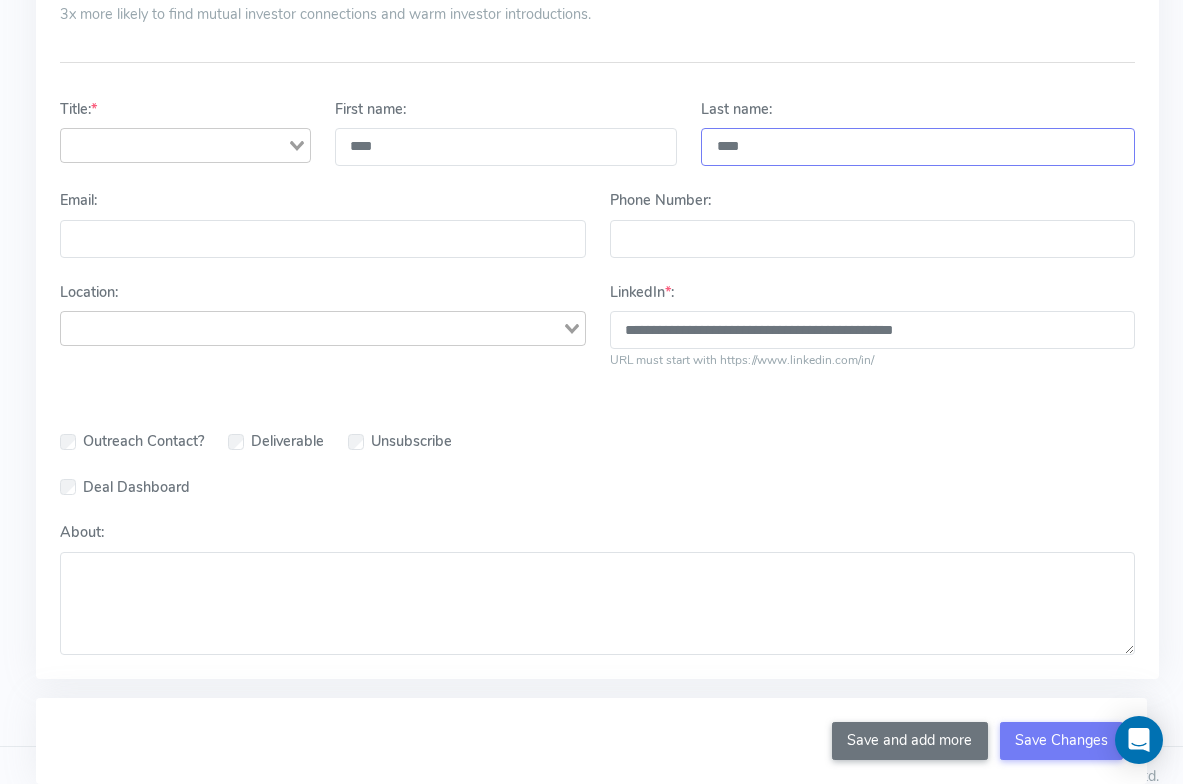 type on "****" 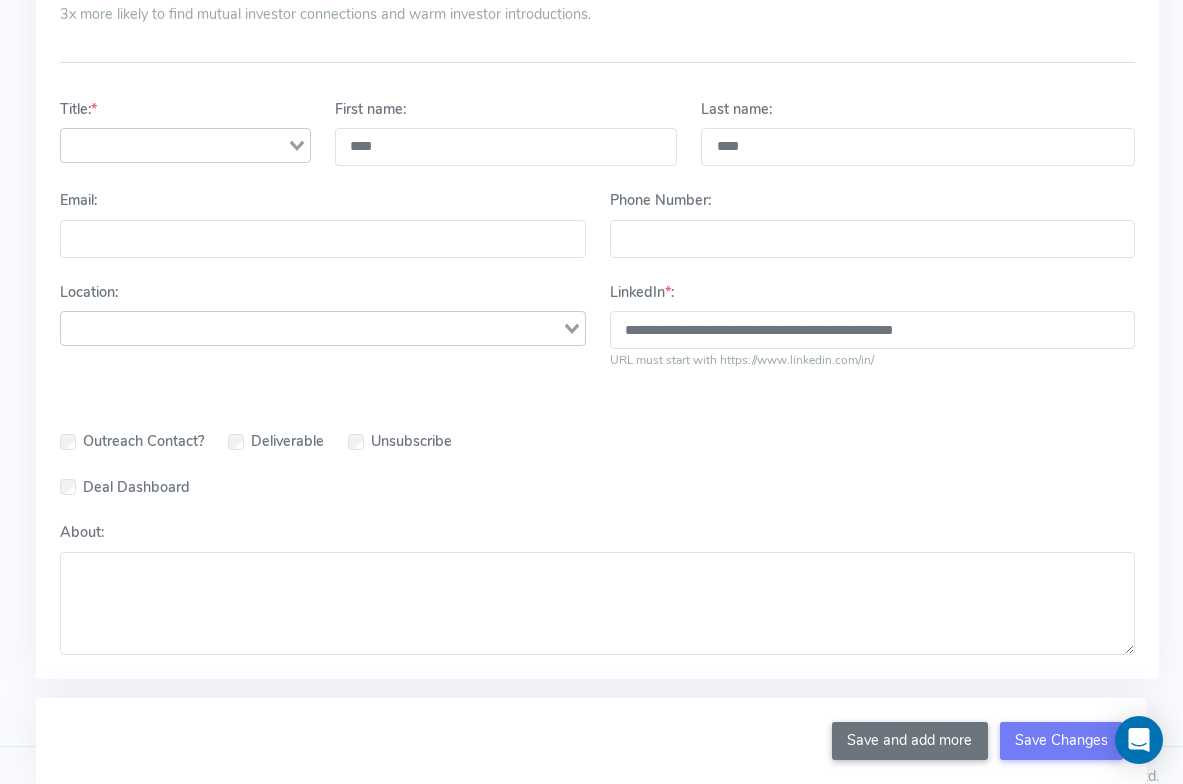 click 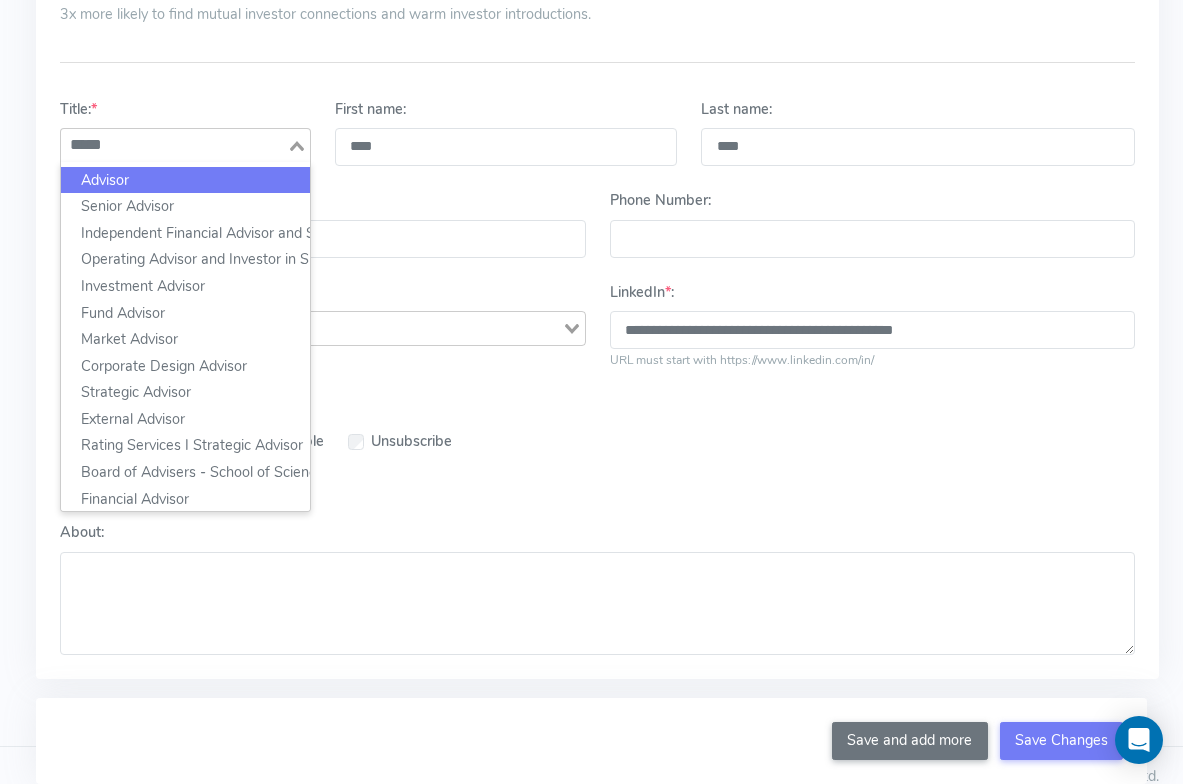 click on "Advisor" 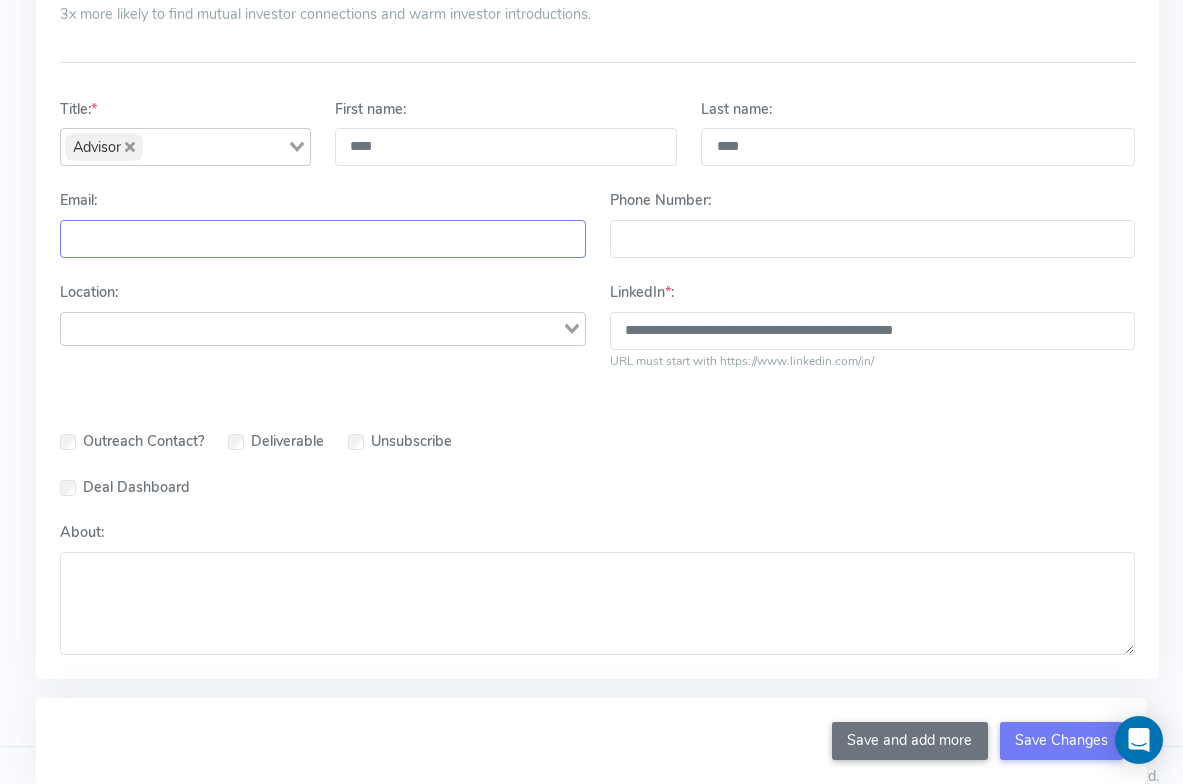click on "Email:" at bounding box center [323, 239] 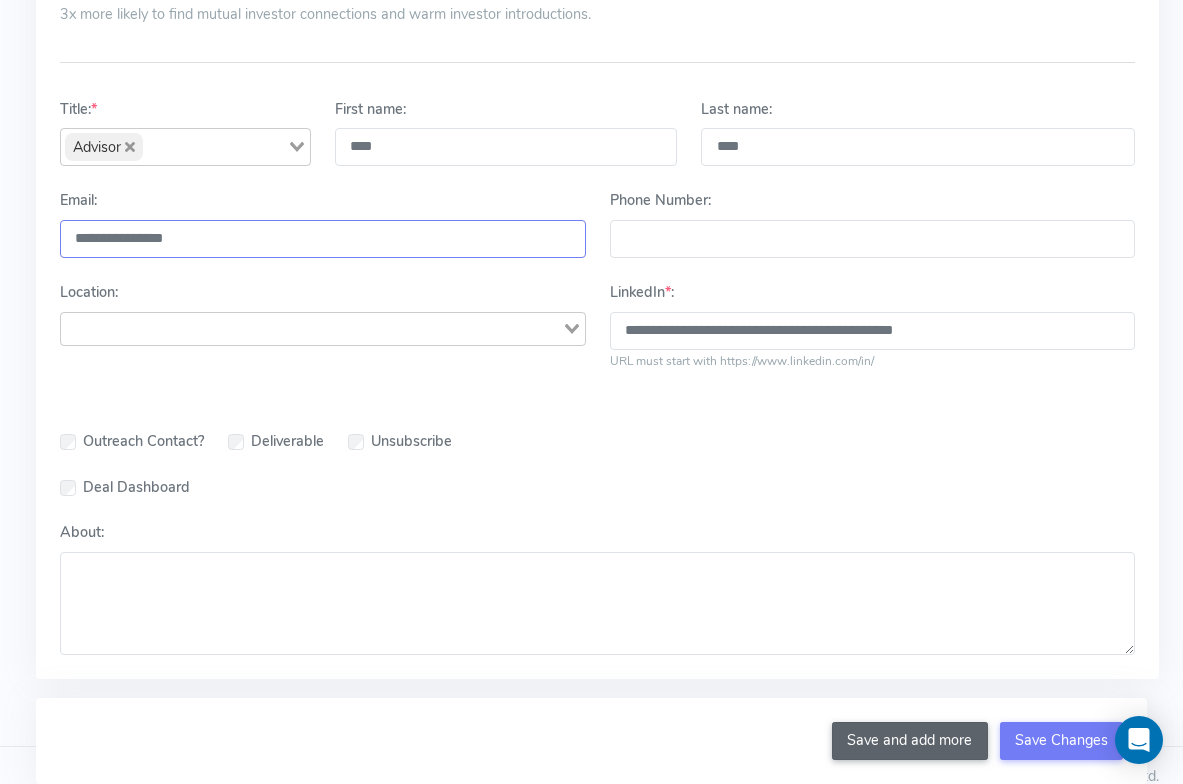 type on "**********" 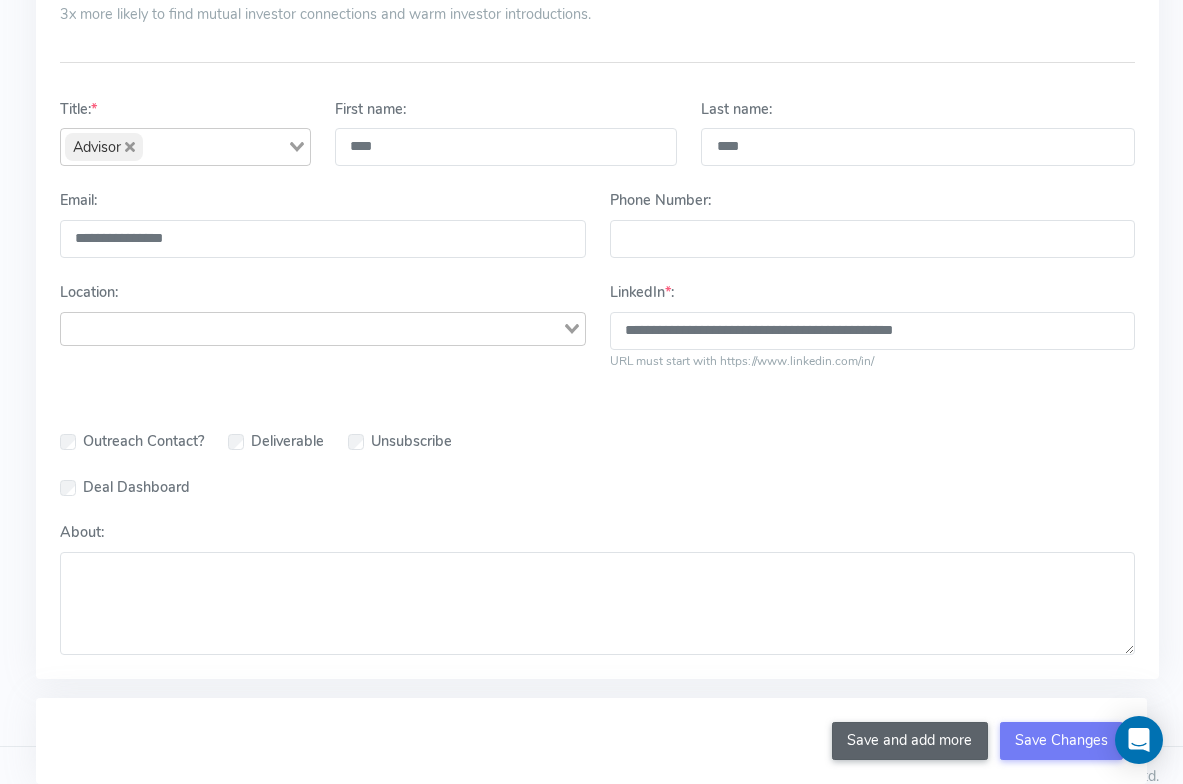 click on "Save and add more" at bounding box center (910, 741) 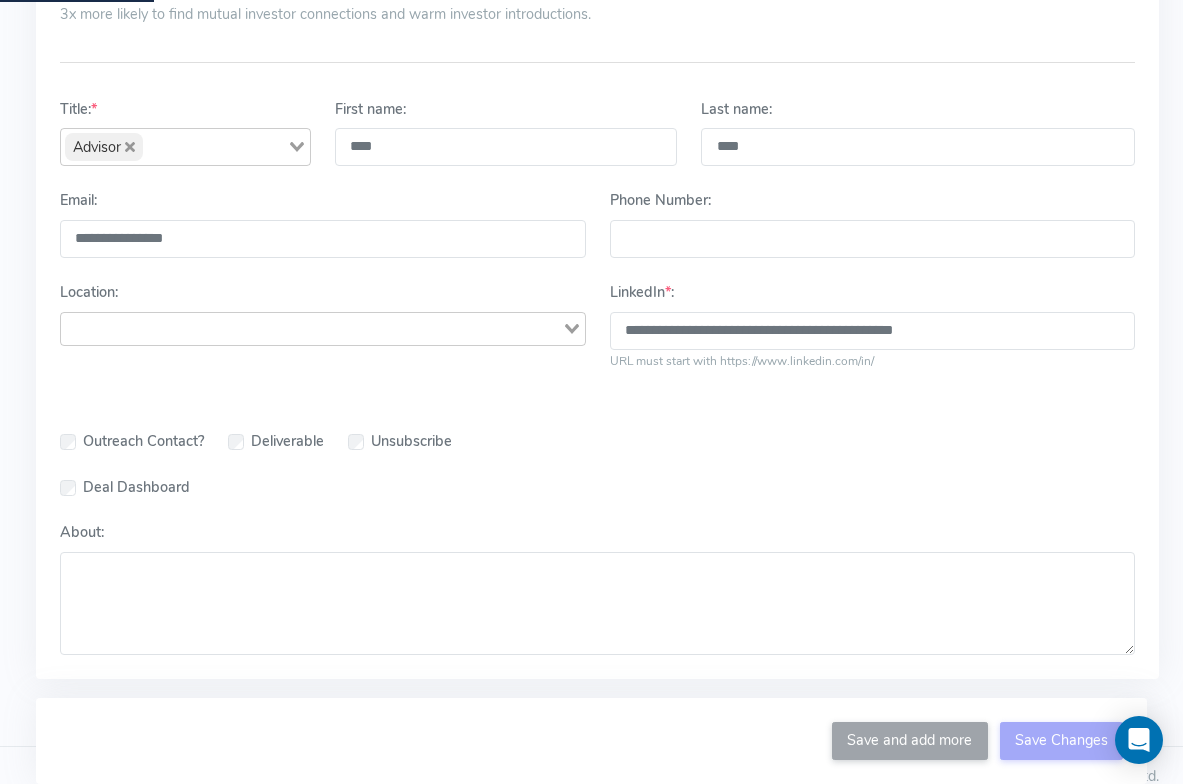 type 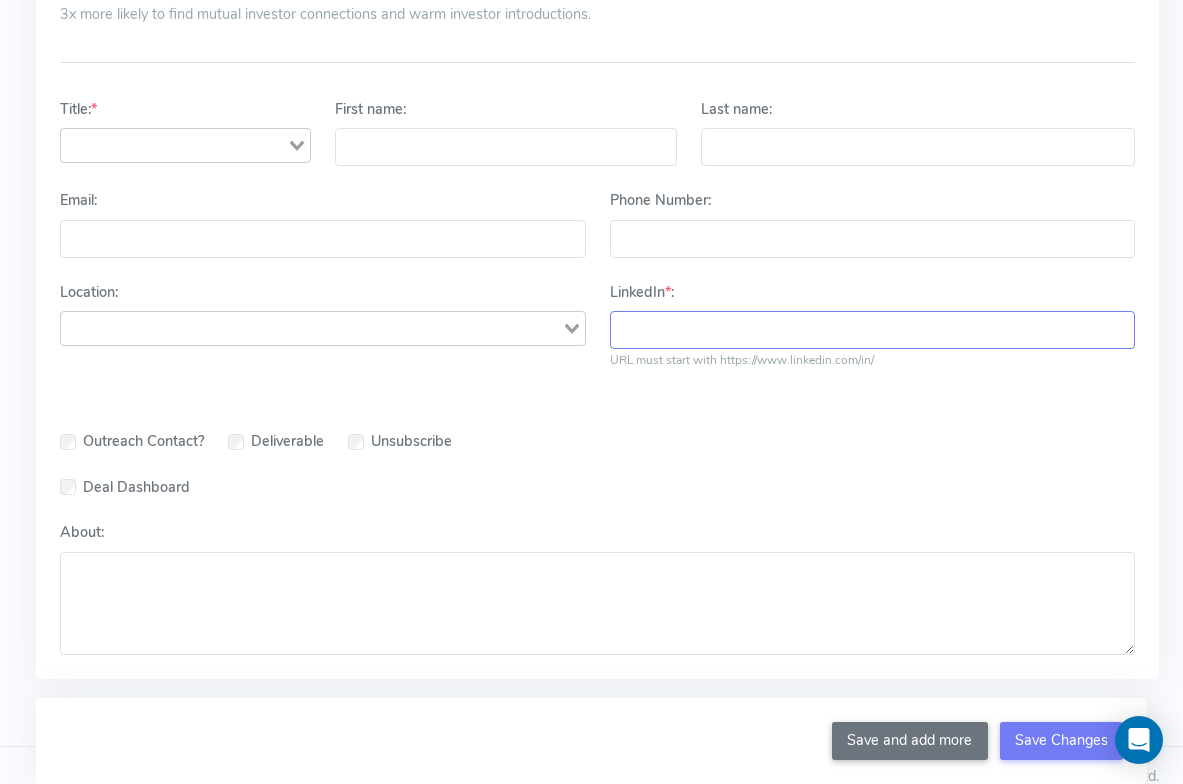 click on "LinkedIn * :" at bounding box center (873, 330) 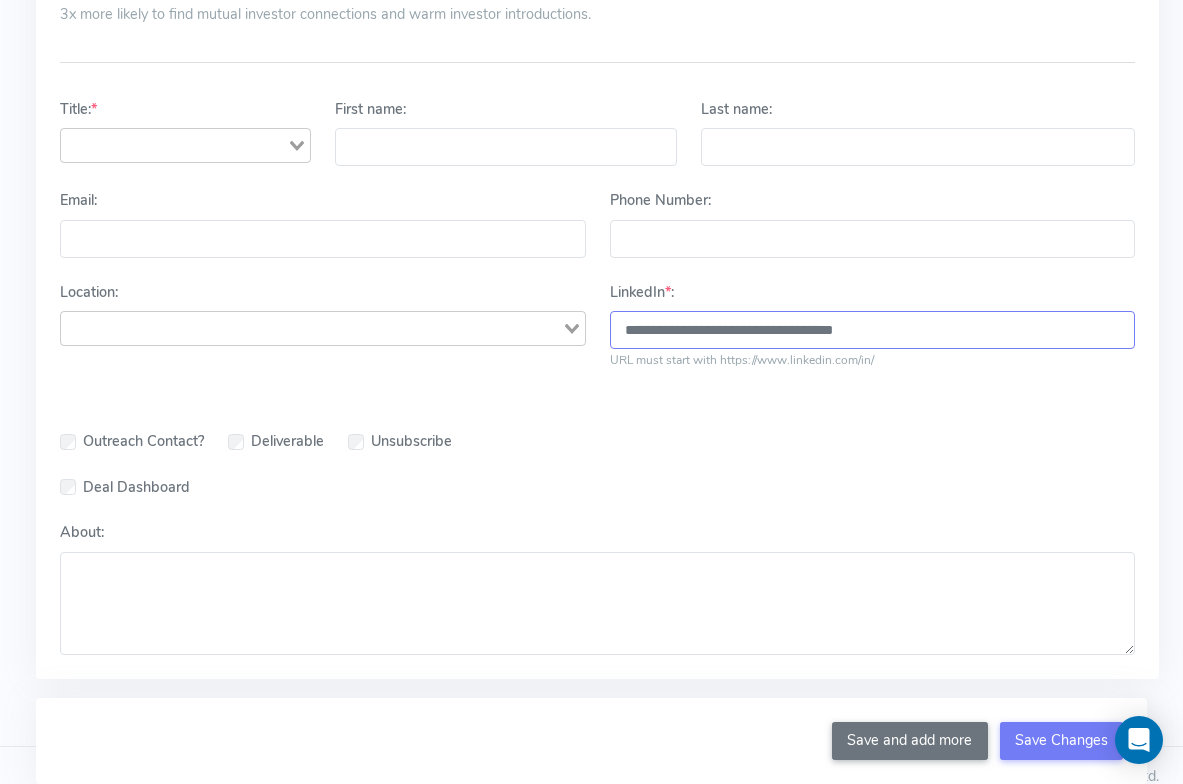 type on "**********" 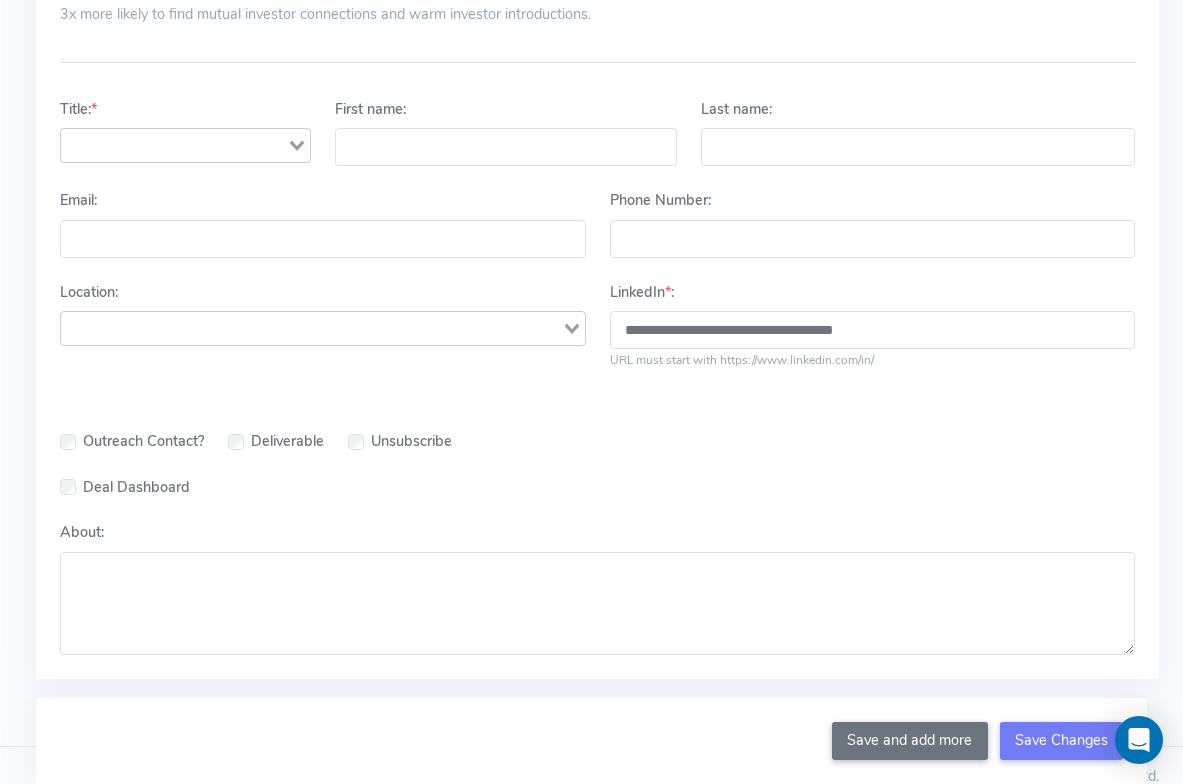 click 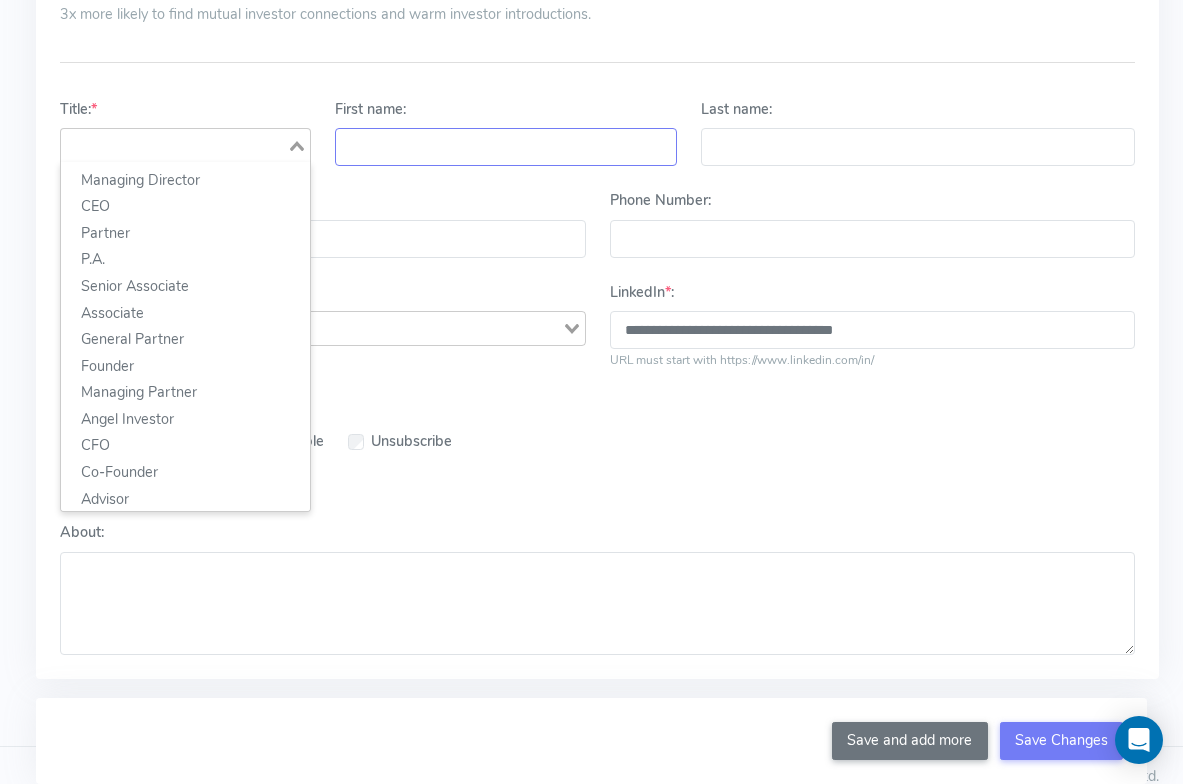 click on "First name:" at bounding box center [506, 147] 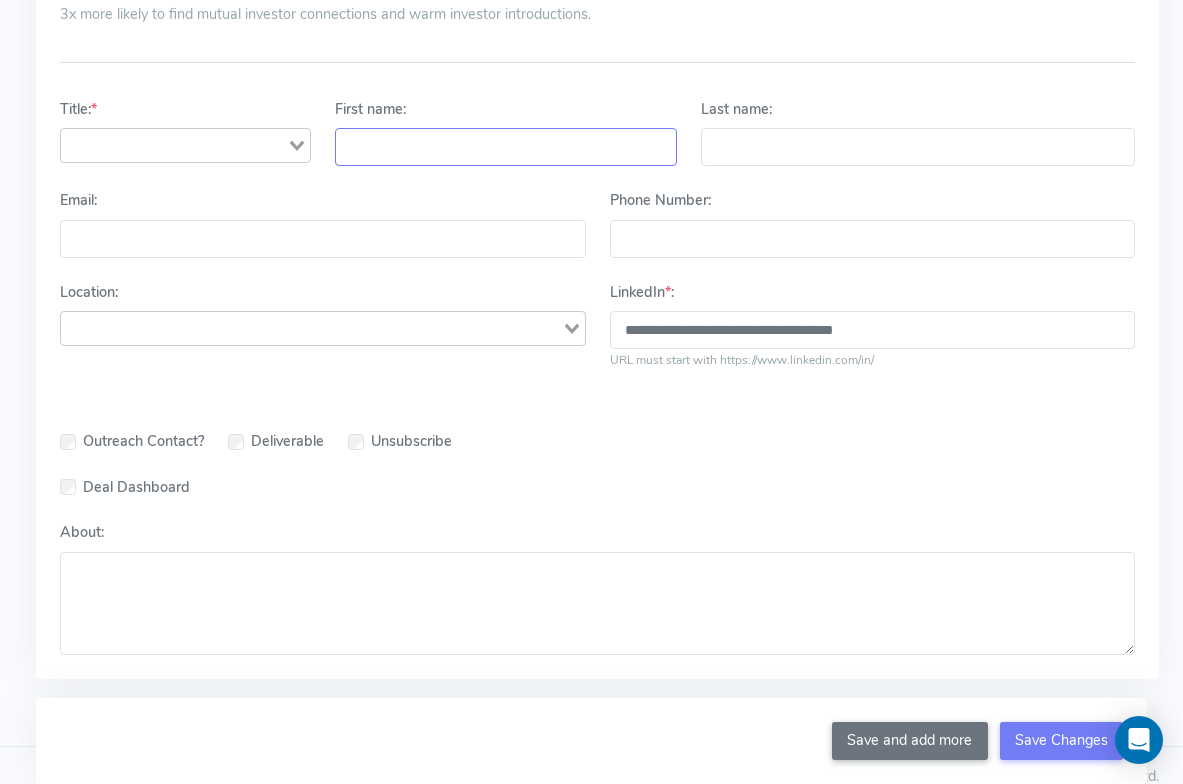 paste on "*****" 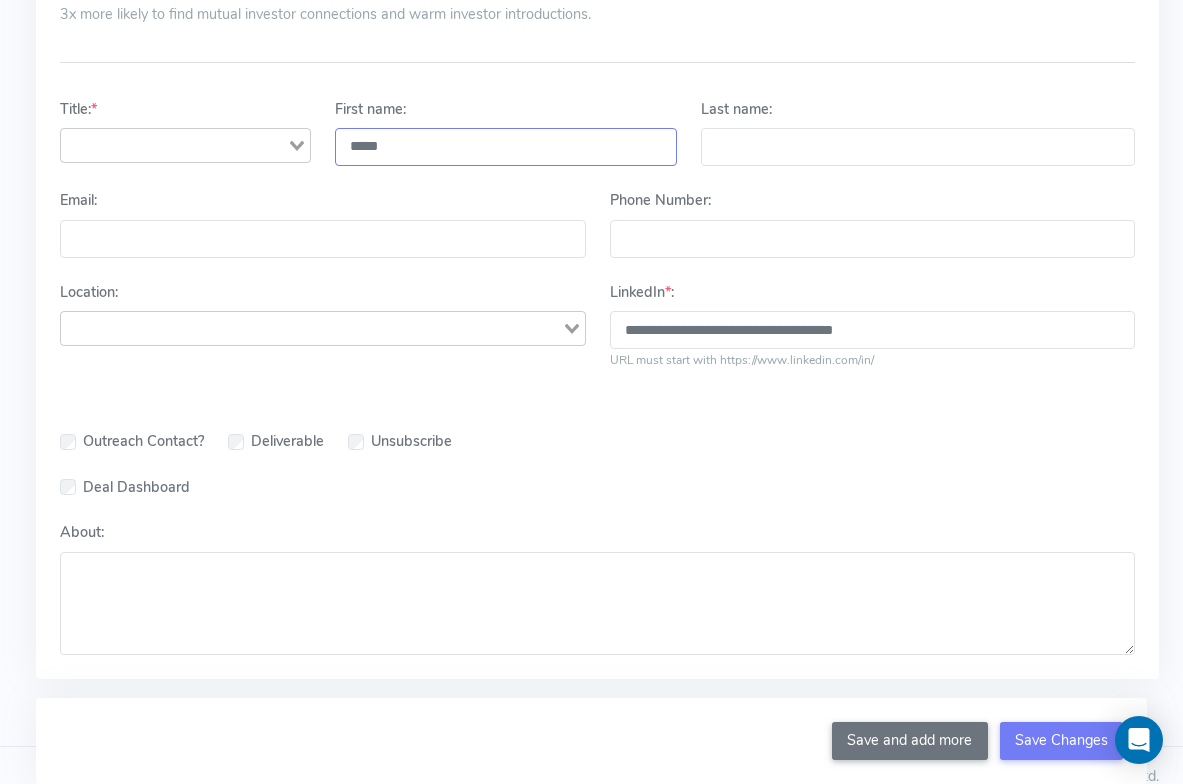 type on "*****" 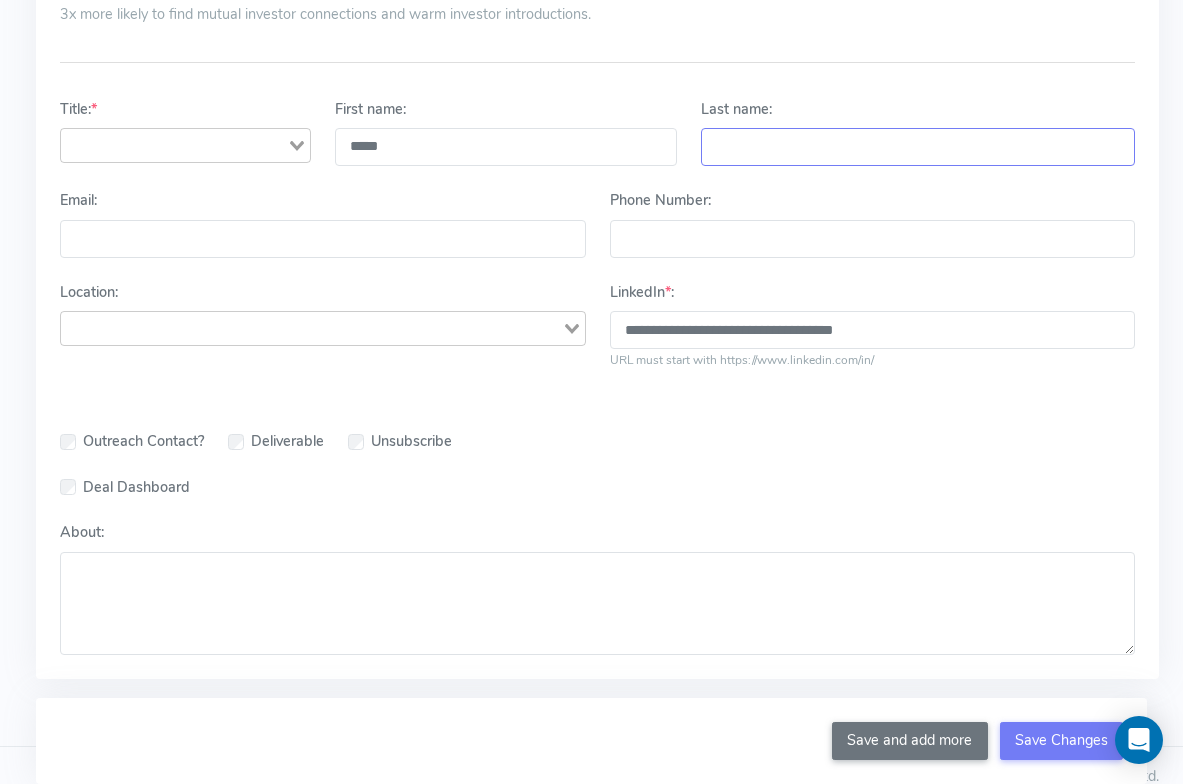 click on "Last name:" at bounding box center (918, 147) 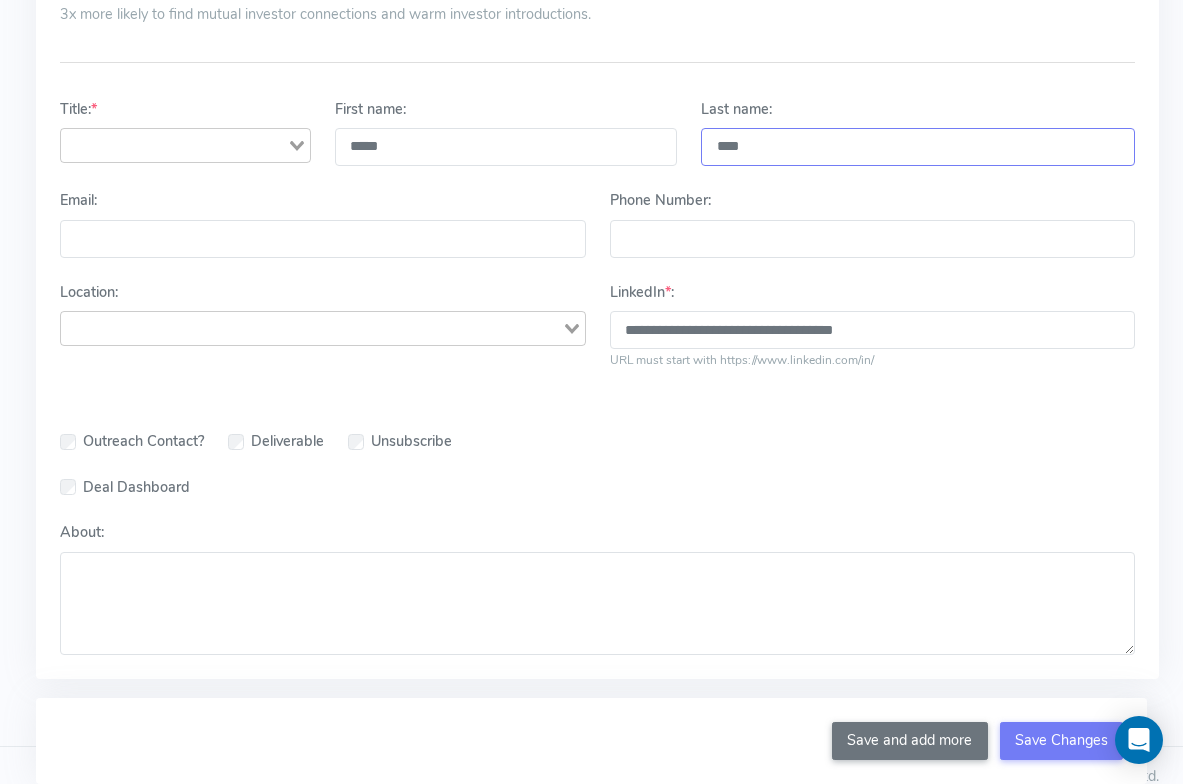 type on "****" 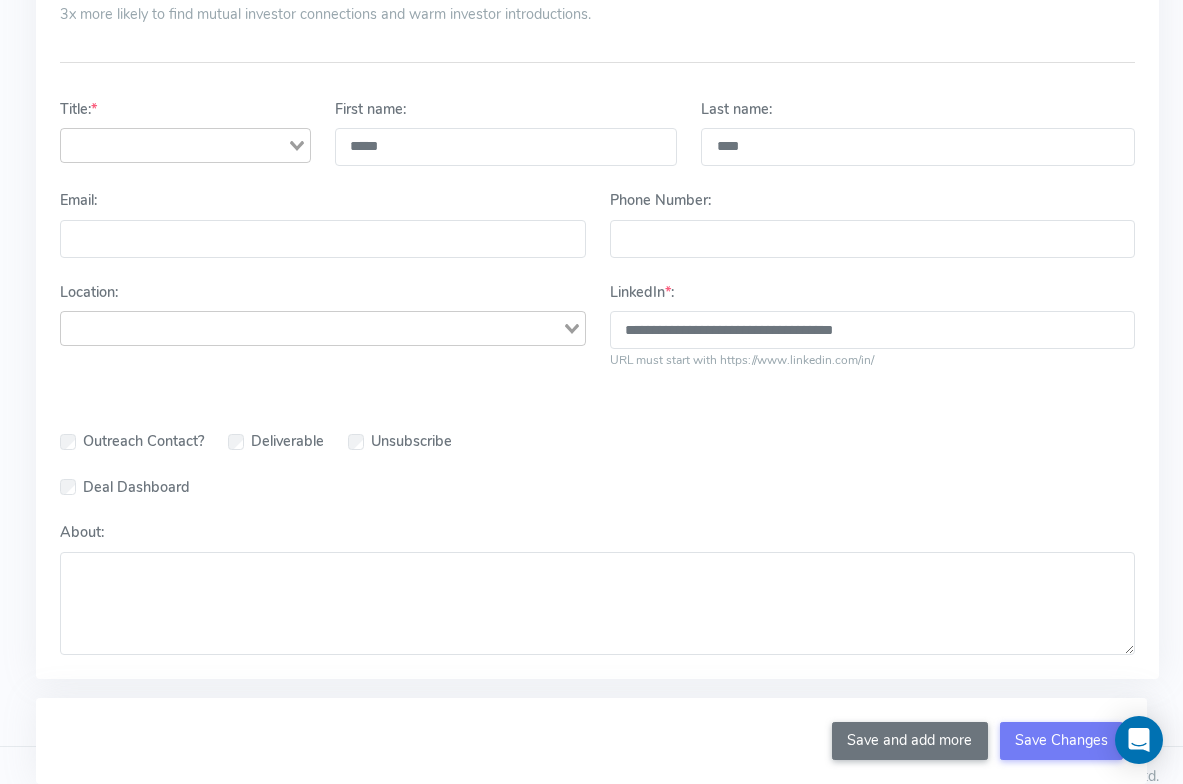 click at bounding box center [174, 143] 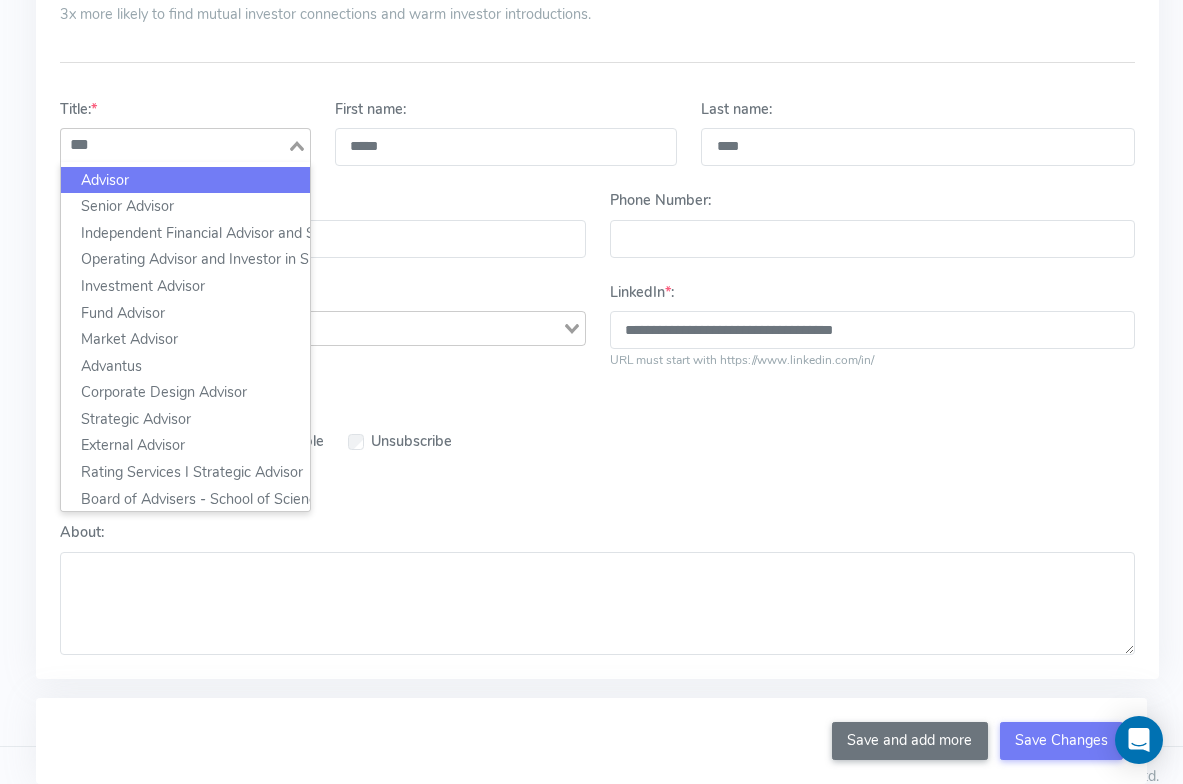 click on "Advisor" 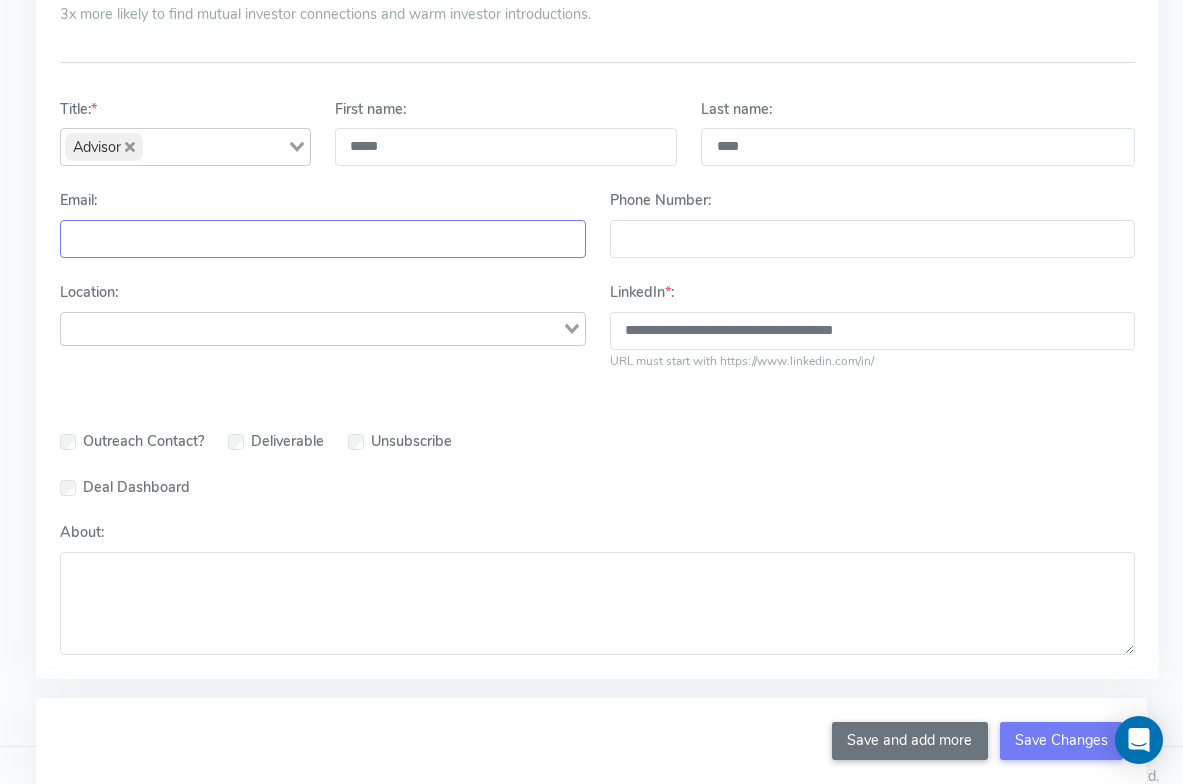 click on "Email:" at bounding box center (323, 239) 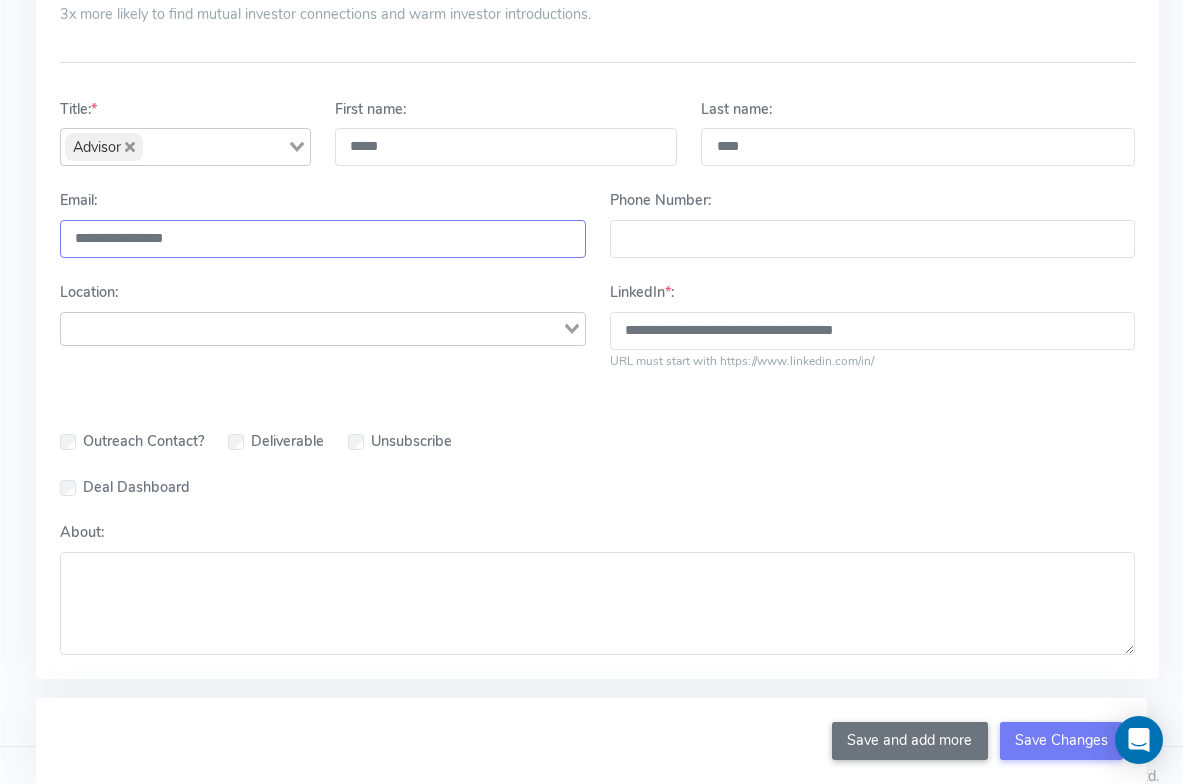 type on "**********" 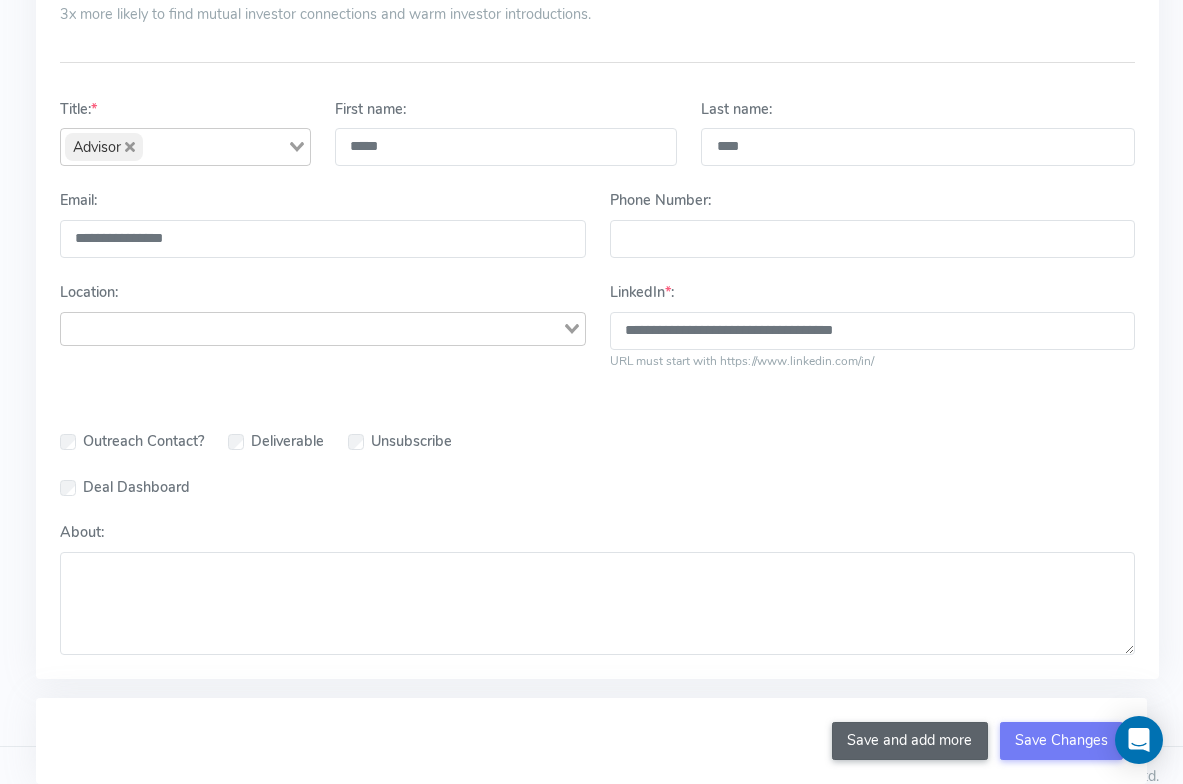 click on "Save and add more" at bounding box center [910, 741] 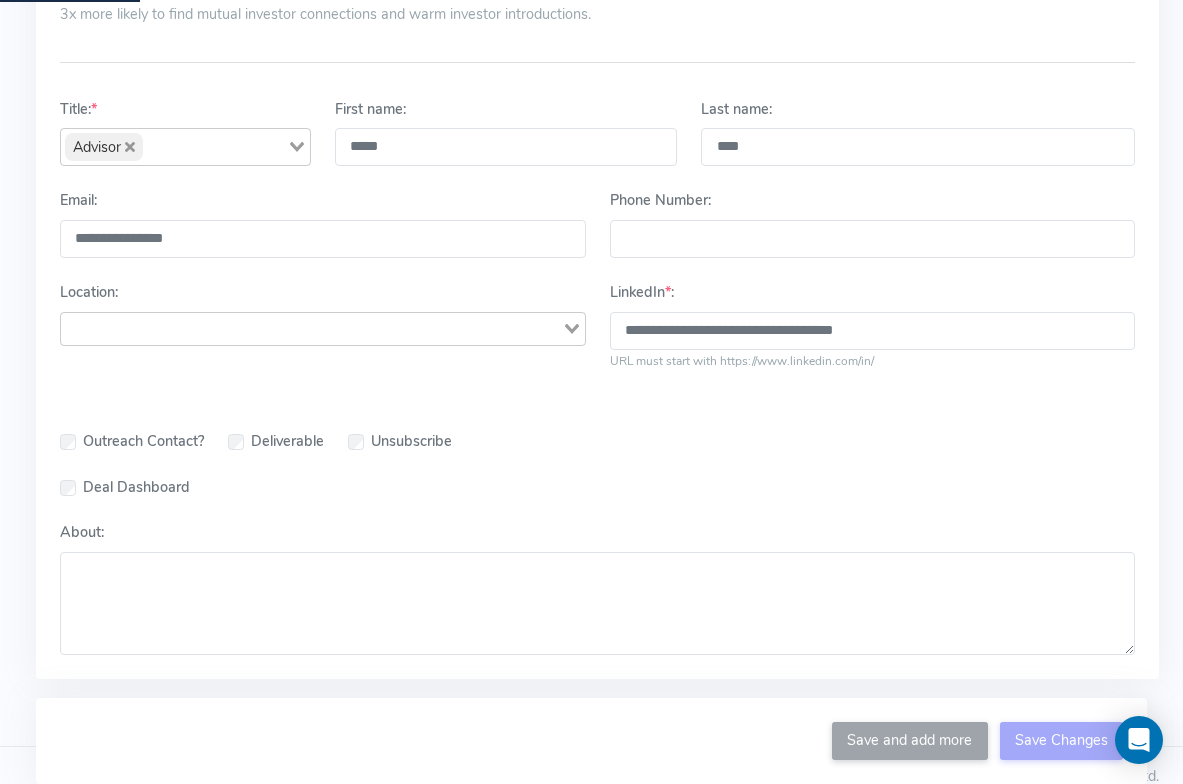 type 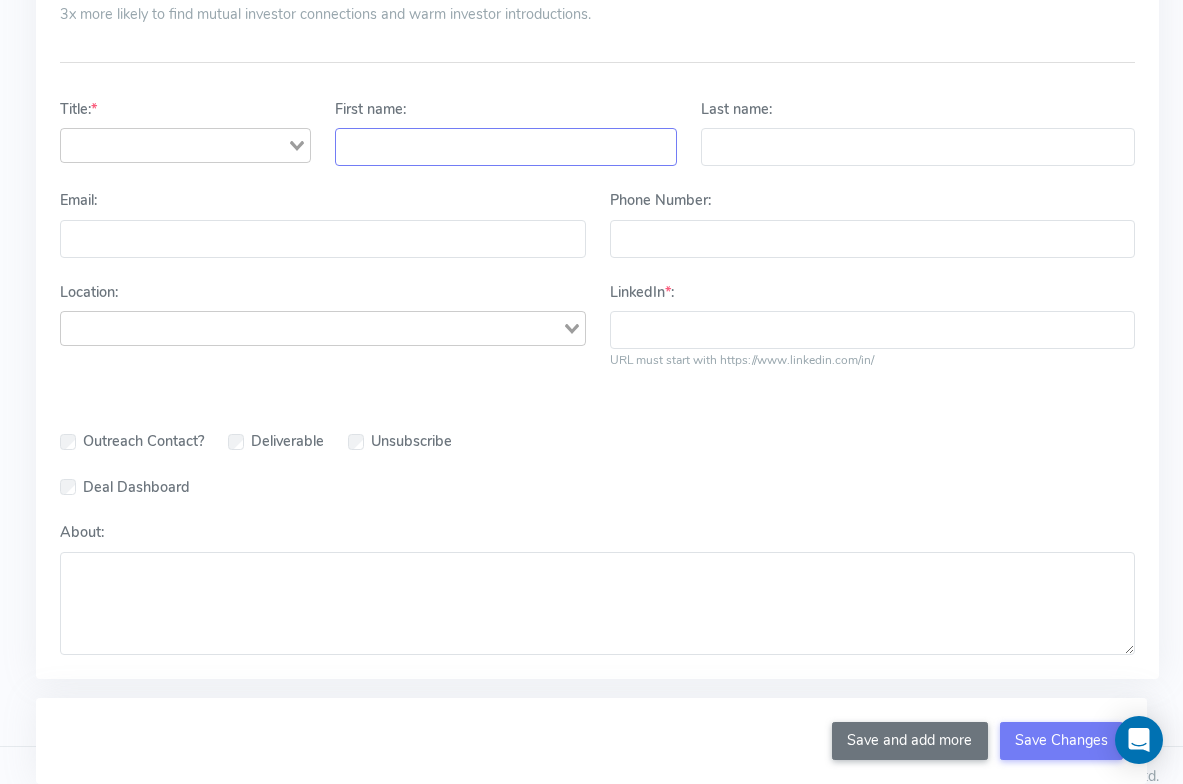 click on "First name:" at bounding box center (506, 147) 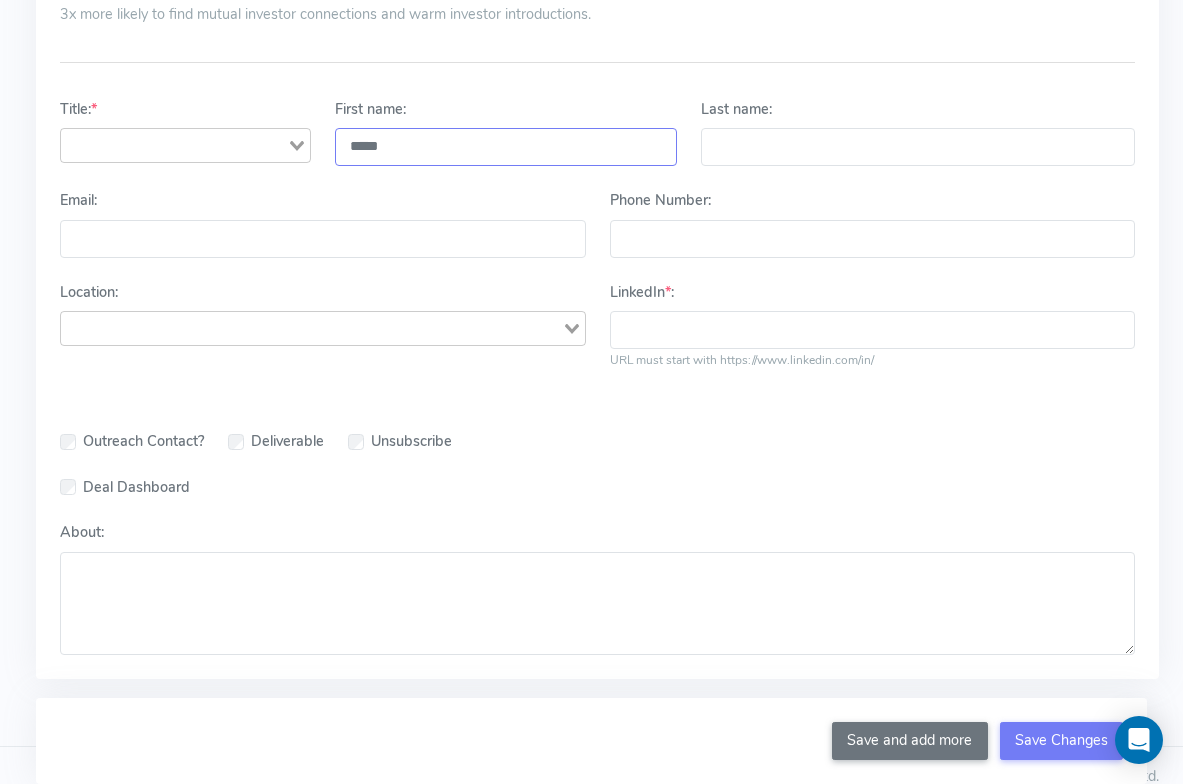 type on "*****" 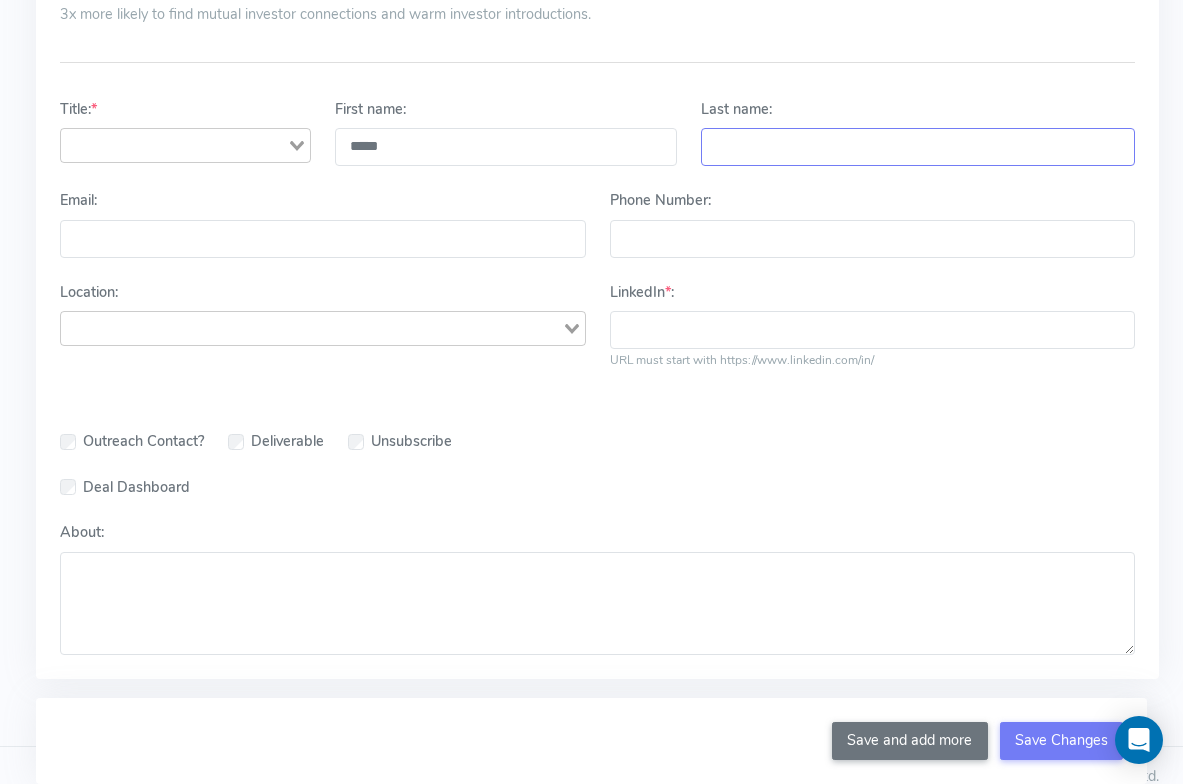 click on "Last name:" at bounding box center [918, 147] 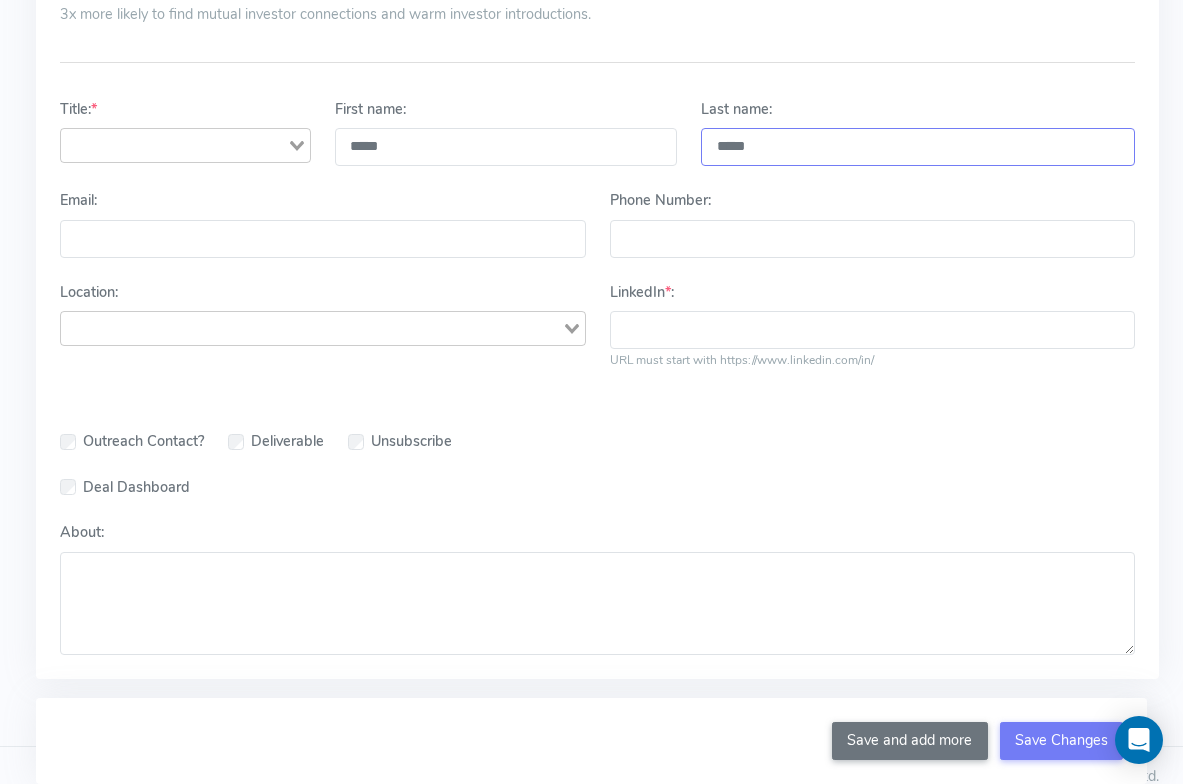 type on "*****" 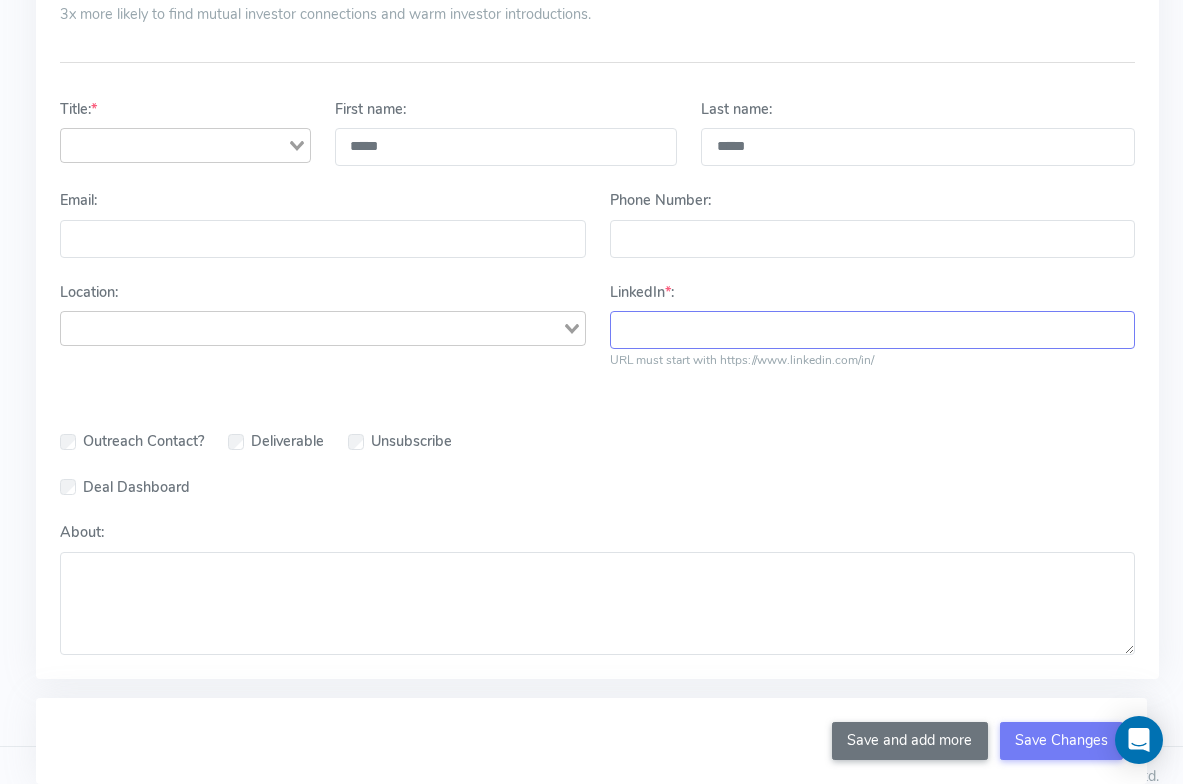 click on "LinkedIn * :" at bounding box center (873, 330) 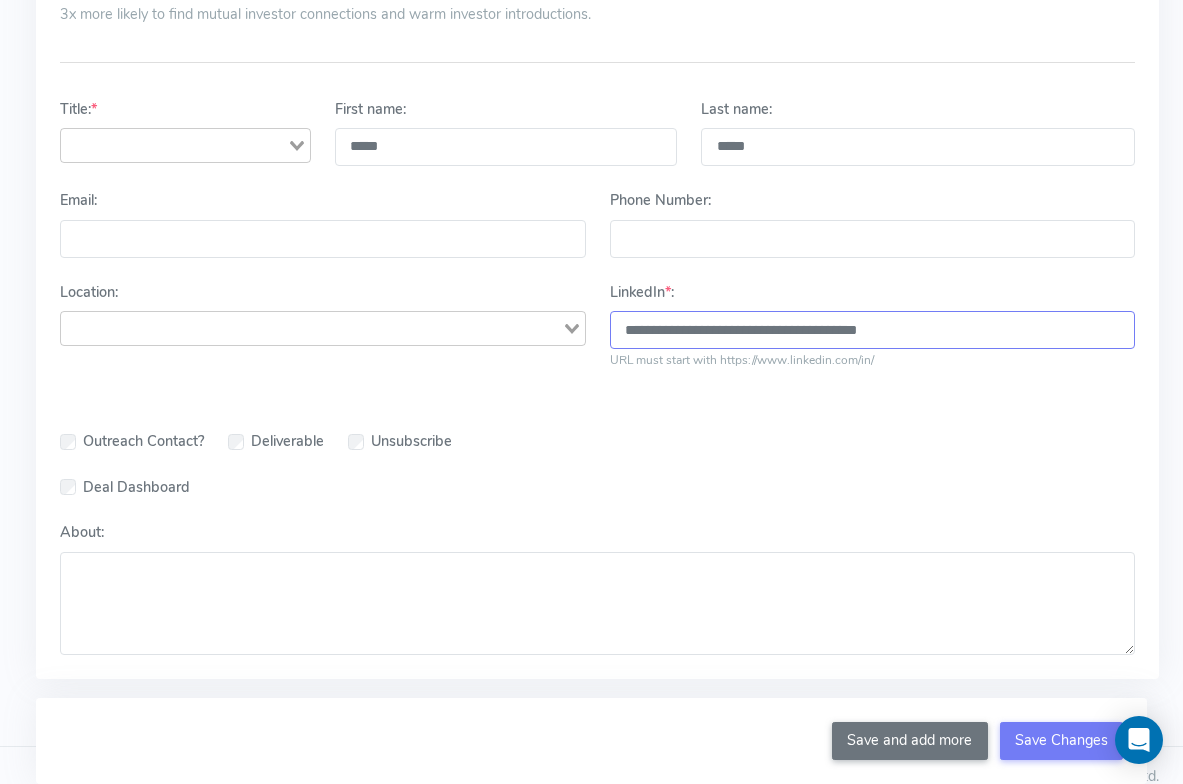 type on "**********" 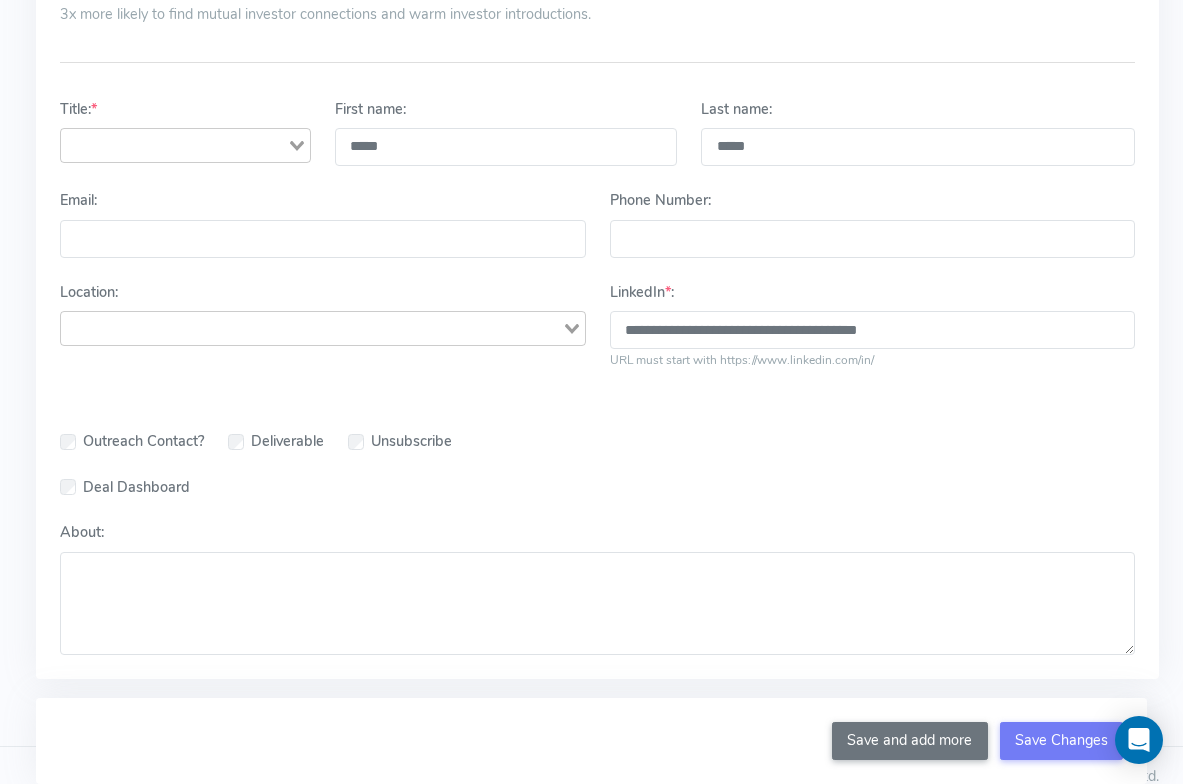 click 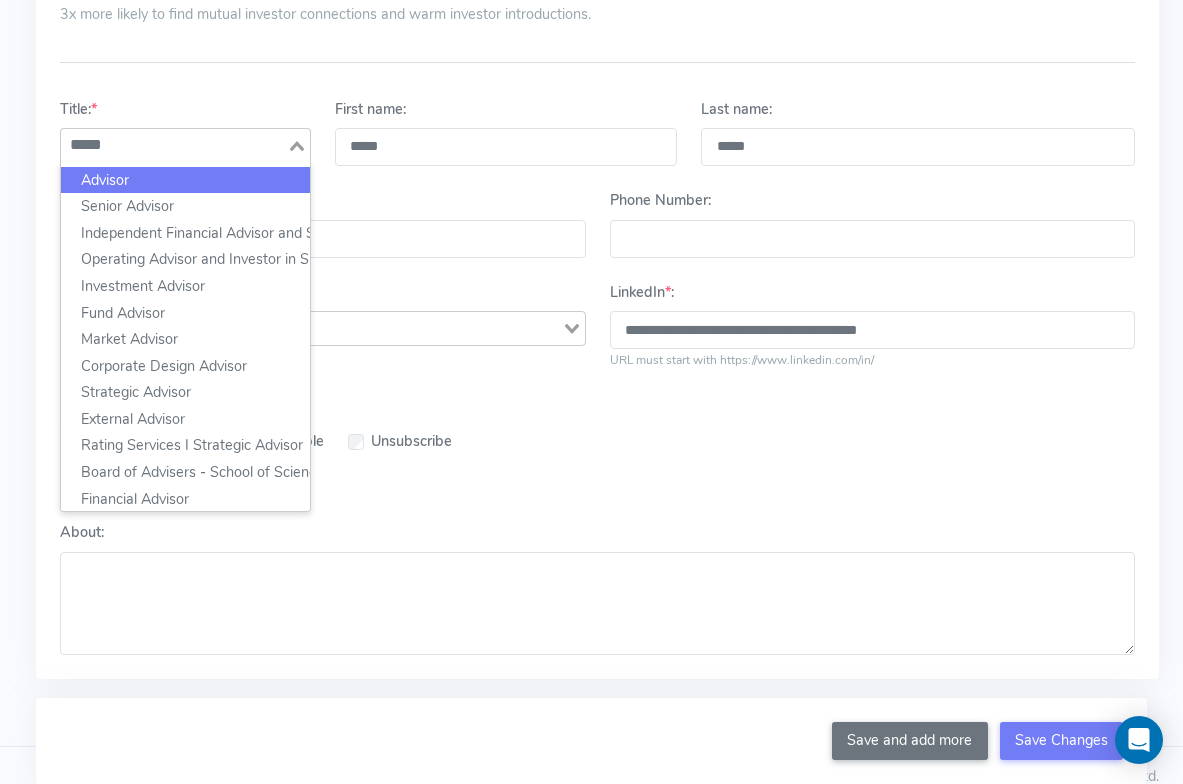 click on "Advisor" 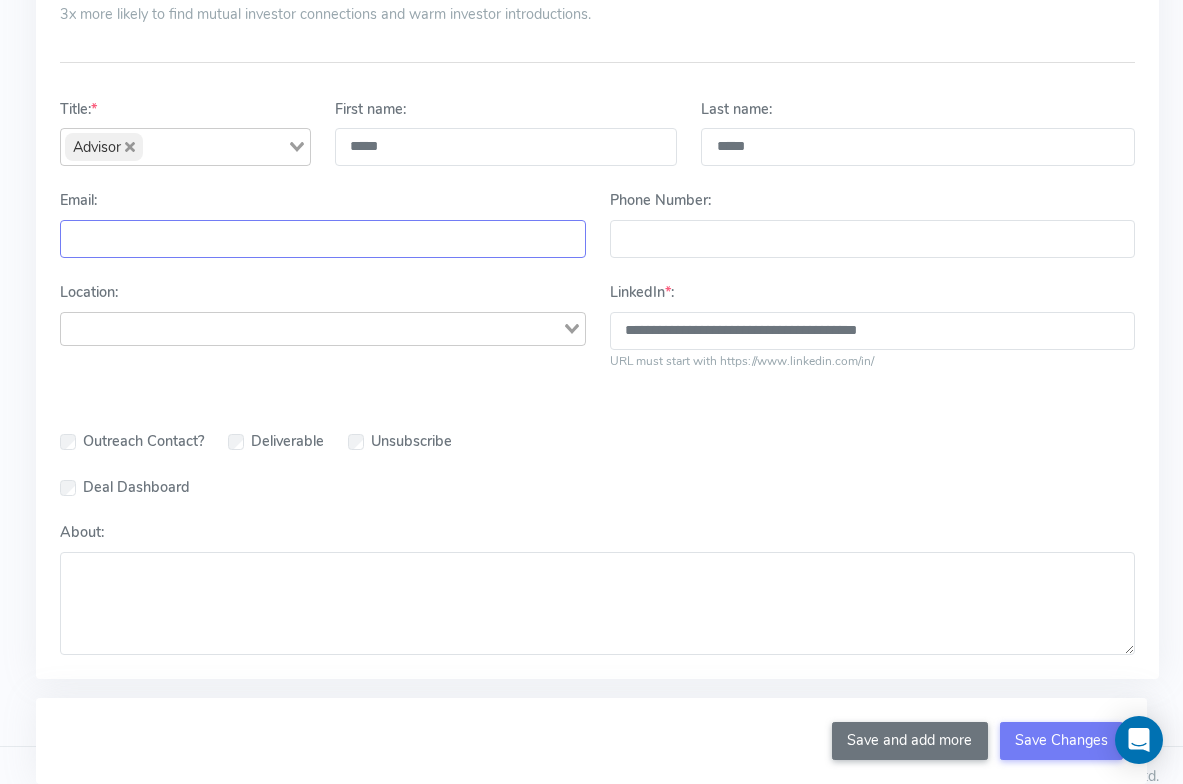 click on "Email:" at bounding box center (323, 239) 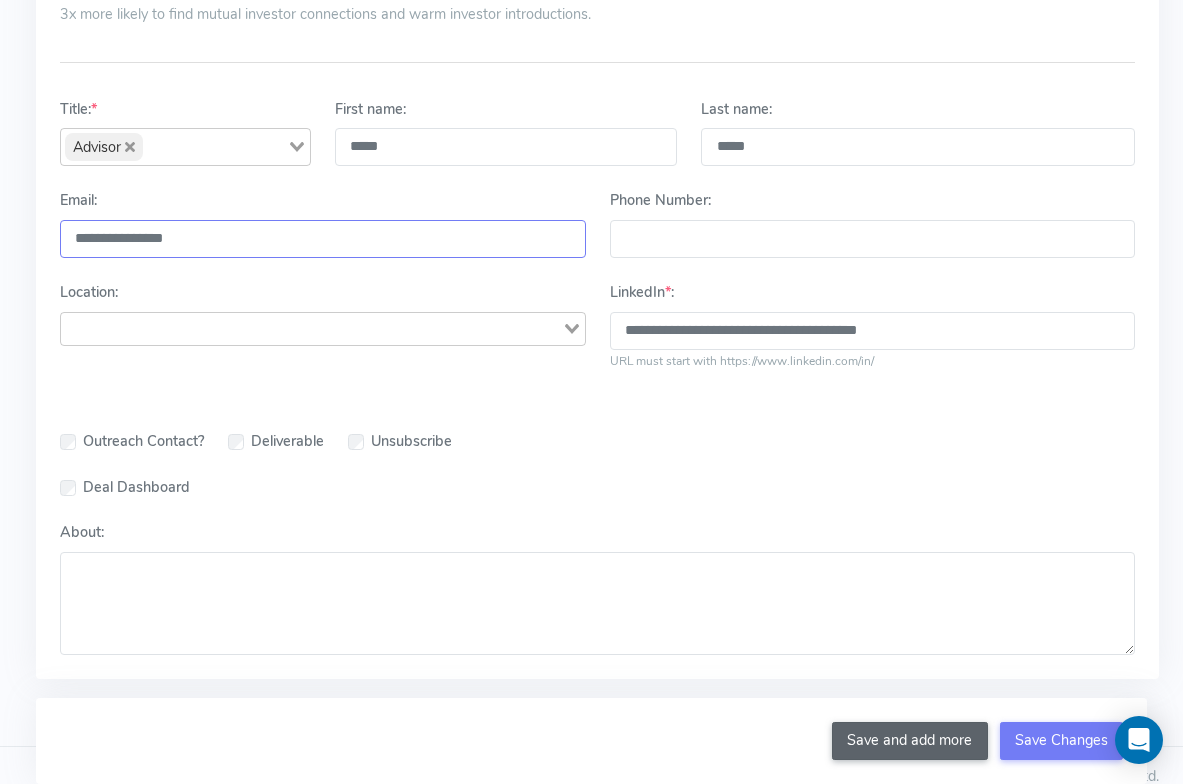 type on "**********" 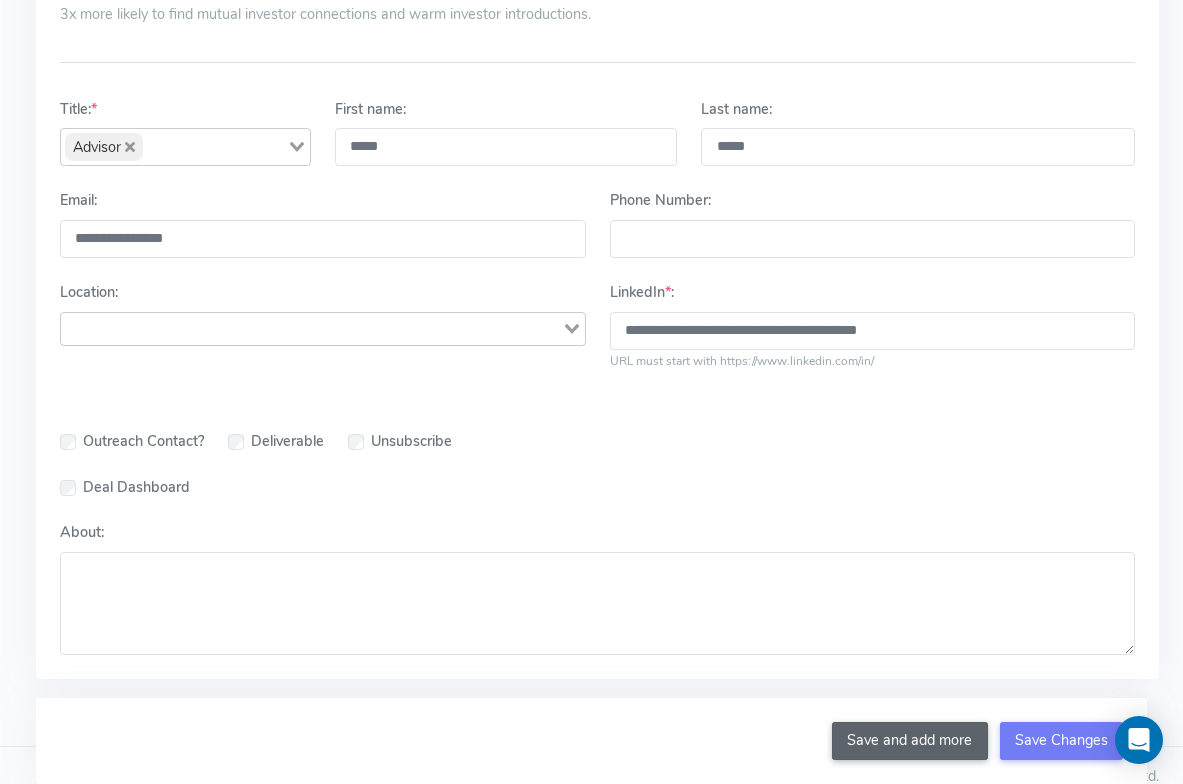 click on "Save and add more" at bounding box center [910, 741] 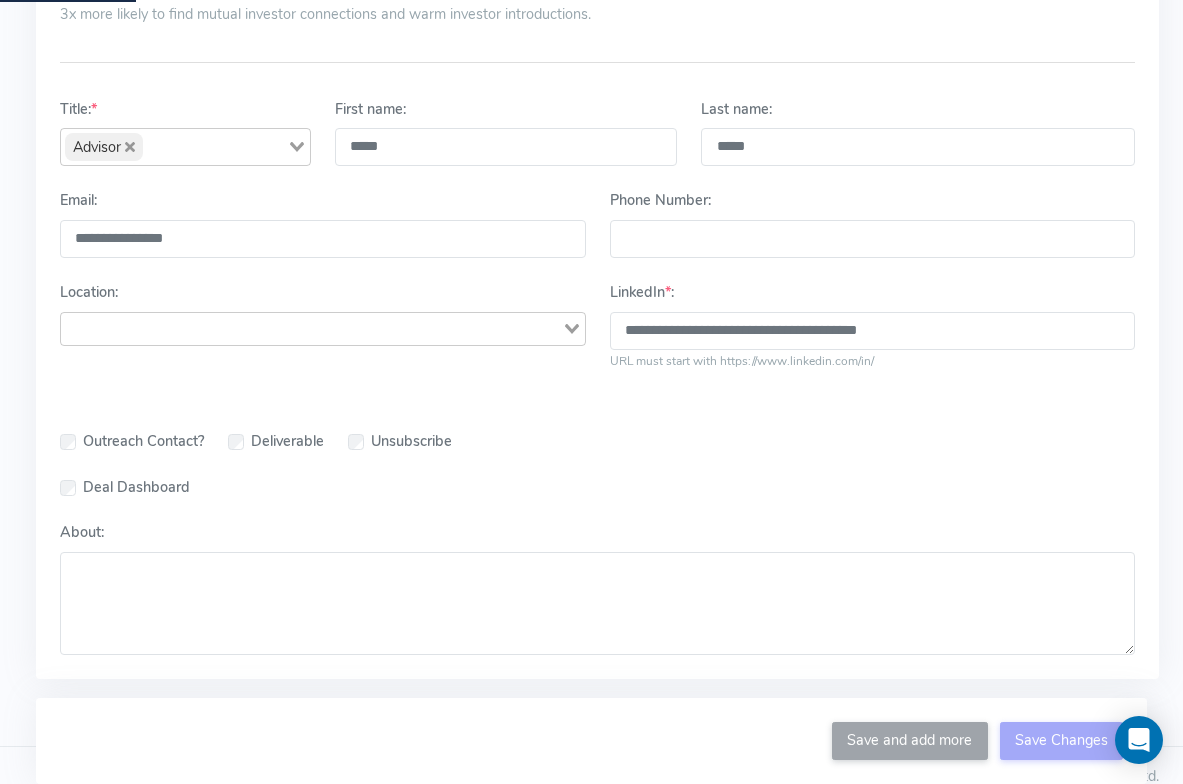 type 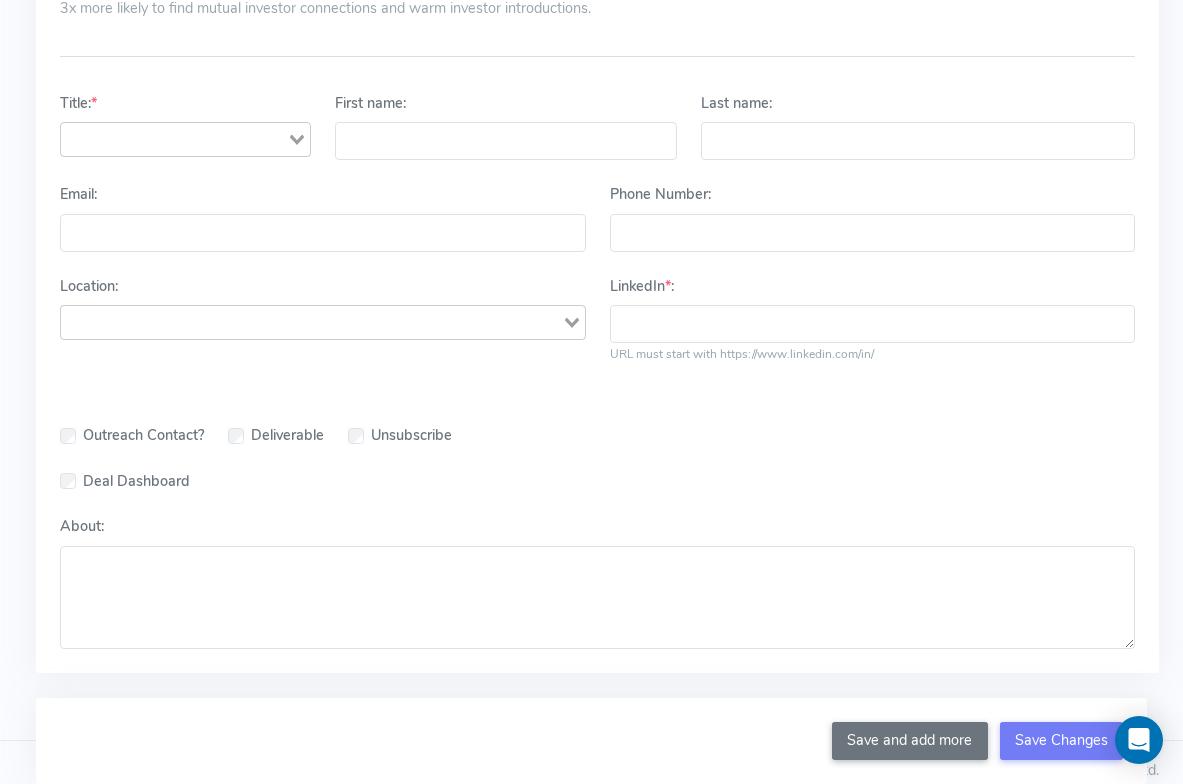 scroll, scrollTop: 364, scrollLeft: 0, axis: vertical 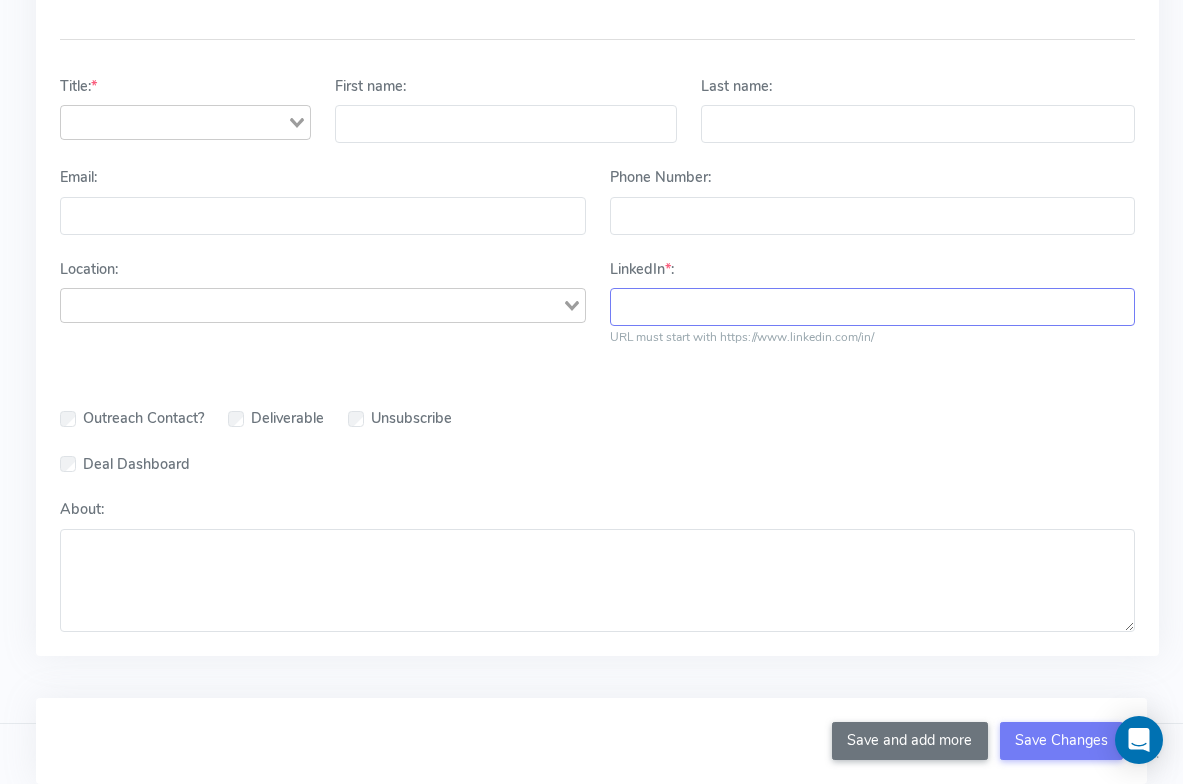 click on "LinkedIn * :" at bounding box center [873, 307] 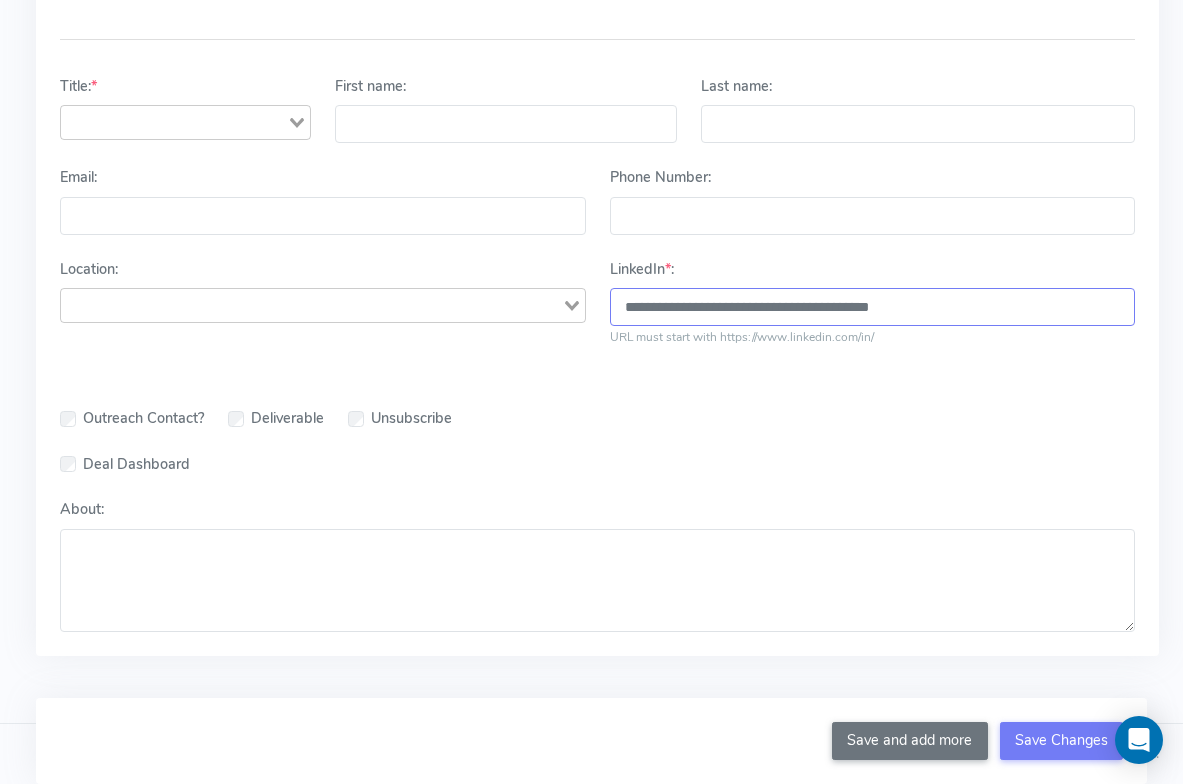 type on "**********" 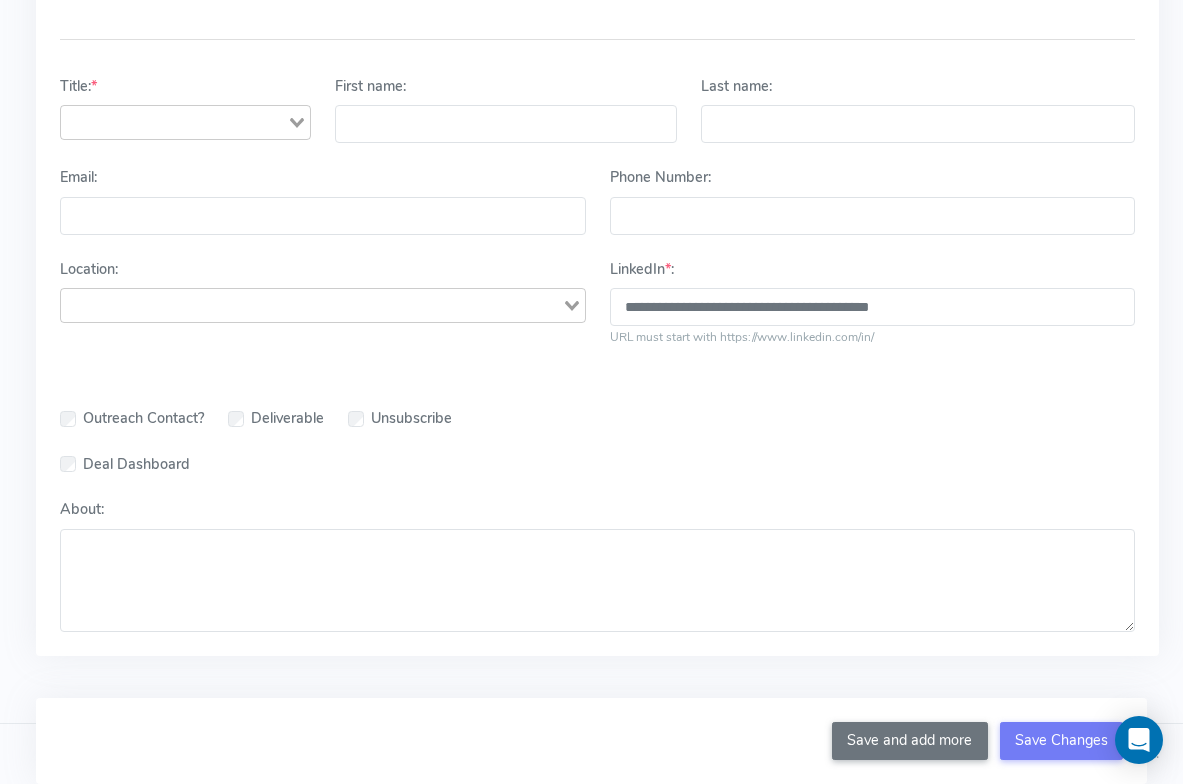 click 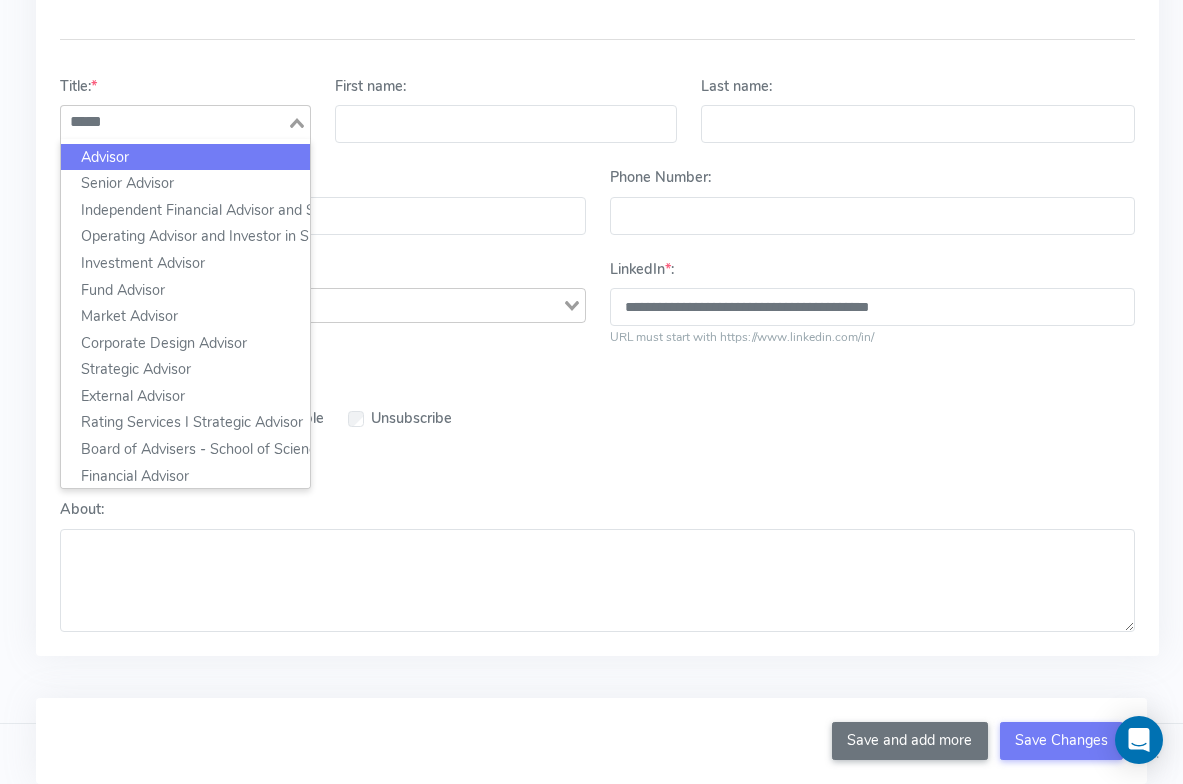 click on "Advisor" 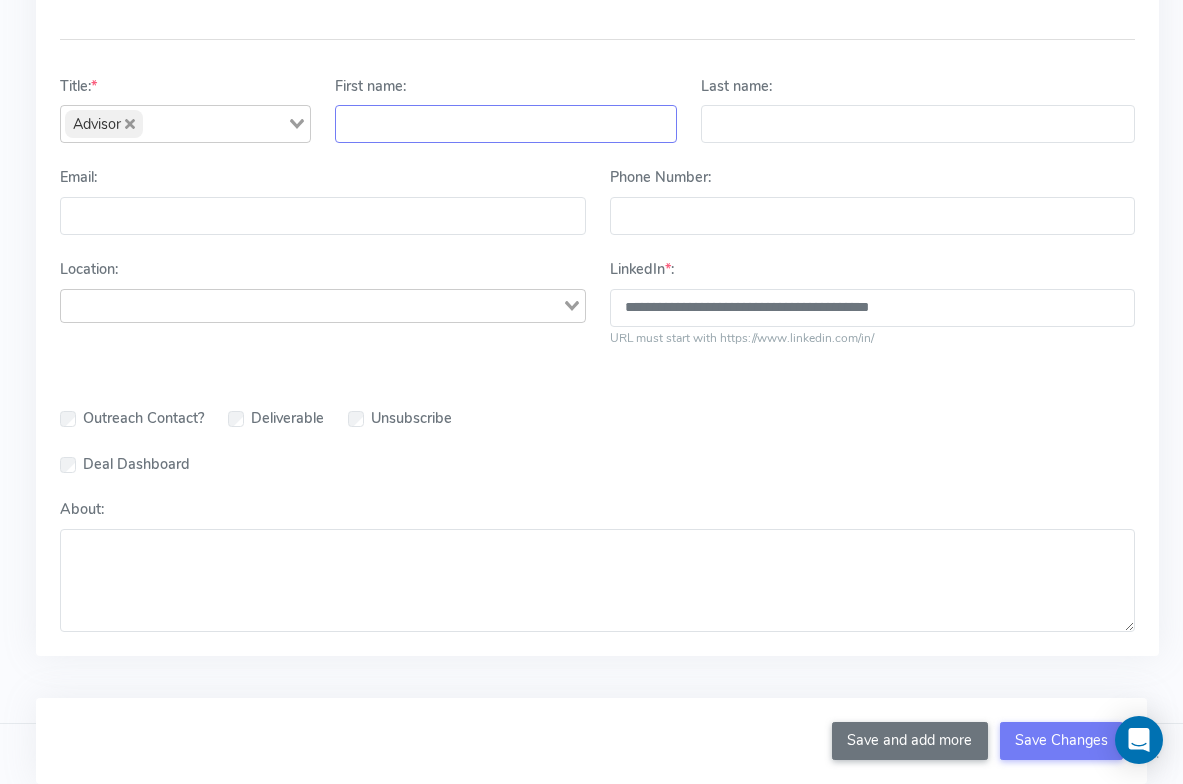 click on "First name:" at bounding box center (506, 124) 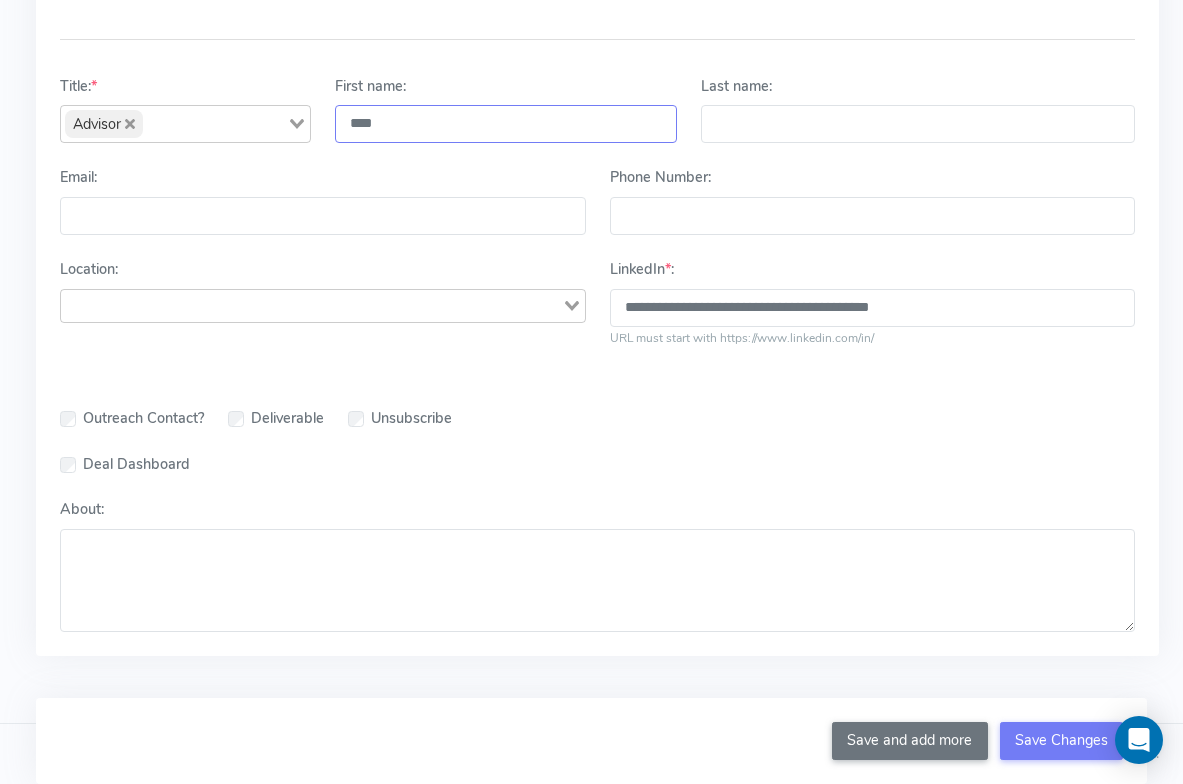 type on "****" 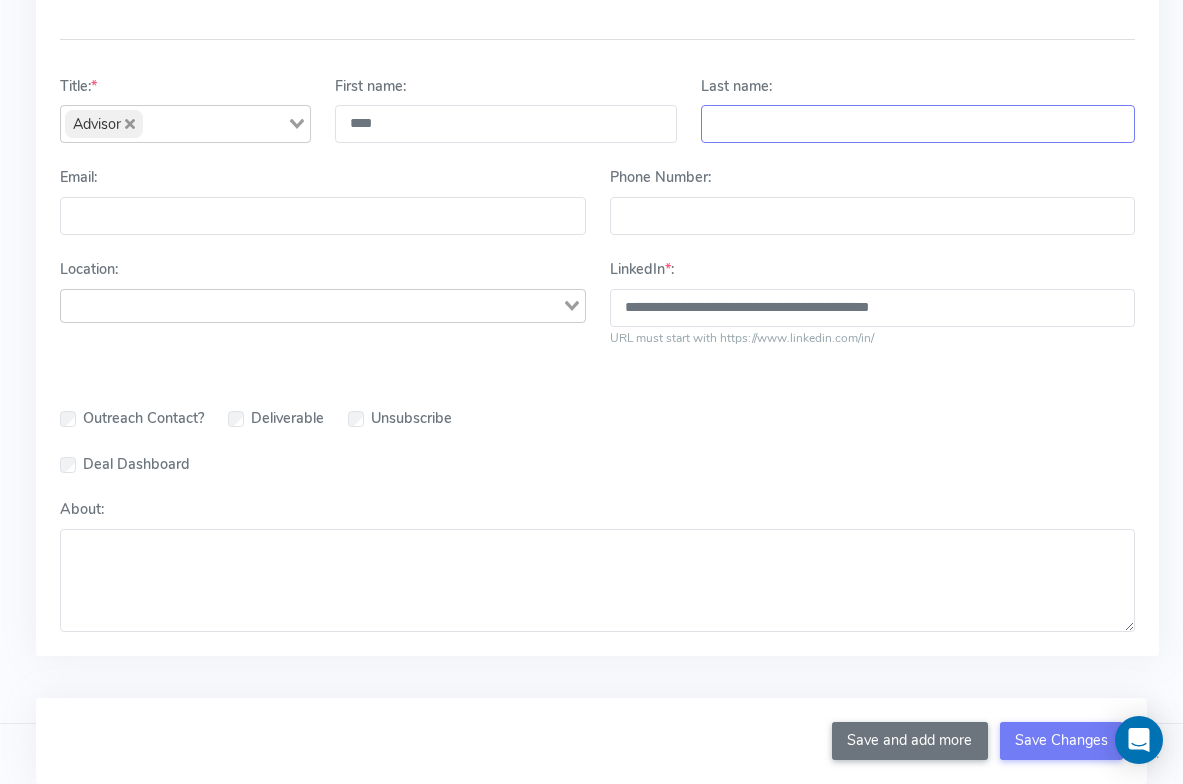 click on "Last name:" at bounding box center [918, 124] 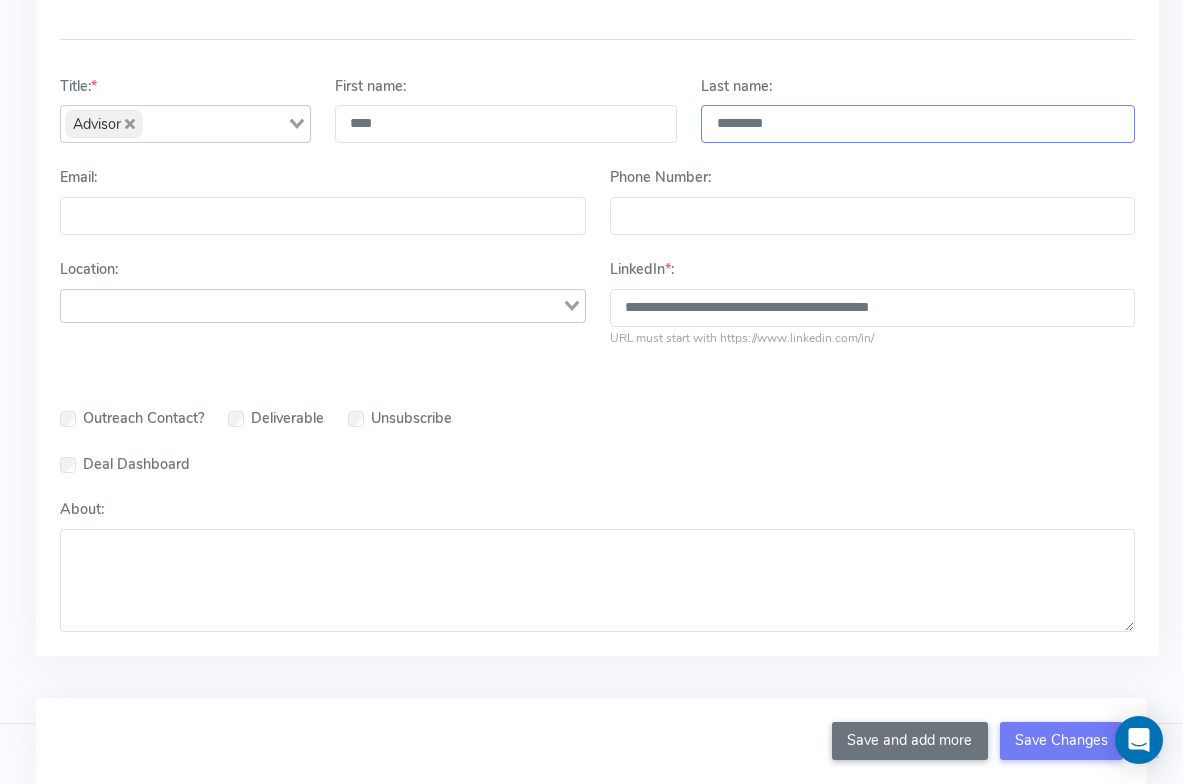 type on "********" 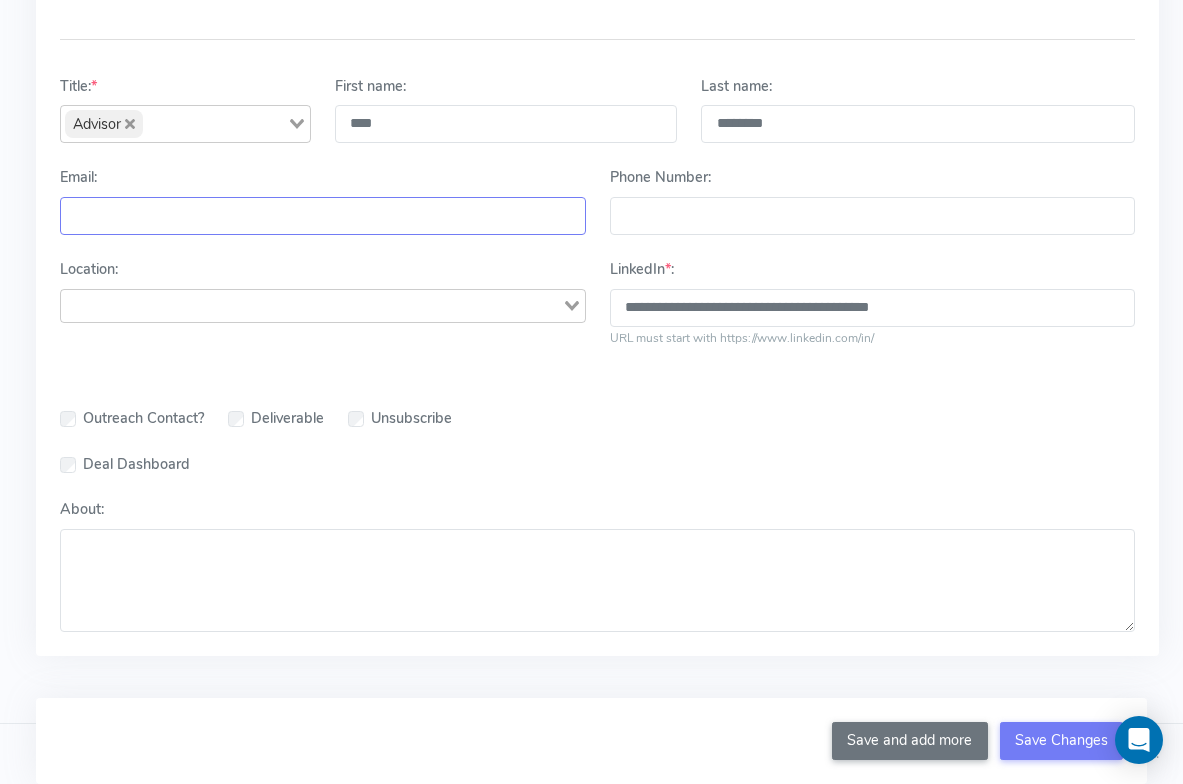 click on "Email:" at bounding box center [323, 216] 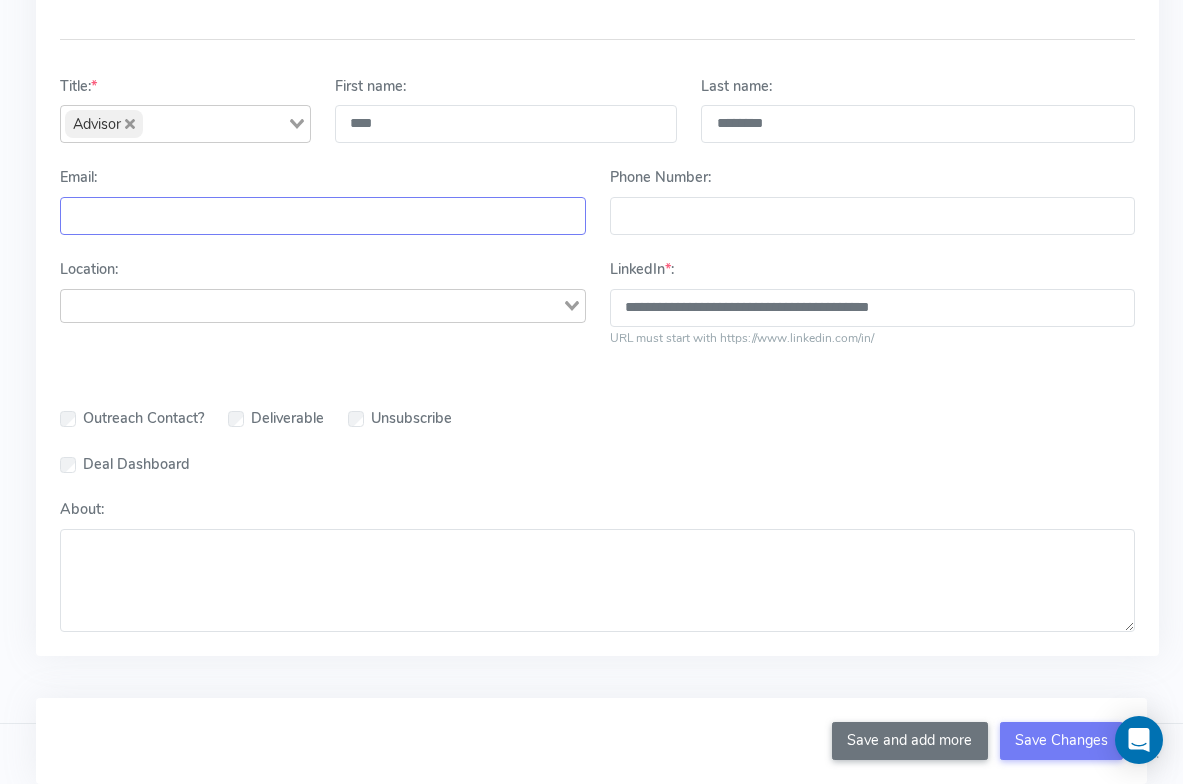 paste on "**********" 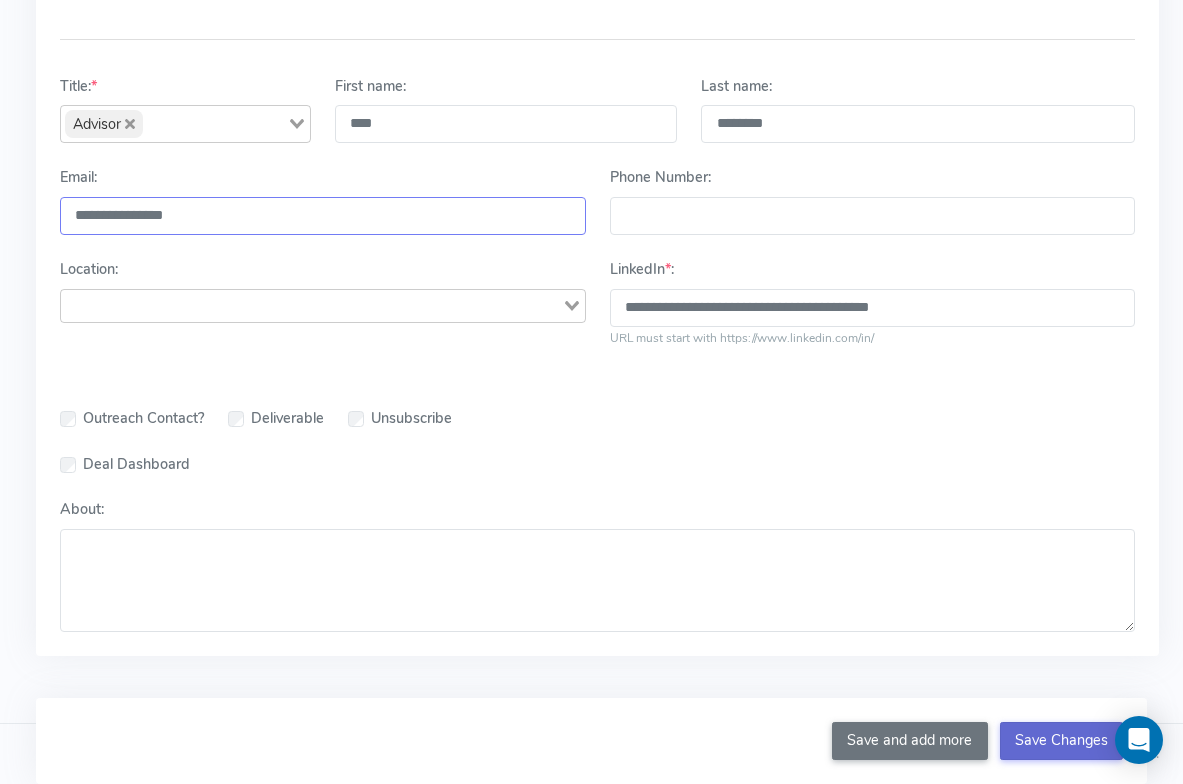 type on "**********" 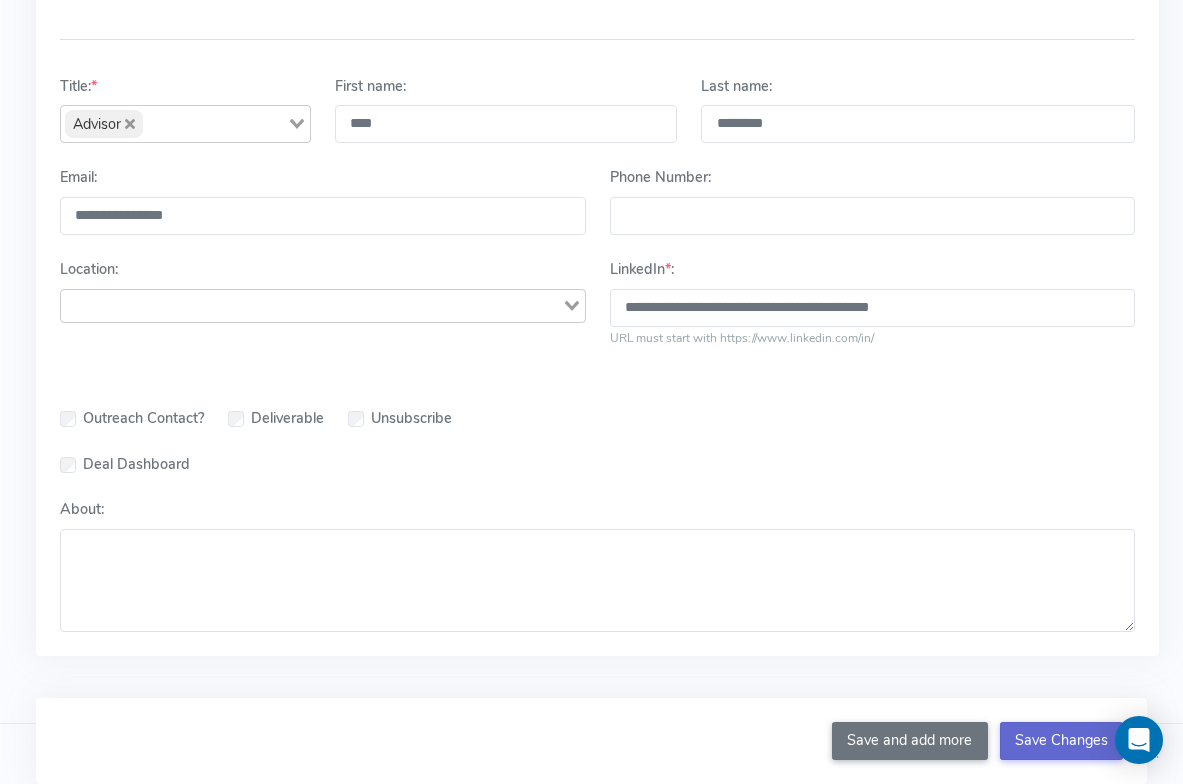 click on "Save Changes" at bounding box center (1062, 741) 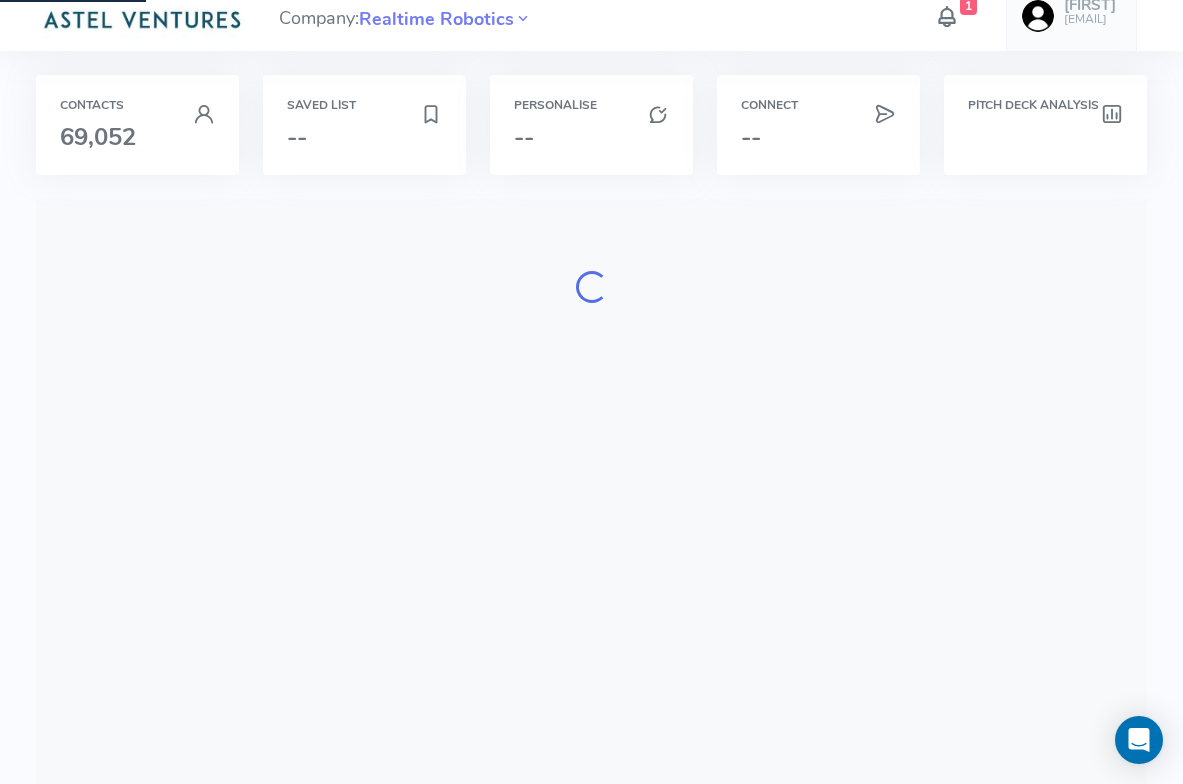 scroll, scrollTop: 0, scrollLeft: 0, axis: both 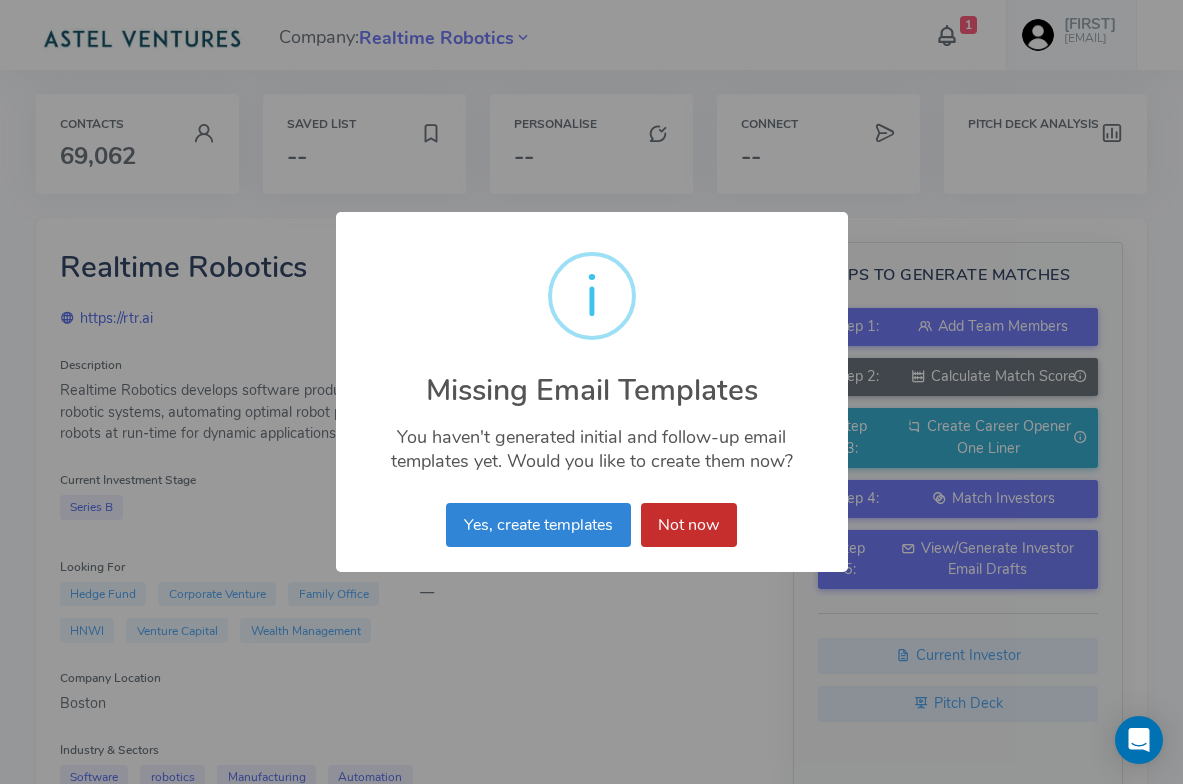 click on "Not now" at bounding box center [689, 525] 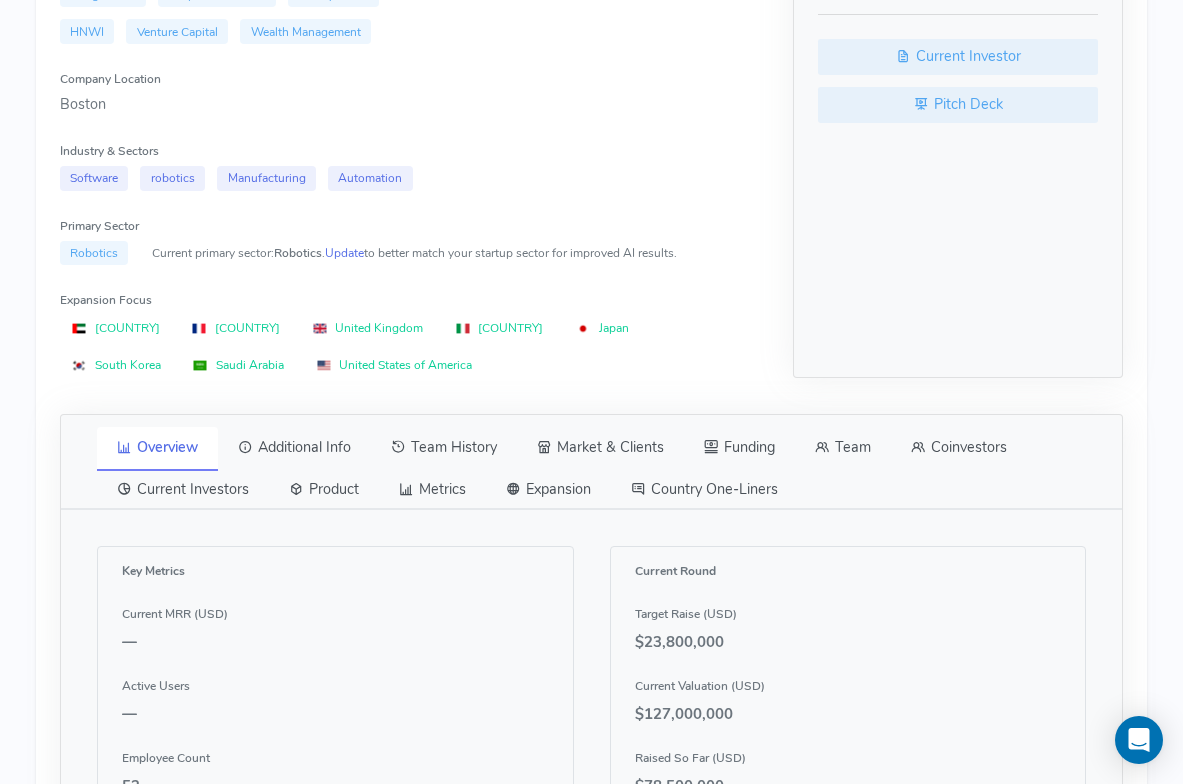 scroll, scrollTop: 609, scrollLeft: 0, axis: vertical 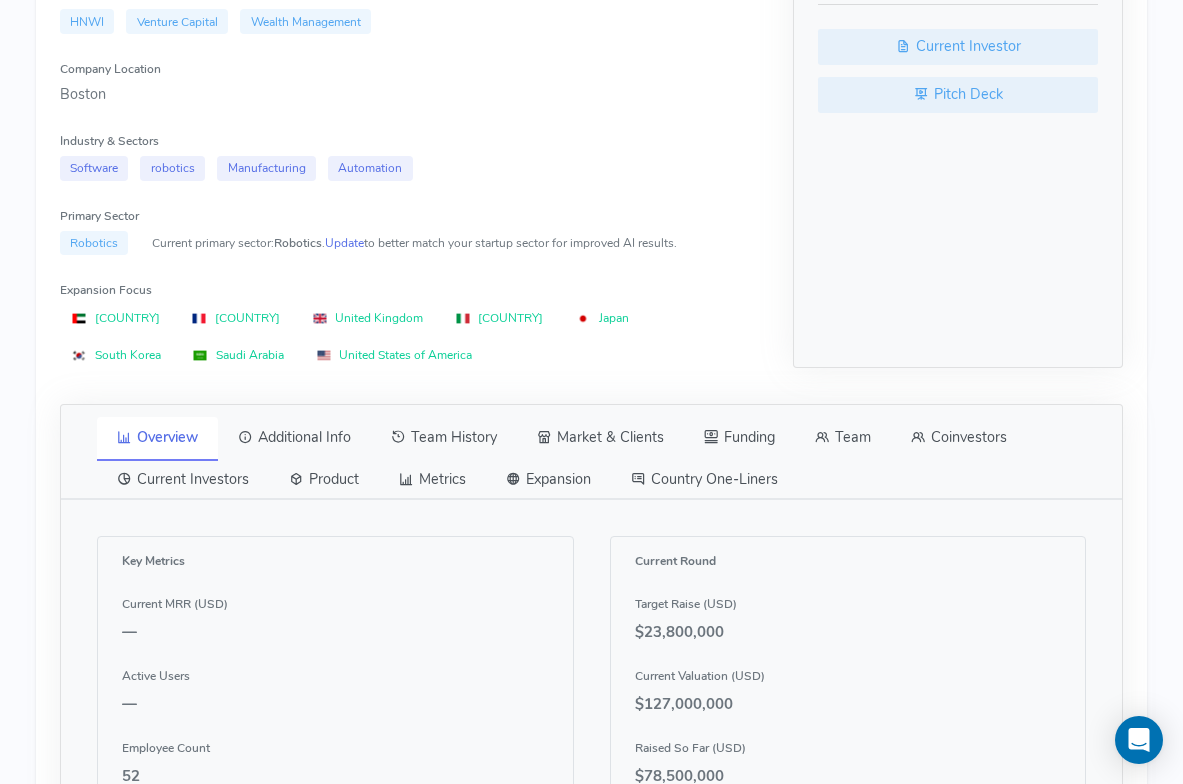 click on "Team" at bounding box center (843, 438) 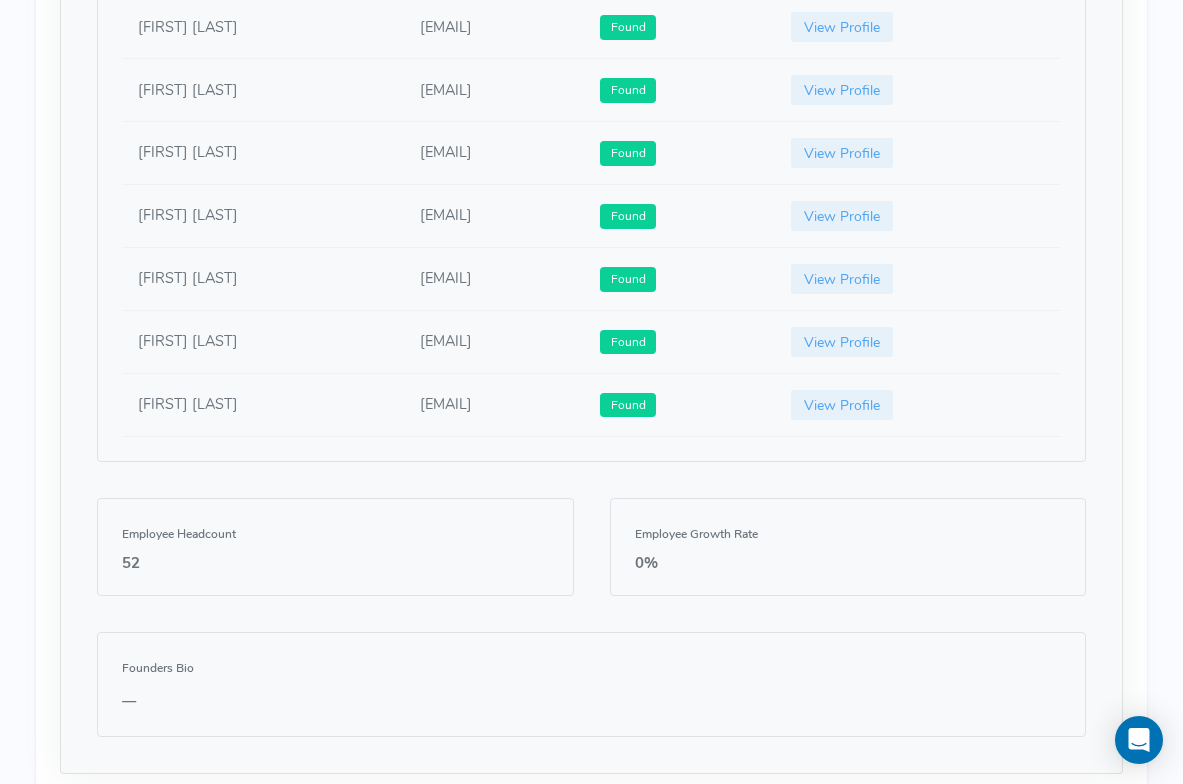 scroll, scrollTop: 1794, scrollLeft: 0, axis: vertical 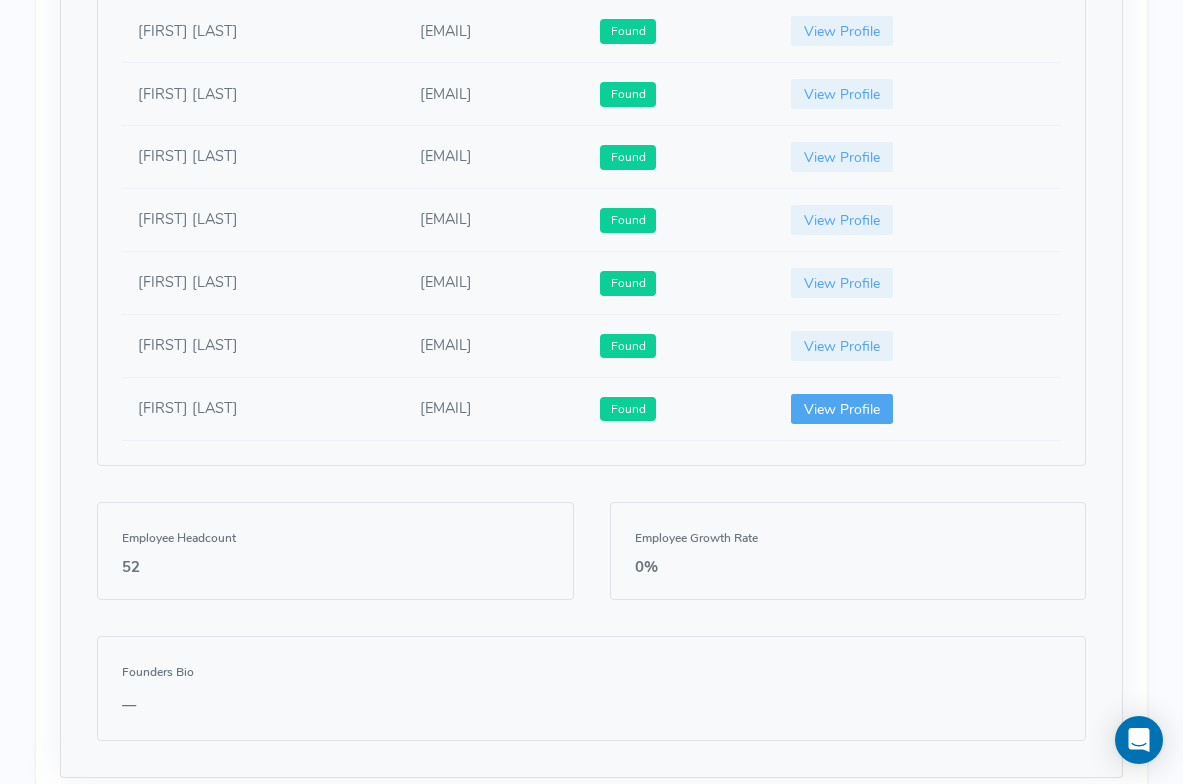 click on "View Profile" at bounding box center (842, 409) 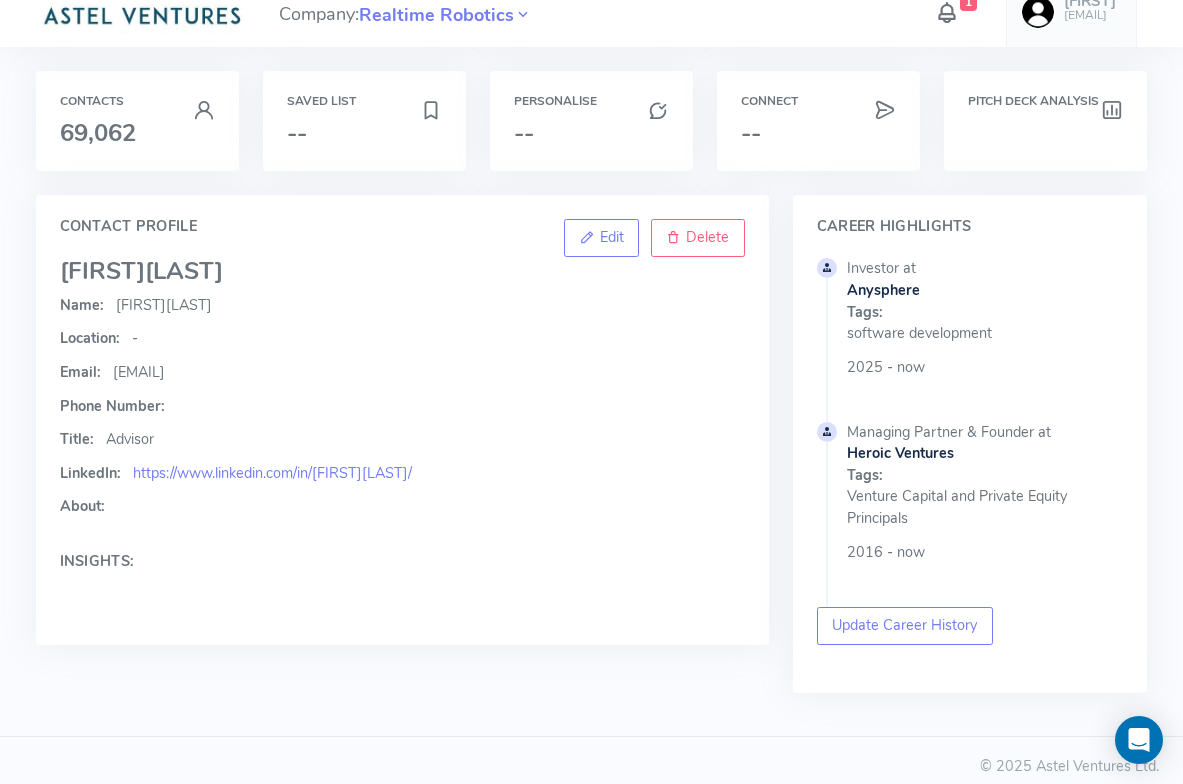 scroll, scrollTop: 0, scrollLeft: 0, axis: both 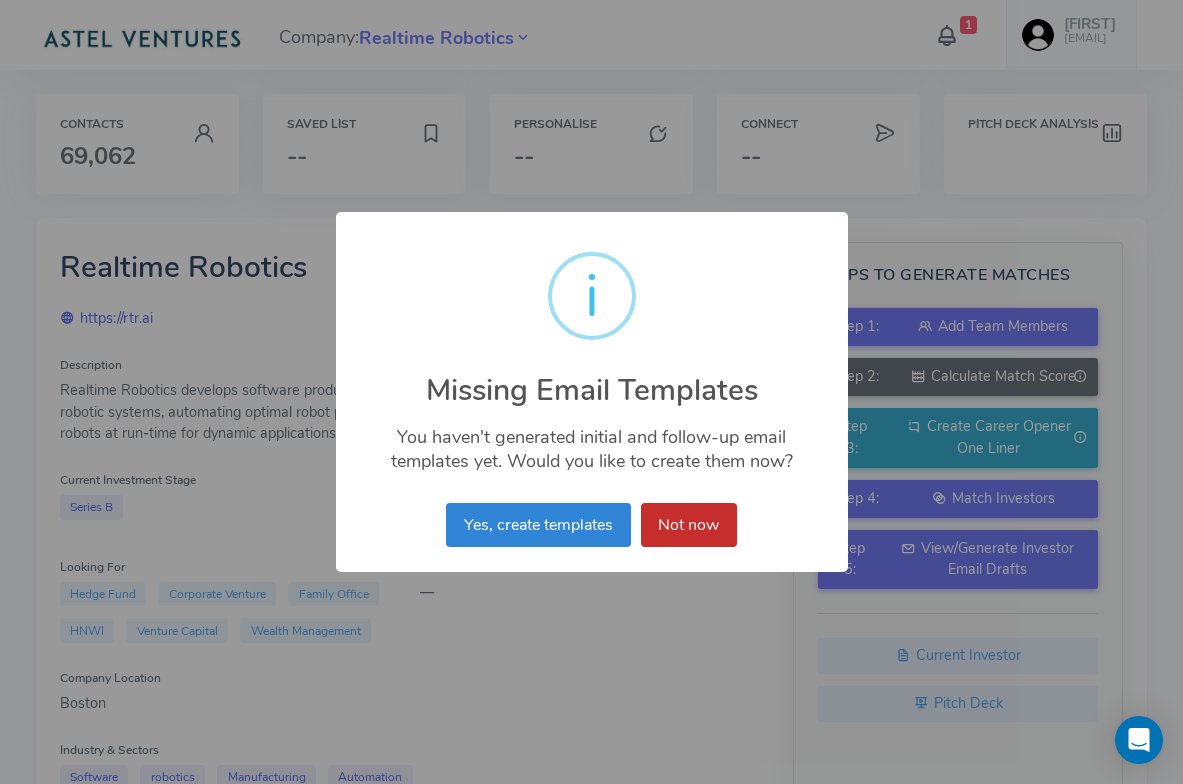 click on "Not now" at bounding box center [689, 525] 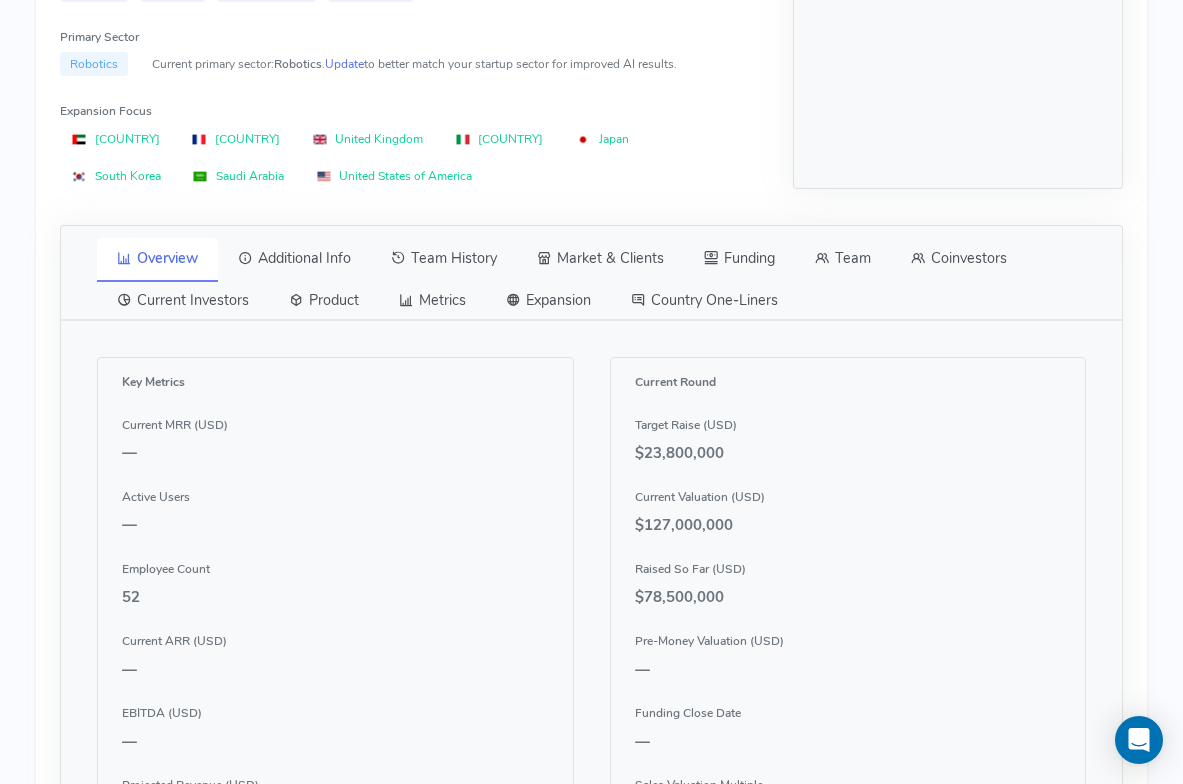scroll, scrollTop: 763, scrollLeft: 0, axis: vertical 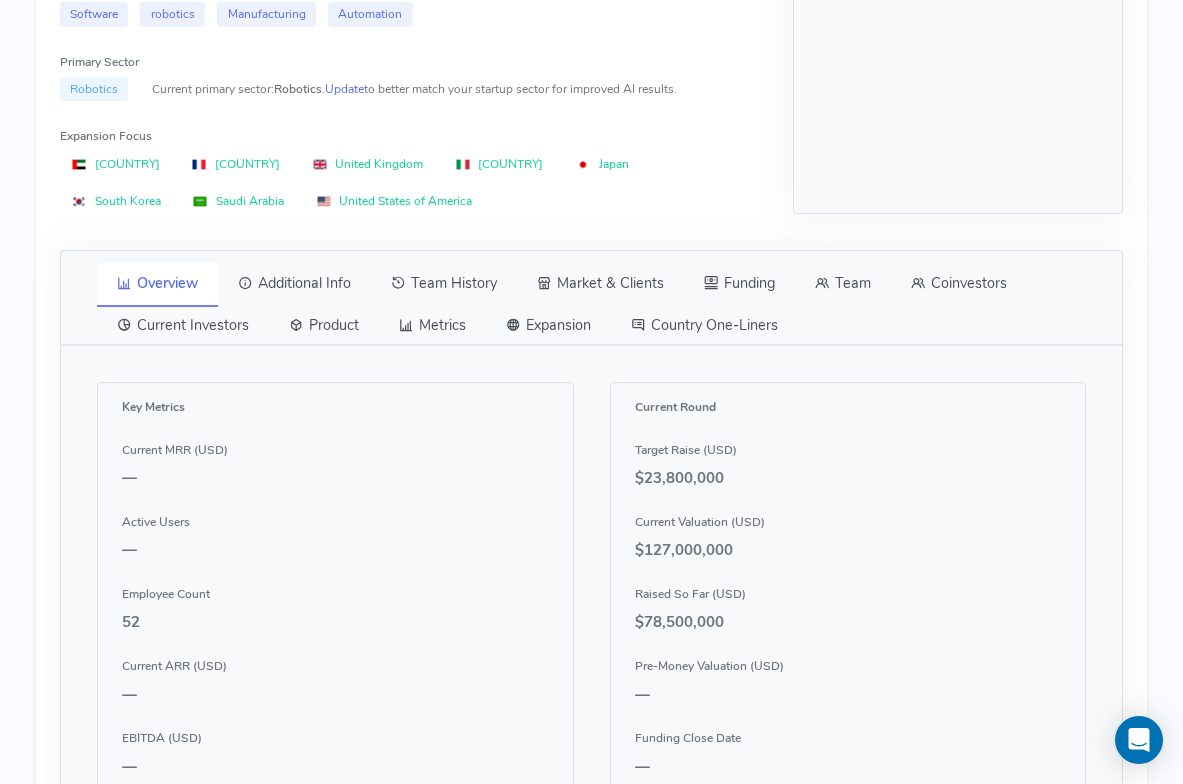 click on "Team" at bounding box center (843, 284) 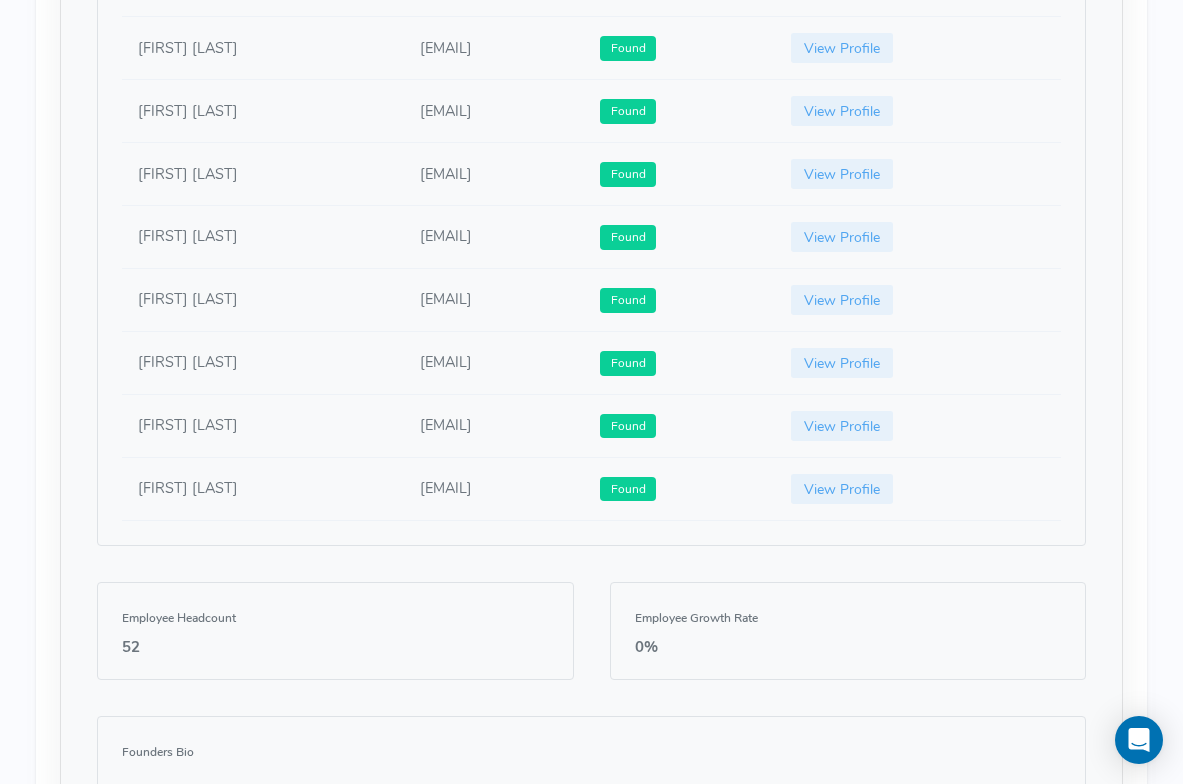 scroll, scrollTop: 1691, scrollLeft: 0, axis: vertical 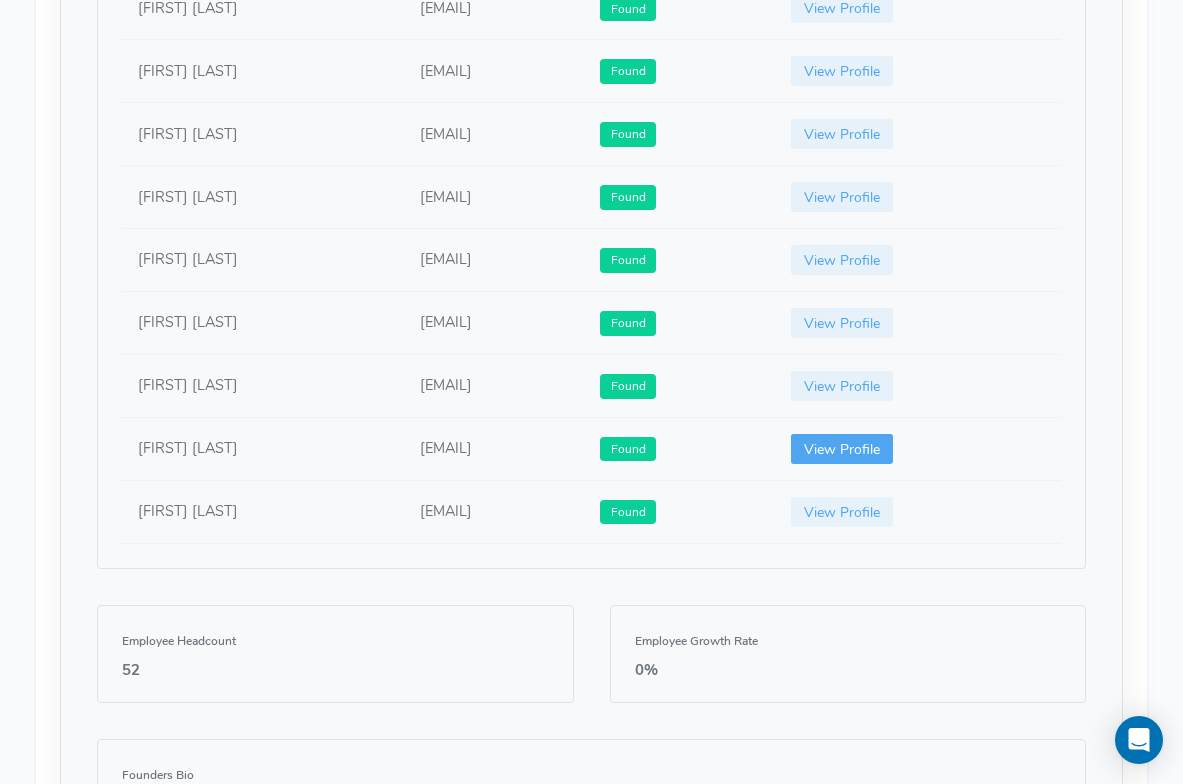 click on "View Profile" at bounding box center [842, 449] 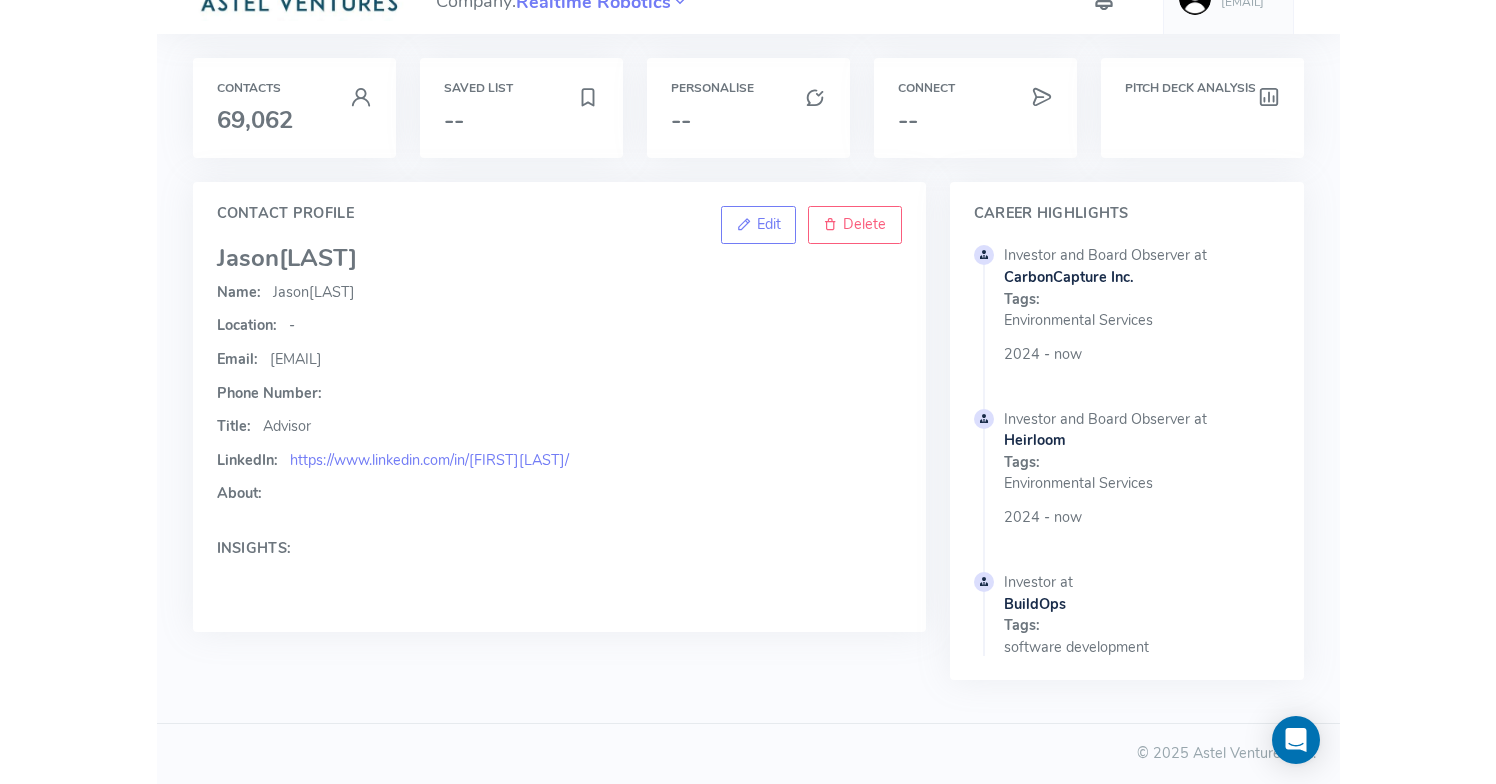 scroll, scrollTop: 0, scrollLeft: 0, axis: both 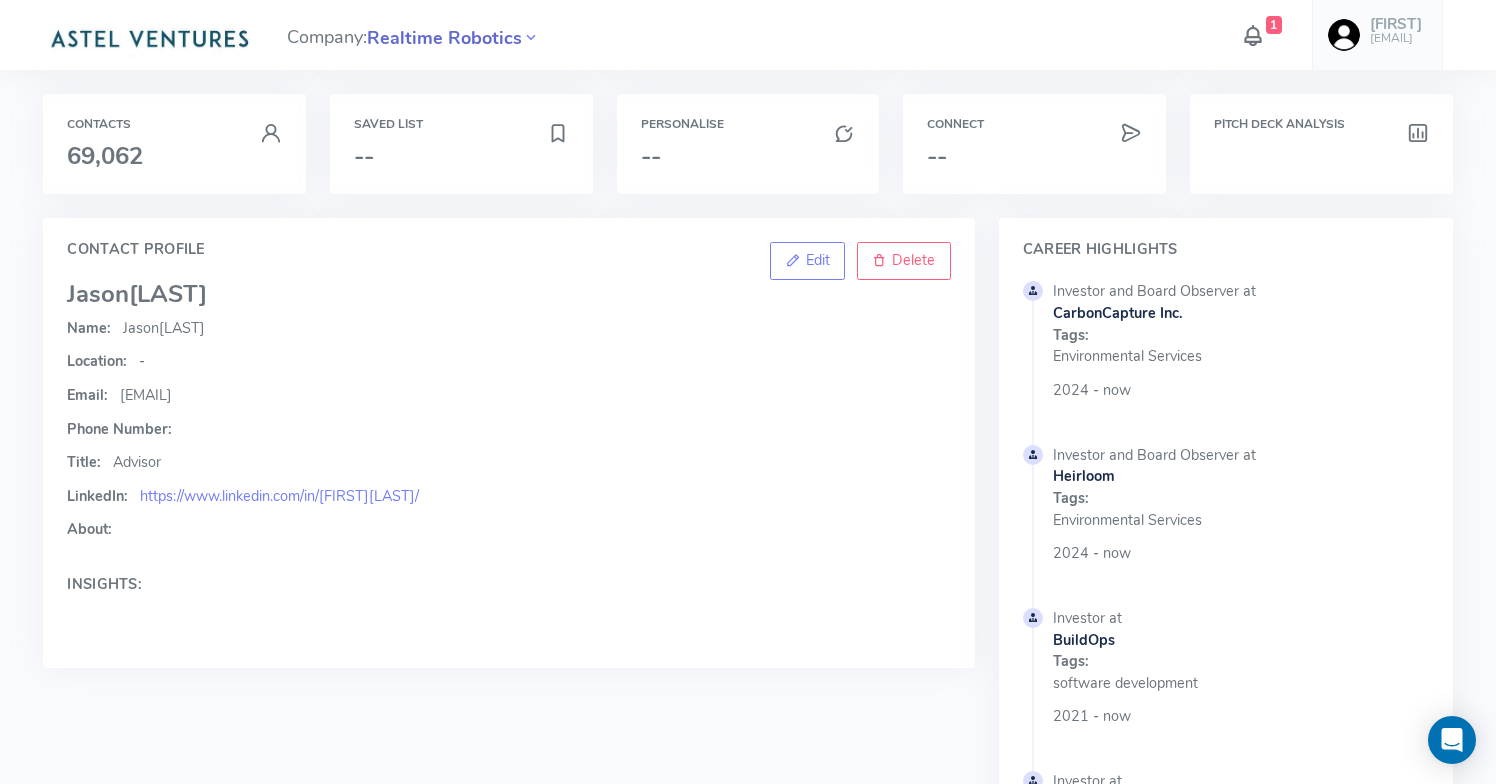 click on "Realtime Robotics" at bounding box center (444, 38) 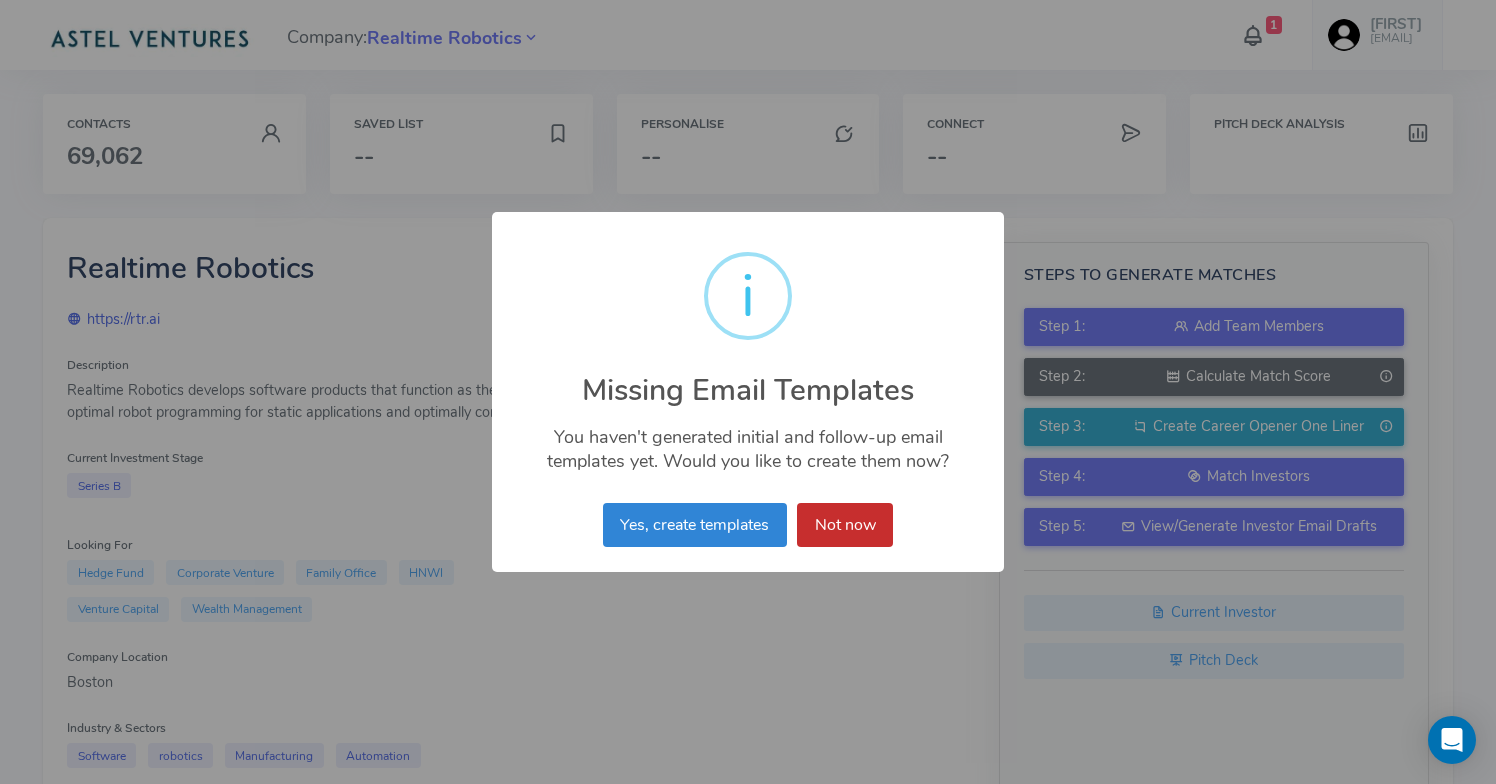 click on "Not now" at bounding box center [845, 525] 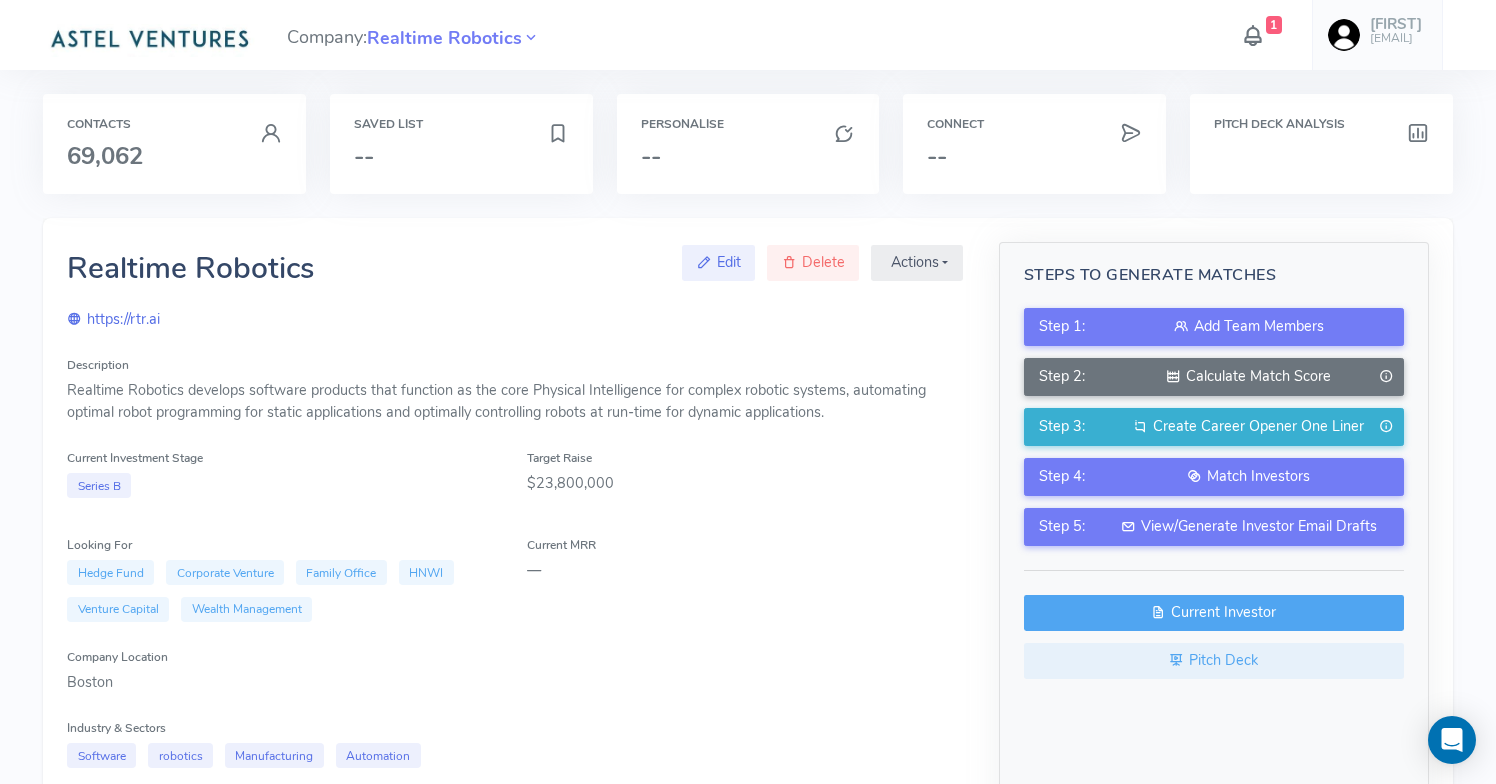 click on "Current Investor" at bounding box center (1214, 613) 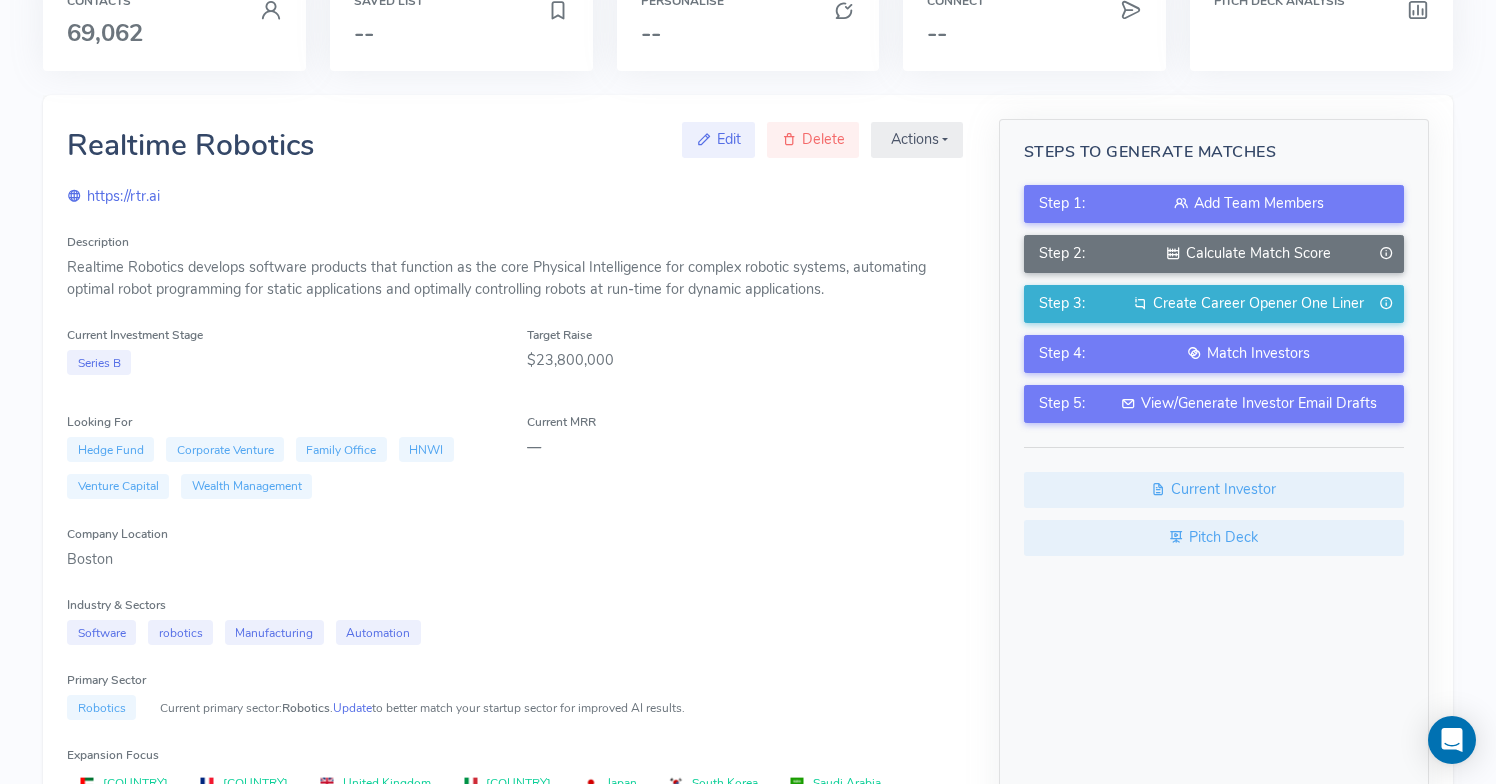scroll, scrollTop: 0, scrollLeft: 0, axis: both 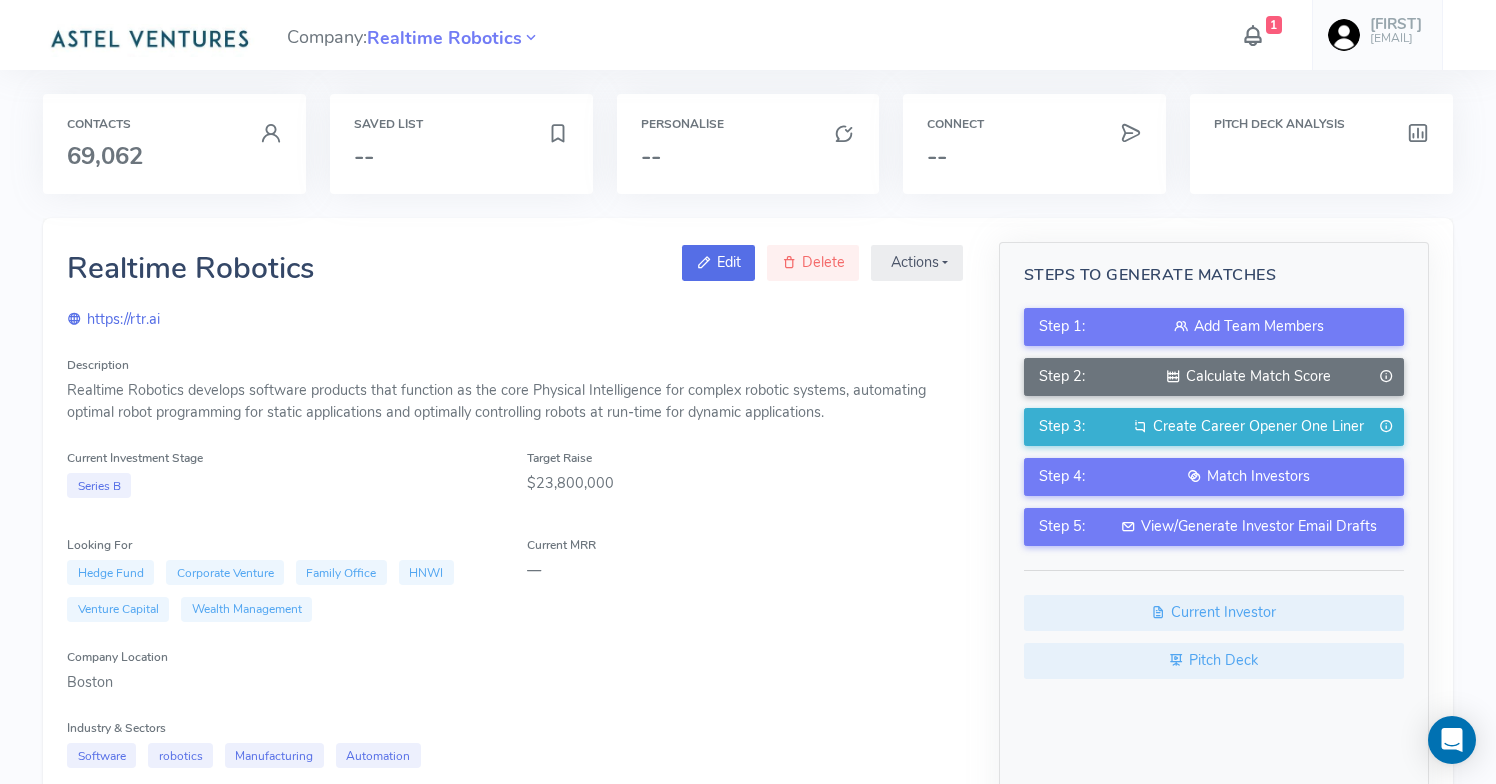 click on "Edit" at bounding box center (718, 263) 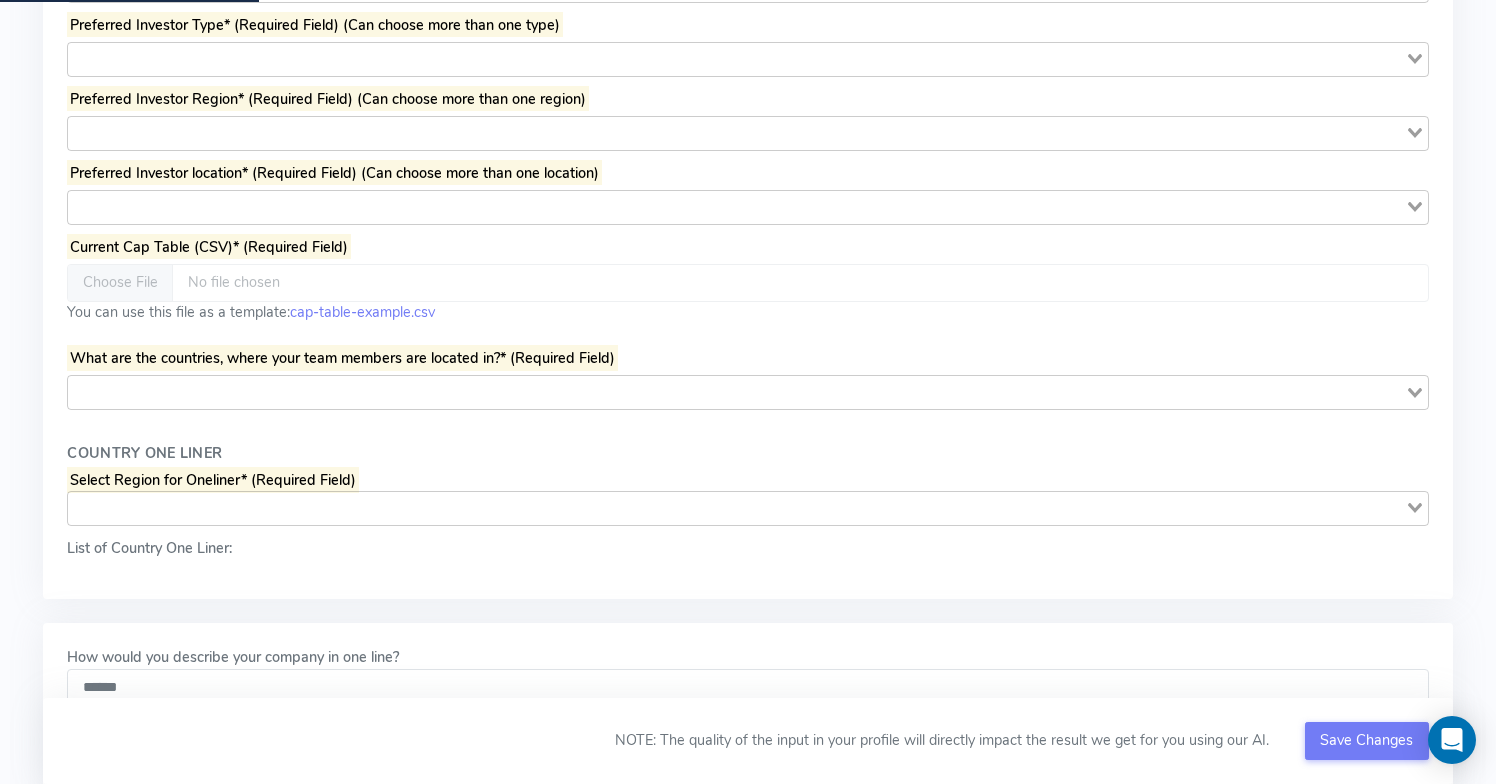 type on "**********" 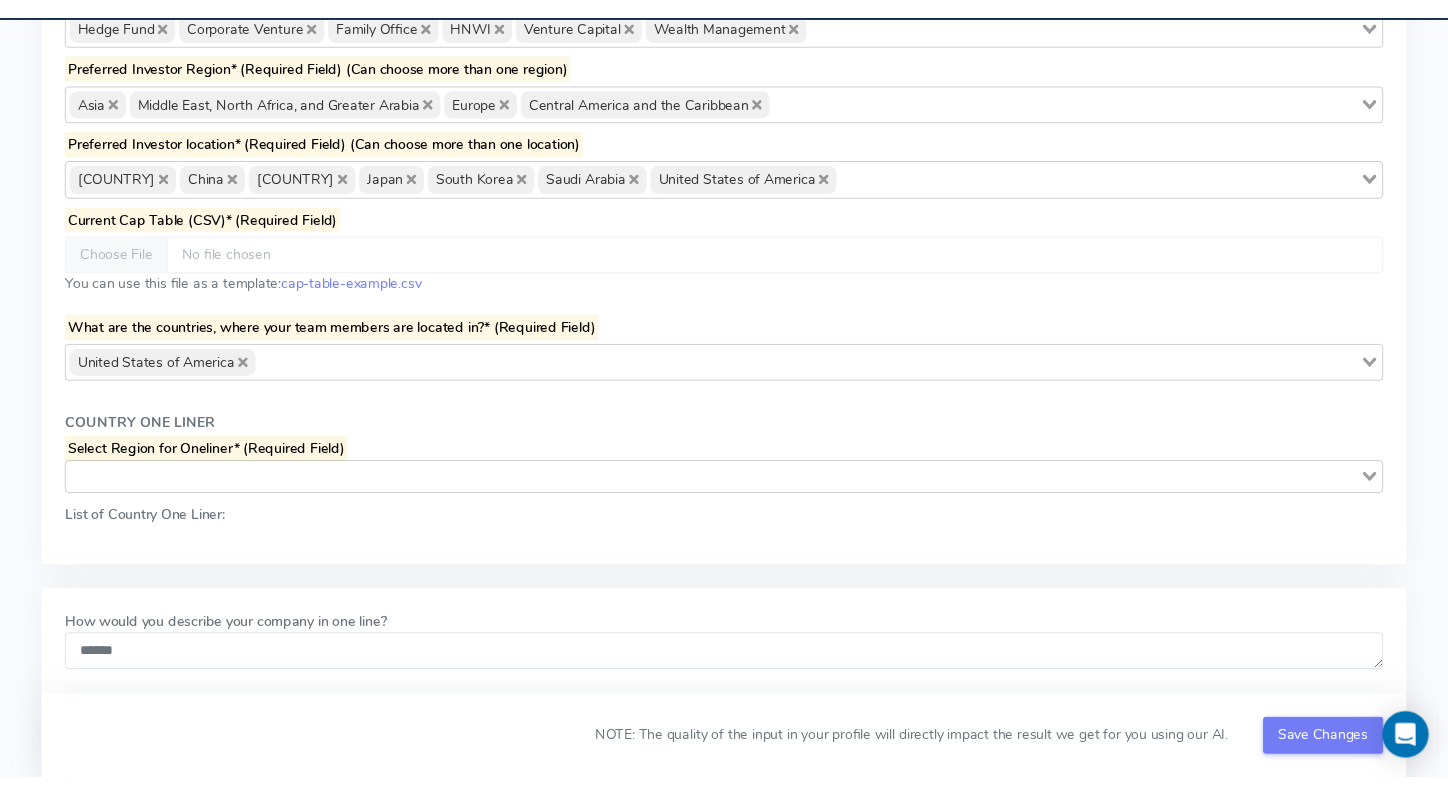 scroll, scrollTop: 1291, scrollLeft: 0, axis: vertical 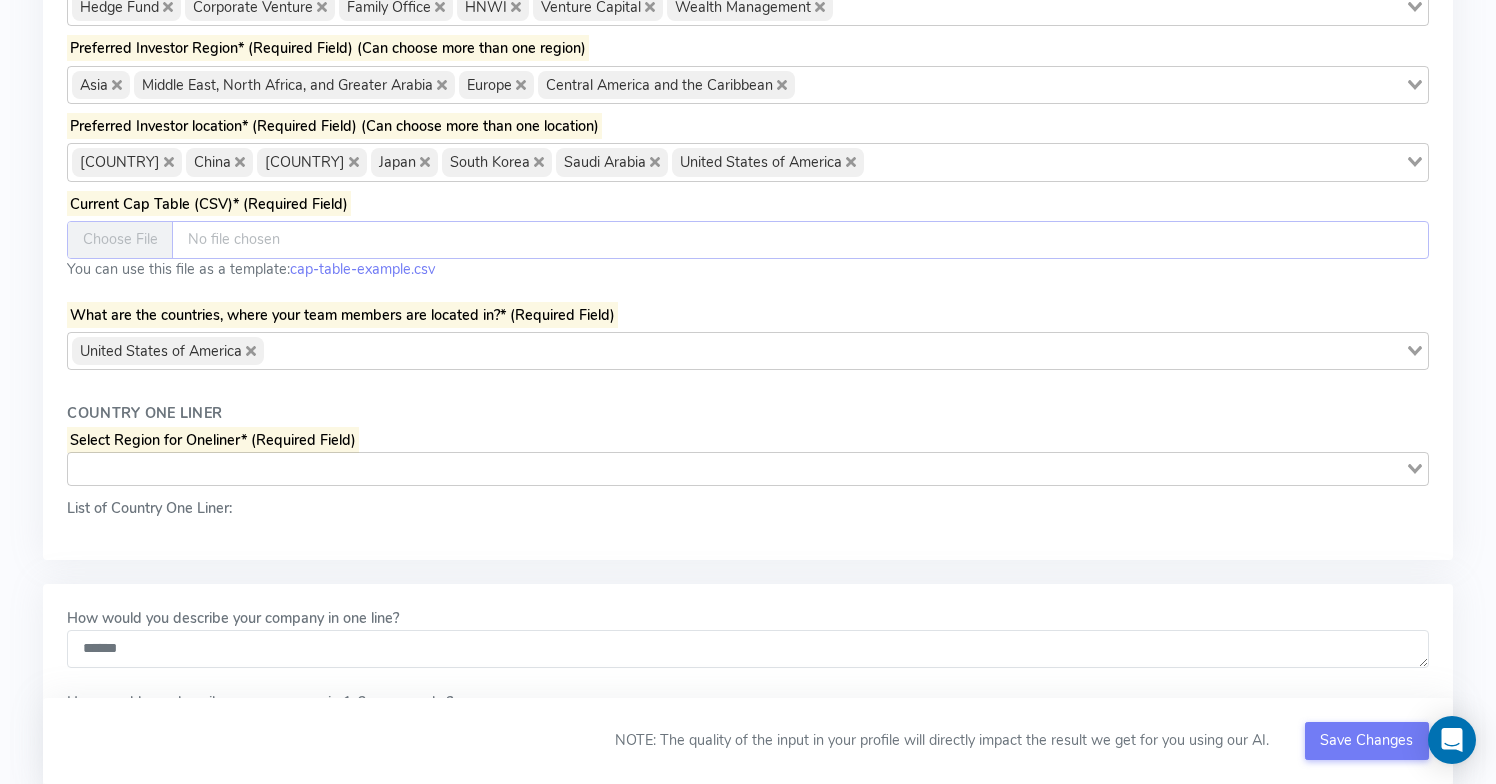 click at bounding box center [747, 240] 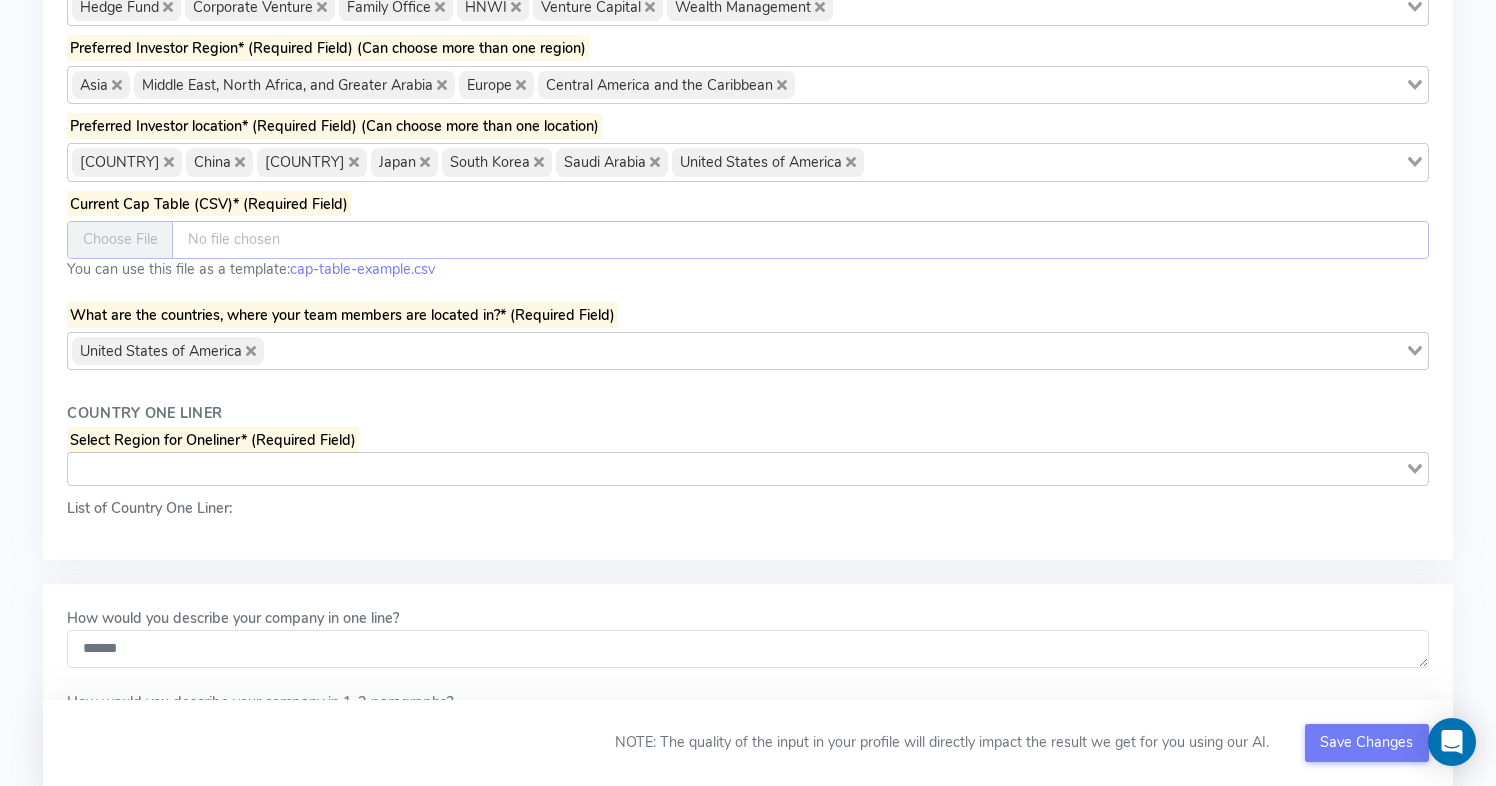 click at bounding box center [747, 240] 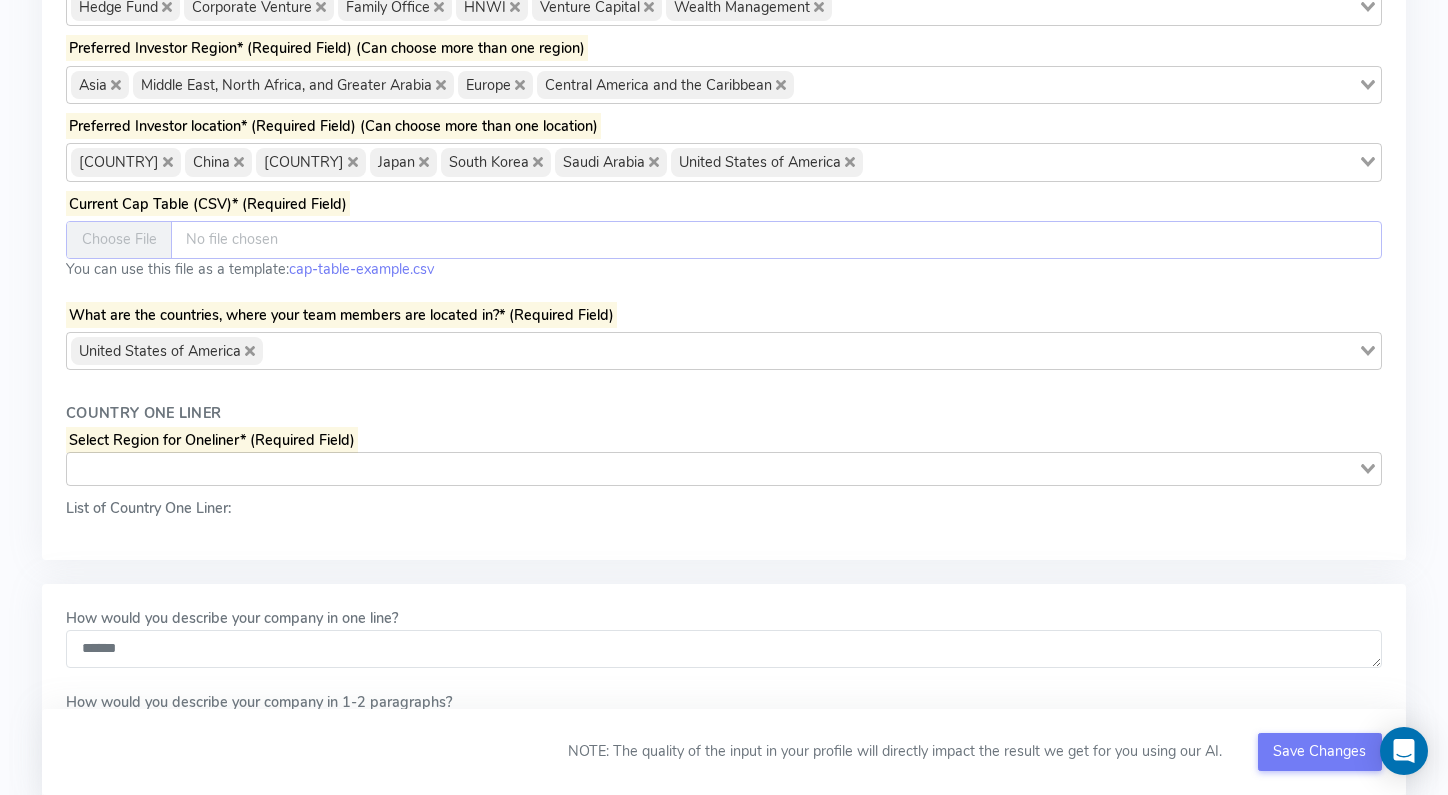 click at bounding box center [724, 240] 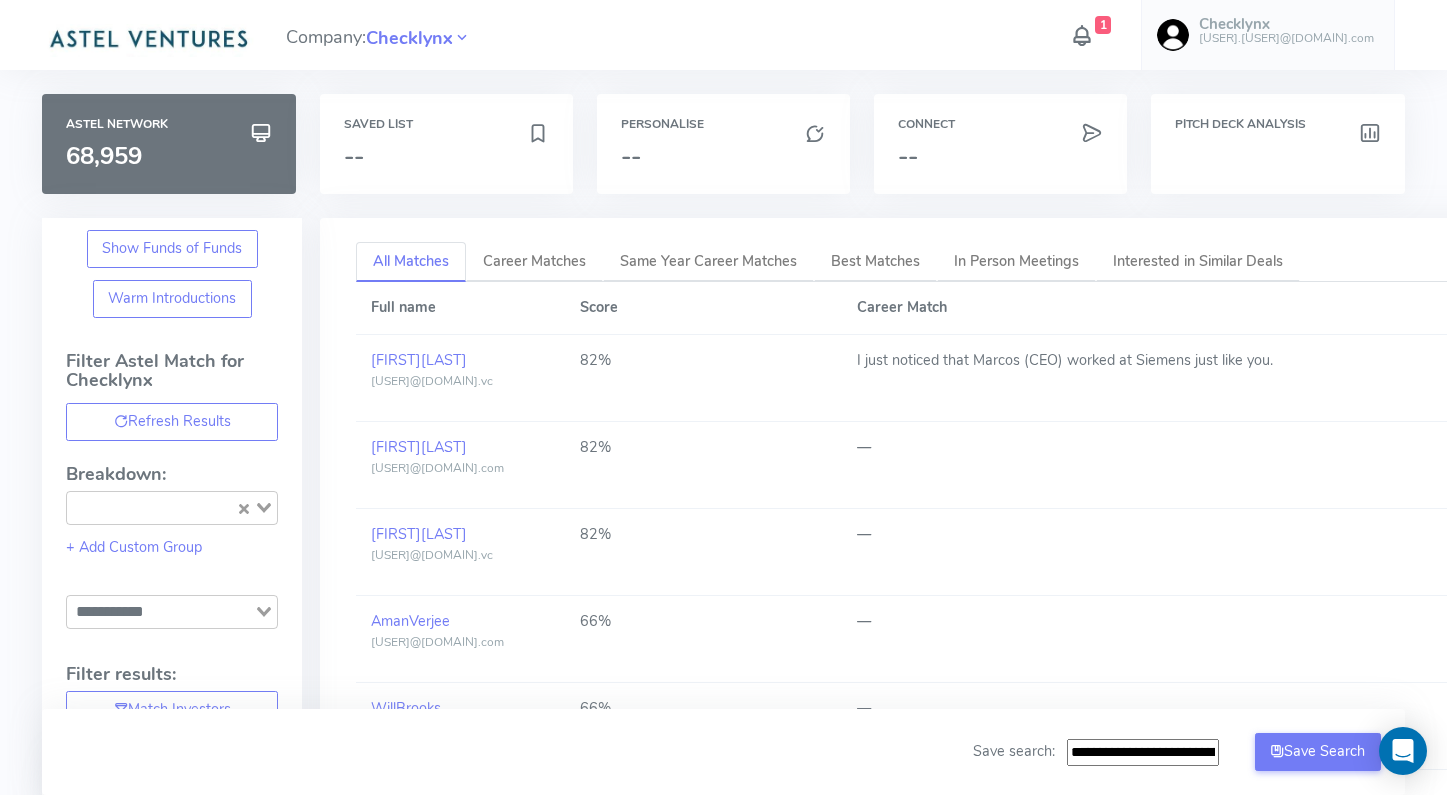 scroll, scrollTop: 0, scrollLeft: 0, axis: both 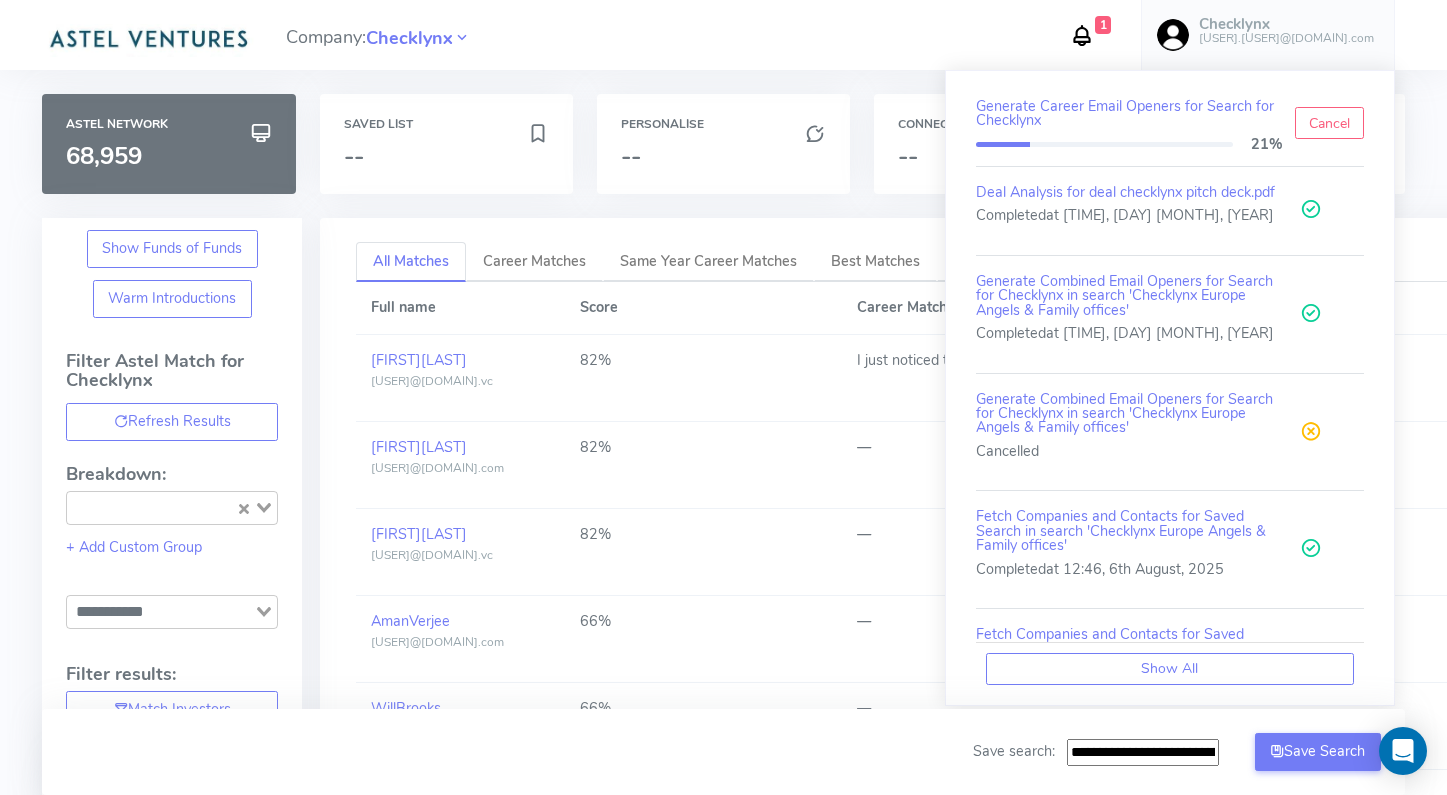 click at bounding box center [1082, 35] 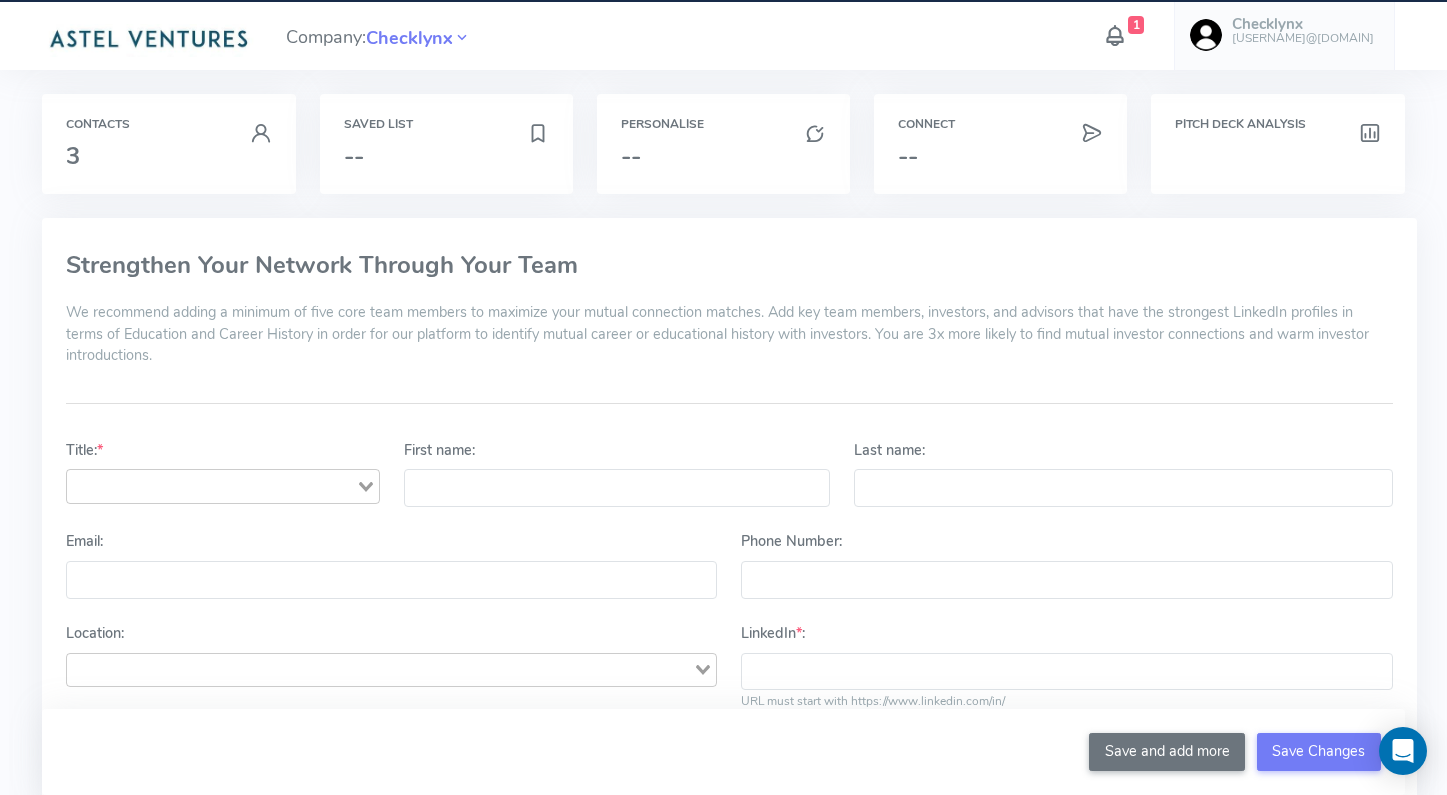 scroll, scrollTop: 0, scrollLeft: 0, axis: both 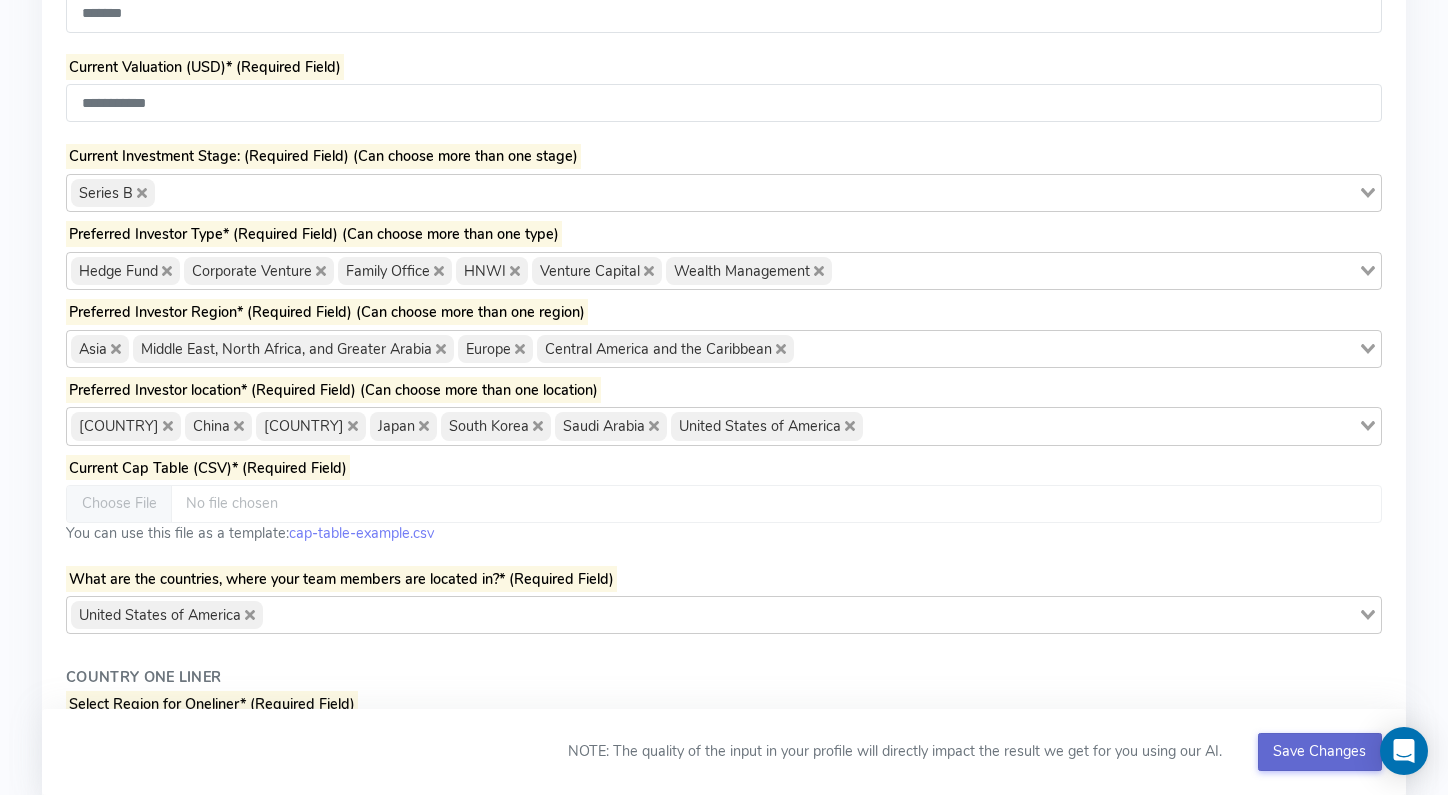 click on "Save Changes" at bounding box center [1319, 751] 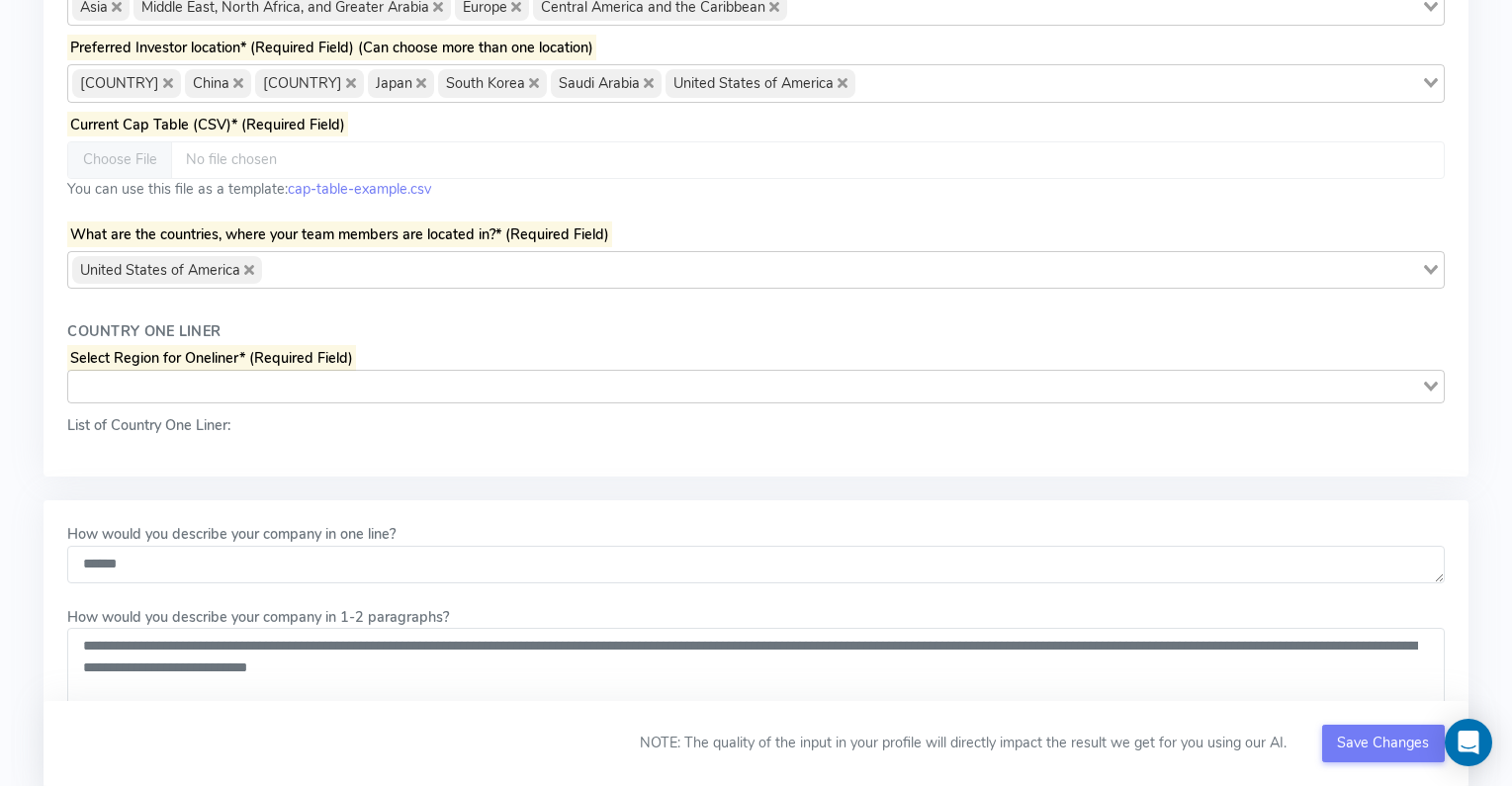 scroll, scrollTop: 1408, scrollLeft: 0, axis: vertical 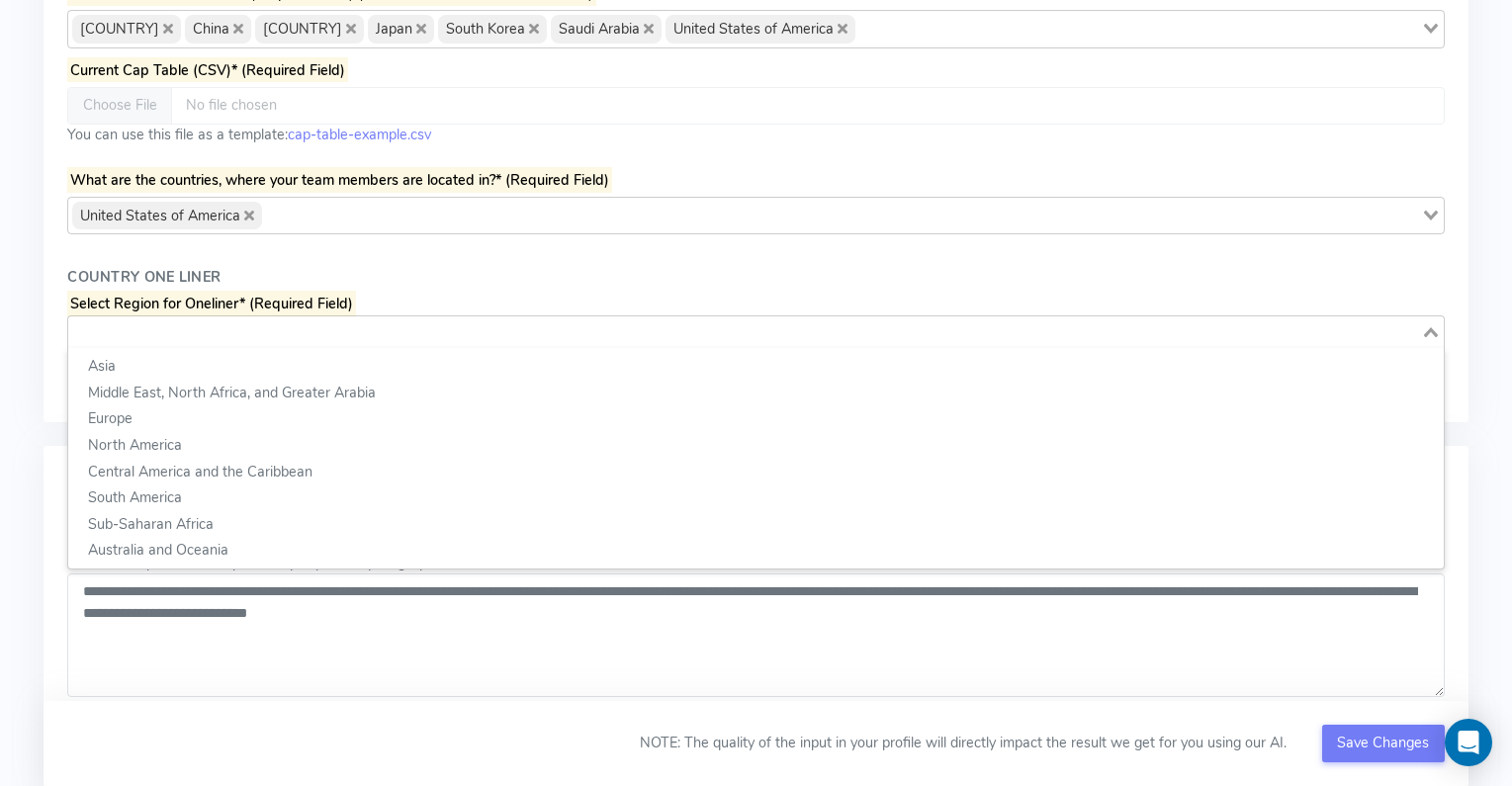 click 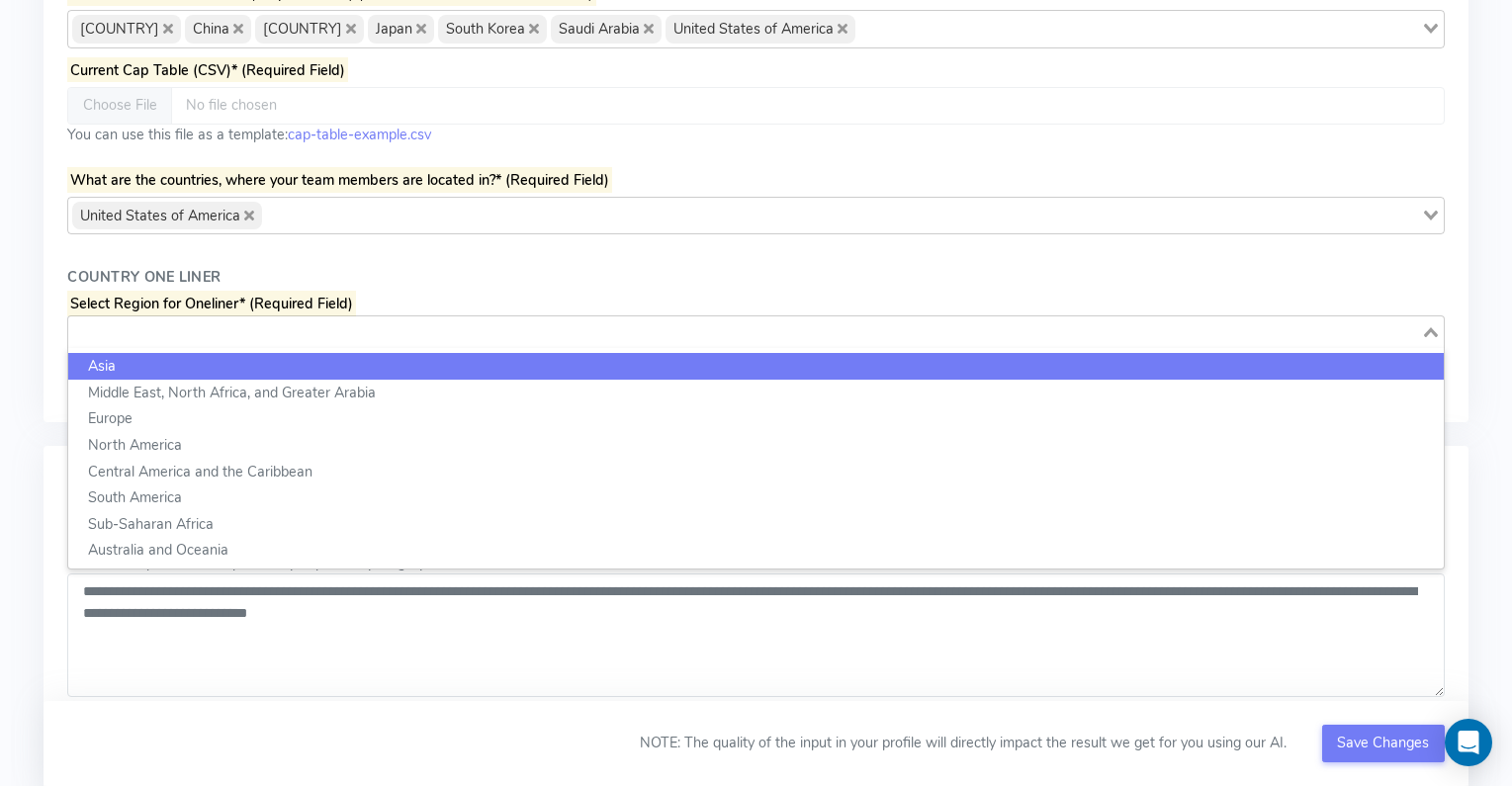 click on "**********" at bounding box center (756, -130) 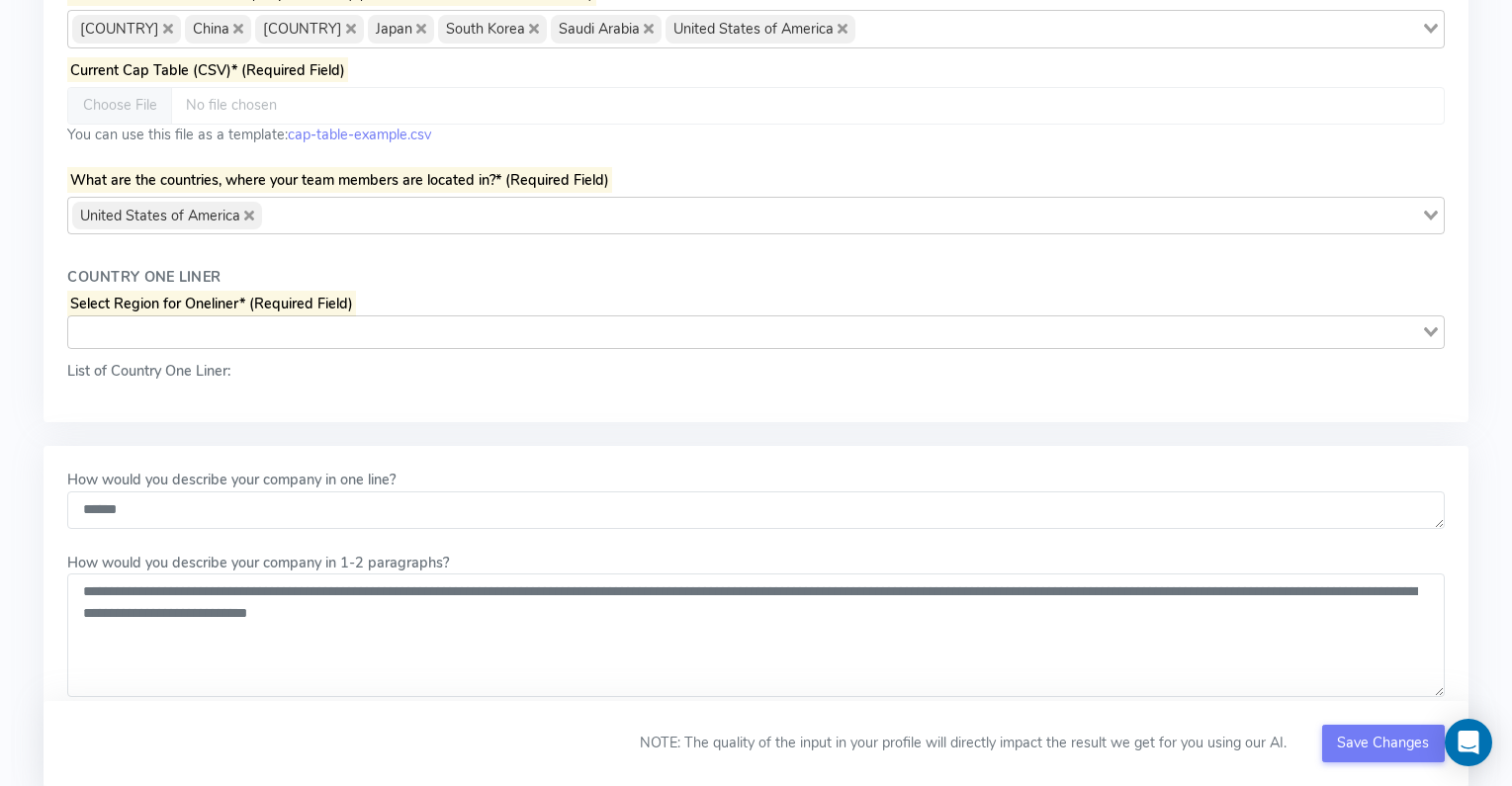 click 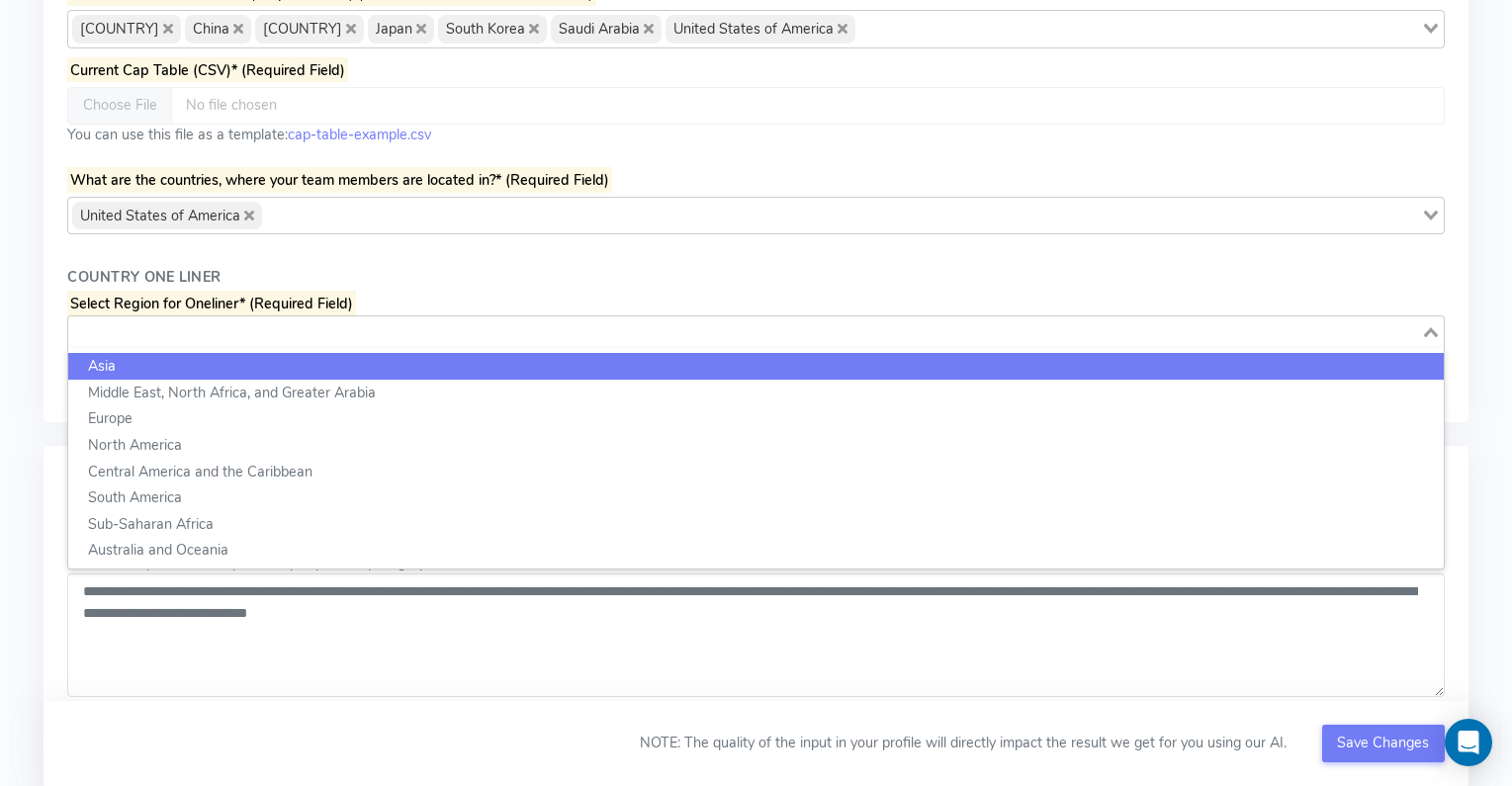 click on "Asia" 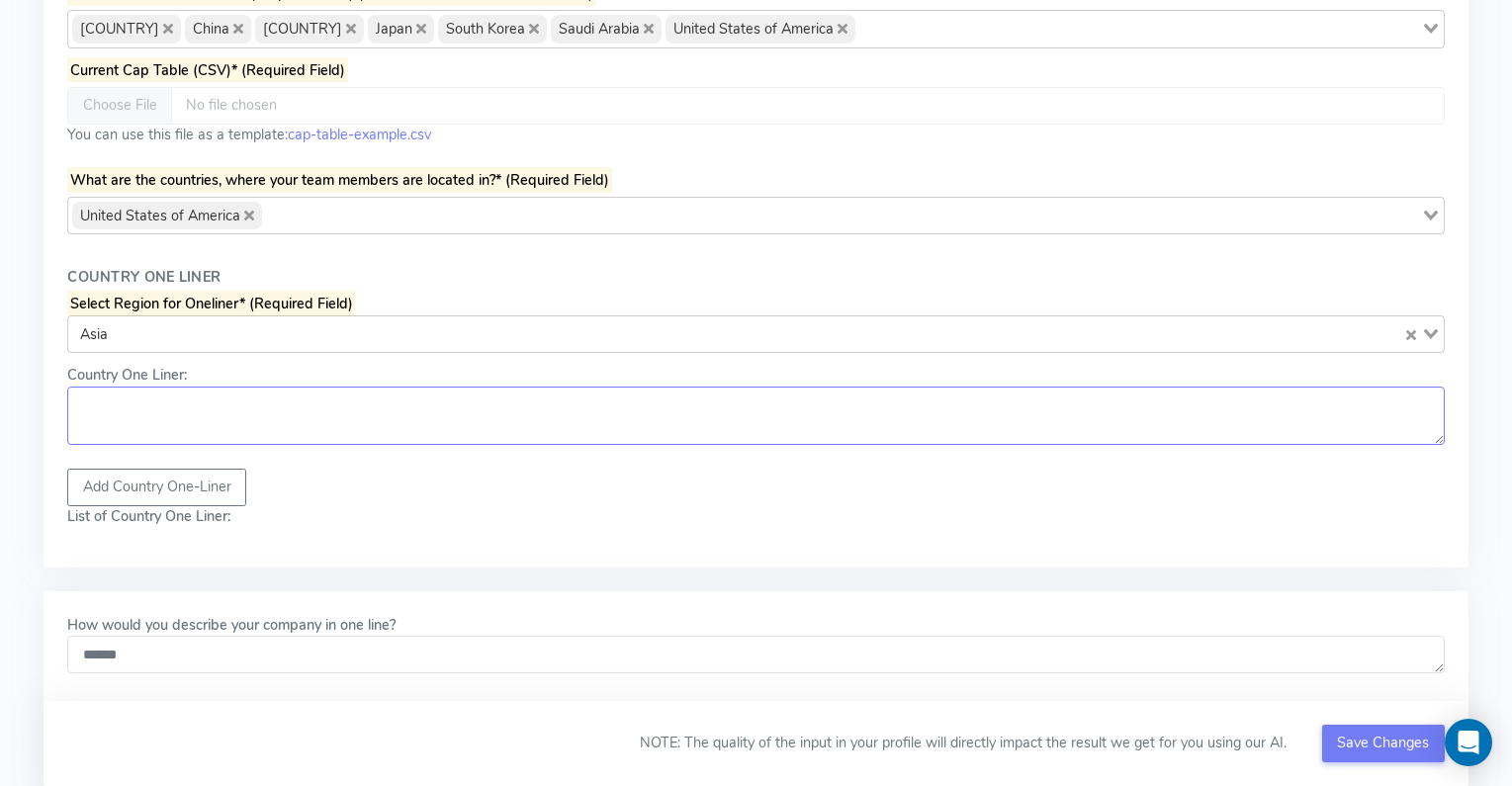 click on "Country One Liner:" at bounding box center (756, 416) 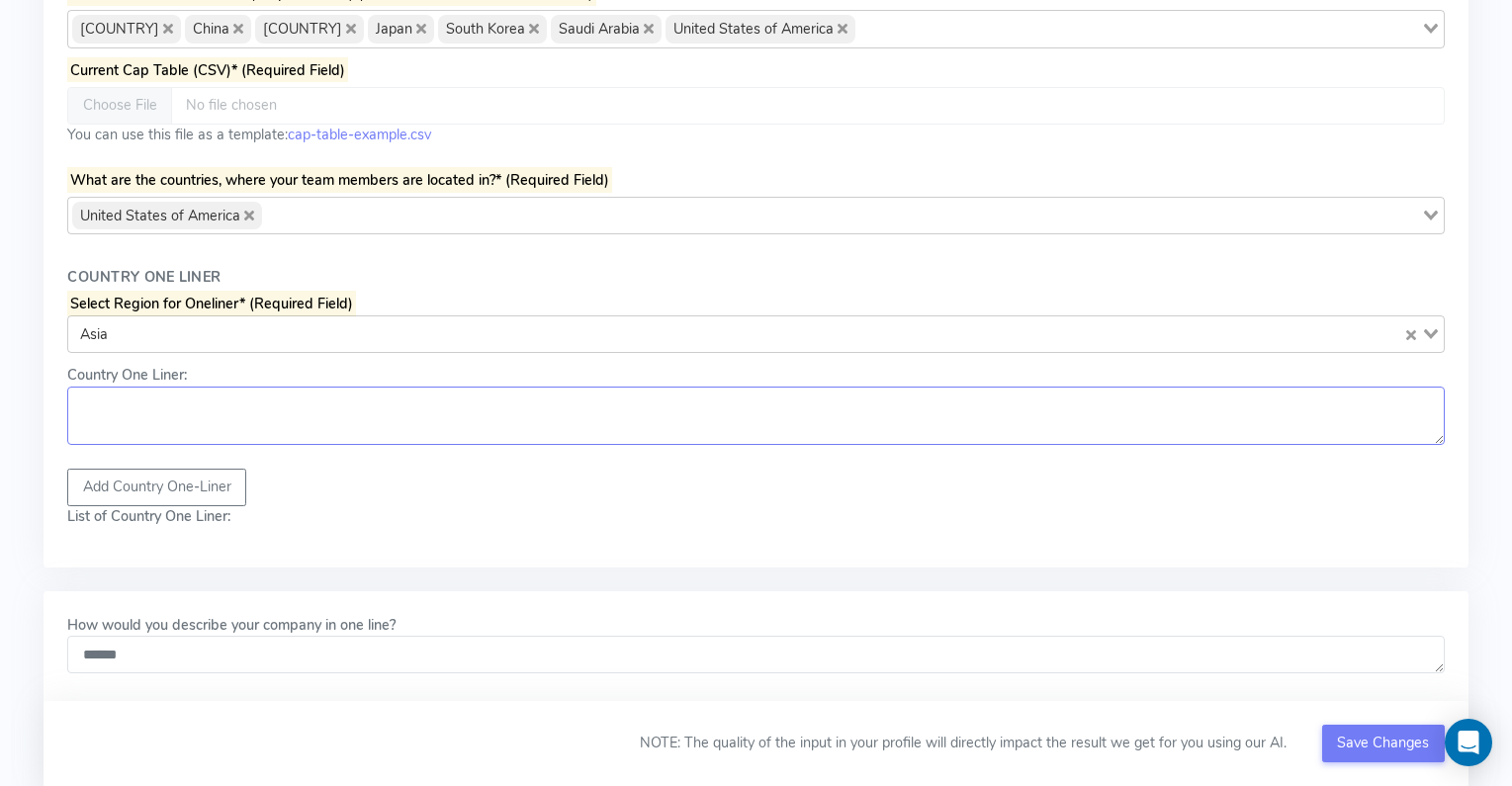 click on "Country One Liner:" at bounding box center [756, 416] 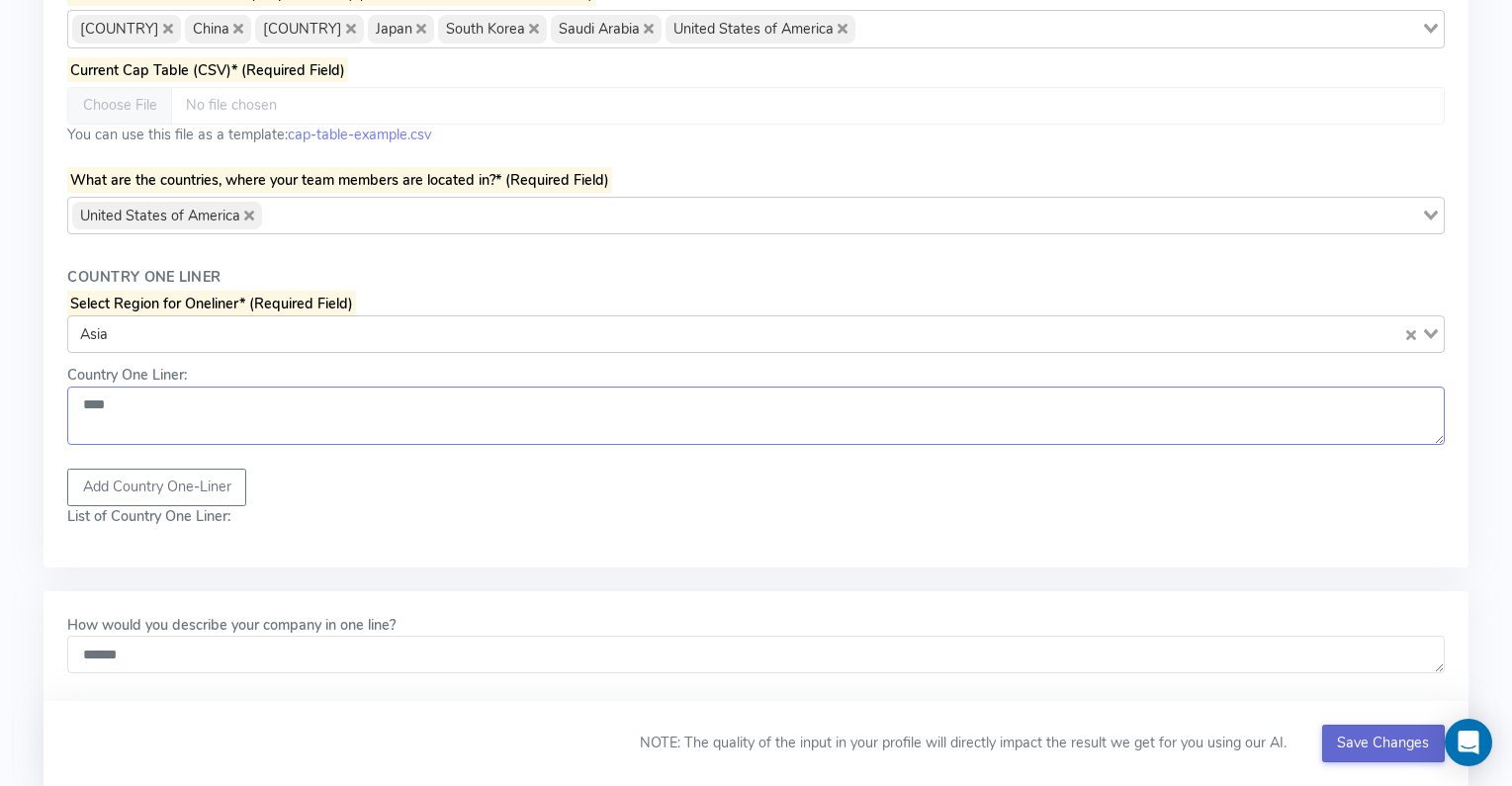 type on "****" 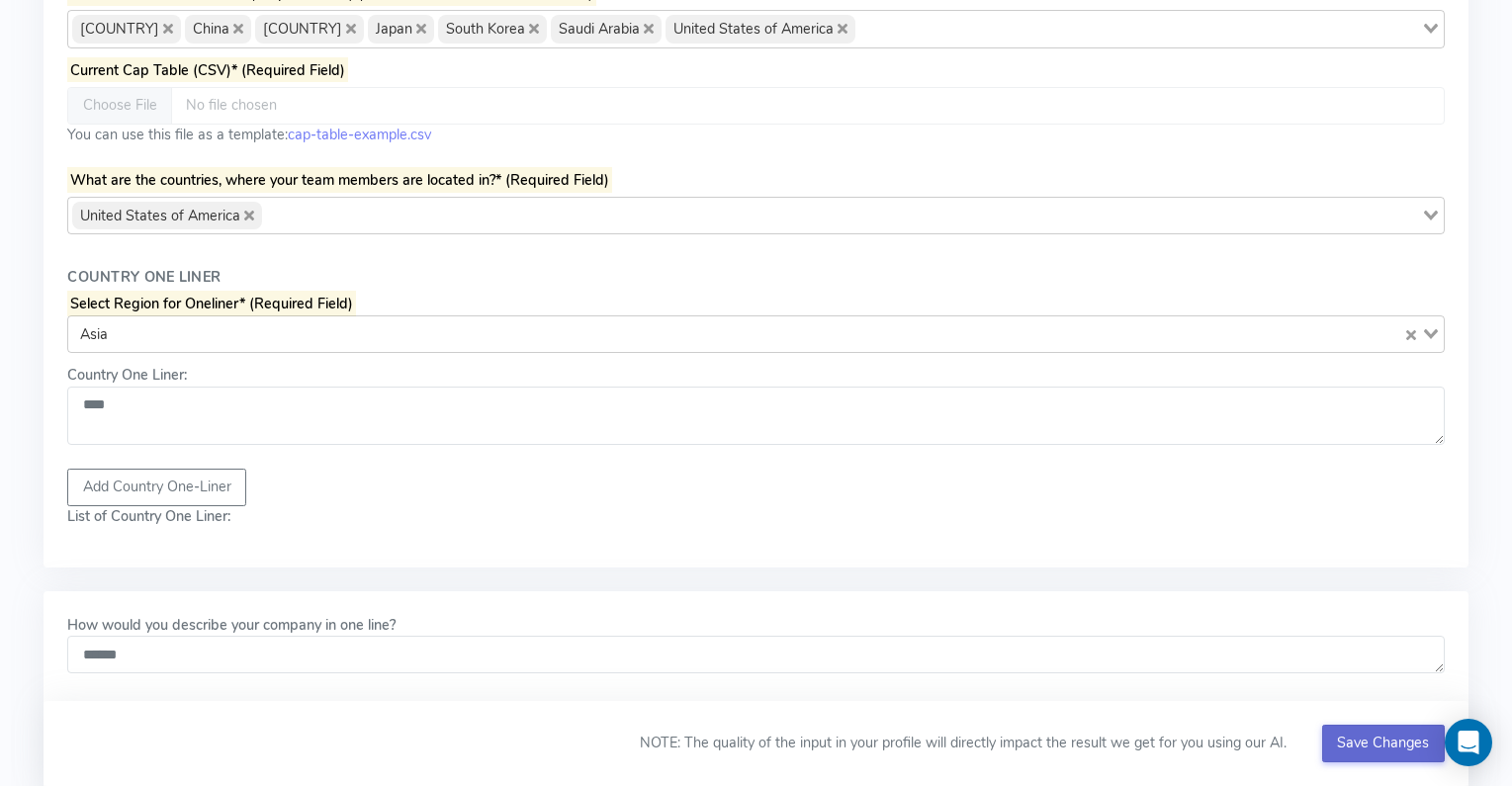 click on "Save Changes" at bounding box center (1382, 742) 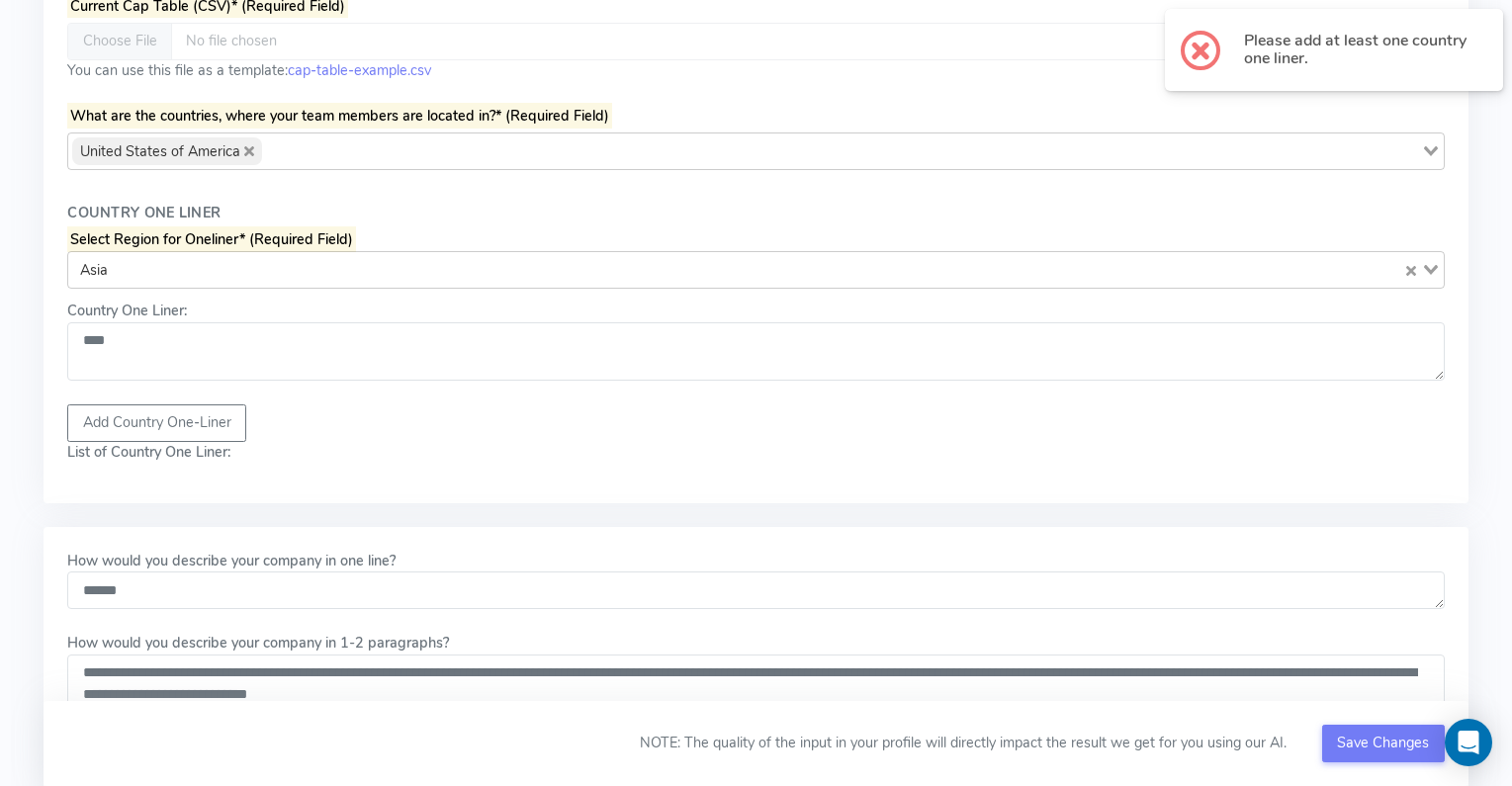 scroll, scrollTop: 1470, scrollLeft: 0, axis: vertical 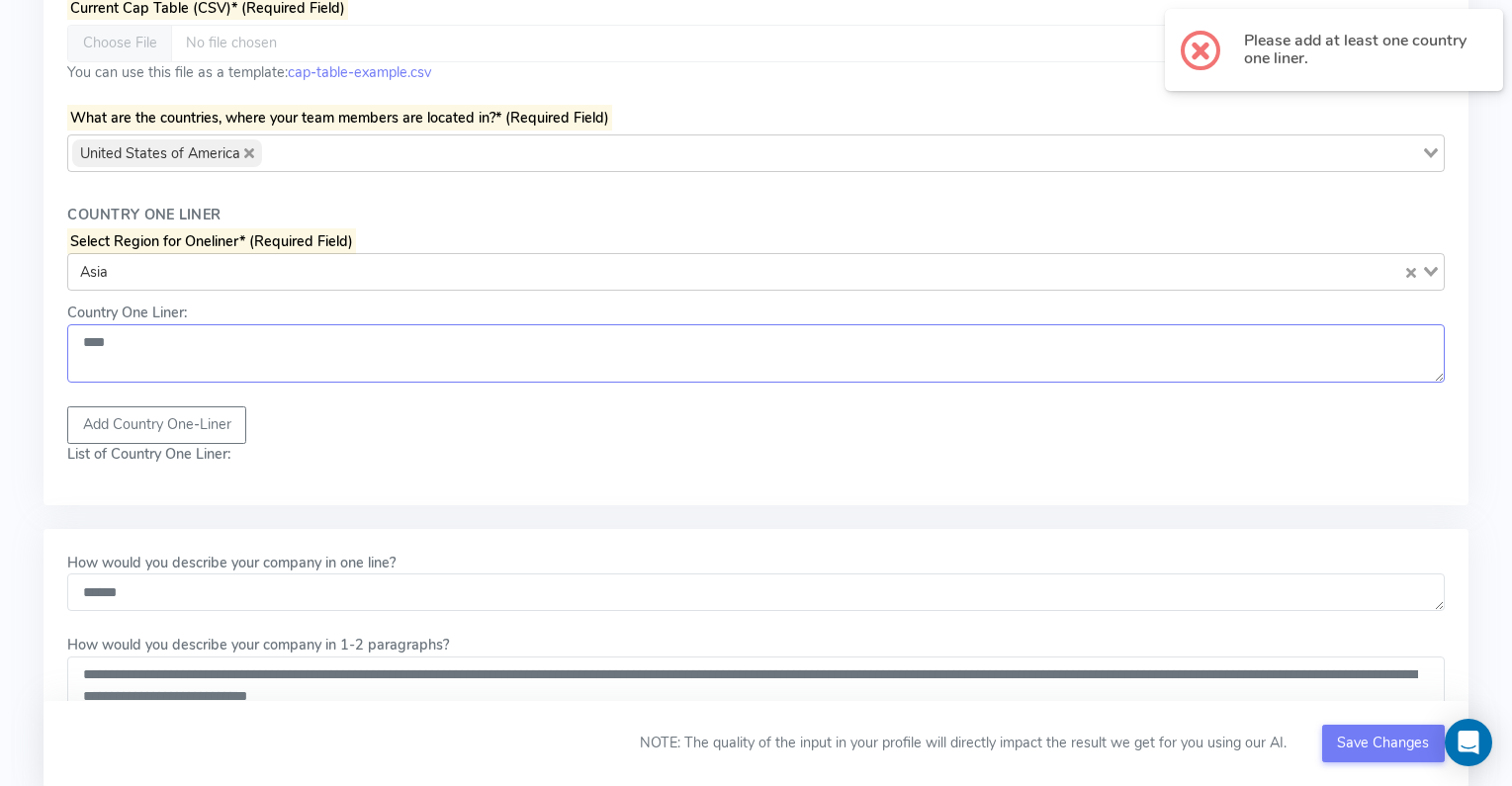 click on "****" at bounding box center [756, 354] 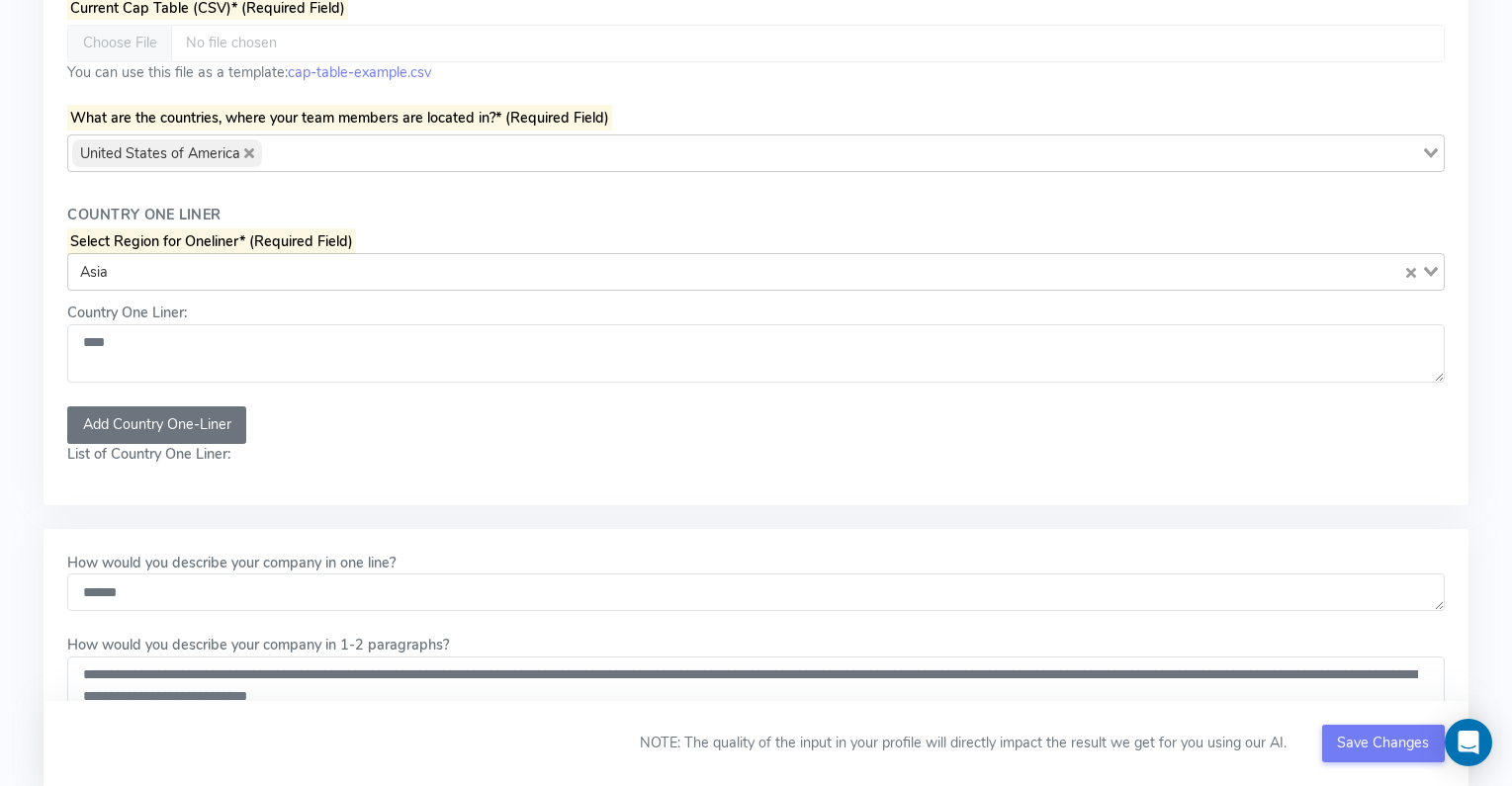 click on "Add Country One-Liner" at bounding box center (156, 425) 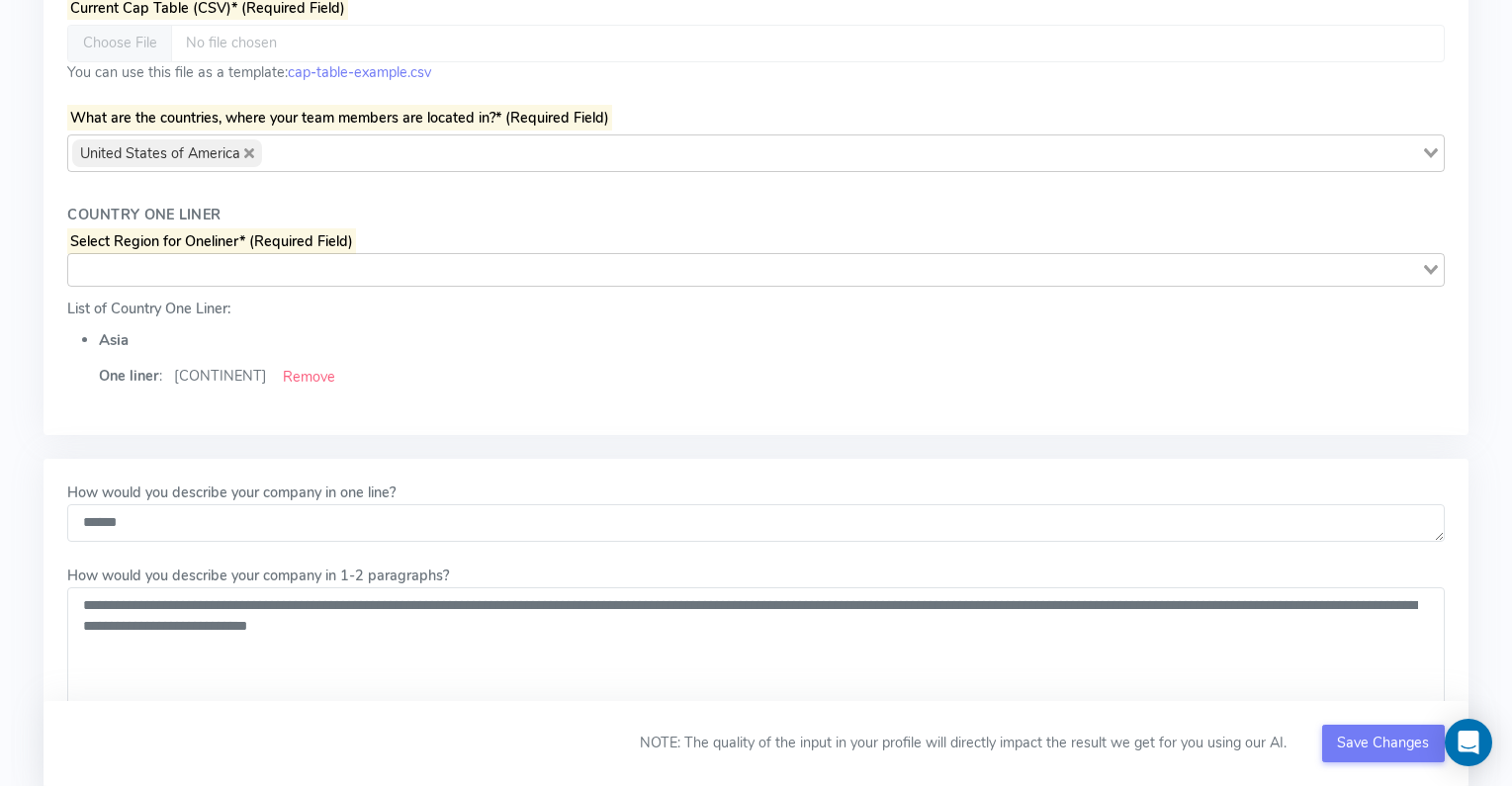 click on "Remove" at bounding box center [309, 377] 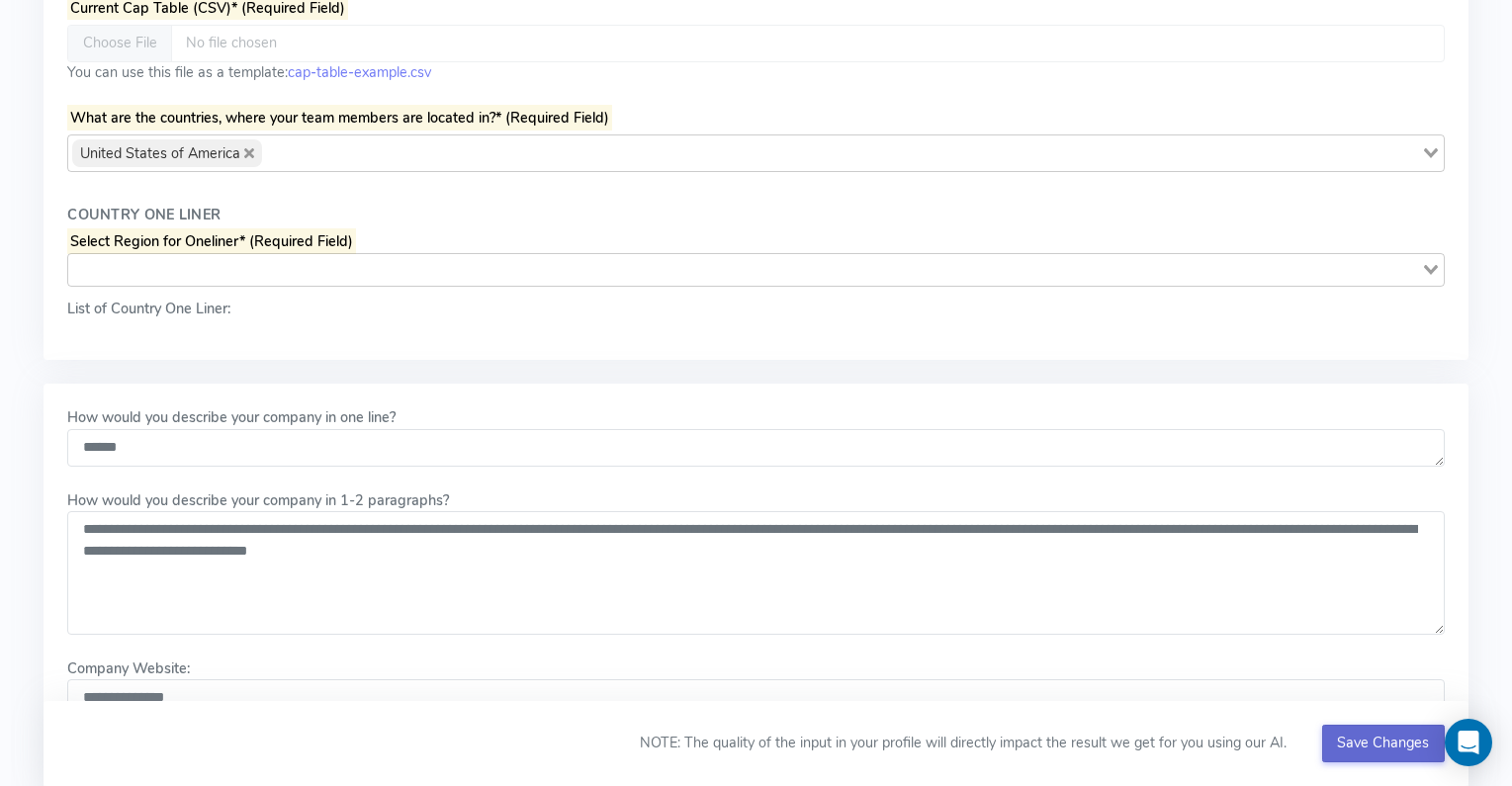 click on "Save Changes" at bounding box center [1383, 743] 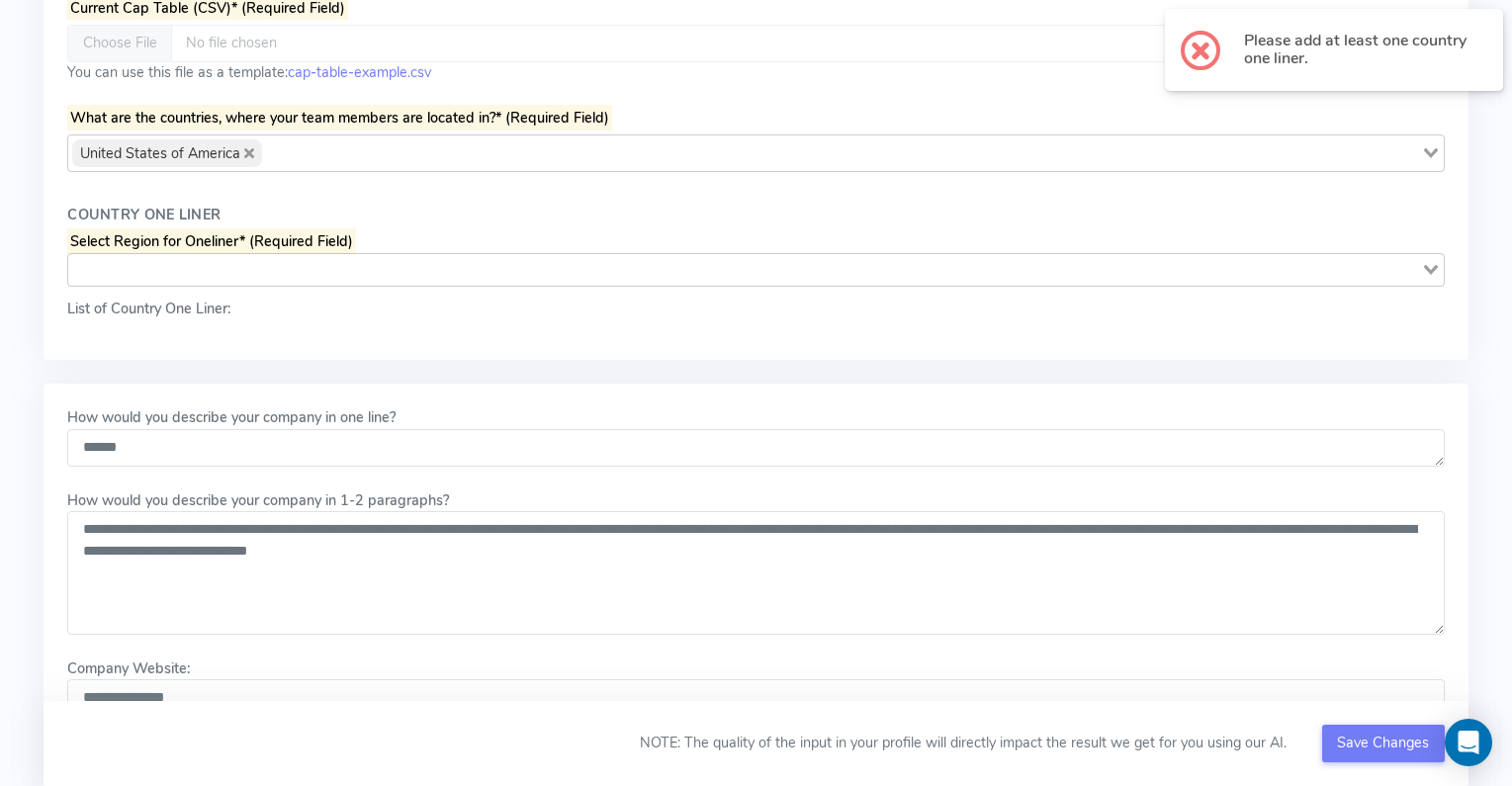 click on "List of Country One Liner:" at bounding box center (148, 309) 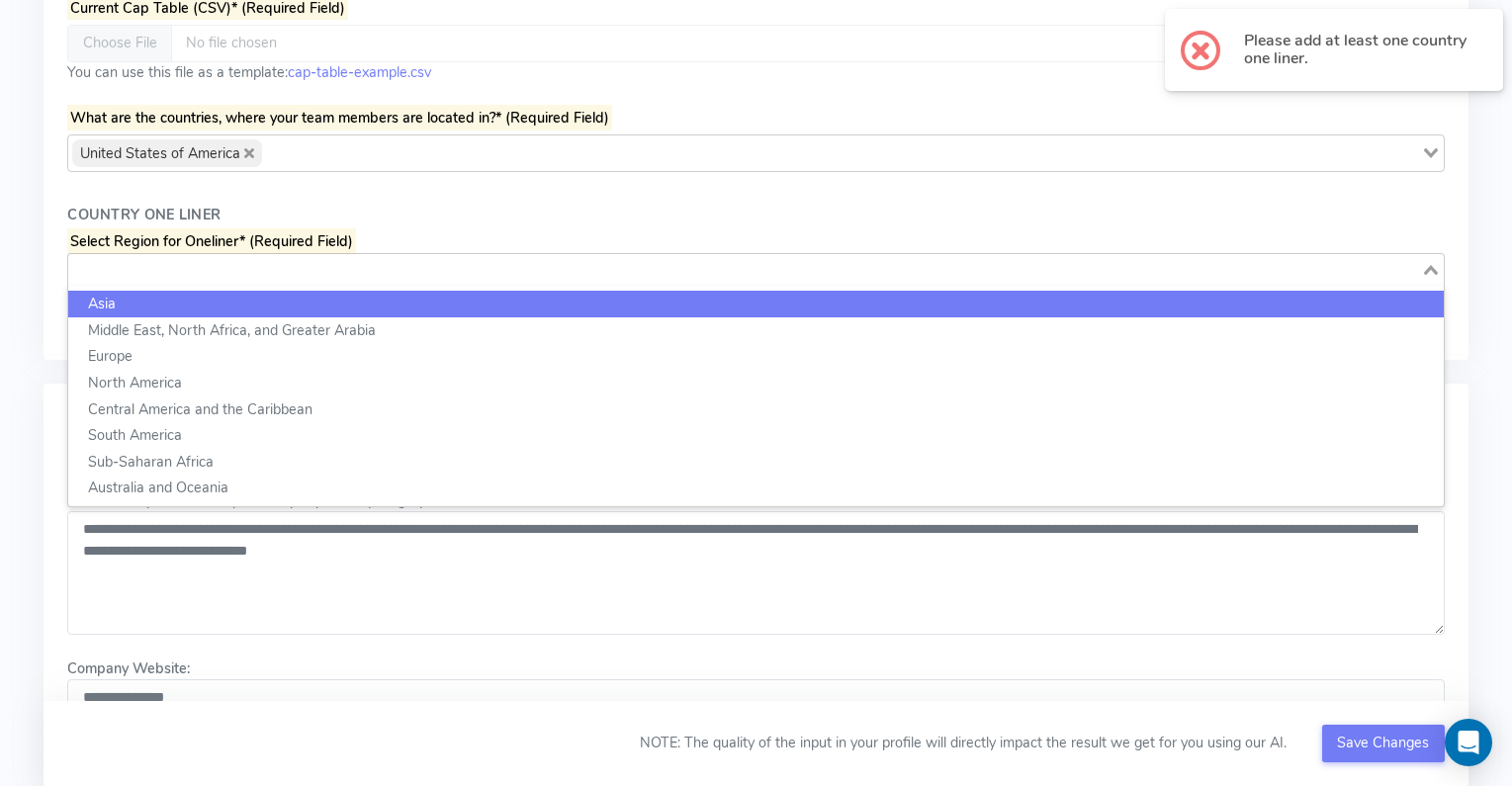click on "Asia" 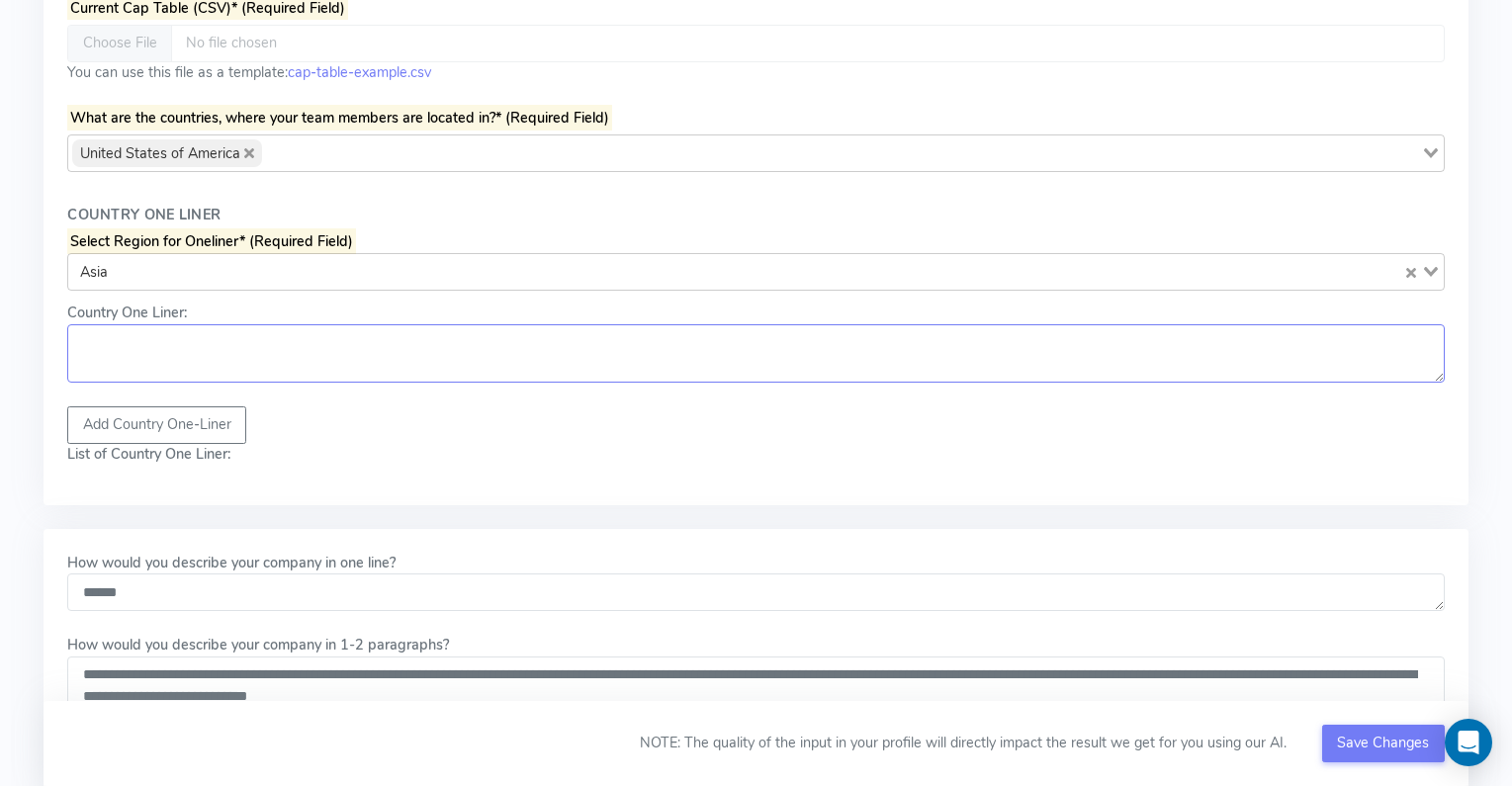 click on "Country One Liner:" at bounding box center [756, 354] 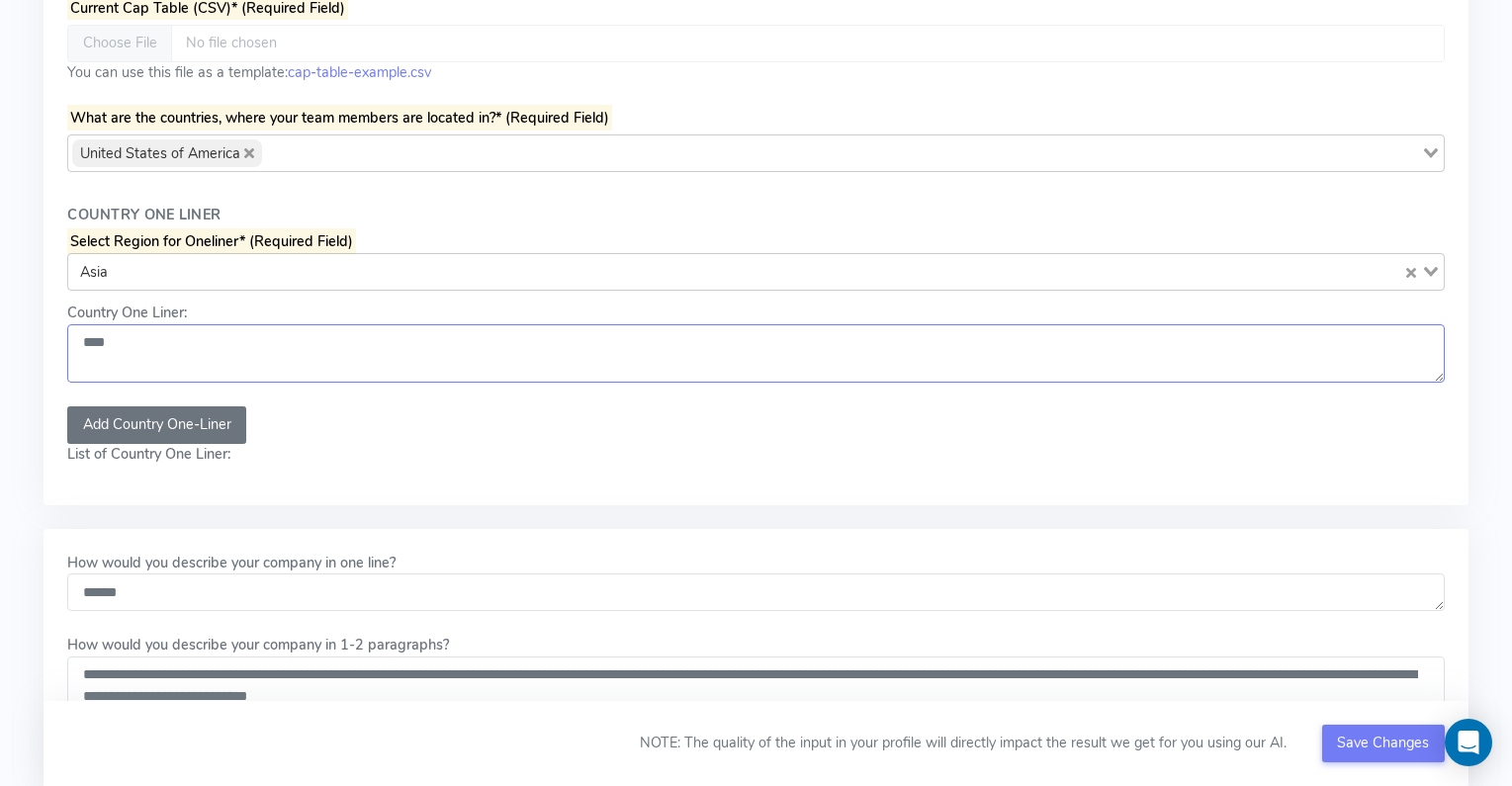 type on "****" 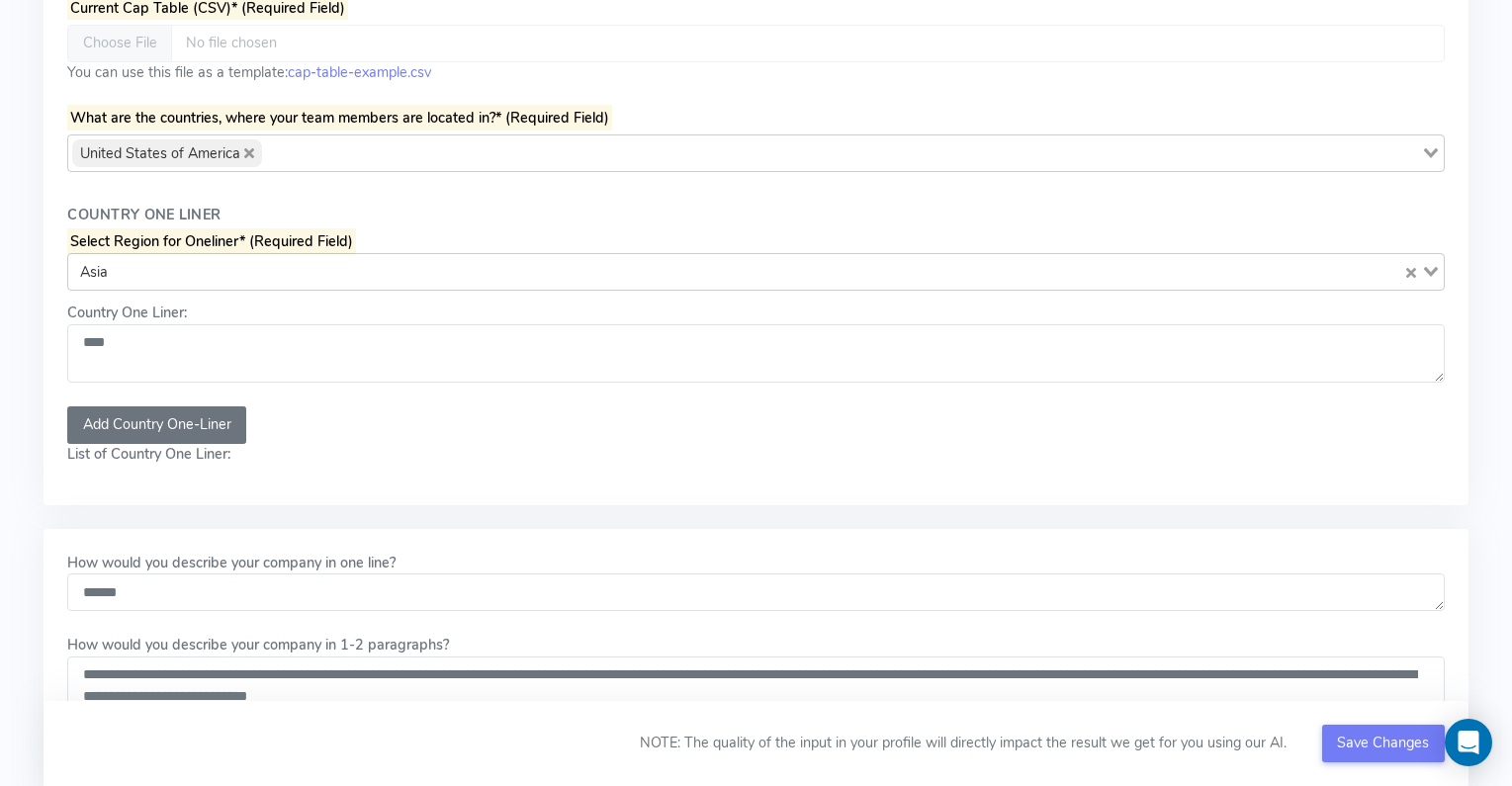 click on "Add Country One-Liner" at bounding box center [156, 425] 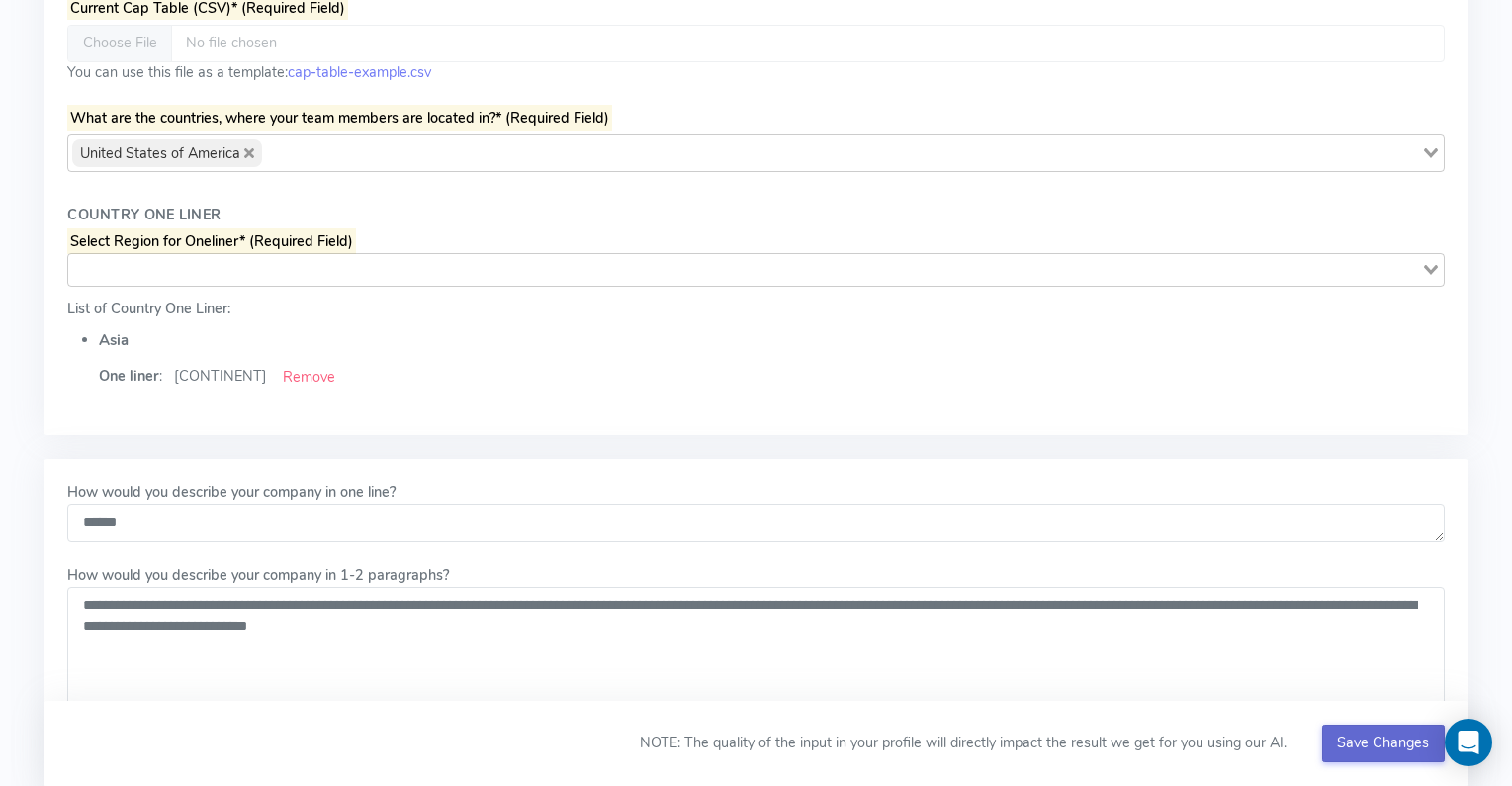 click on "Save Changes" at bounding box center (1382, 742) 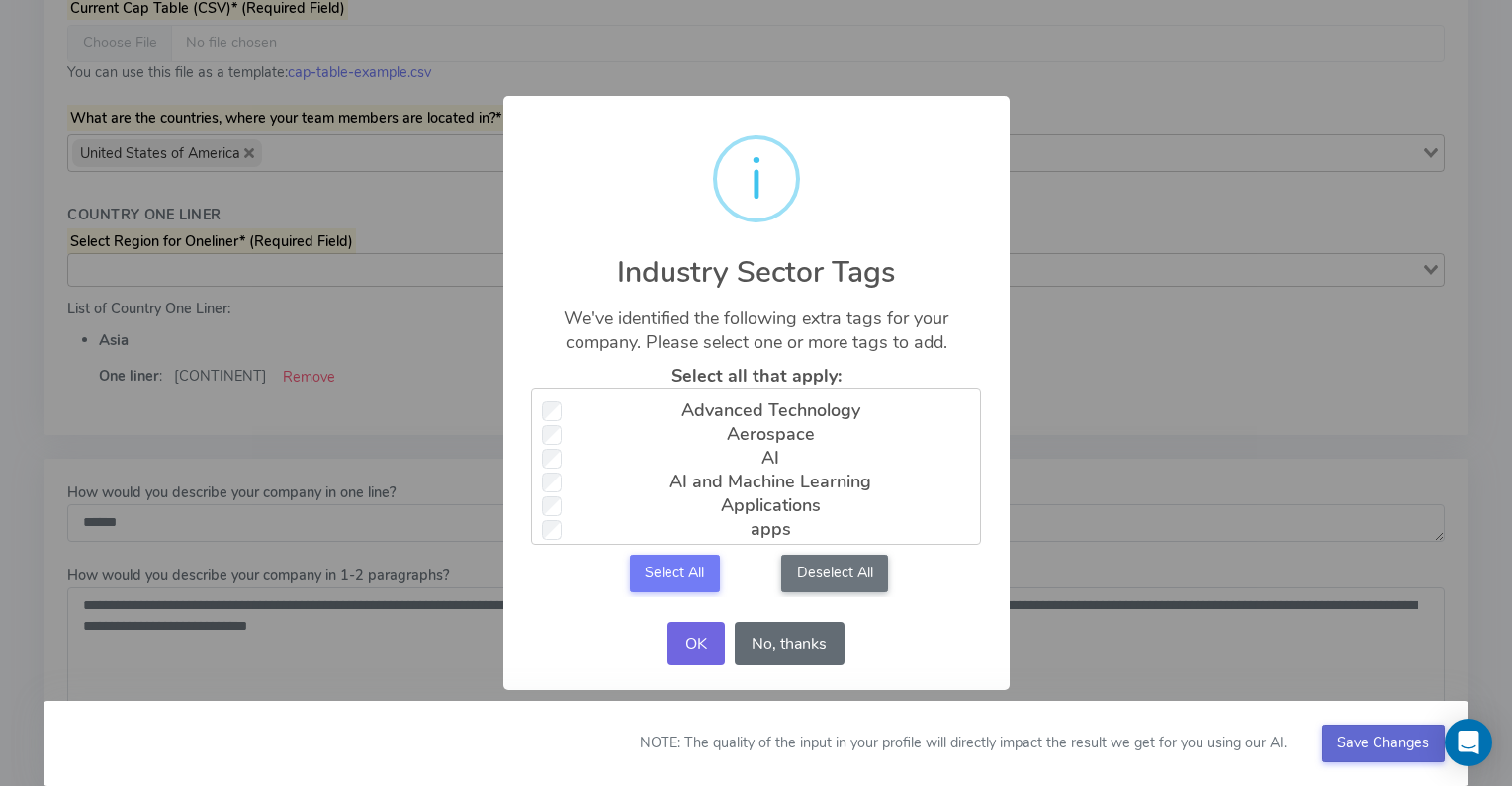 click on "No, thanks" at bounding box center (789, 644) 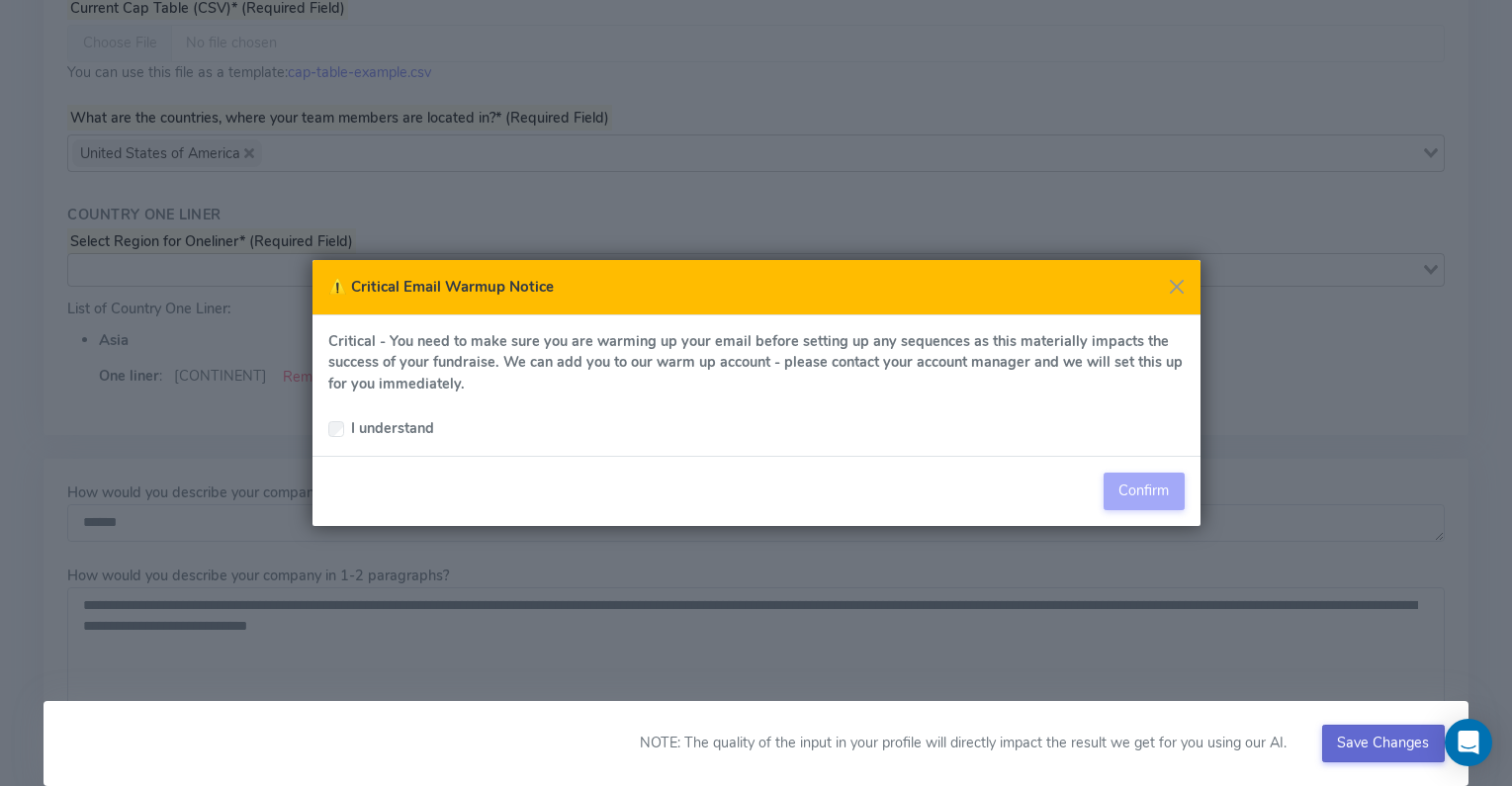 click on "I understand" at bounding box center (393, 429) 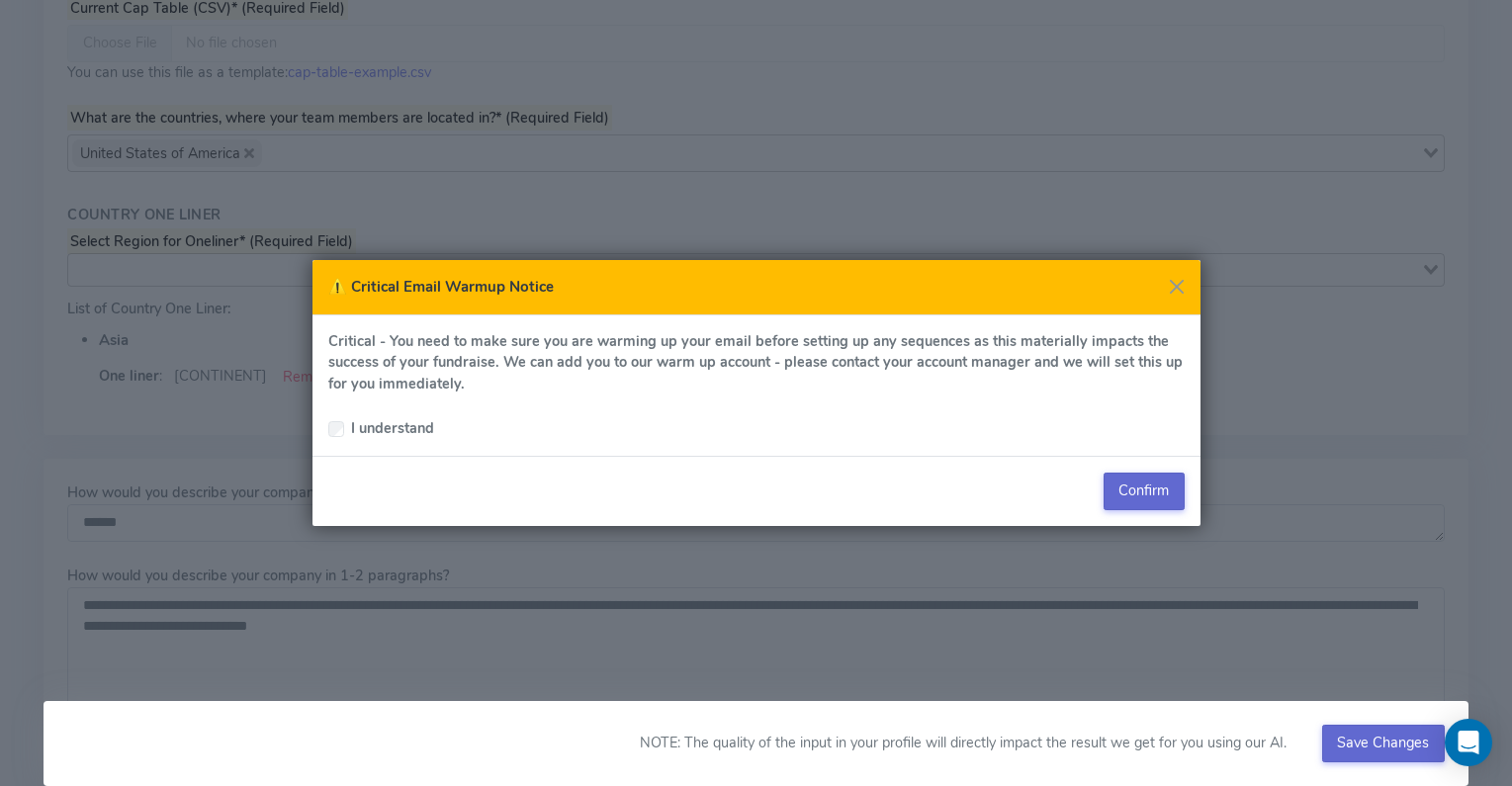 click on "Confirm" at bounding box center [1144, 491] 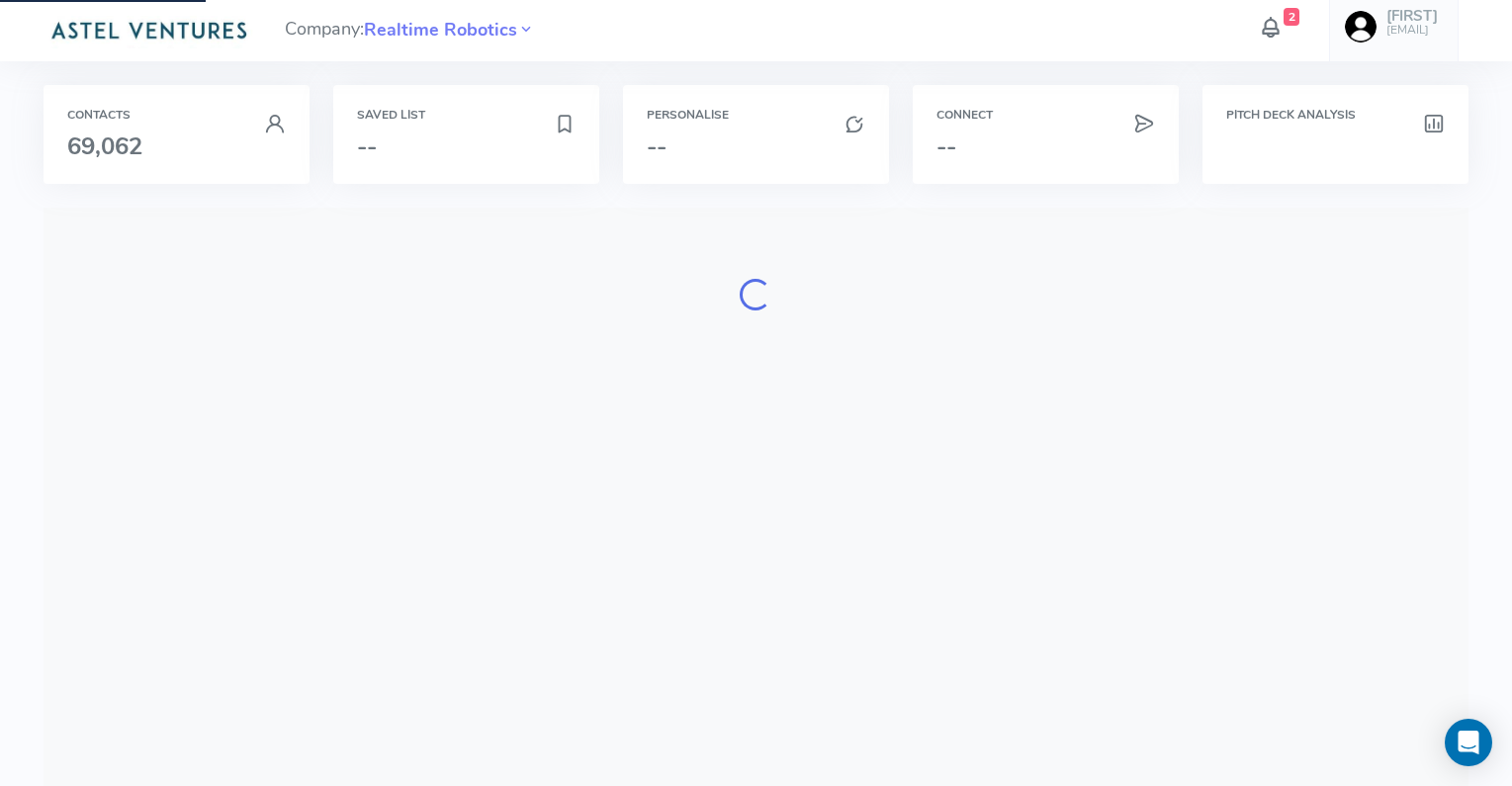 scroll, scrollTop: 0, scrollLeft: 0, axis: both 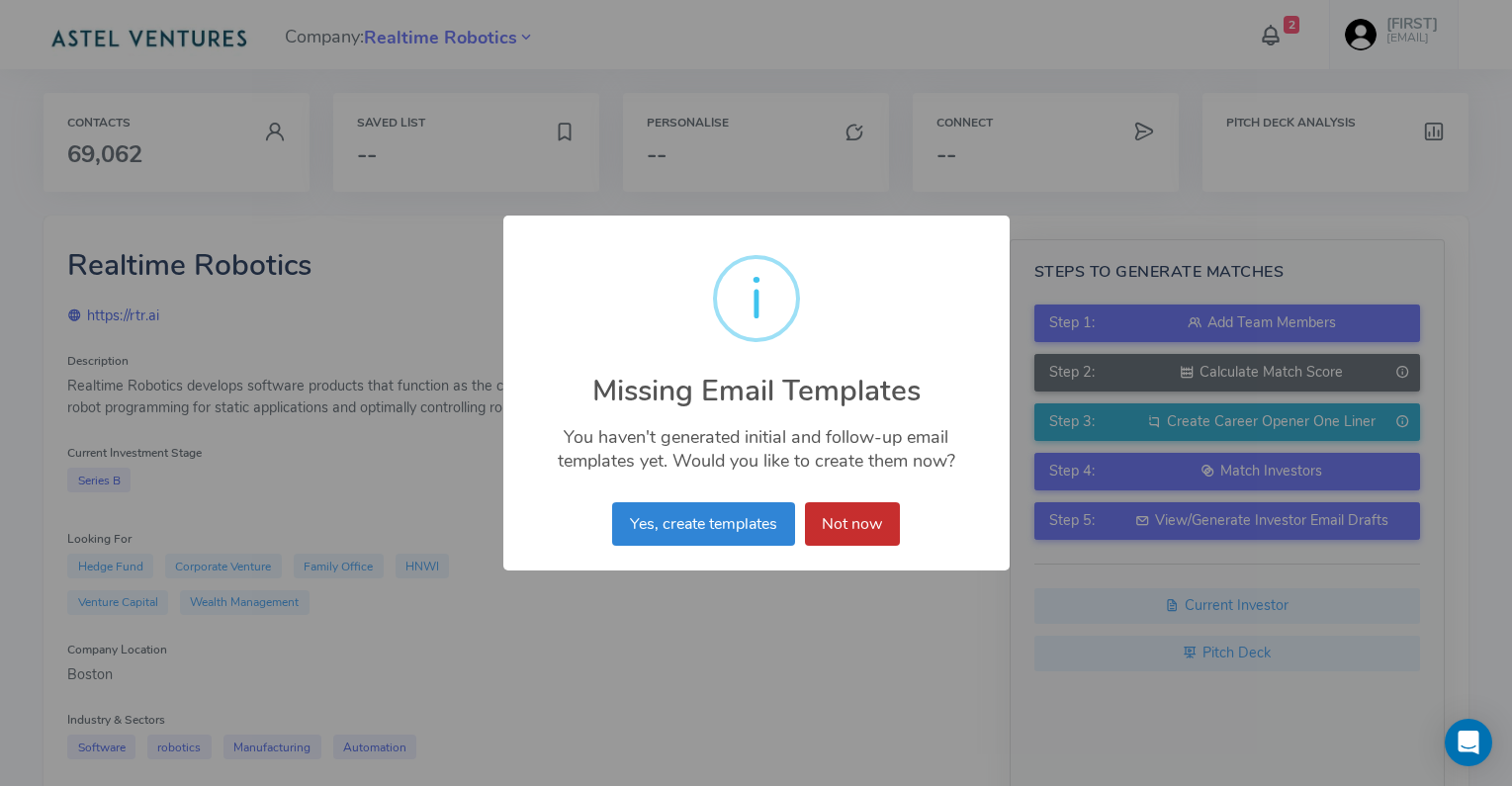 click on "Not now" at bounding box center [852, 524] 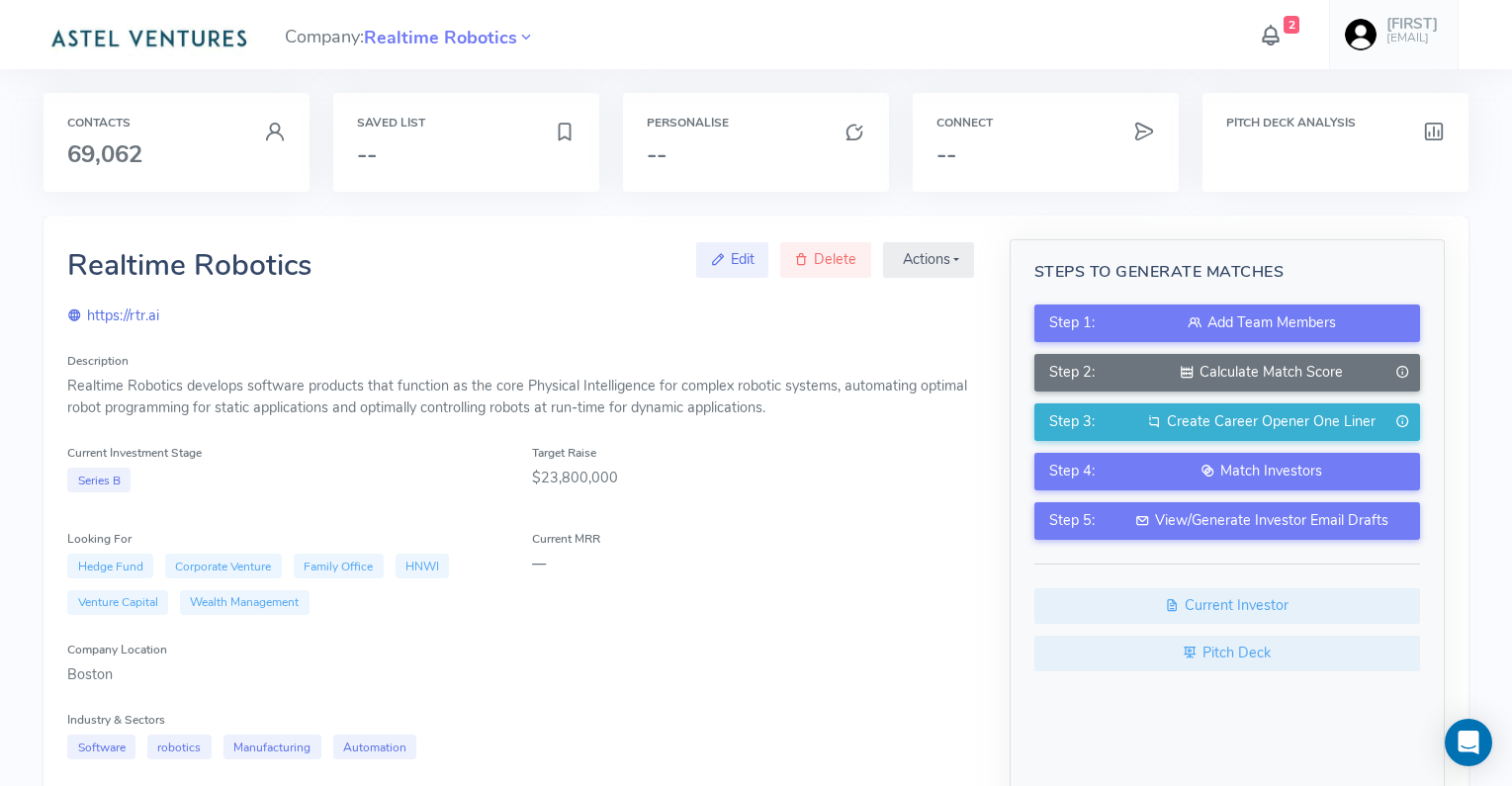 click at bounding box center (1271, 35) 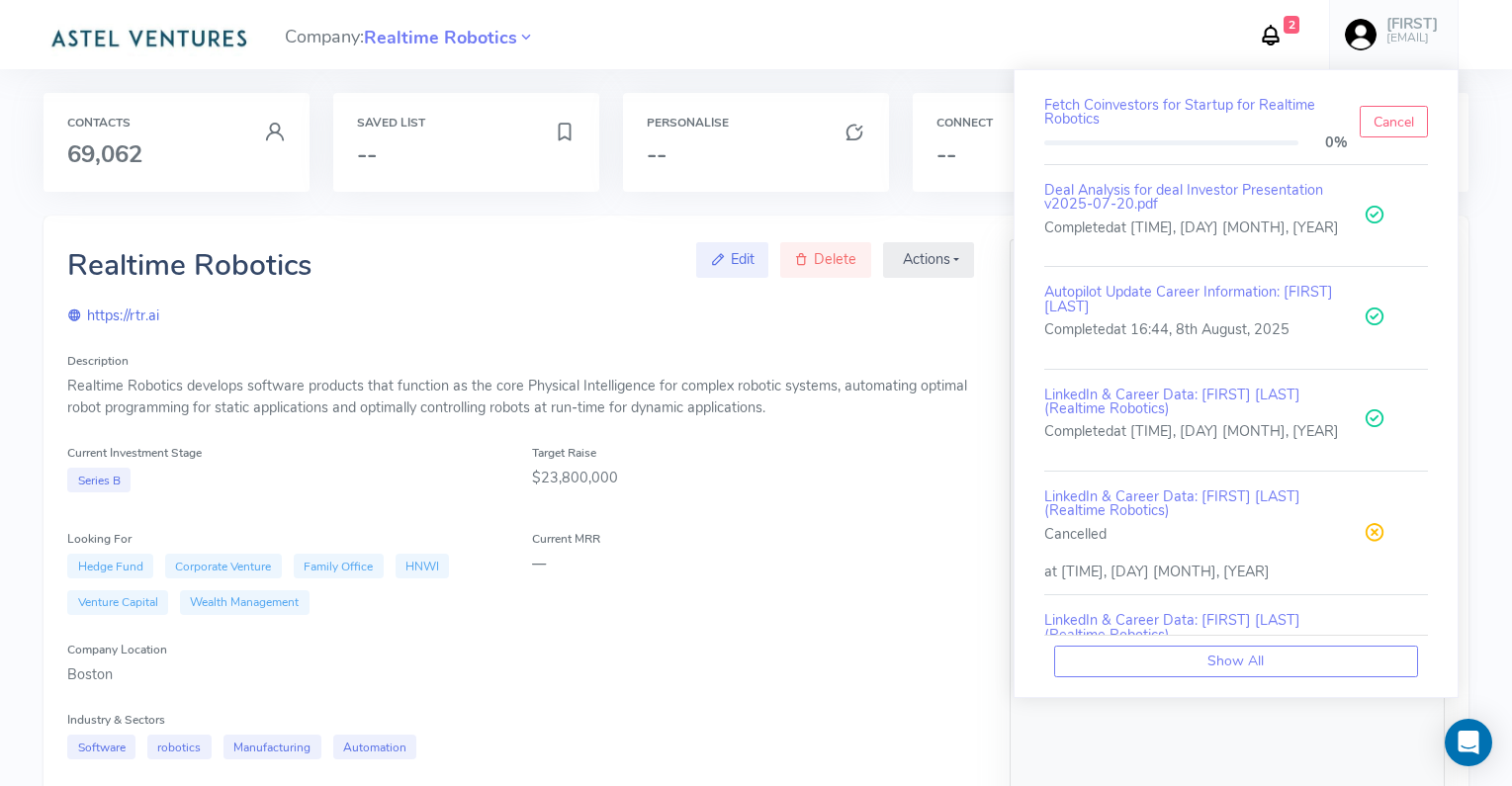 click at bounding box center (1271, 35) 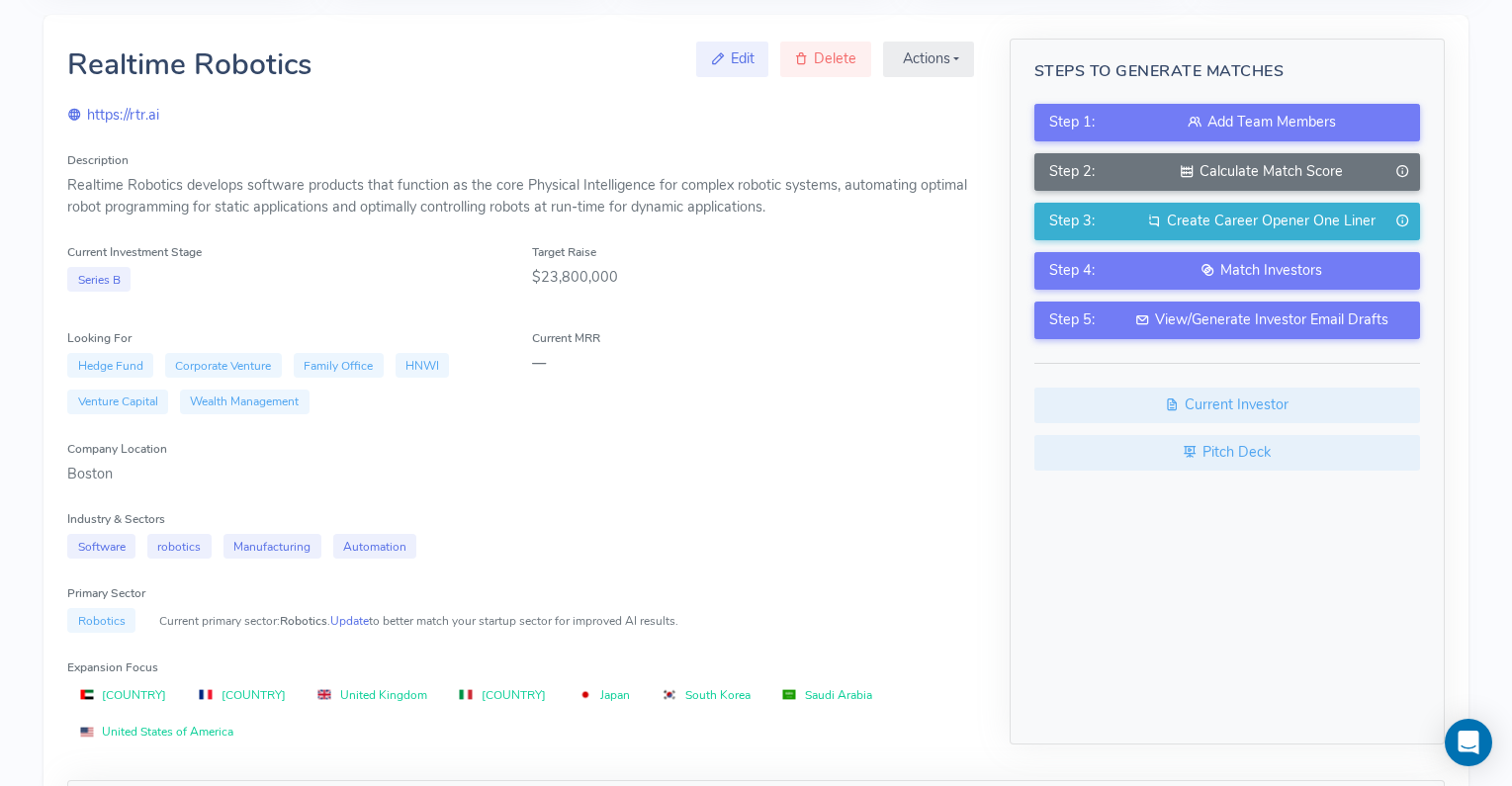 scroll, scrollTop: 0, scrollLeft: 0, axis: both 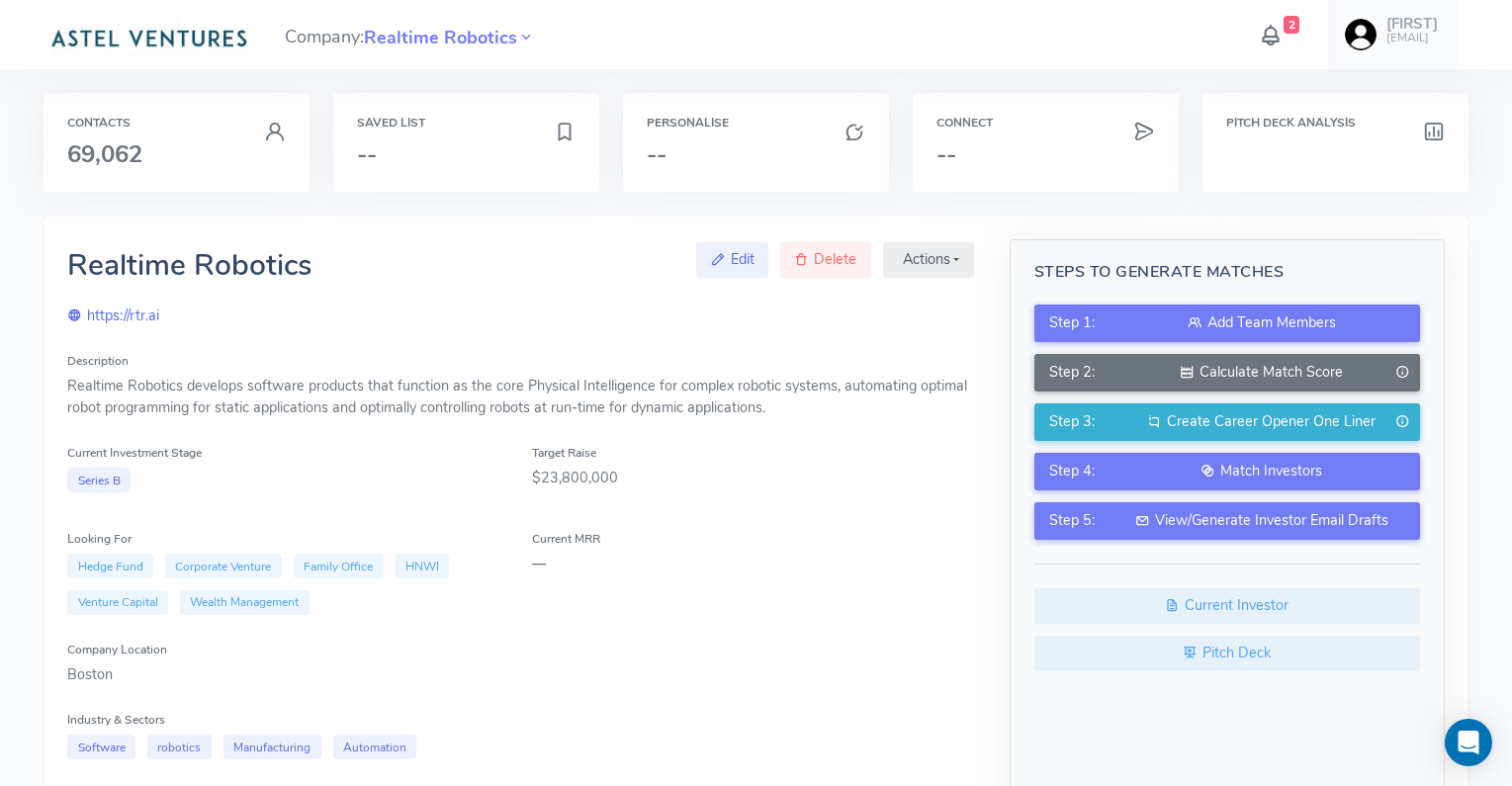 click at bounding box center (1271, 35) 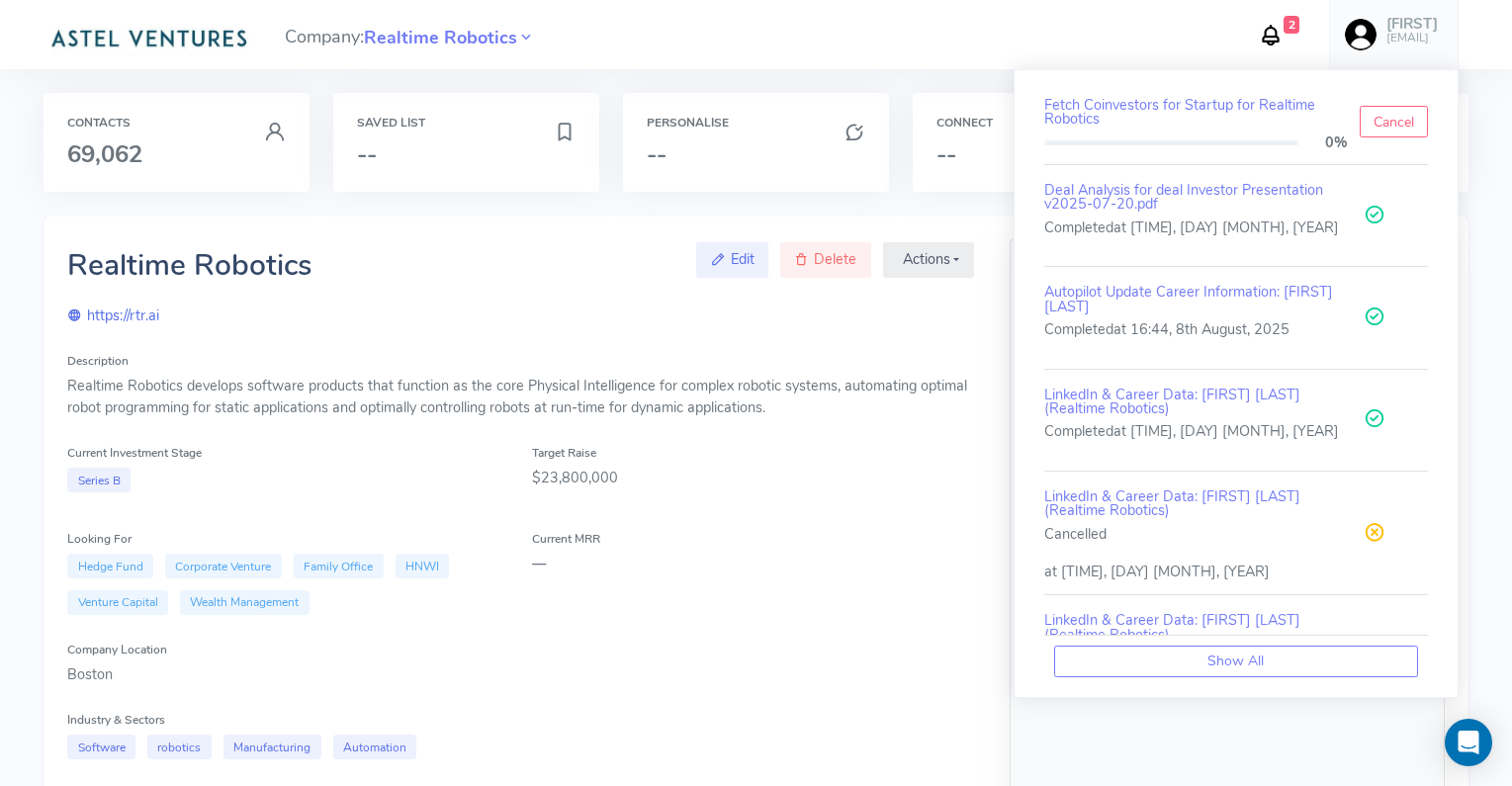 click at bounding box center (1271, 35) 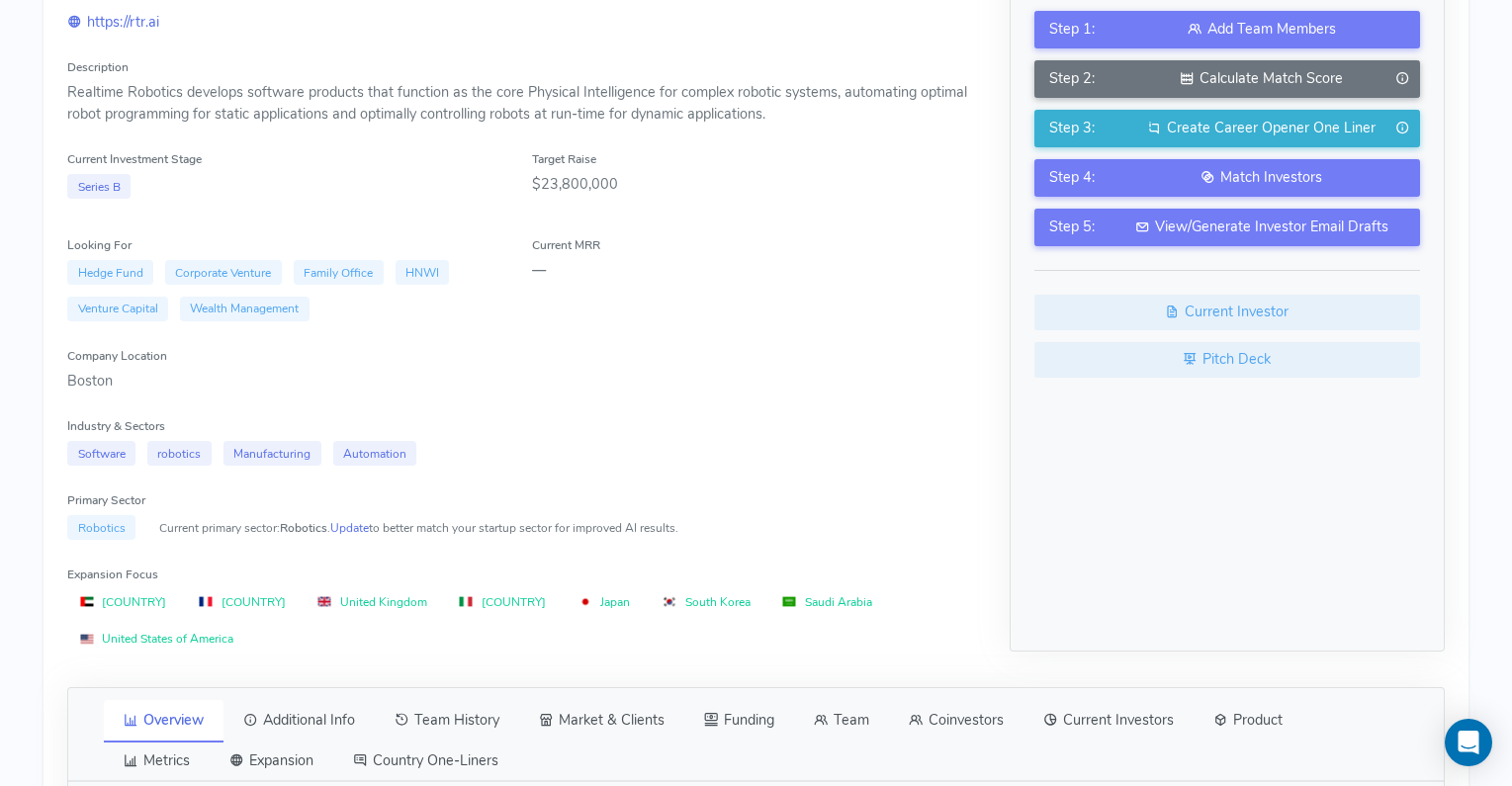 scroll, scrollTop: 298, scrollLeft: 0, axis: vertical 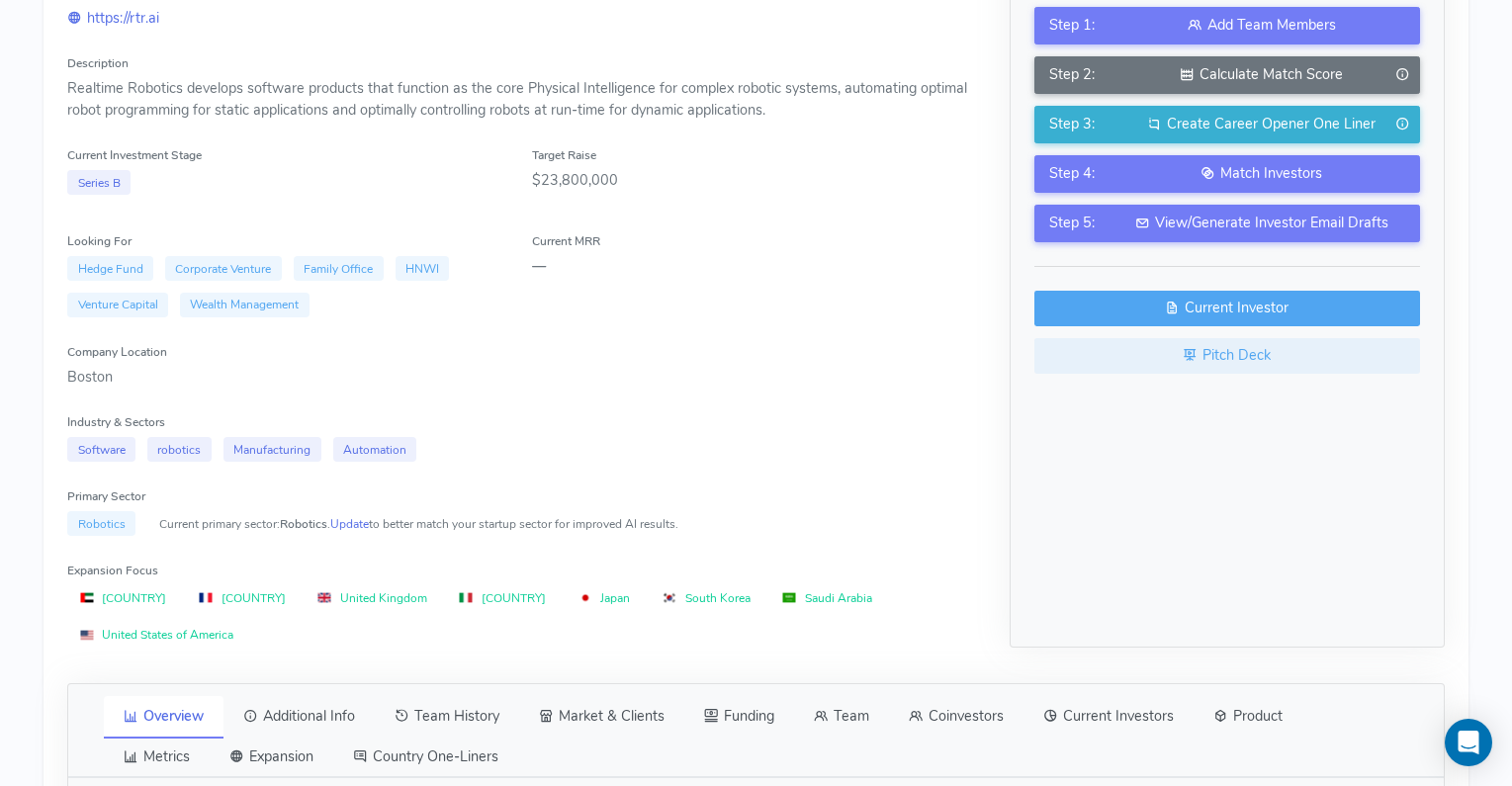 click on "Current Investor" at bounding box center [1227, 308] 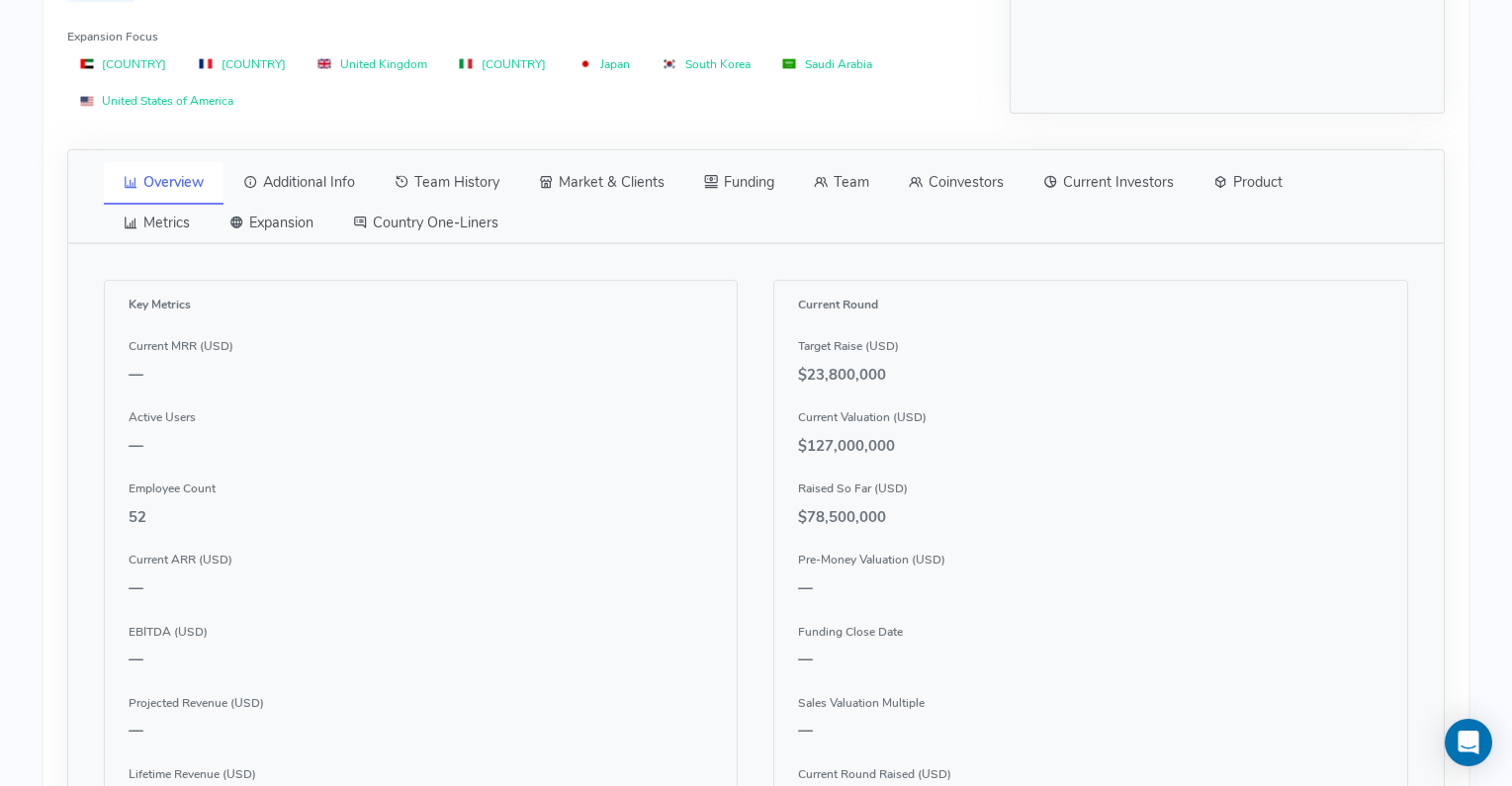 scroll, scrollTop: 844, scrollLeft: 0, axis: vertical 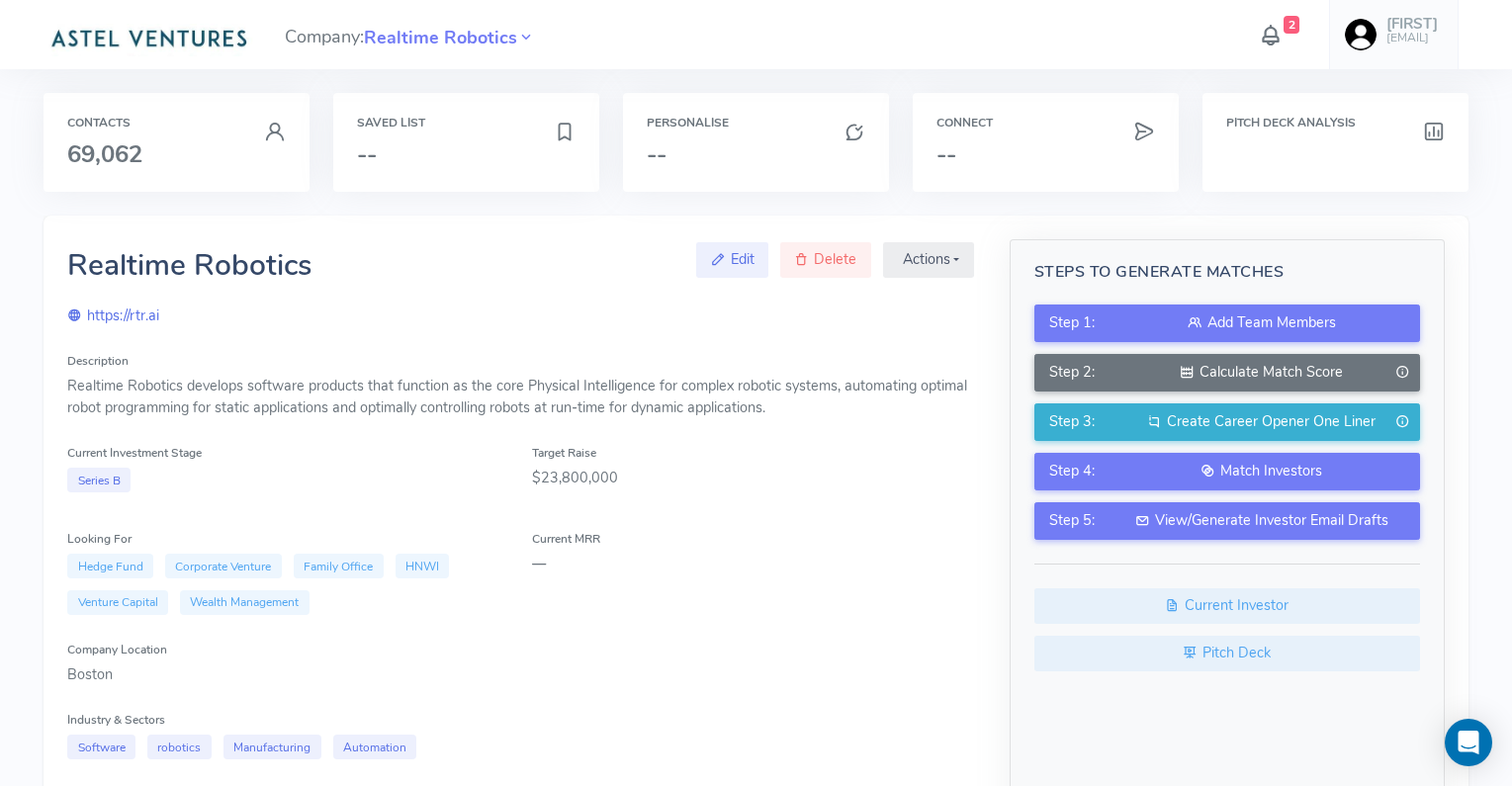 click on "Kristina kristina@astelios.com" at bounding box center (1393, 35) 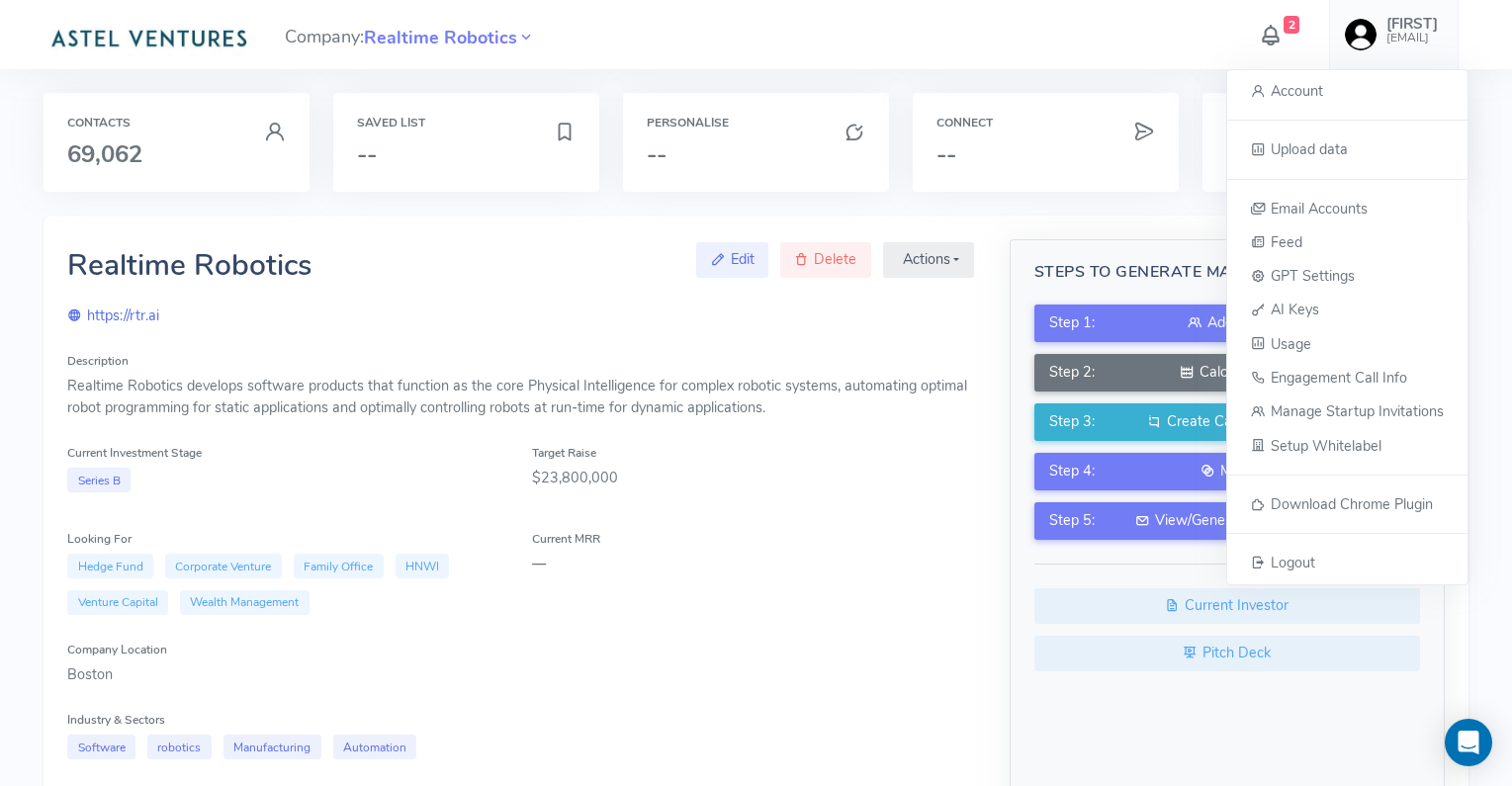 click at bounding box center [148, 37] 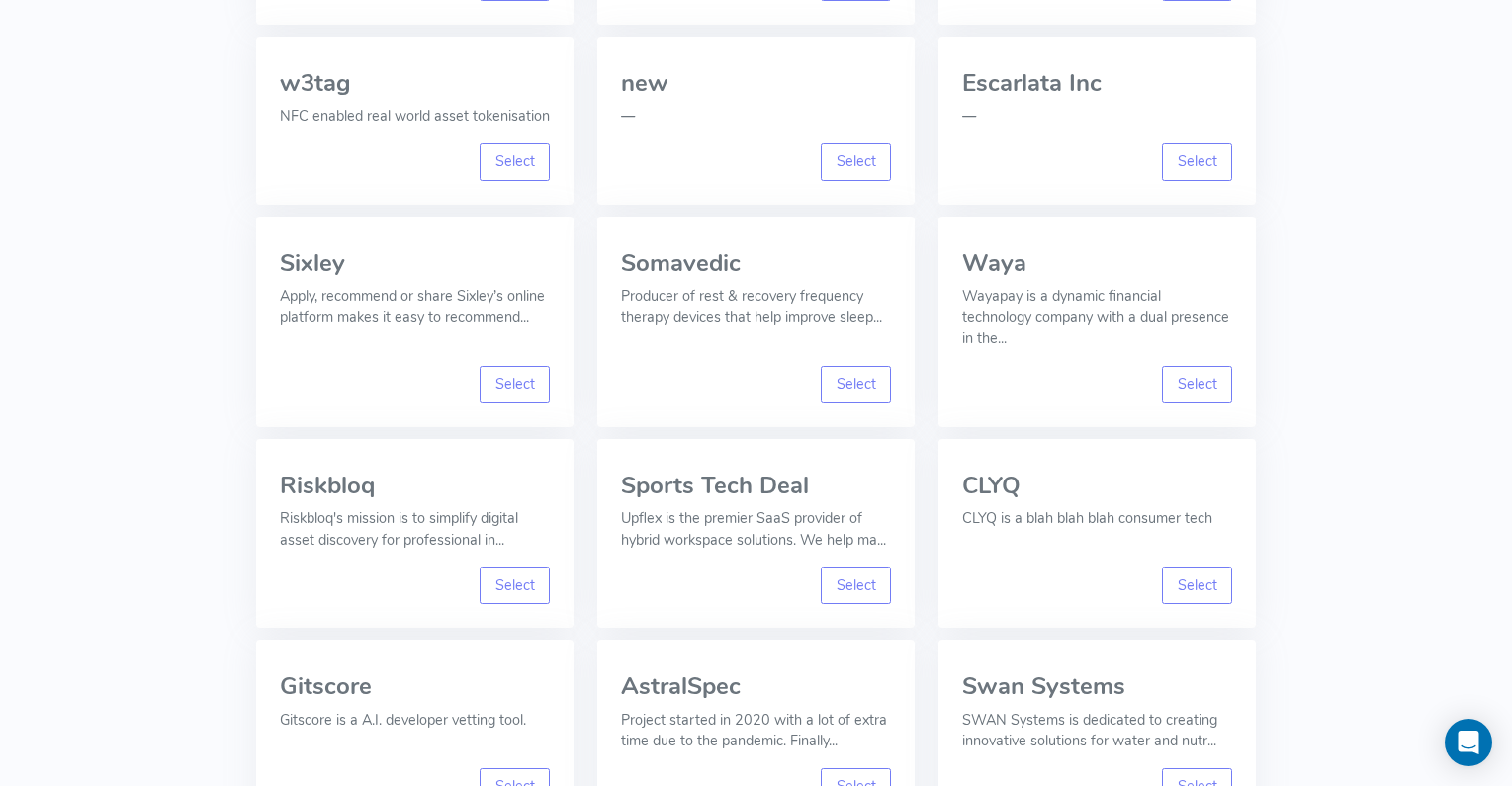 scroll, scrollTop: 12570, scrollLeft: 0, axis: vertical 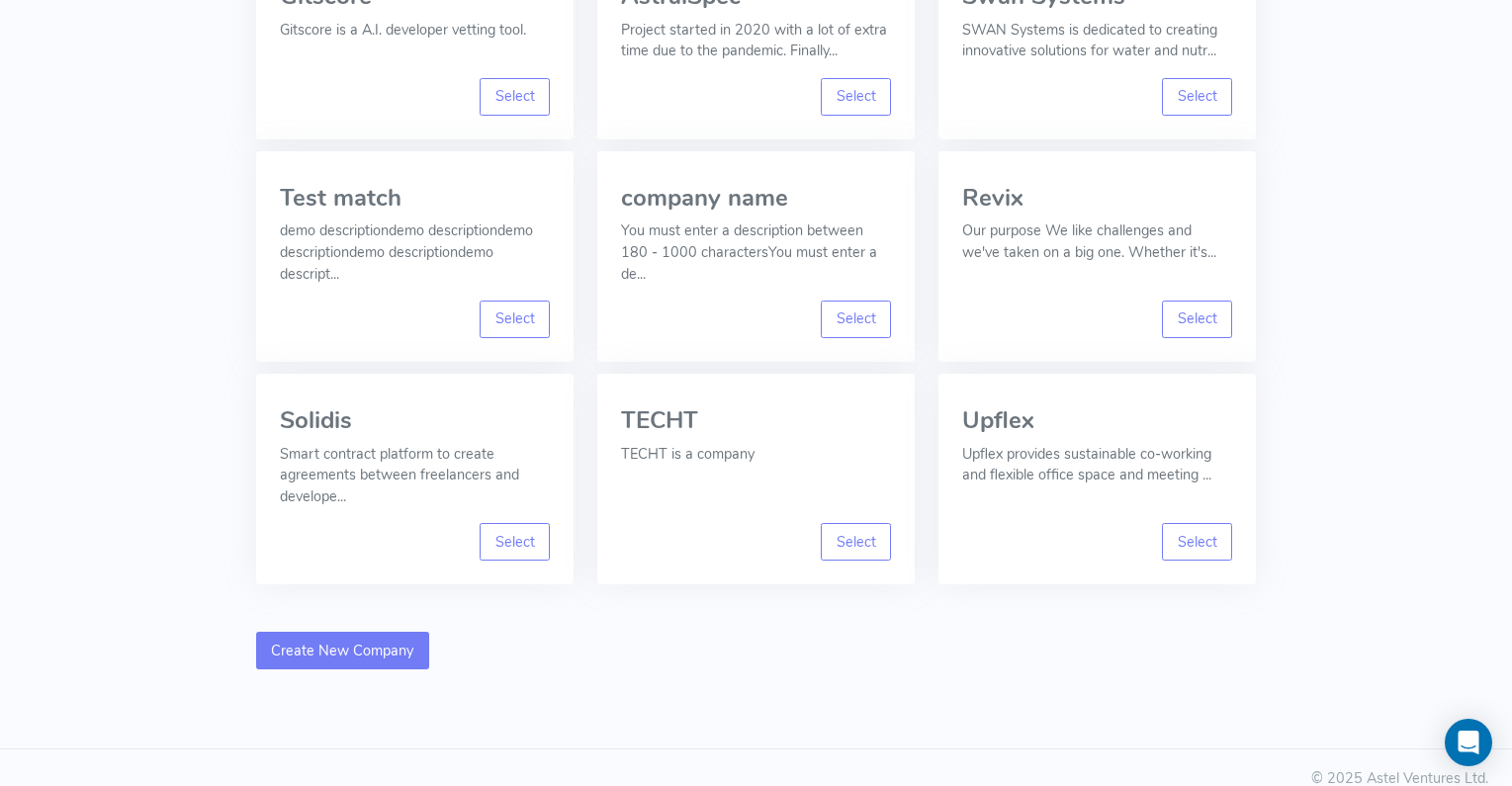 click on "Create New Company" at bounding box center [342, 651] 